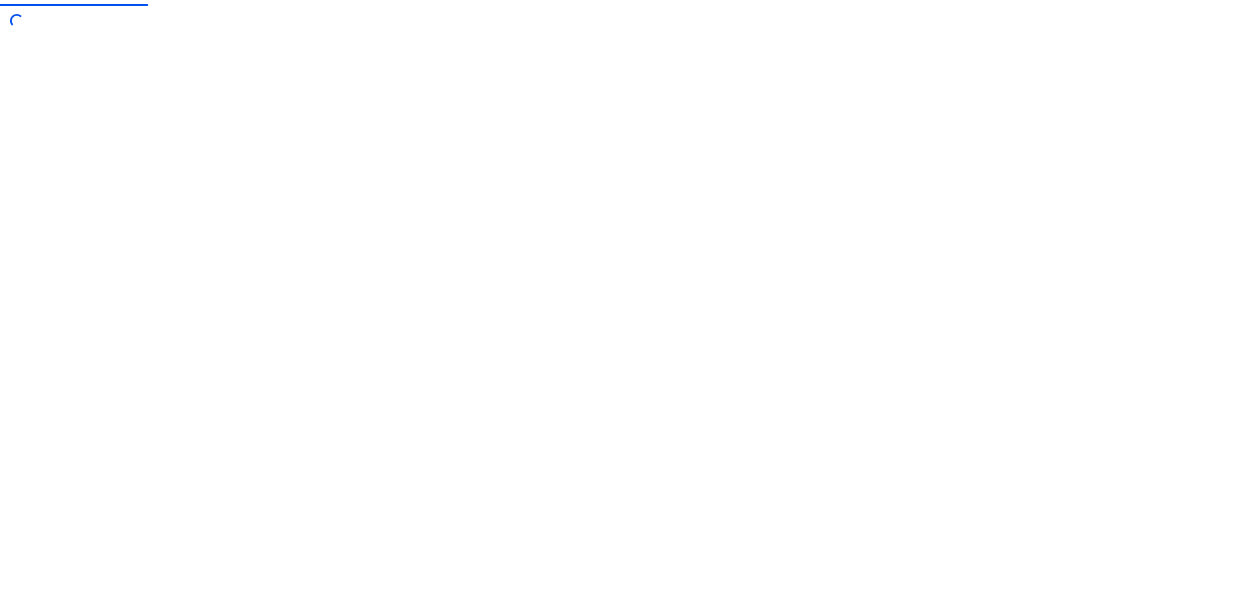 scroll, scrollTop: 0, scrollLeft: 0, axis: both 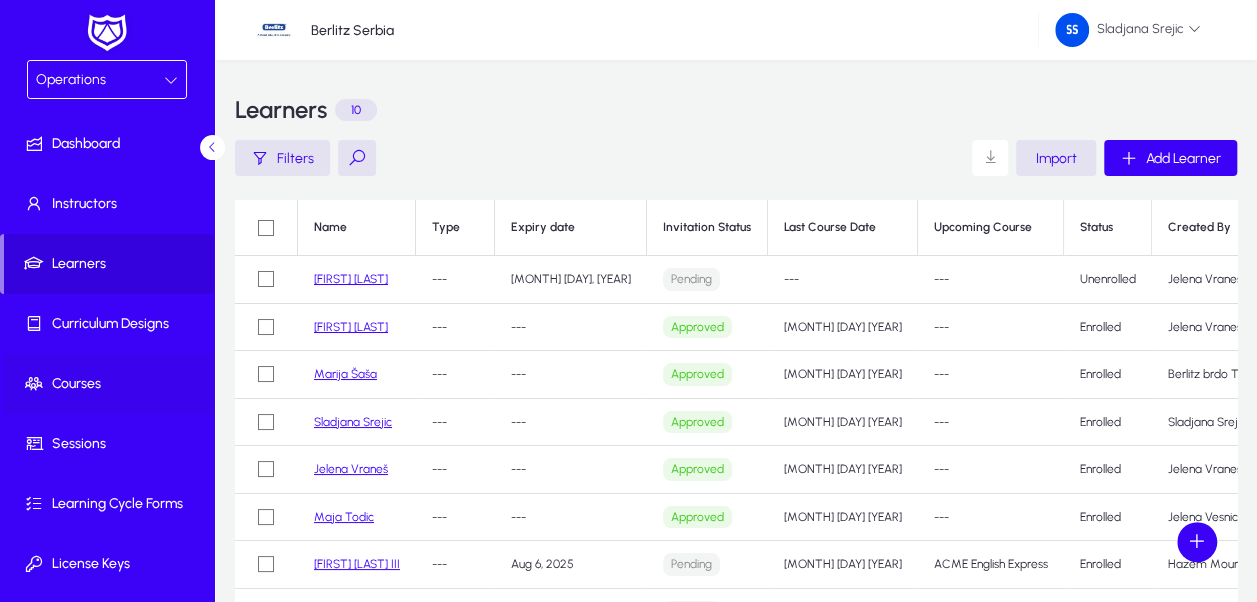 click on "Courses" 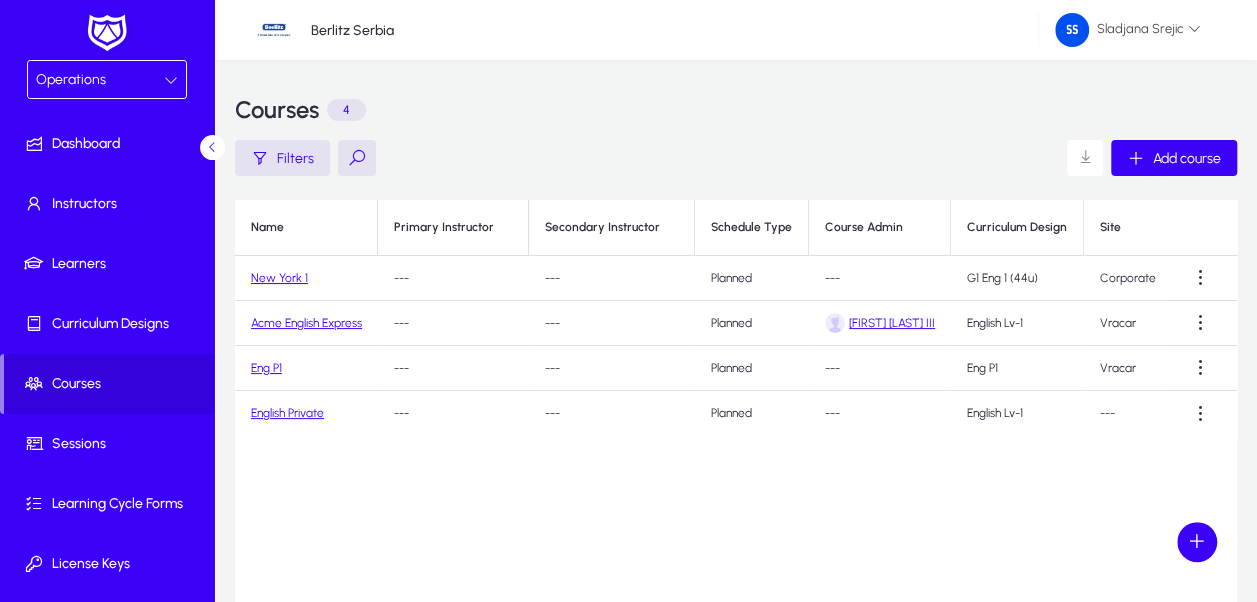 click on "New York 1" 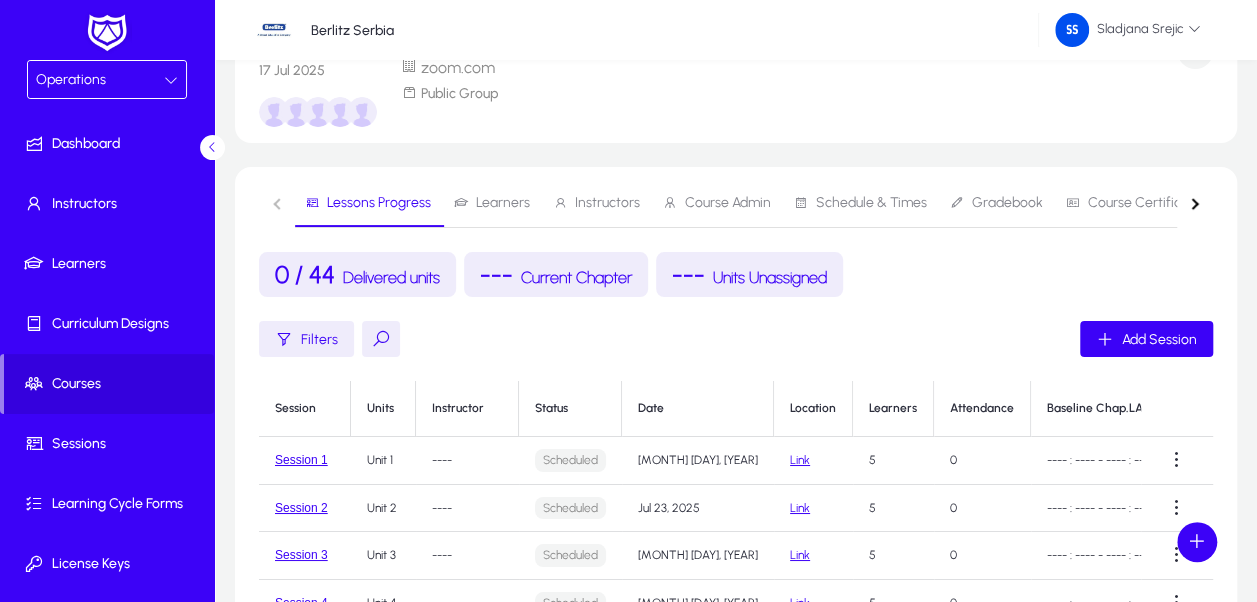scroll, scrollTop: 200, scrollLeft: 0, axis: vertical 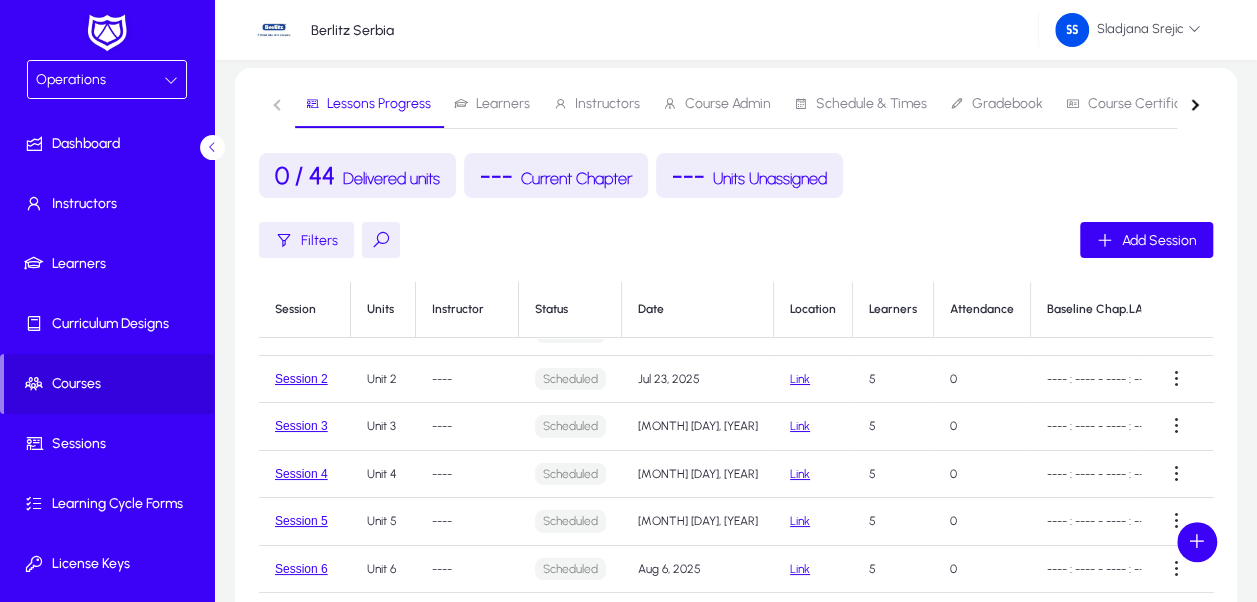 click on "Schedule & Times" at bounding box center (871, 104) 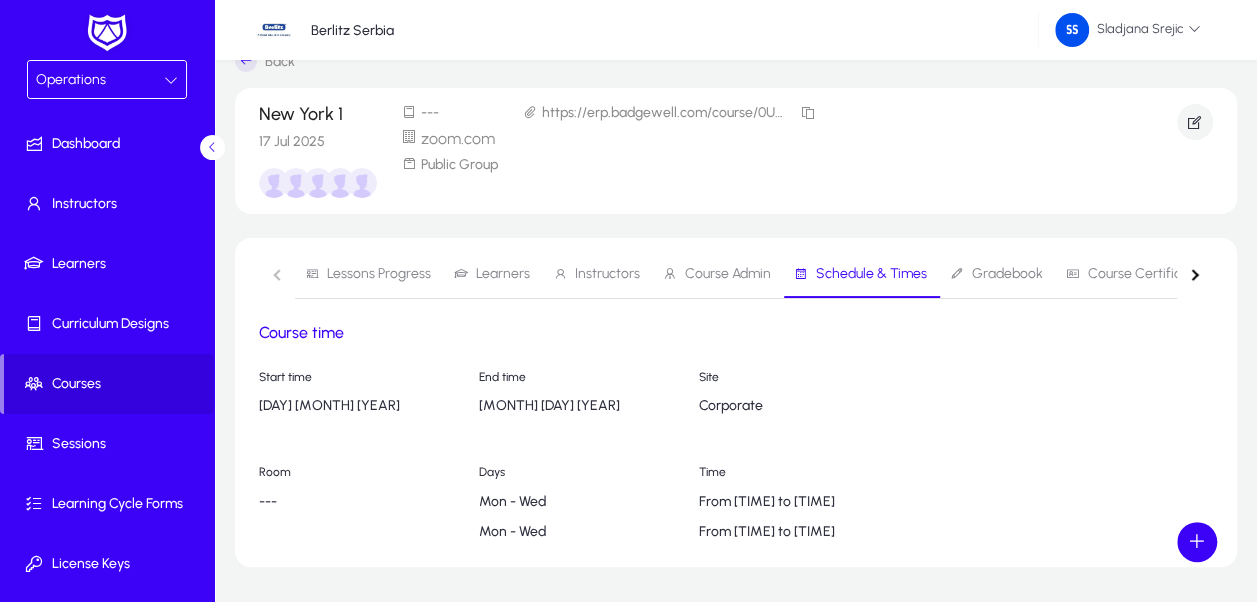 scroll, scrollTop: 0, scrollLeft: 0, axis: both 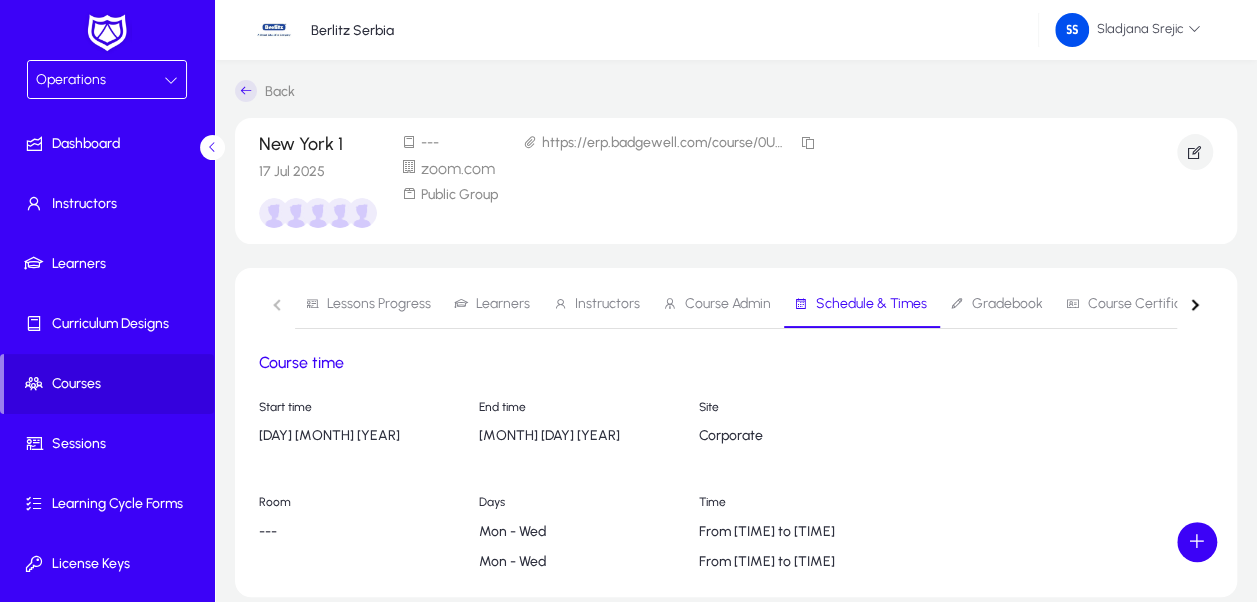 drag, startPoint x: 737, startPoint y: 534, endPoint x: 851, endPoint y: 552, distance: 115.41231 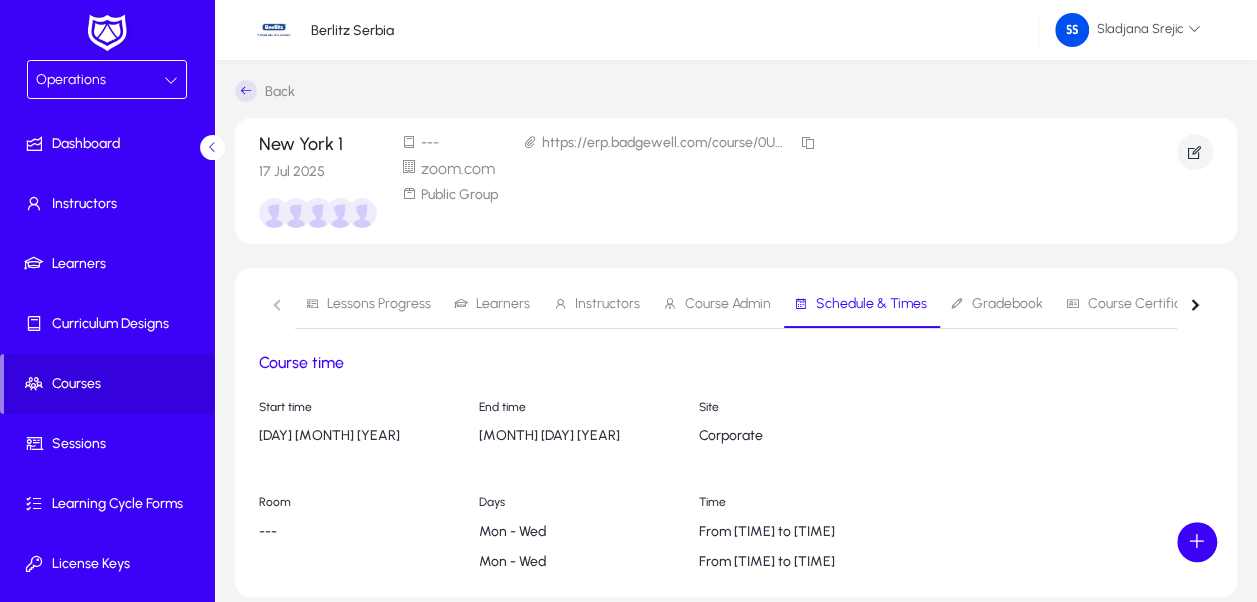 click on "Time  From [TIME] to [TIME]   From [TIME] to [TIME]" 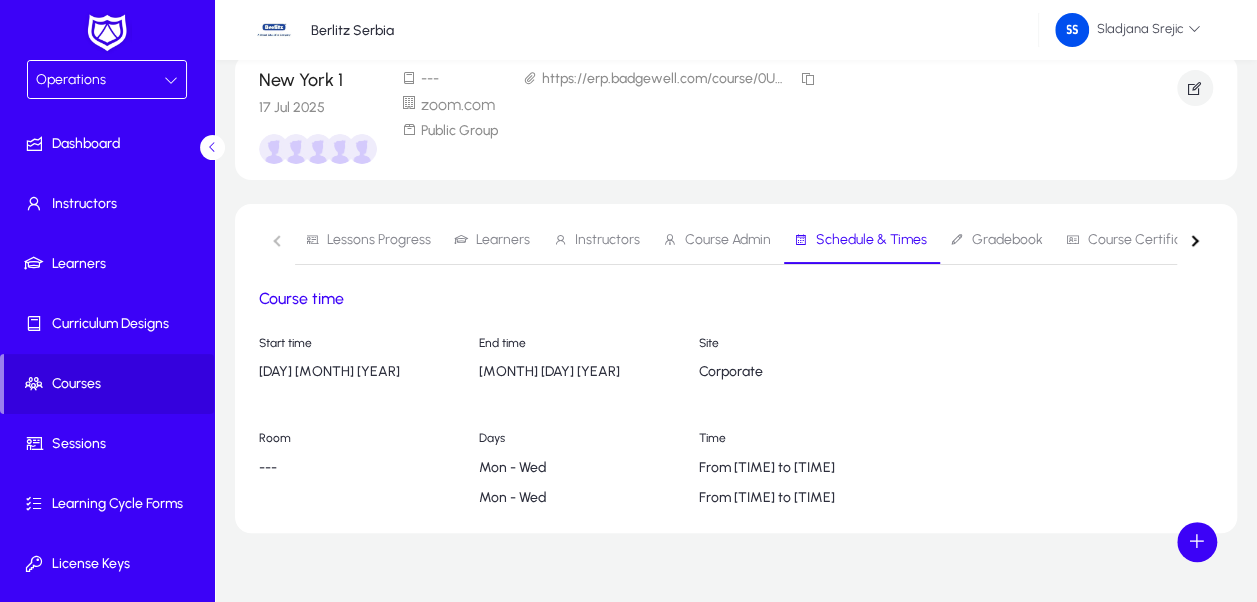 scroll, scrollTop: 94, scrollLeft: 0, axis: vertical 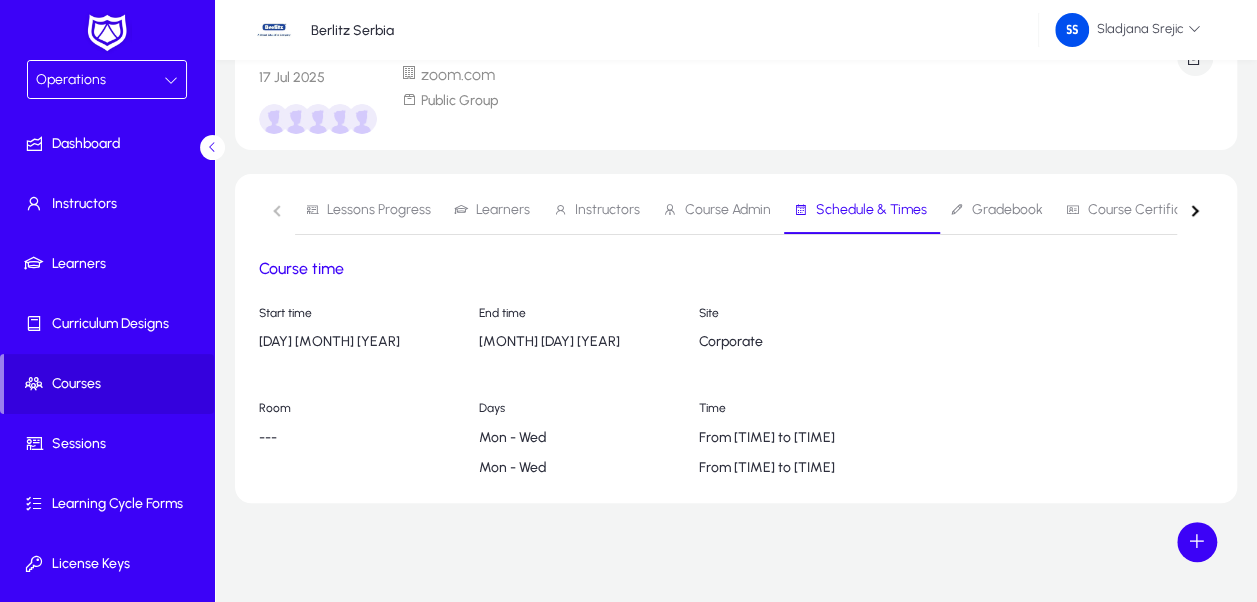 click on "From [TIME] to [TIME]" 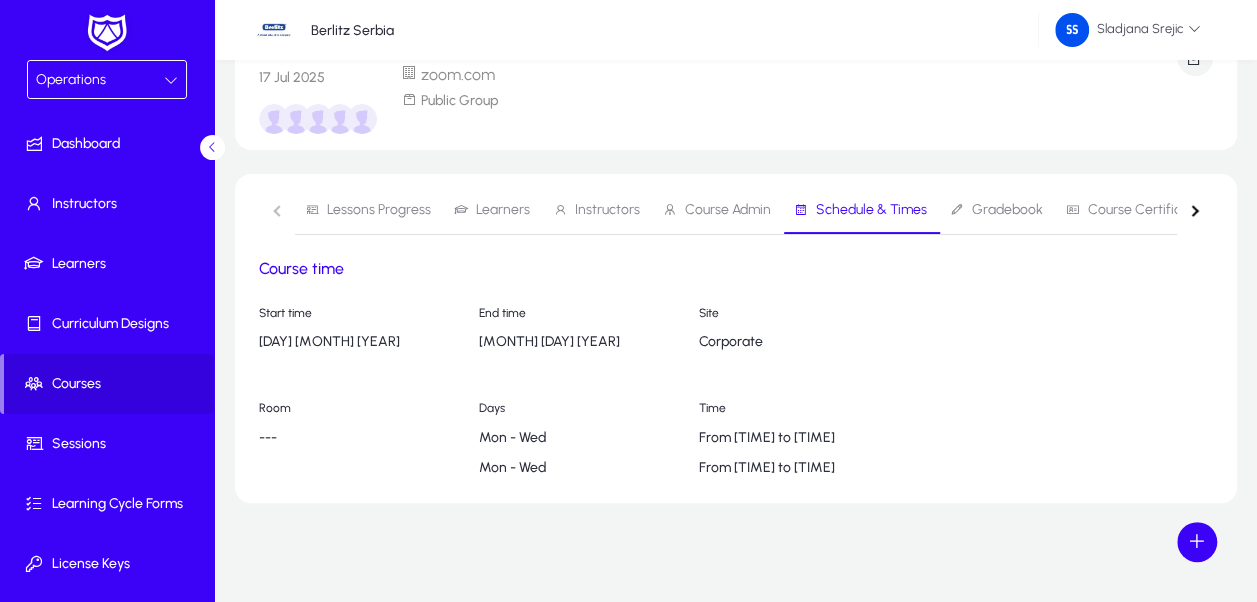 drag, startPoint x: 847, startPoint y: 474, endPoint x: 733, endPoint y: 443, distance: 118.13975 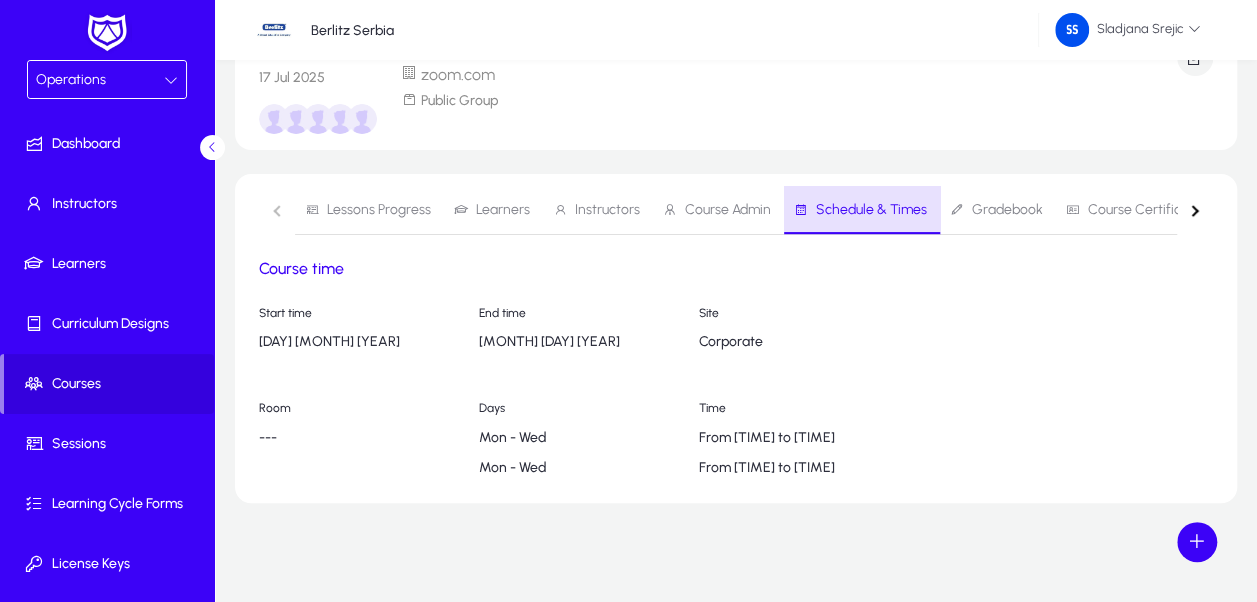 click on "Schedule & Times" at bounding box center [860, 210] 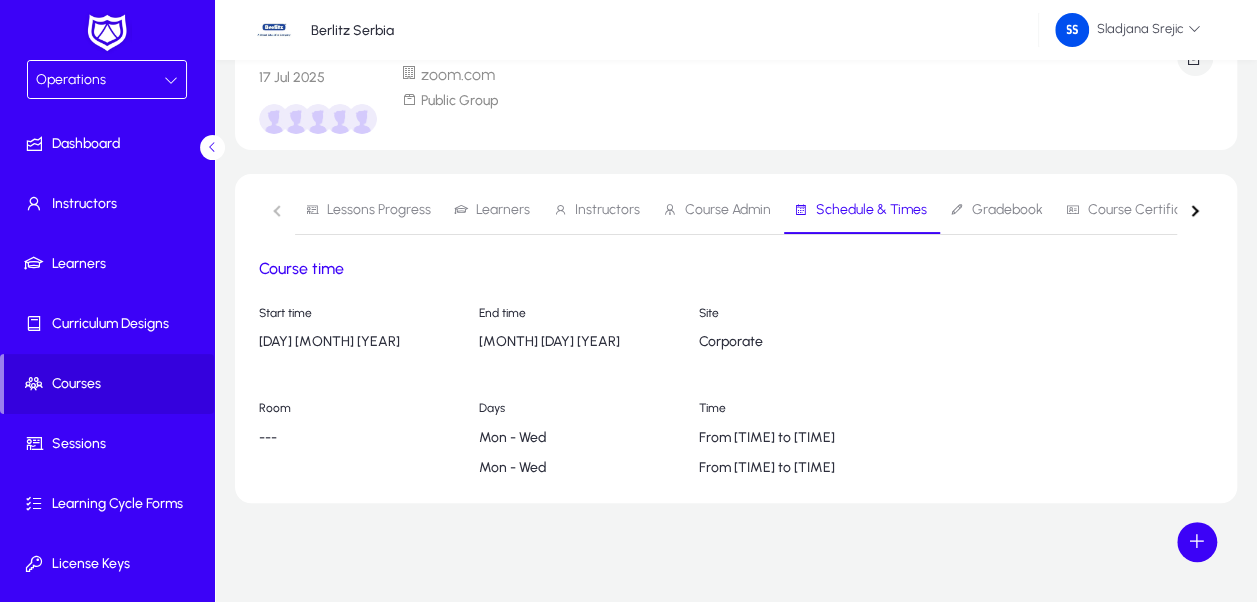 click on "Gradebook" at bounding box center [996, 210] 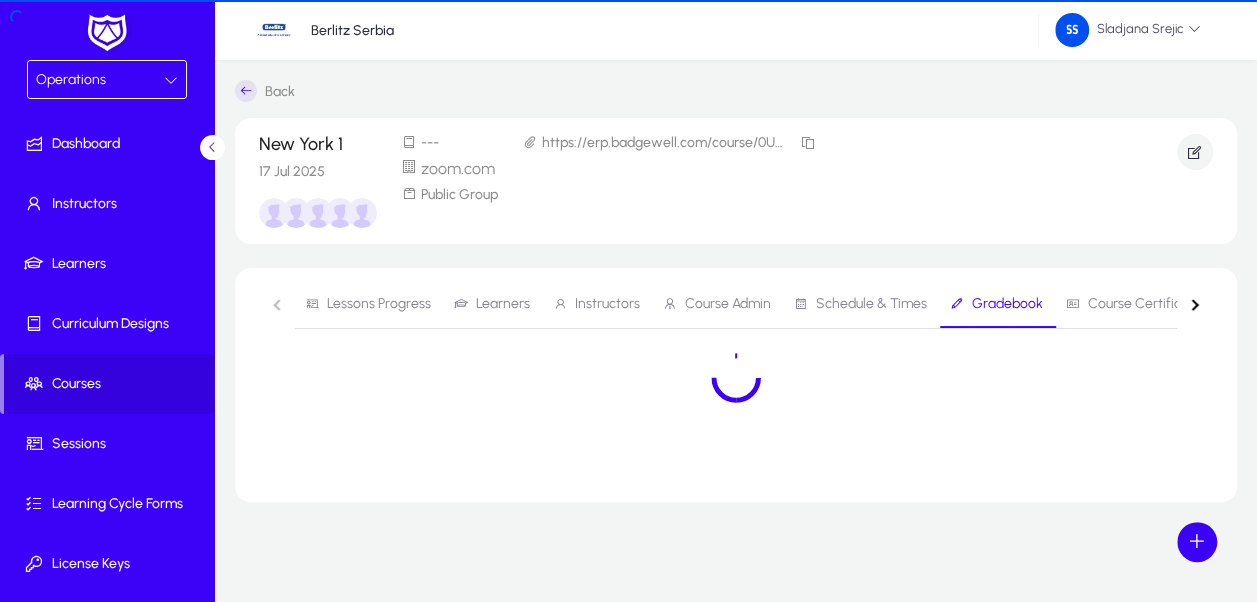 scroll, scrollTop: 0, scrollLeft: 0, axis: both 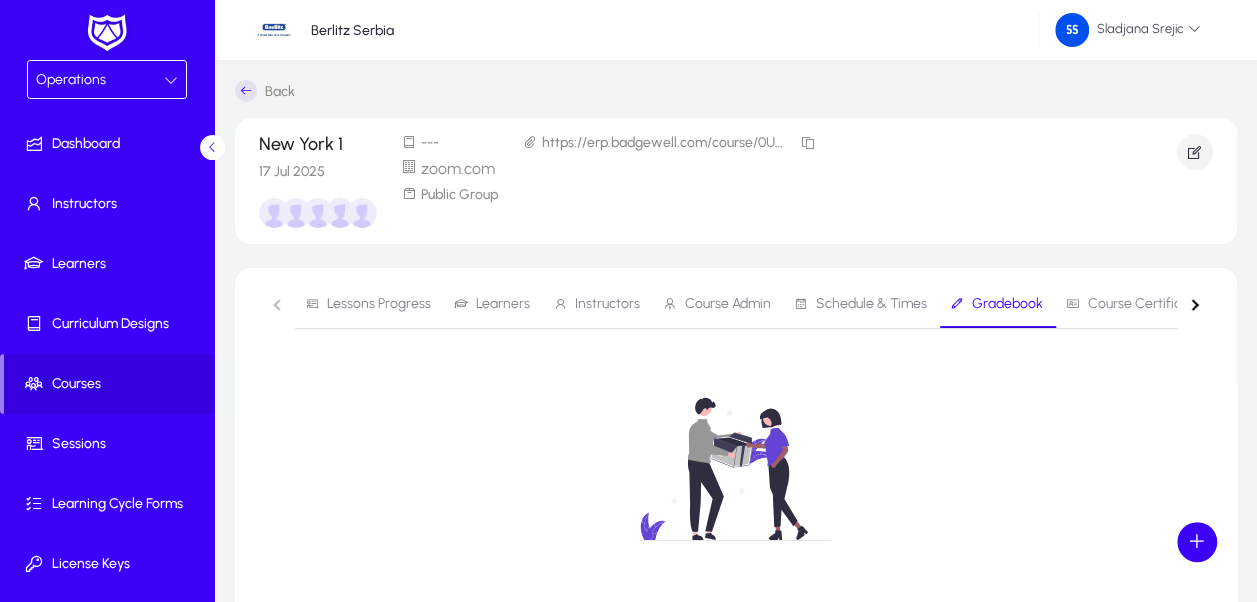 click on "Lessons Progress   Learners   Instructors   Course Admin   Schedule & Times   Gradebook   Course Certificates   Learning Cycle Forms" 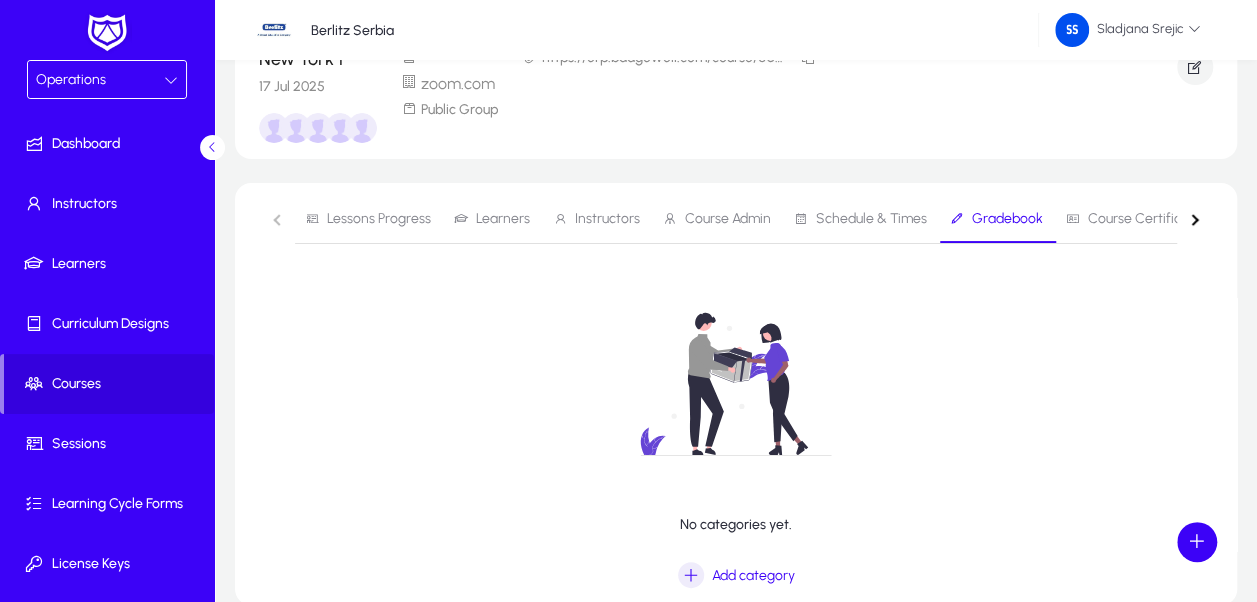 scroll, scrollTop: 187, scrollLeft: 0, axis: vertical 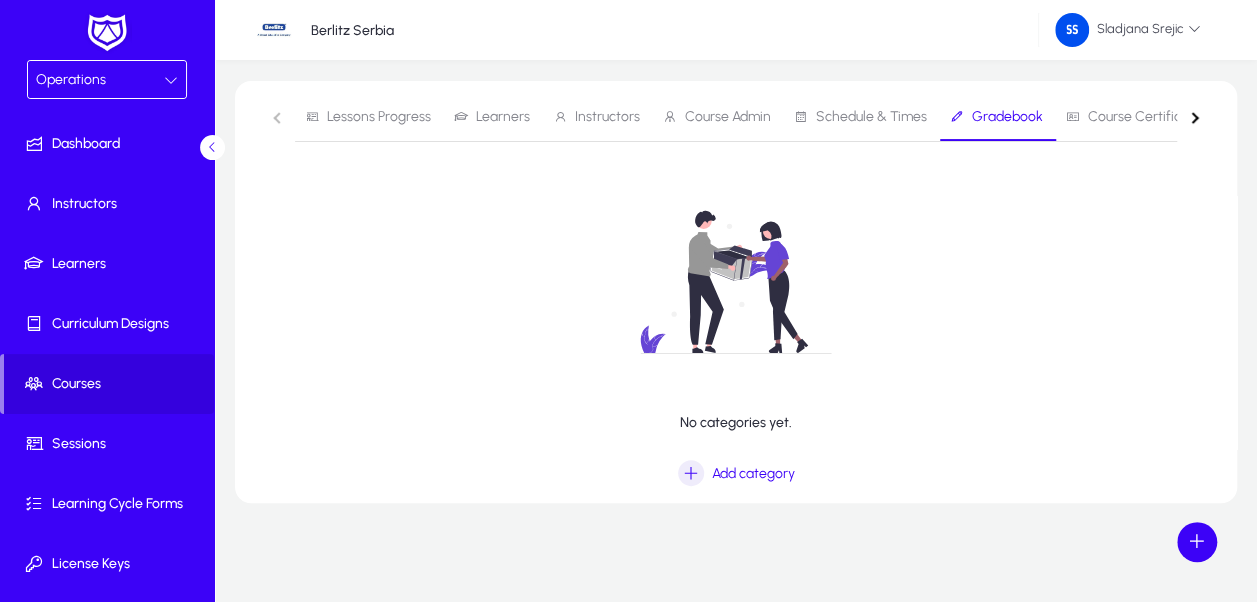 click on "Lessons Progress" at bounding box center [379, 117] 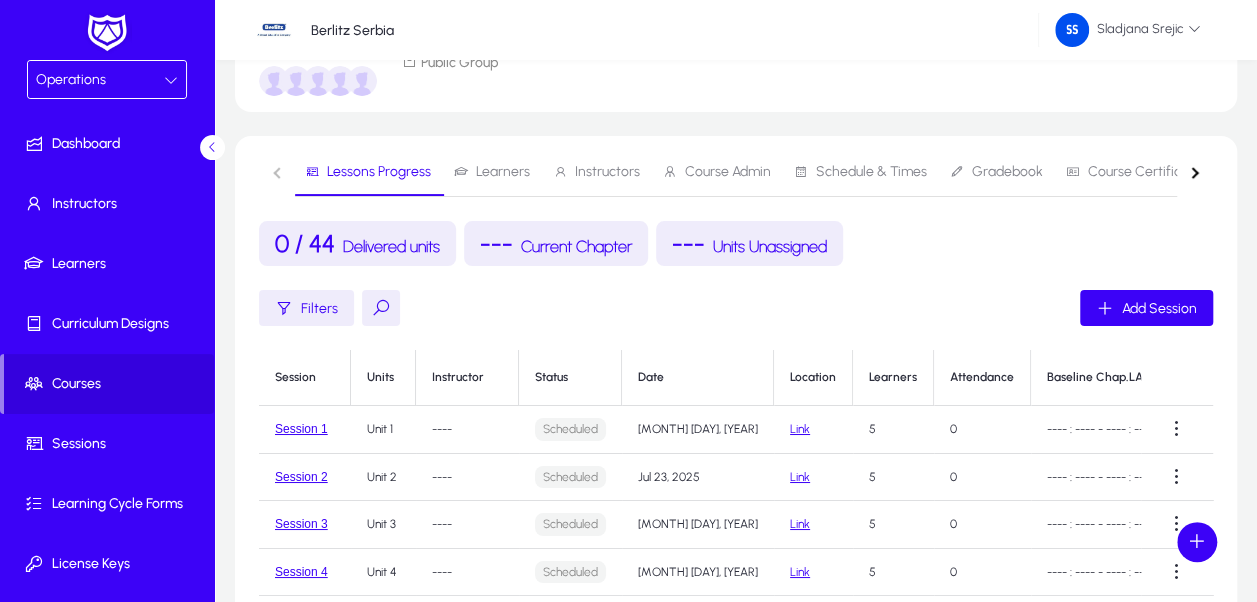 scroll, scrollTop: 87, scrollLeft: 0, axis: vertical 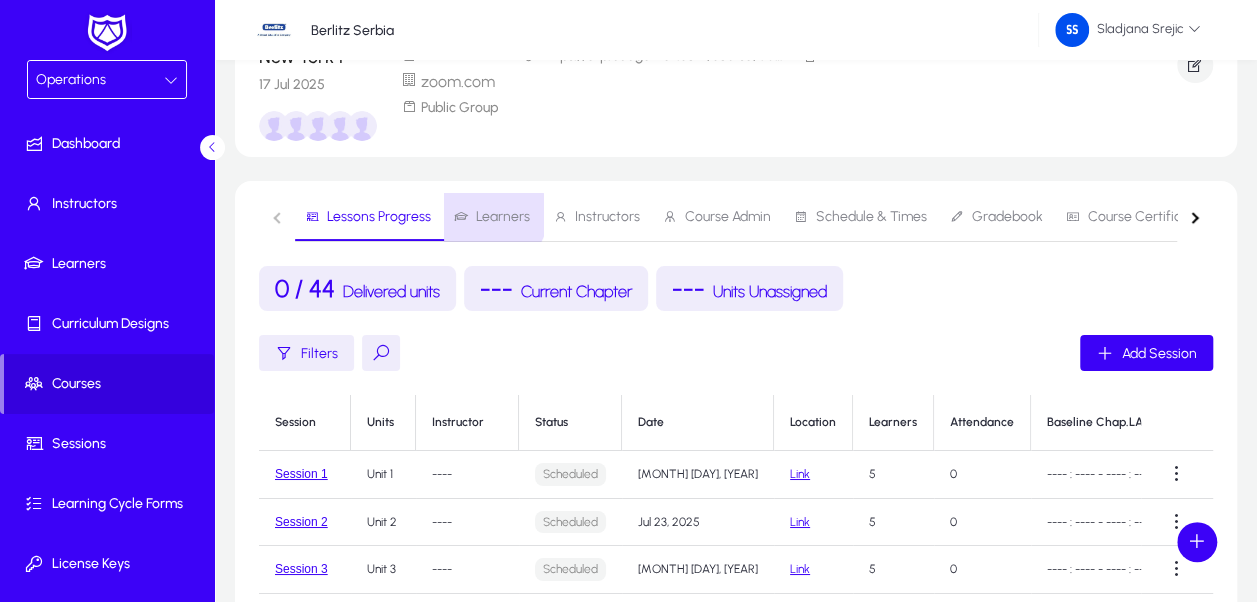 click on "Learners" at bounding box center (503, 217) 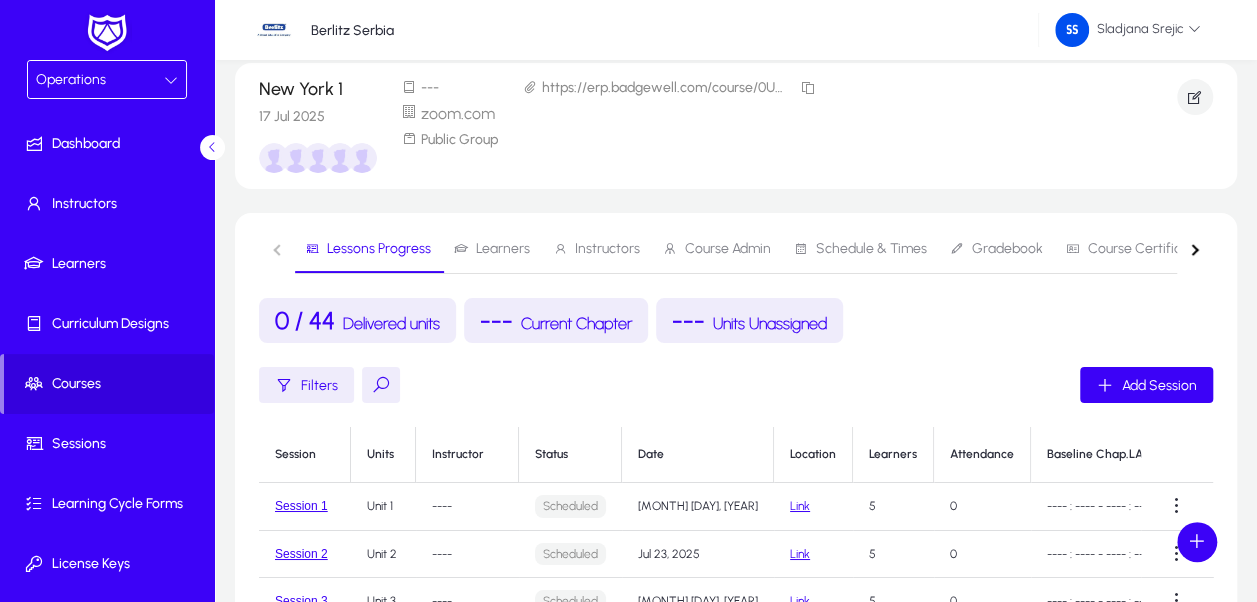scroll, scrollTop: 0, scrollLeft: 0, axis: both 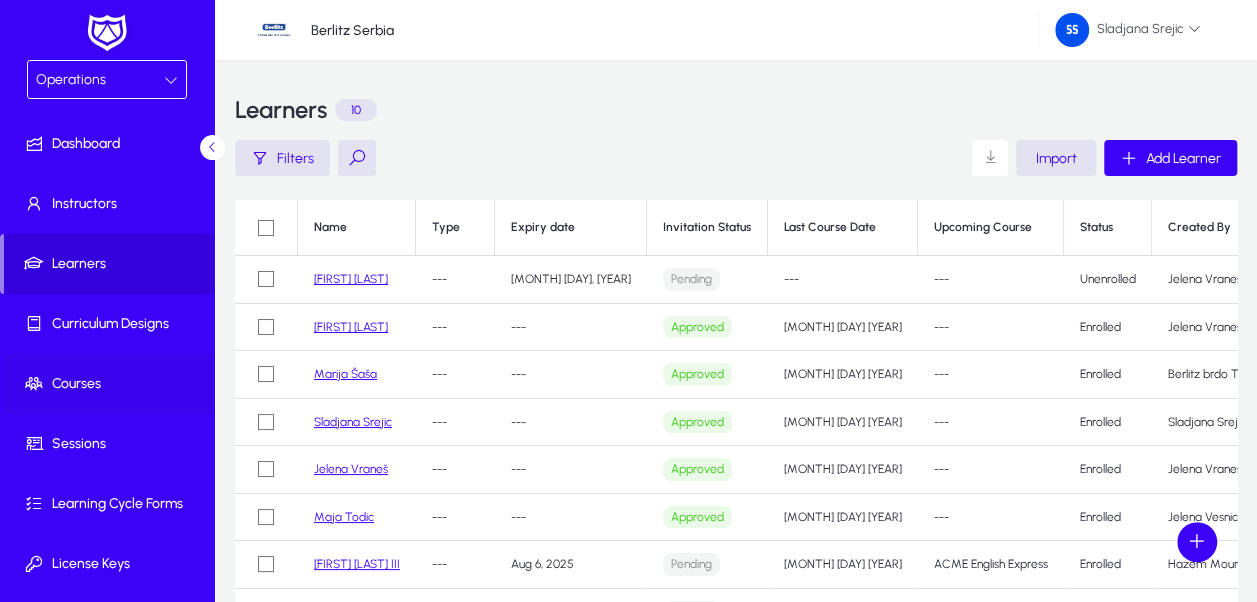 click on "Courses" 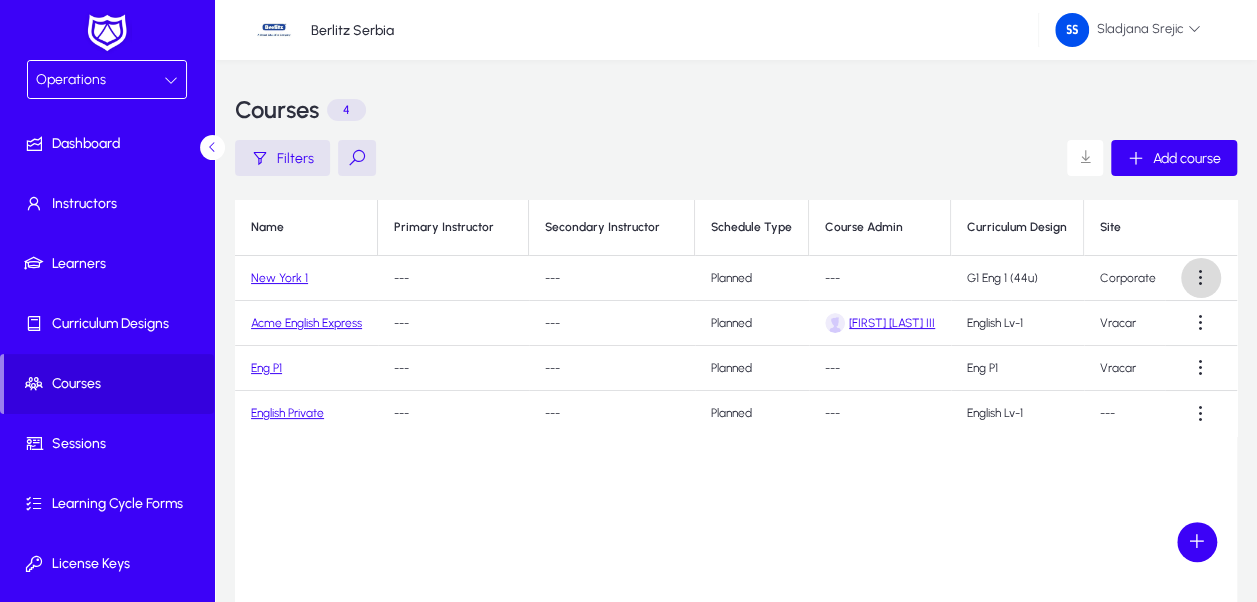 click 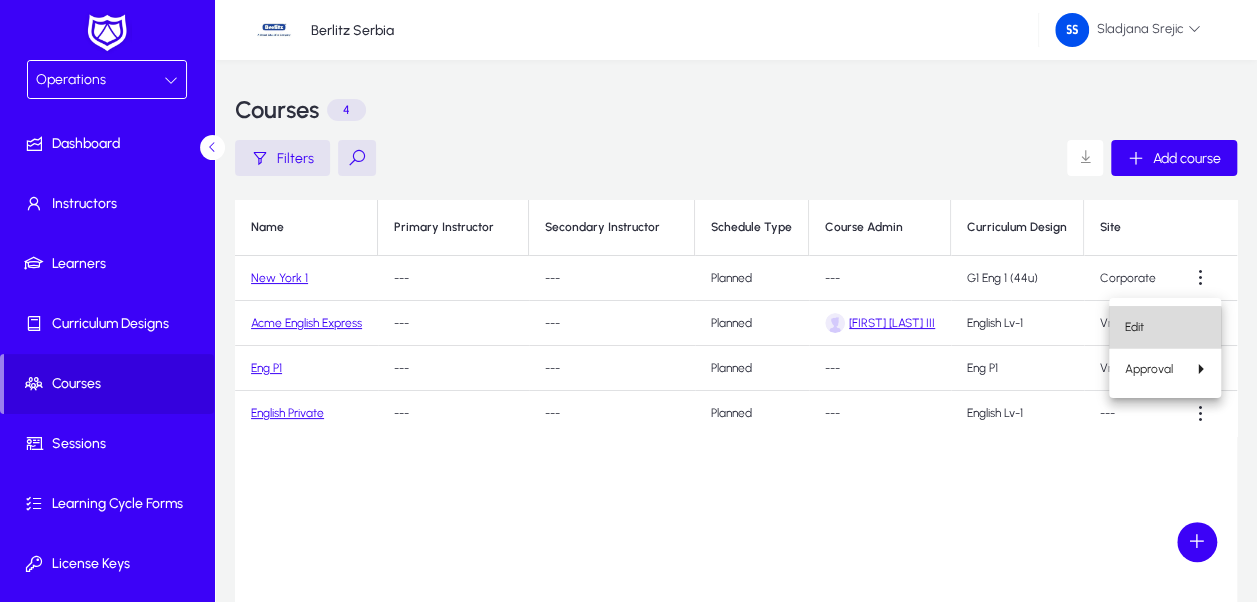 click on "Edit" at bounding box center [1165, 327] 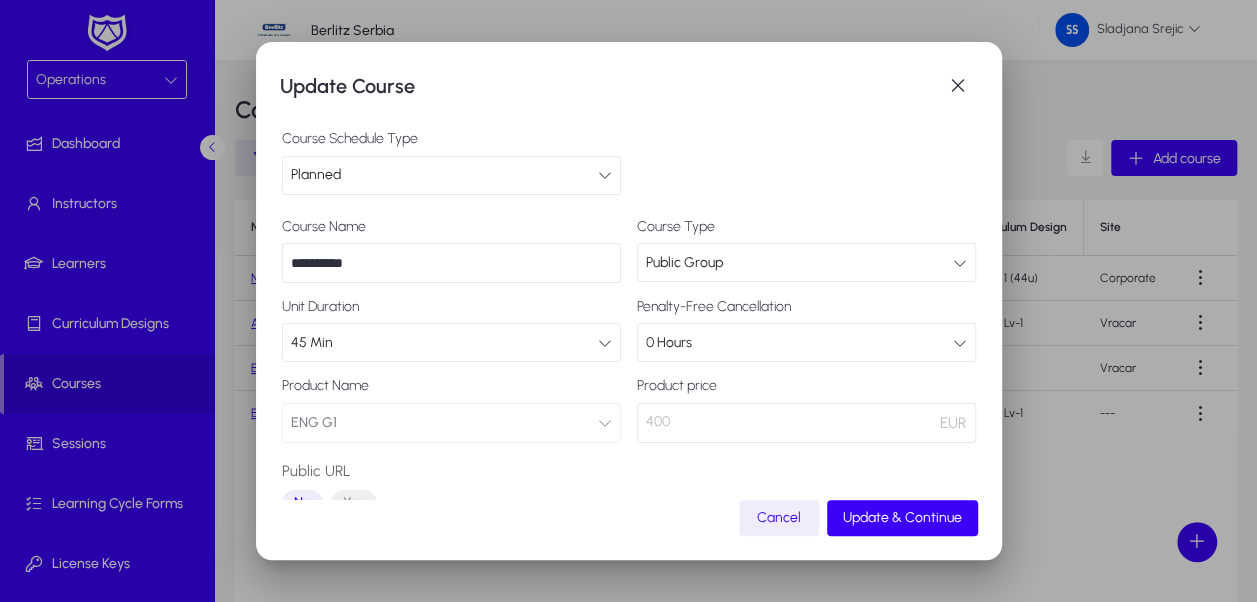 scroll, scrollTop: 261, scrollLeft: 0, axis: vertical 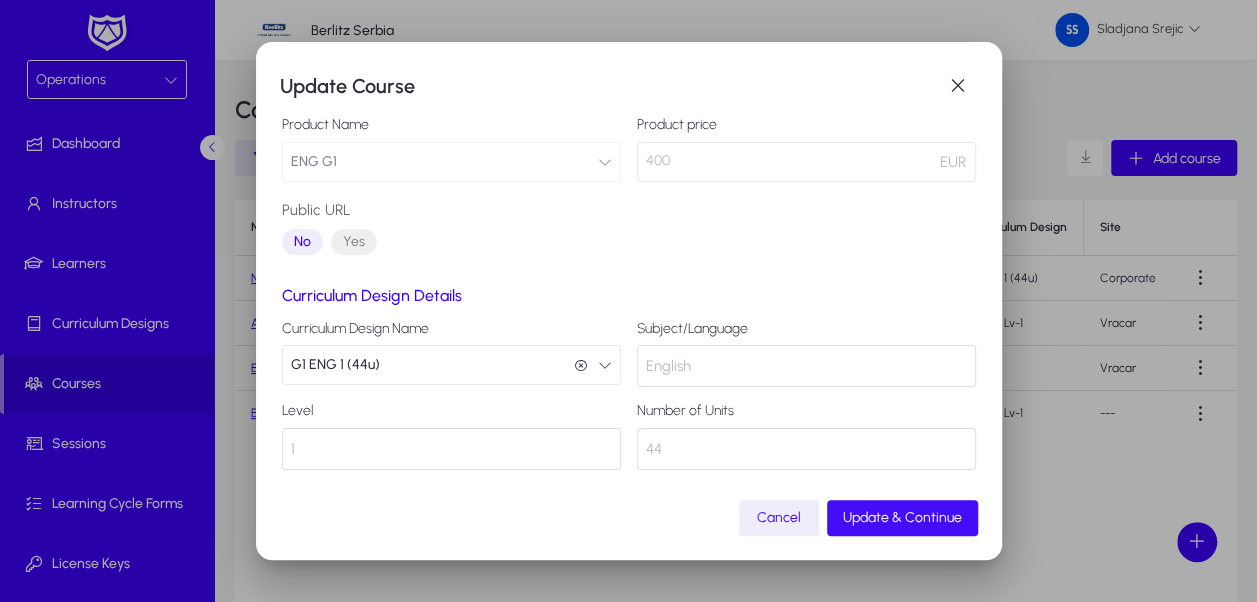 click on "Update & Continue" 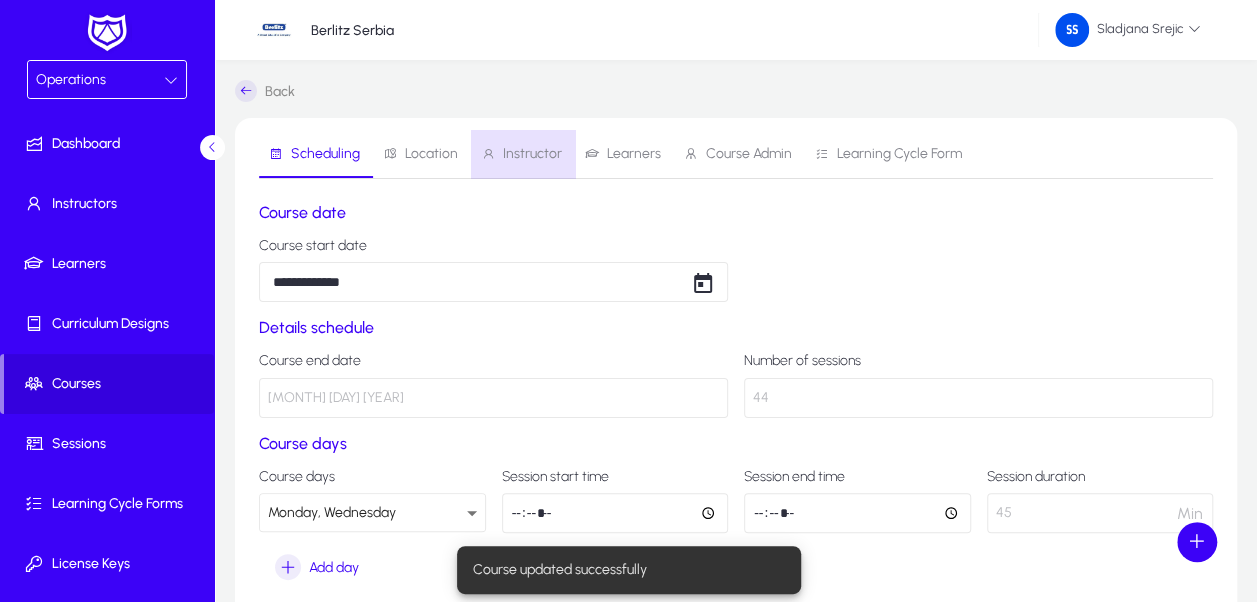 click on "Instructor" at bounding box center (532, 154) 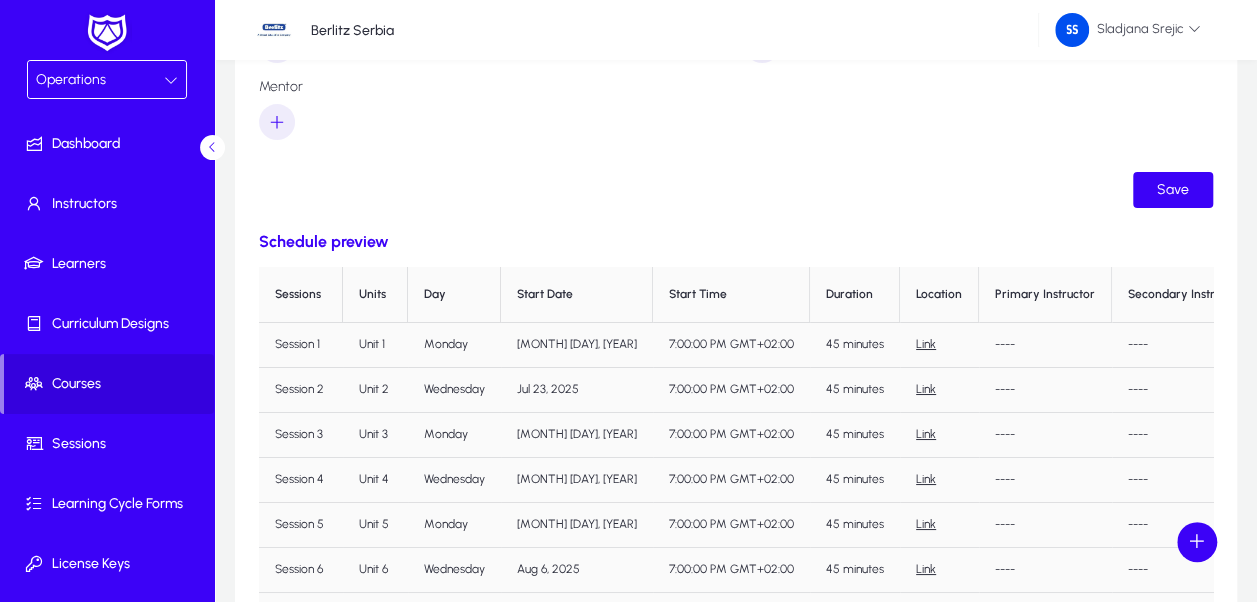 scroll, scrollTop: 0, scrollLeft: 0, axis: both 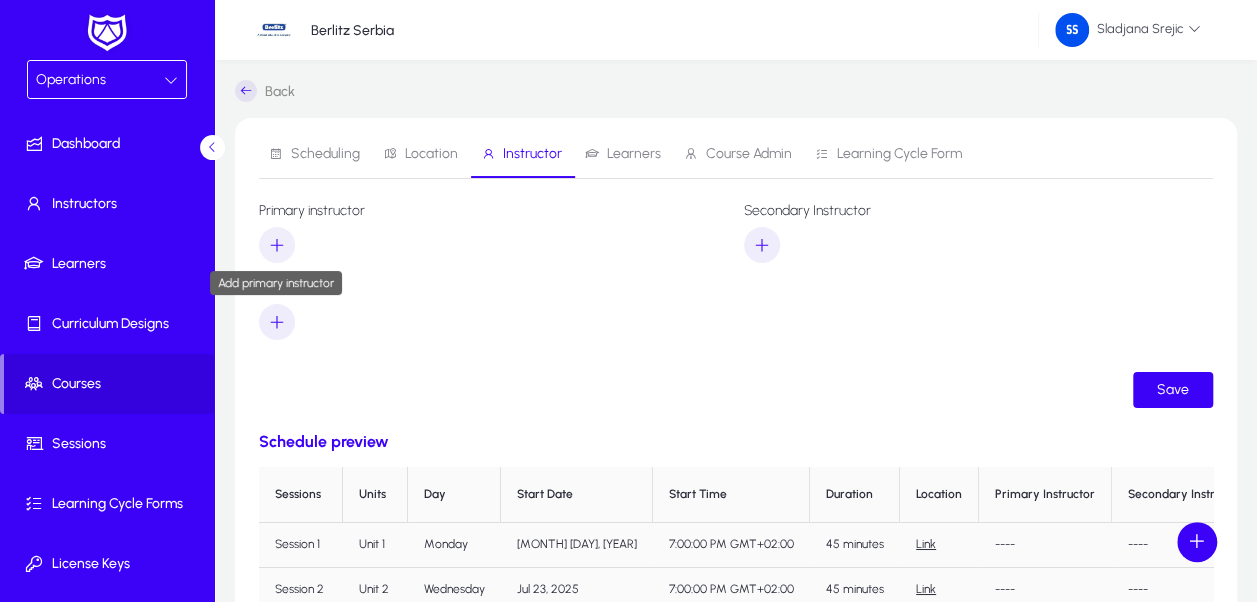 click 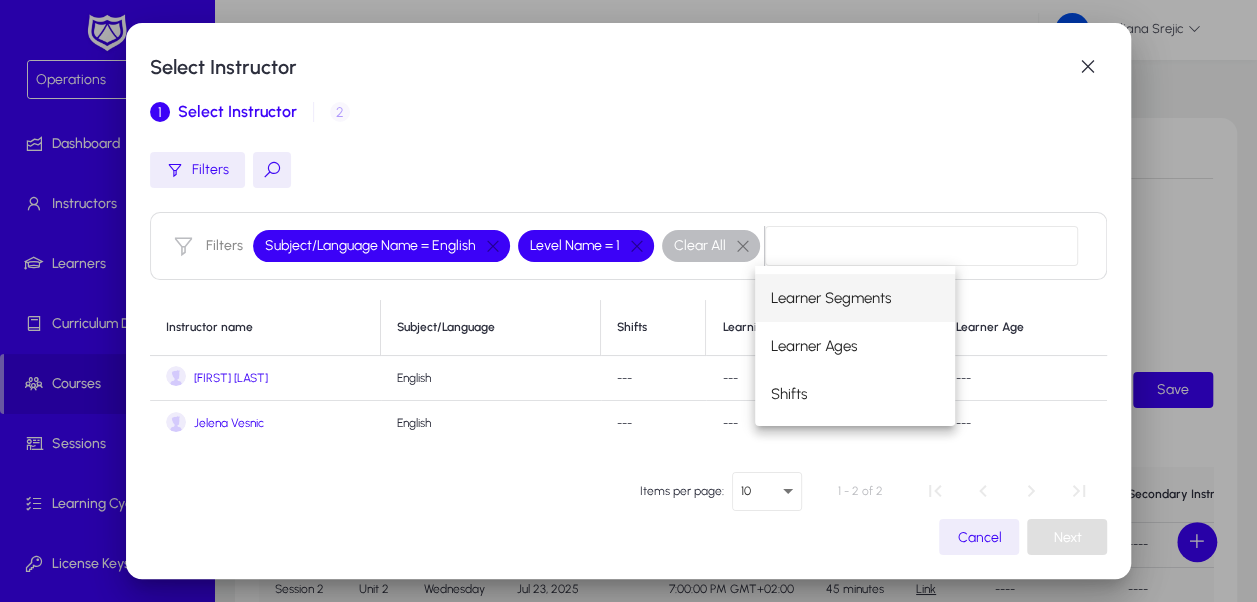 click on "[FIRST] [LAST]" at bounding box center (231, 378) 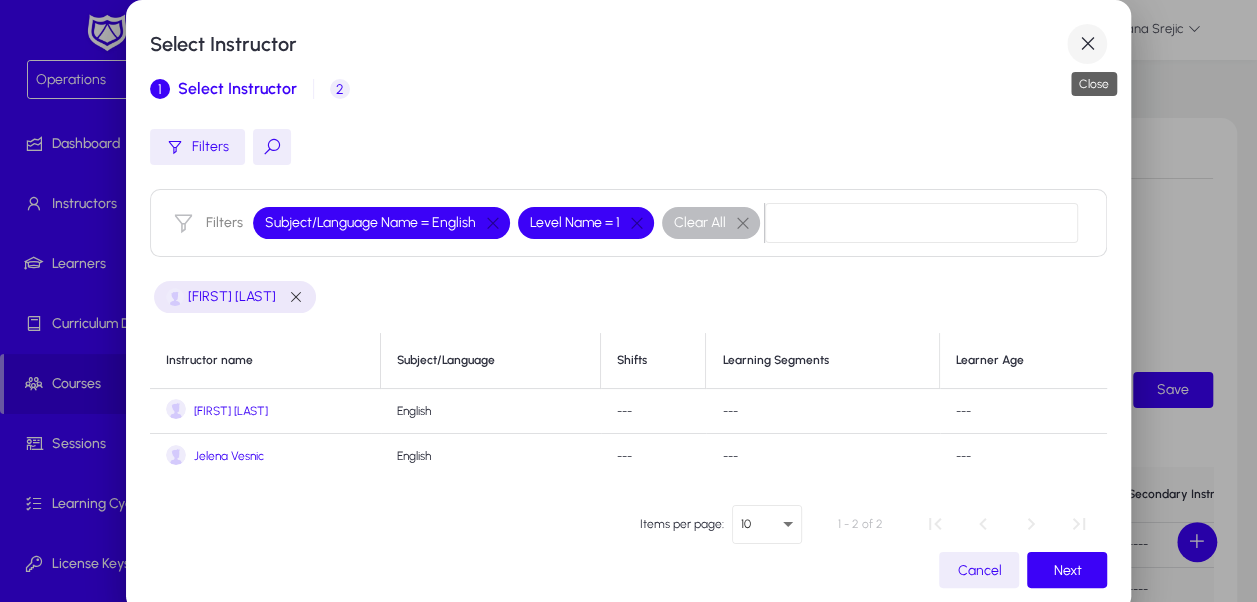 click at bounding box center [1087, 44] 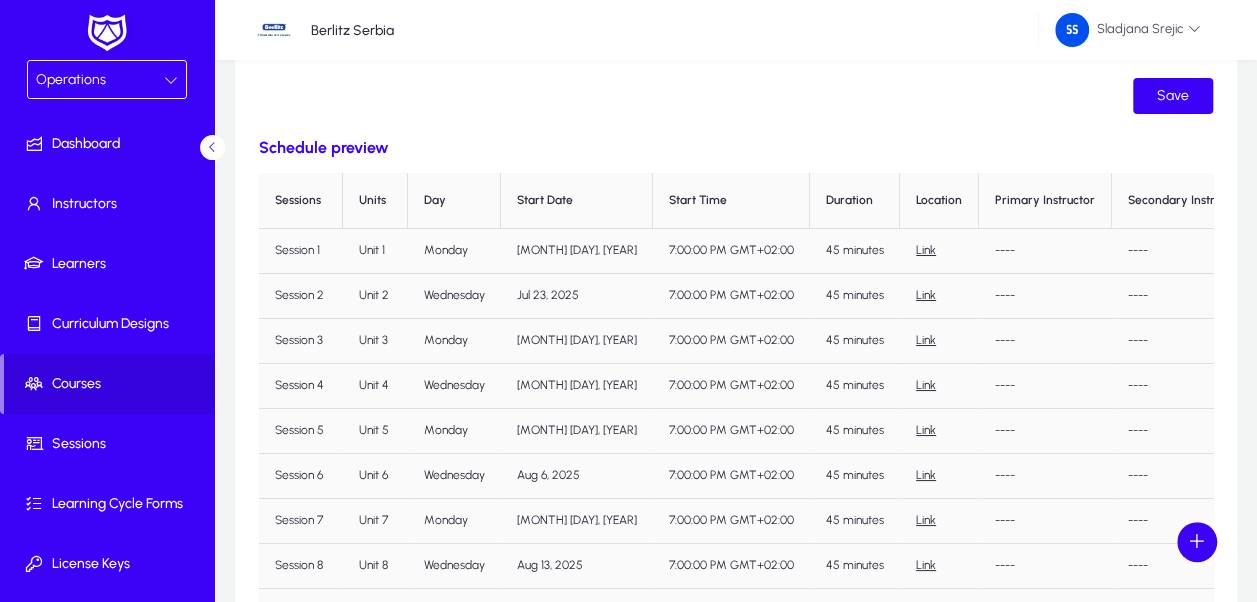 scroll, scrollTop: 300, scrollLeft: 0, axis: vertical 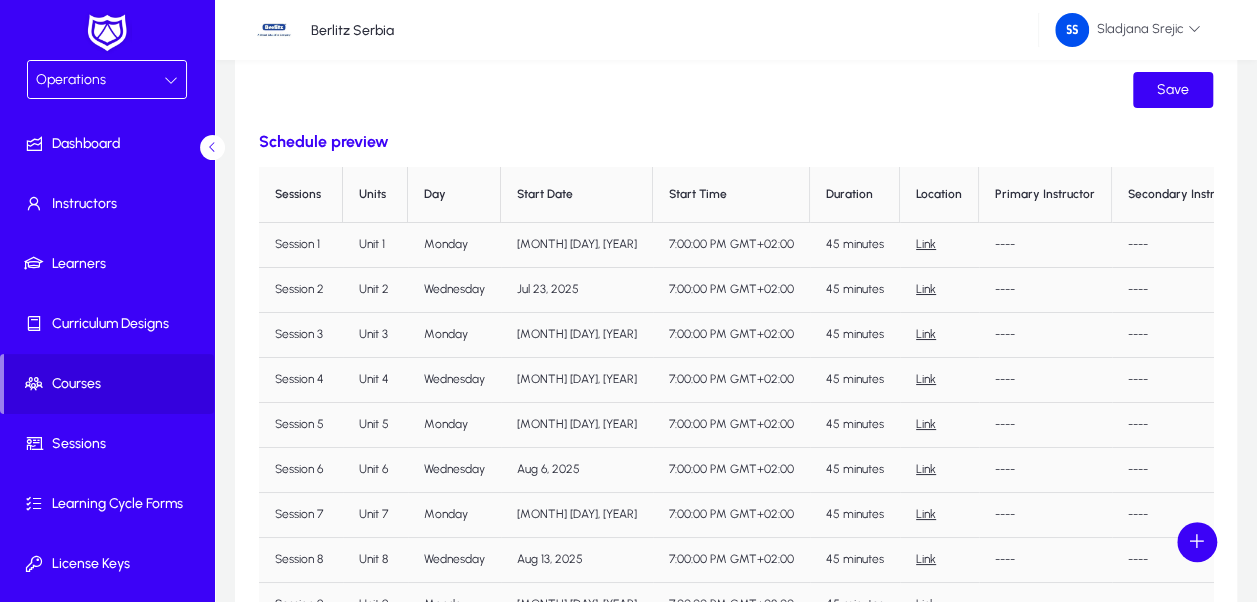 click on "Schedule preview" 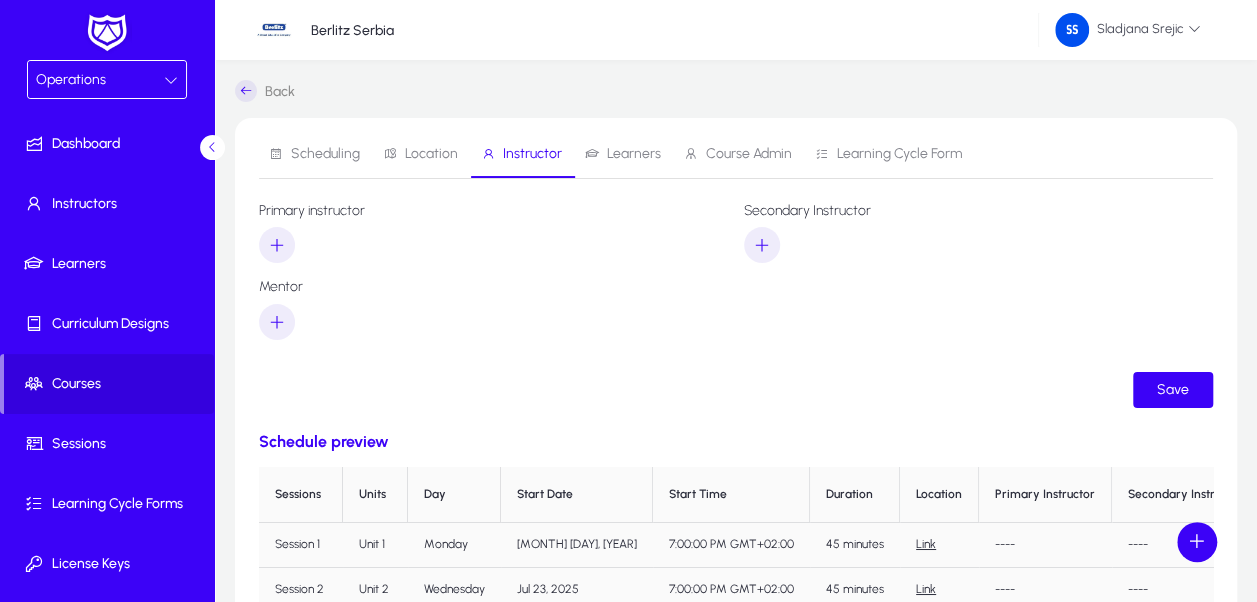 click 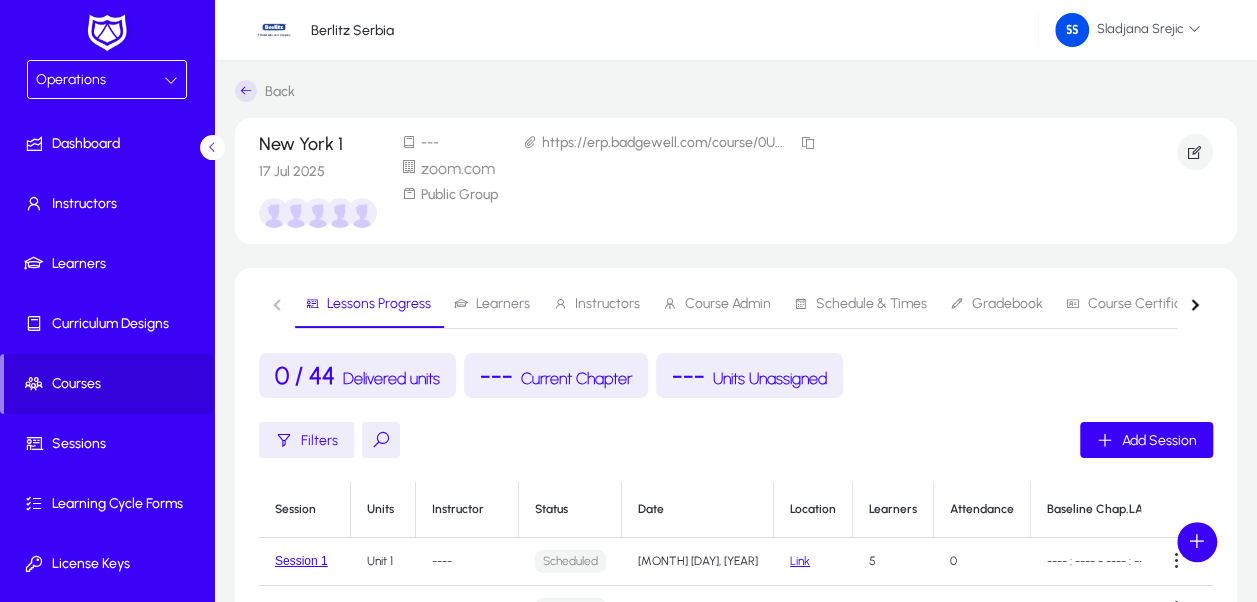 click on "New York 1   [MONTH] [DAY] [YEAR]   ---  zoom.com Public Group https://erp.badgewell.com/course/0U050526BLQ3  Lessons Progress   Learners   Instructors   Course Admin   Schedule & Times   Gradebook   Course Certificates   Learning Cycle Forms   0 / 44  Delivered units  ---  Current Chapter  ---  Units Unassigned  Filters    Add Session  Session Units Instructor Status Date Location Learners Attendance Baseline Chap.LA Delivered Chap.LA  Approval Status  Approve/Reject By Comment Cancellation Note  Session 1   Unit 1   ----   Scheduled   [MONTH] [DAY], [YEAR]  Link  5   0   ---- : ---- - ---- : ----   ---- : ---- - ---- : ----   Pending   ----   ---   ---   Session 2   Unit 2   ----   Scheduled   [MONTH] [DAY], [YEAR]  Link  5   0   ---- : ---- - ---- : ----   ---- : ---- - ---- : ----   Pending   ----   ---   ---   Session 3   Unit 3   ----   Scheduled   [MONTH] [DAY], [YEAR]  Link  5   0   ---- : ---- - ---- : ----   ---- : ---- - ---- : ----   Pending   ----   ---   ---   Session 4   Unit 4   ----   Scheduled   [MONTH] [DAY], [YEAR]  Link  5   0   5" 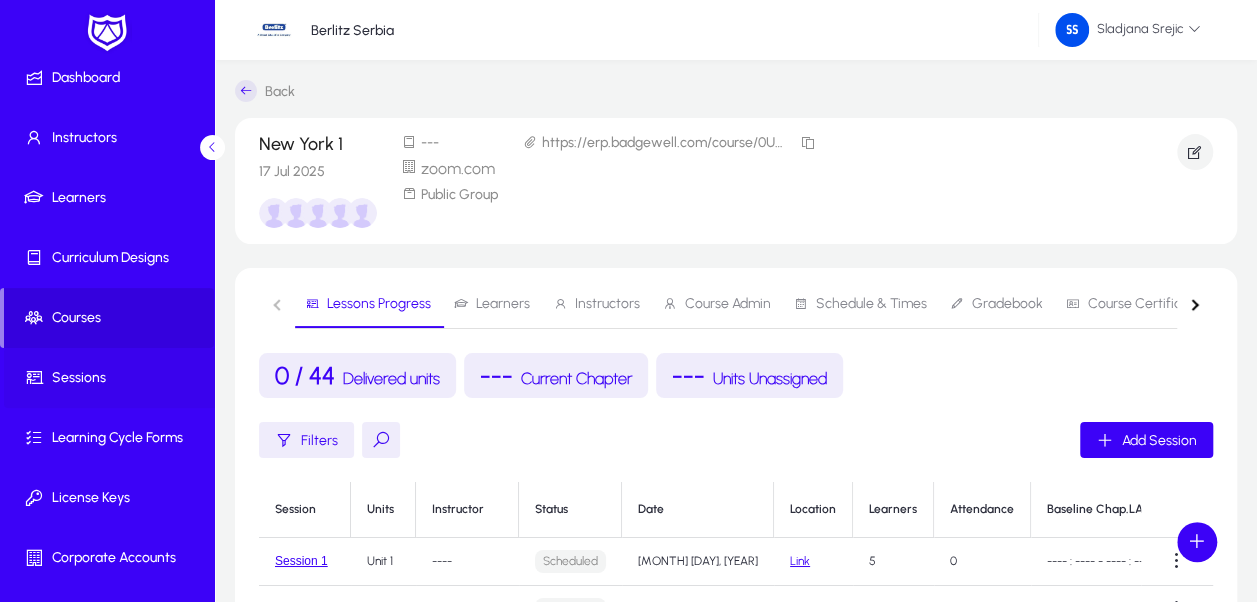 scroll, scrollTop: 187, scrollLeft: 0, axis: vertical 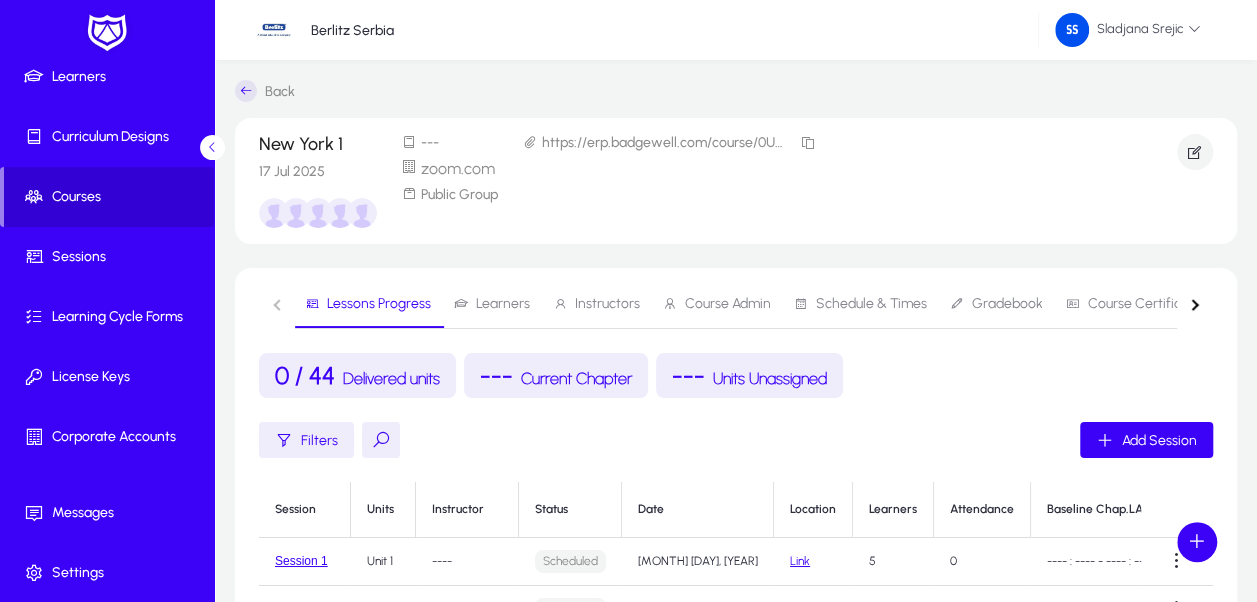 click on "Courses" 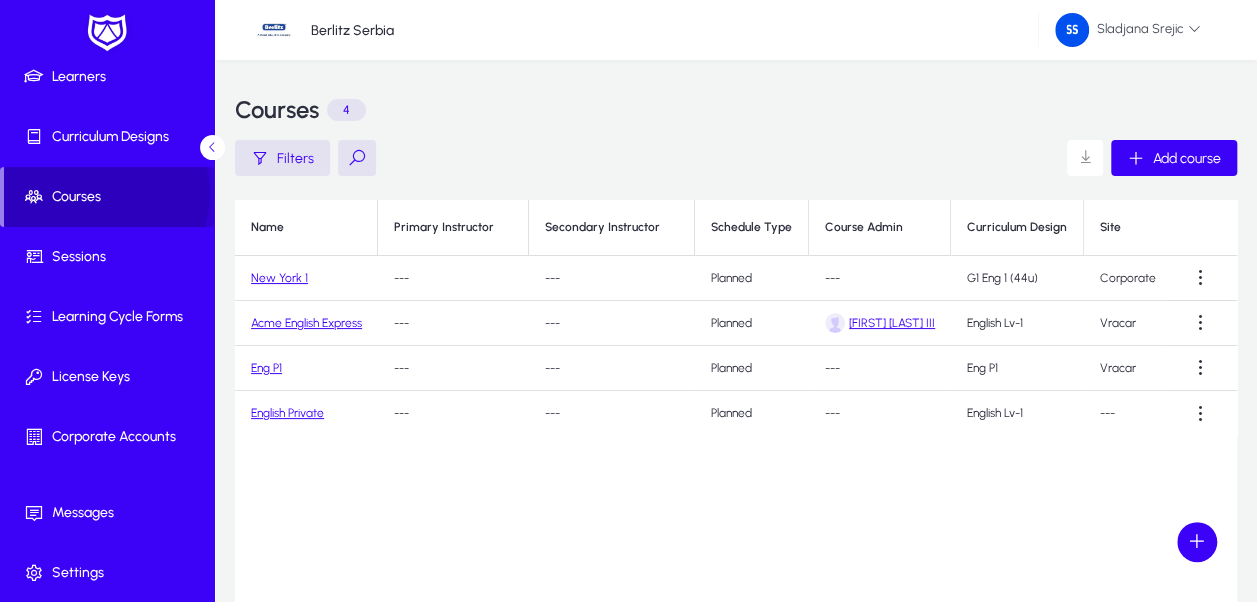 click on "Courses" 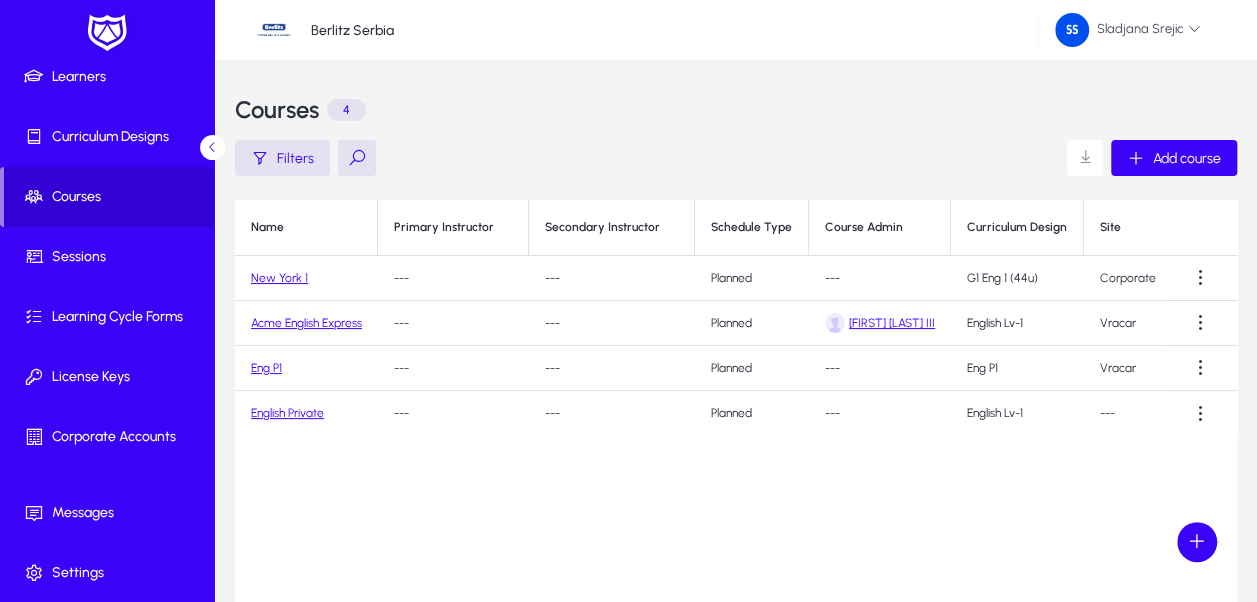 click on "Courses" 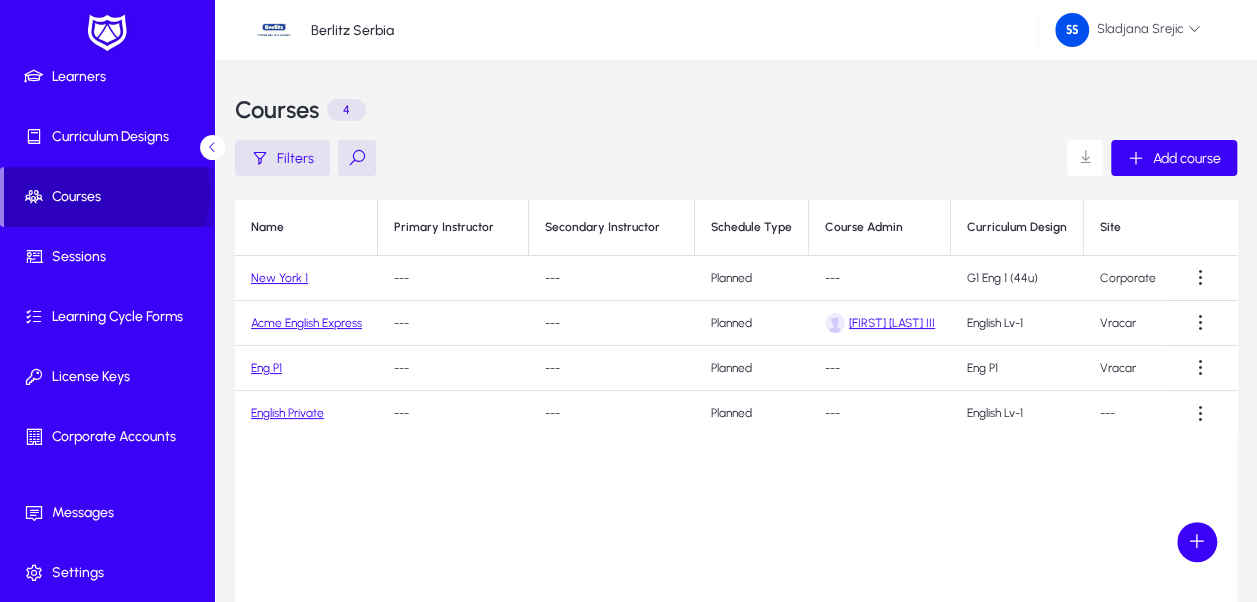 click on "Courses" 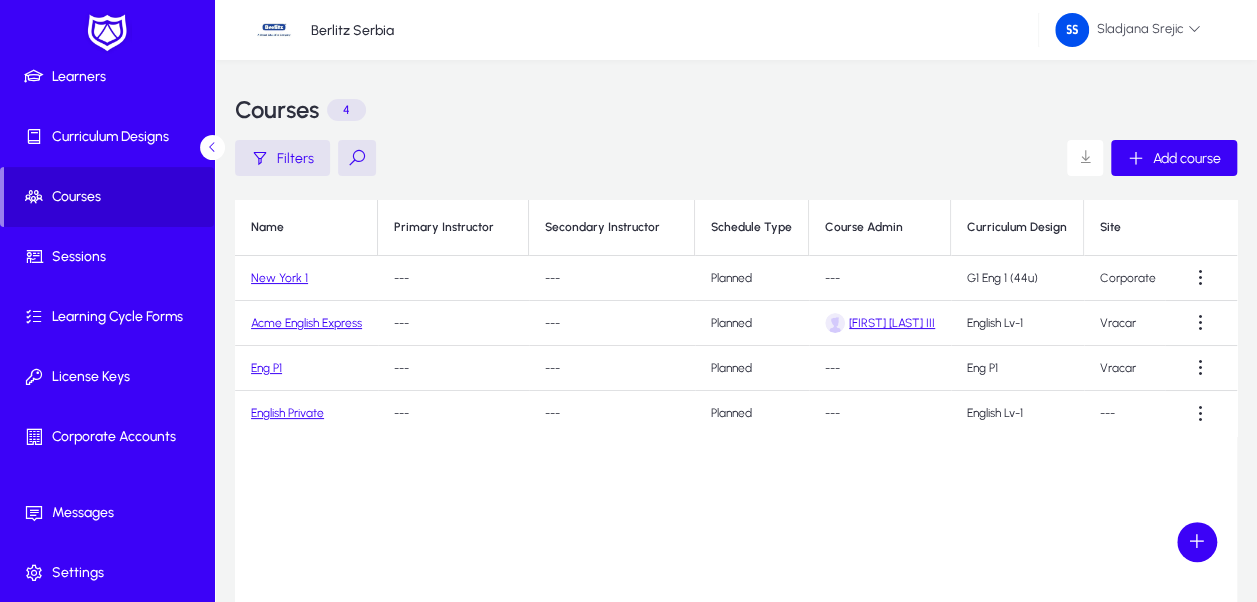 click on "Courses" 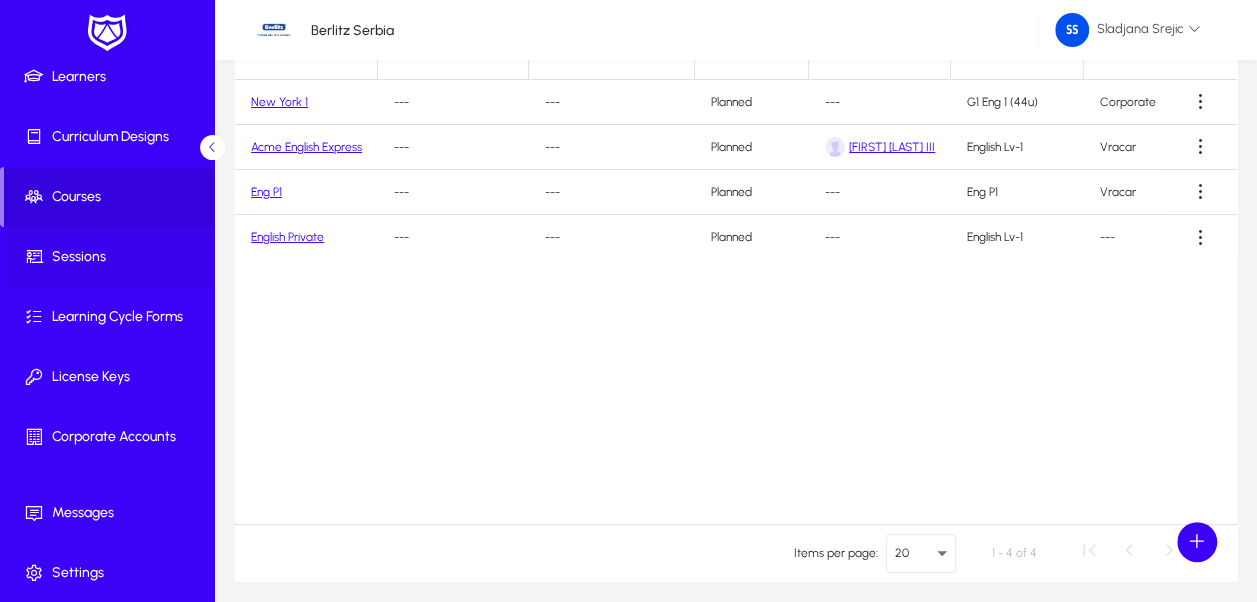 scroll, scrollTop: 254, scrollLeft: 0, axis: vertical 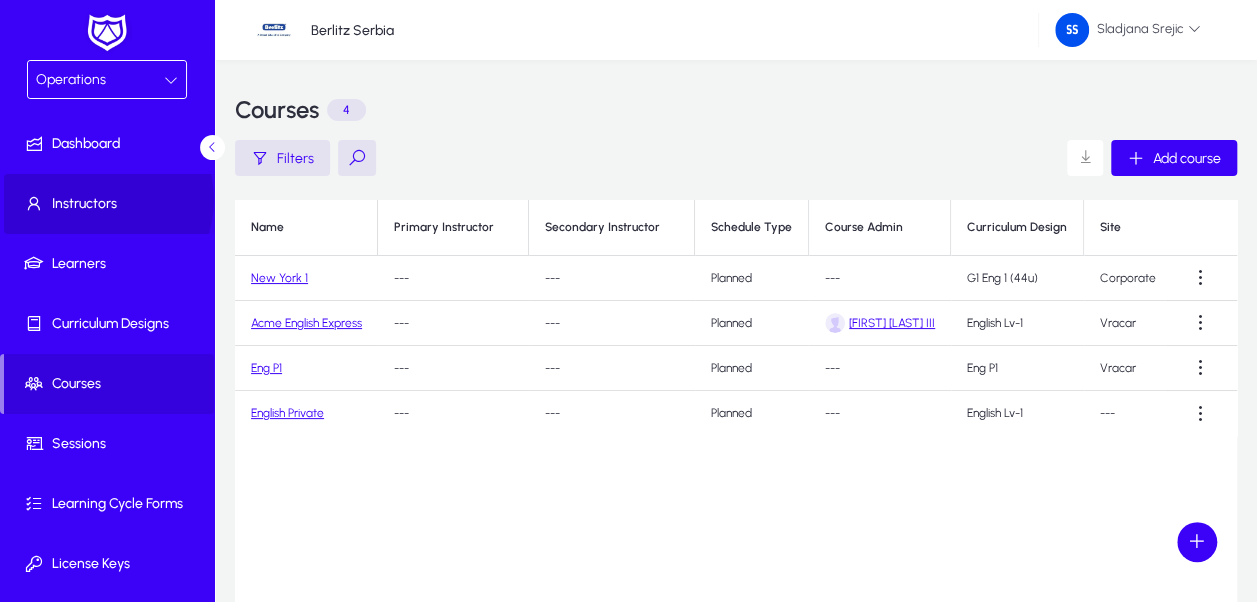 click on "Instructors" 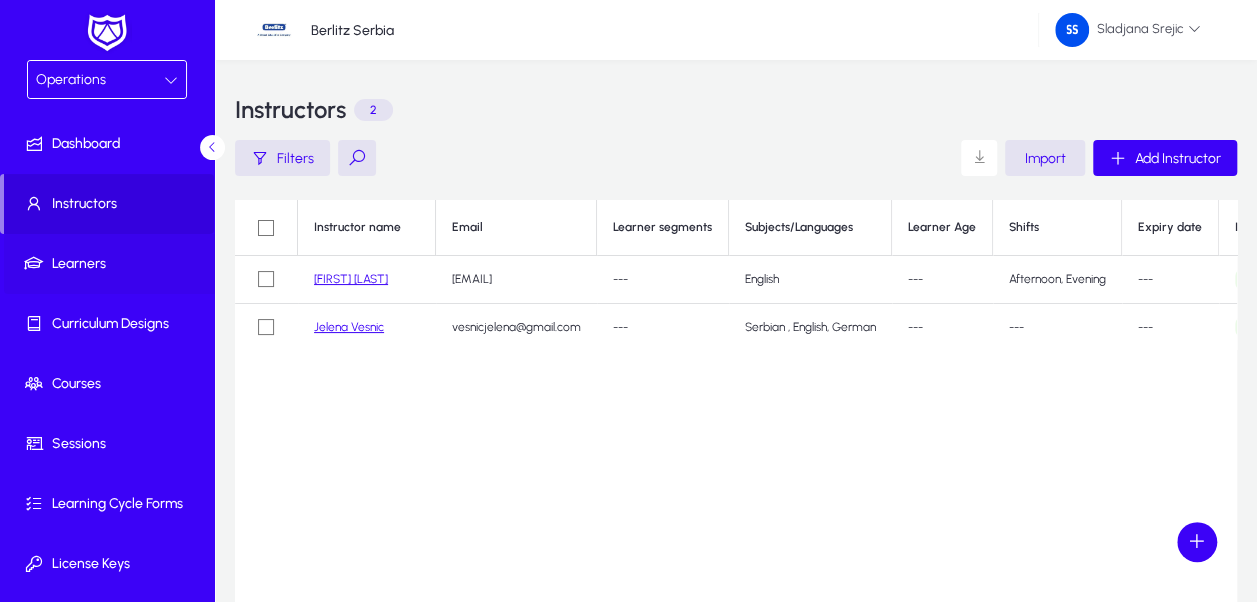 click 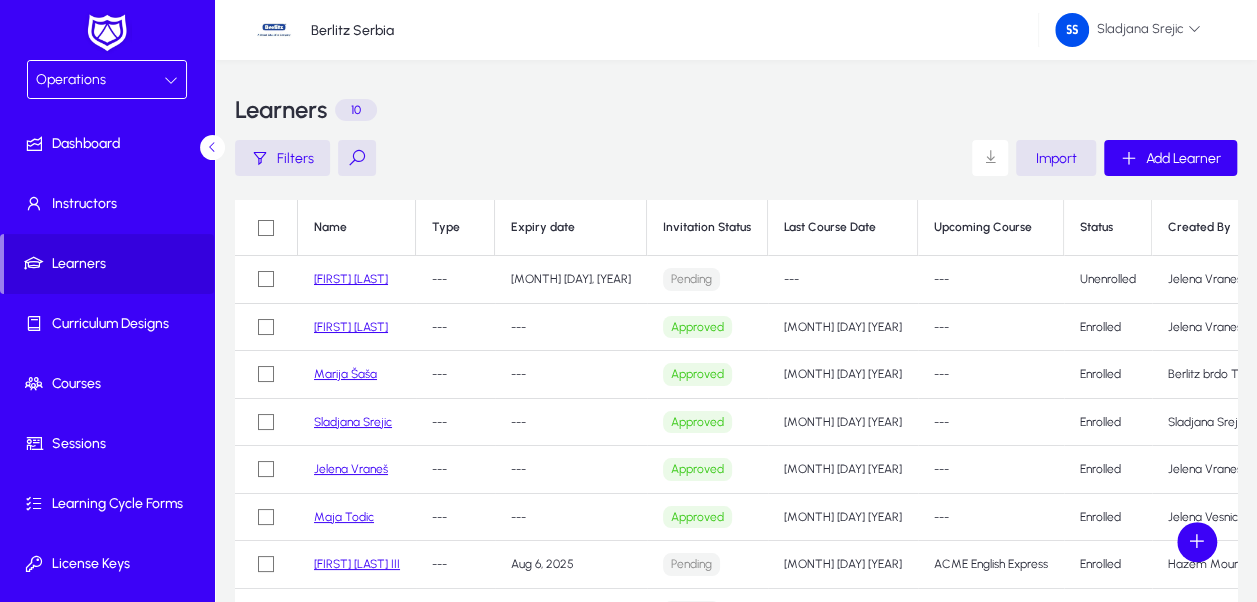 drag, startPoint x: 646, startPoint y: 280, endPoint x: 627, endPoint y: 276, distance: 19.416489 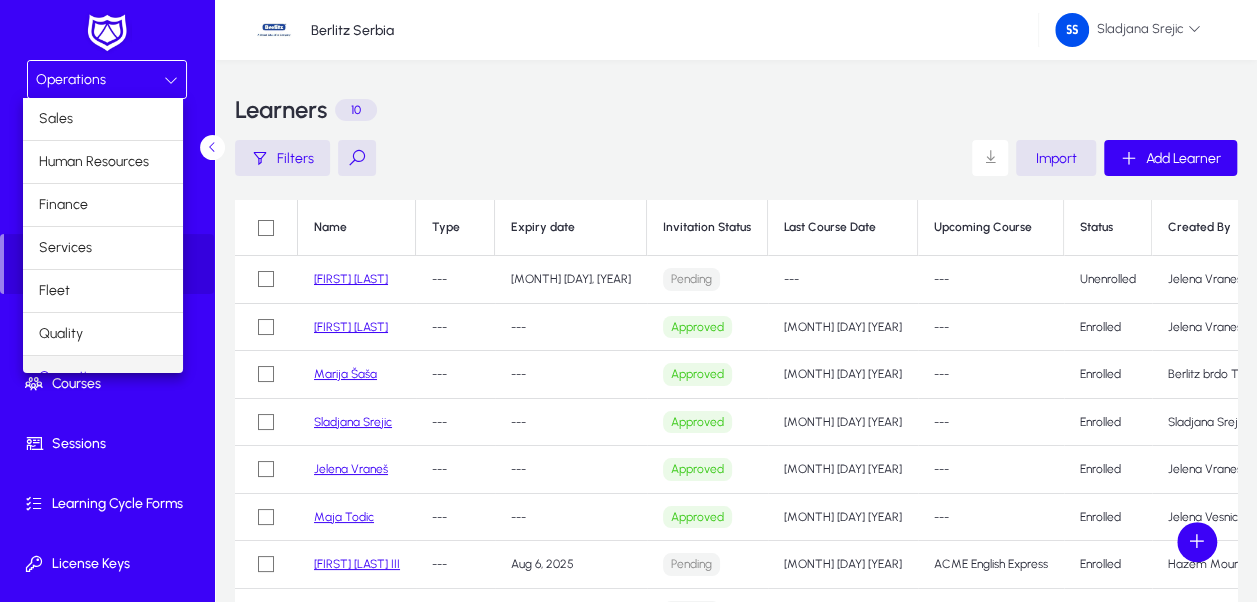 scroll, scrollTop: 23, scrollLeft: 0, axis: vertical 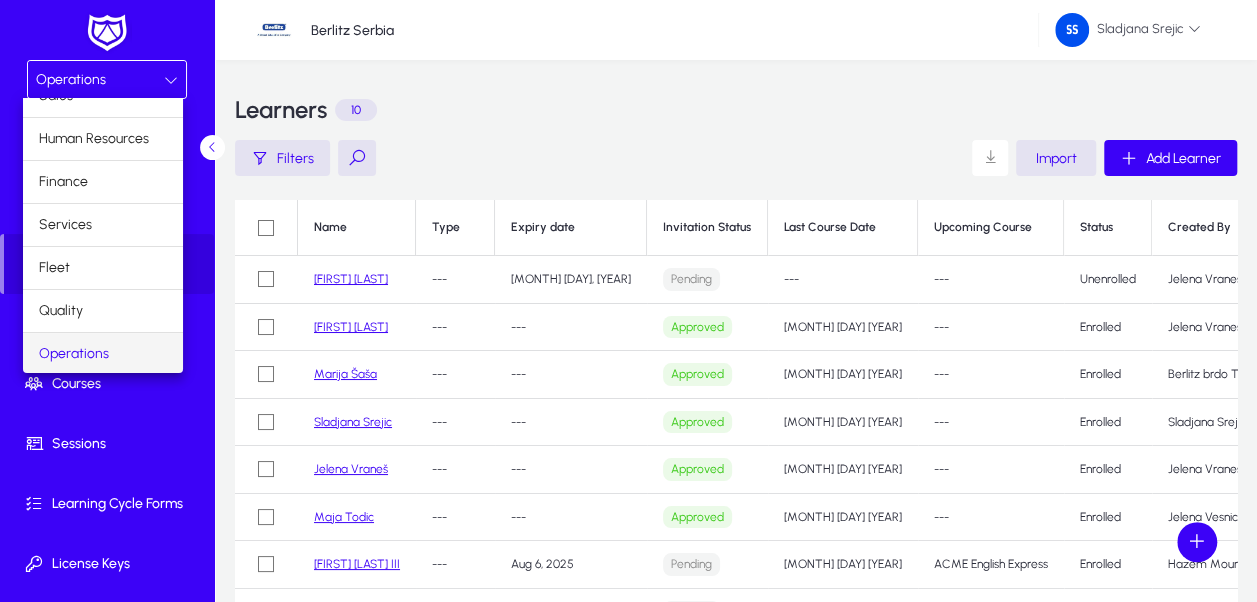 click at bounding box center (628, 301) 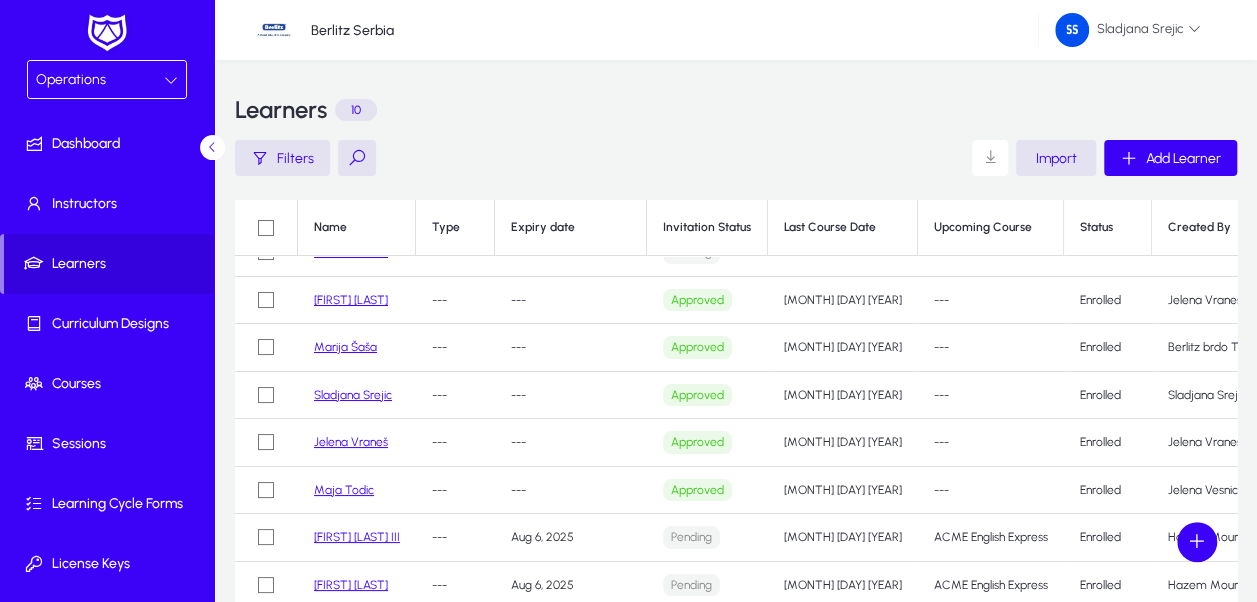scroll, scrollTop: 42, scrollLeft: 0, axis: vertical 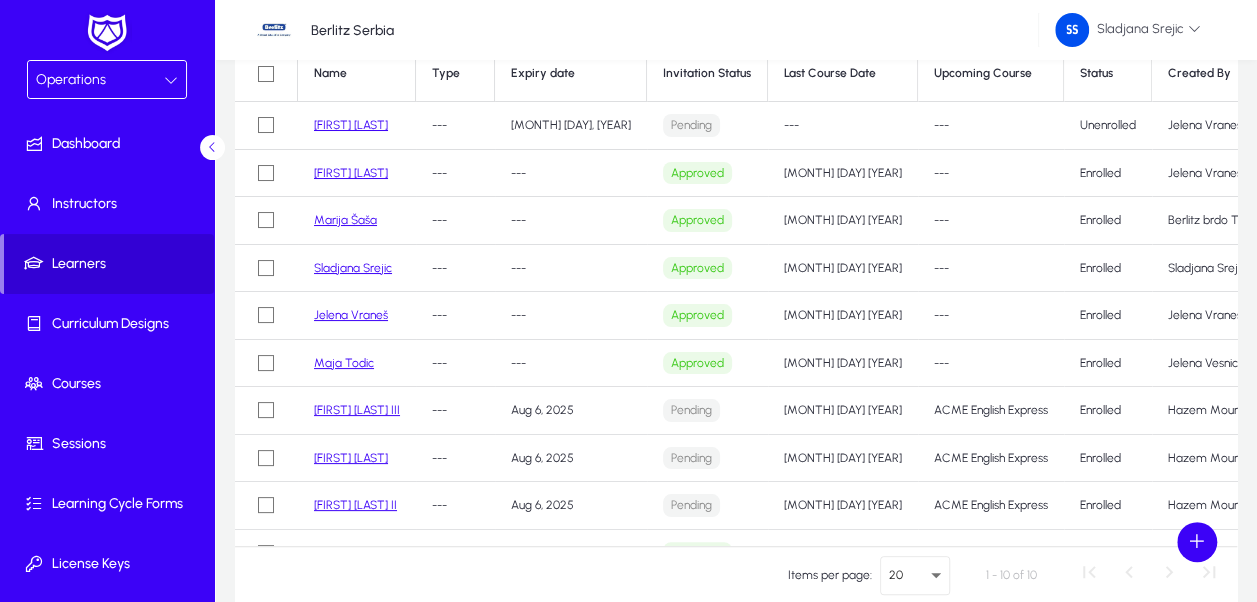 click 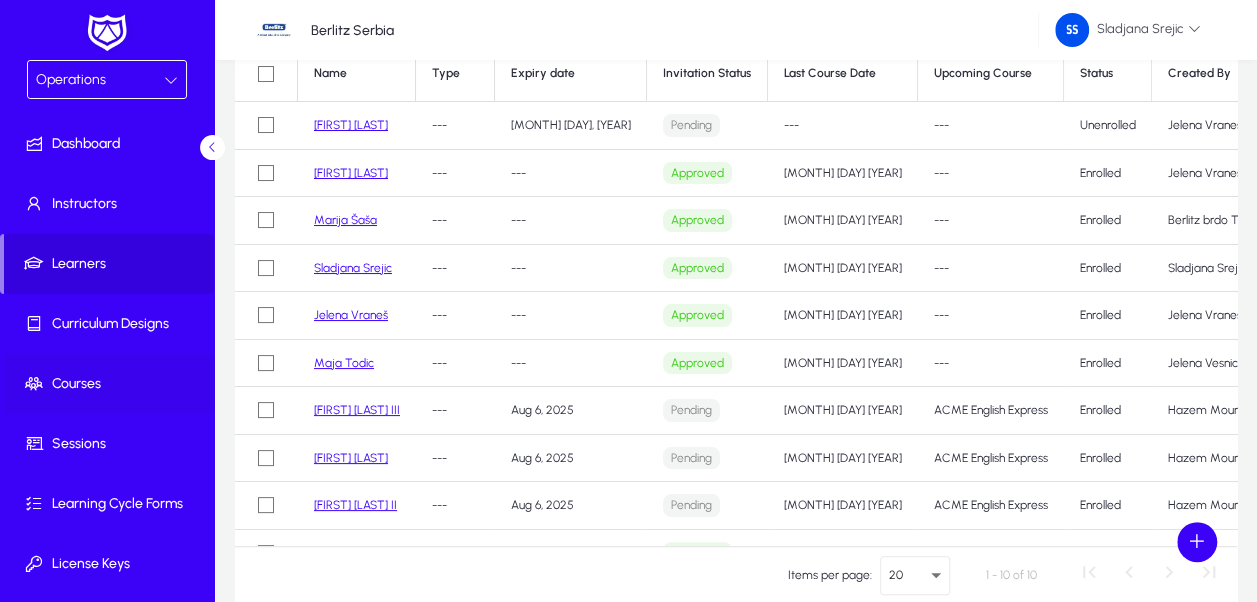 click 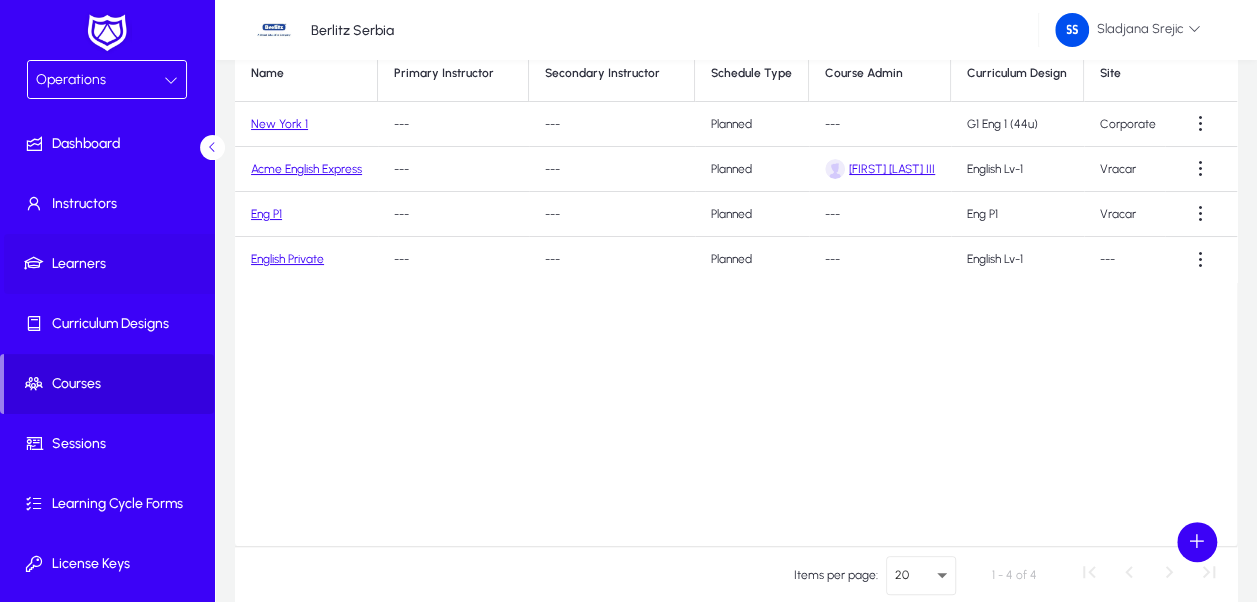 click 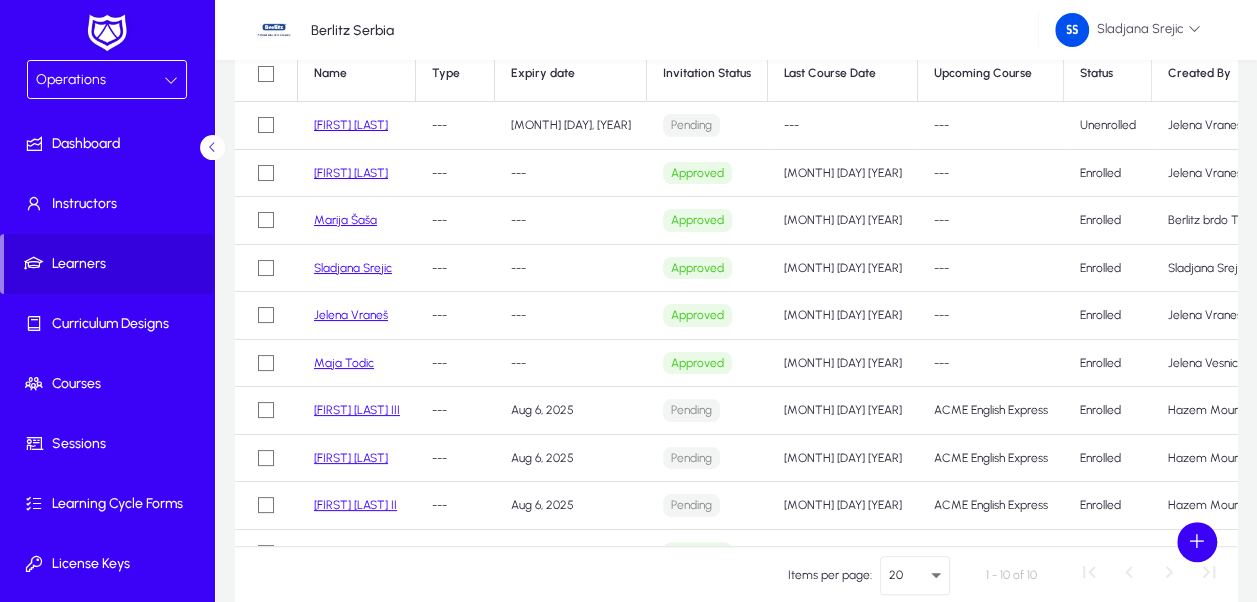 click on "Operations" at bounding box center [100, 80] 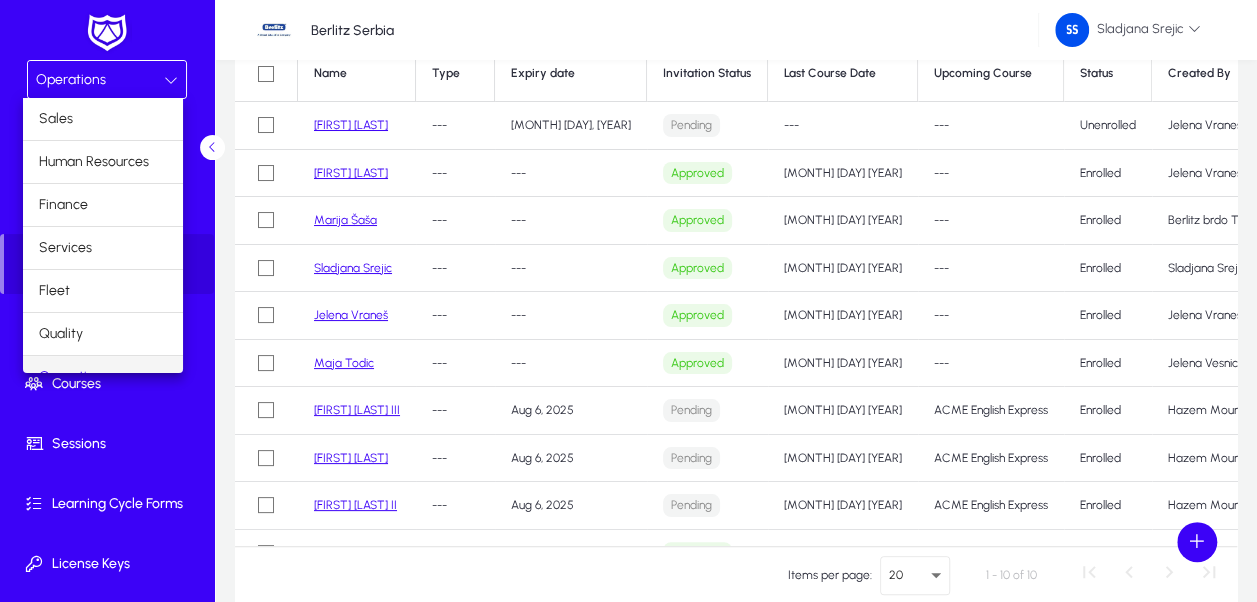 scroll, scrollTop: 23, scrollLeft: 0, axis: vertical 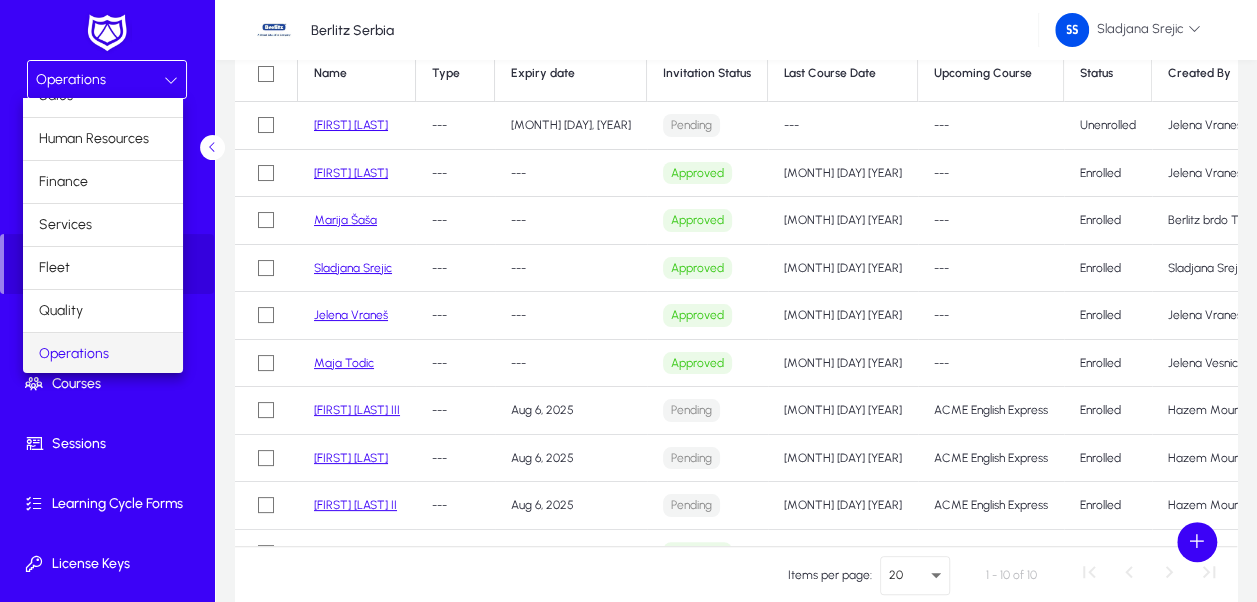 click at bounding box center (628, 301) 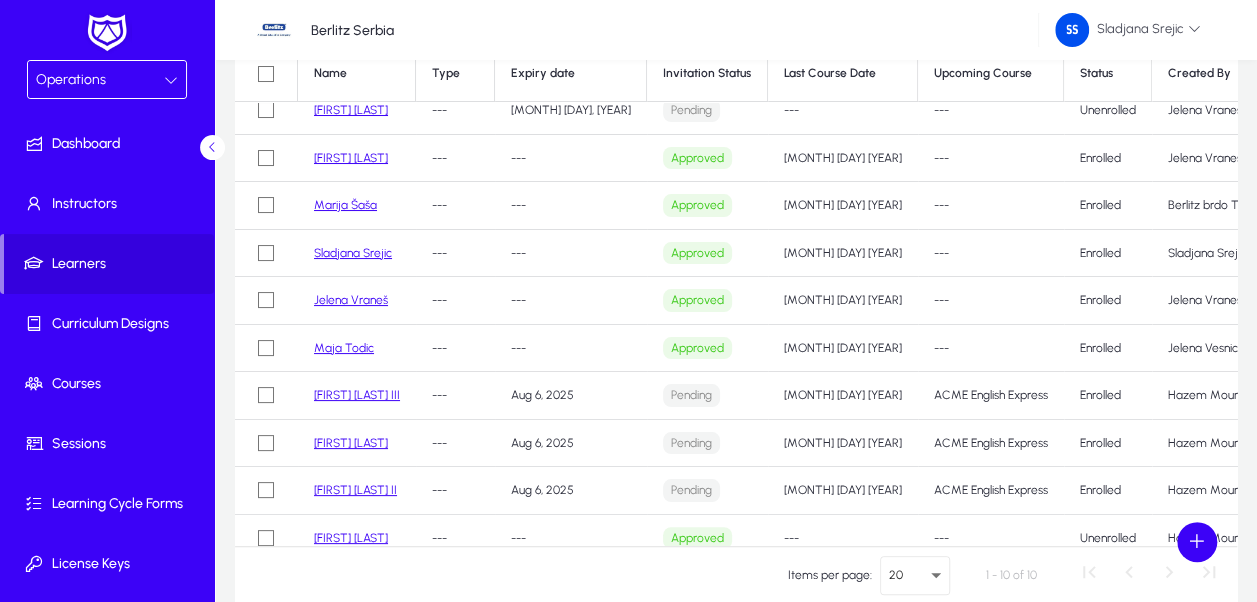 scroll, scrollTop: 0, scrollLeft: 0, axis: both 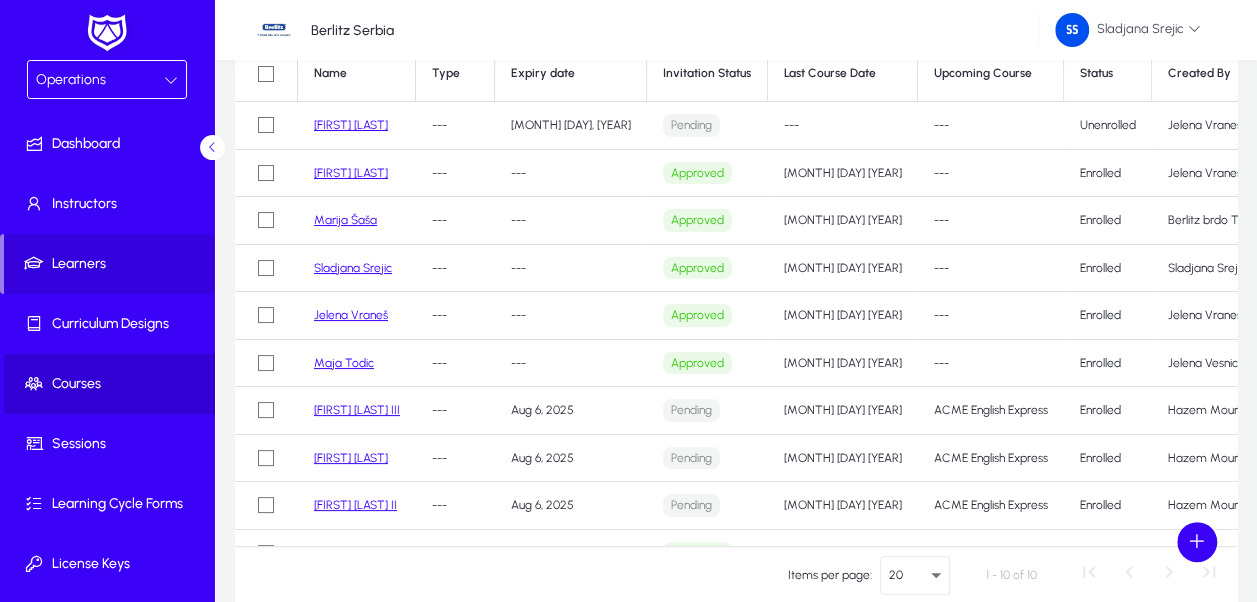 click on "Courses" 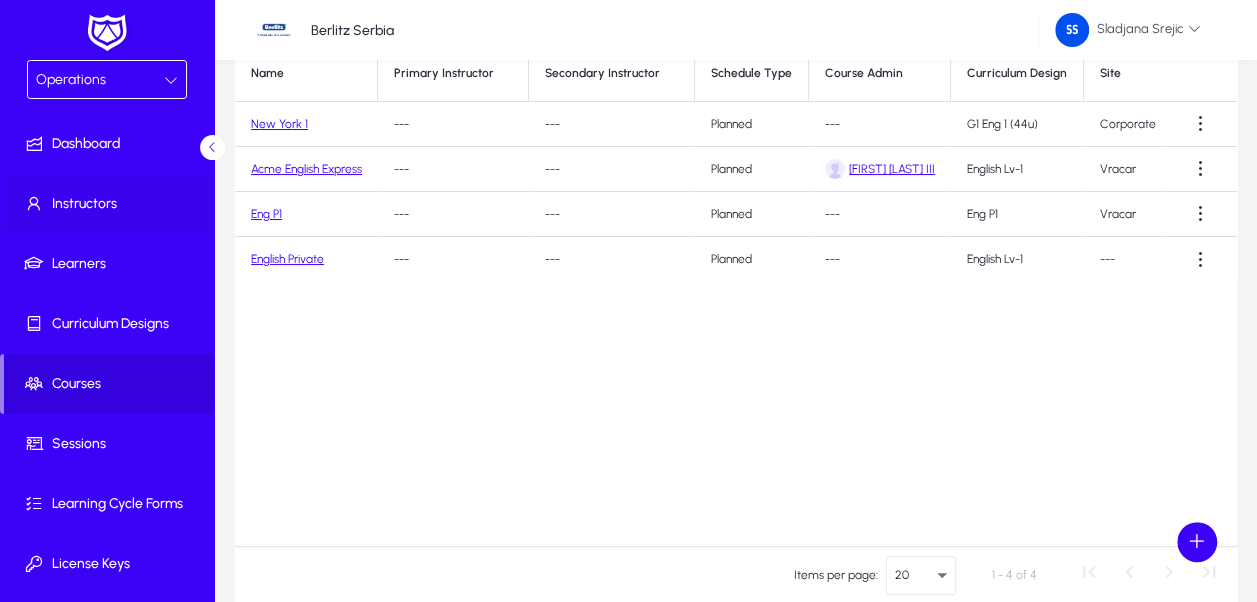 click 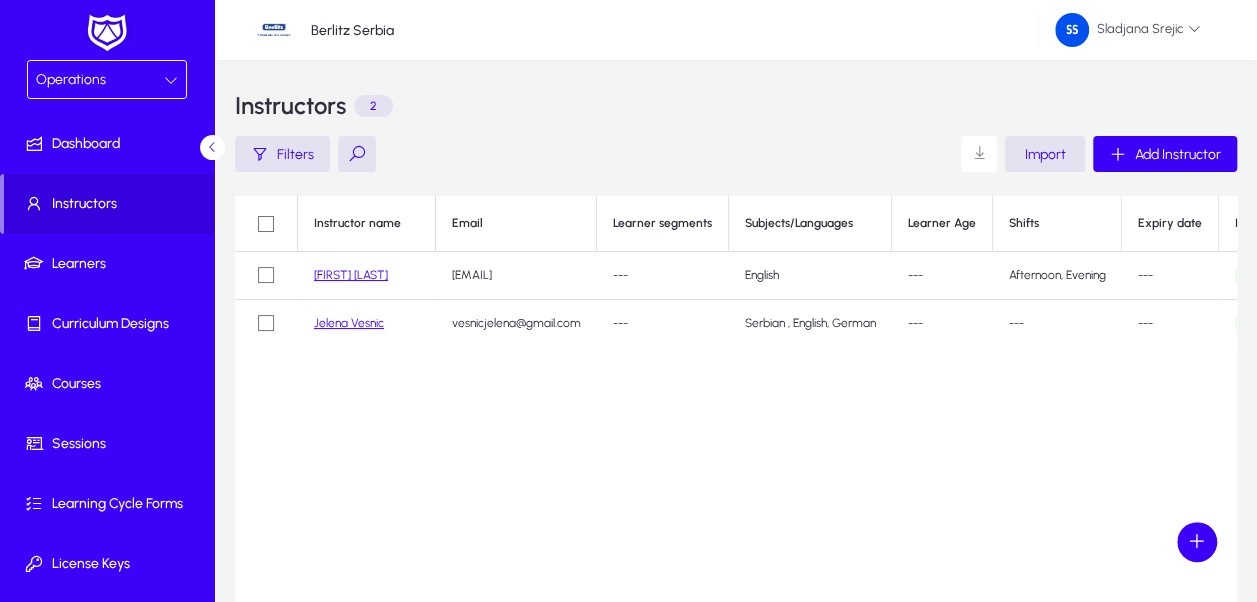 scroll, scrollTop: 0, scrollLeft: 0, axis: both 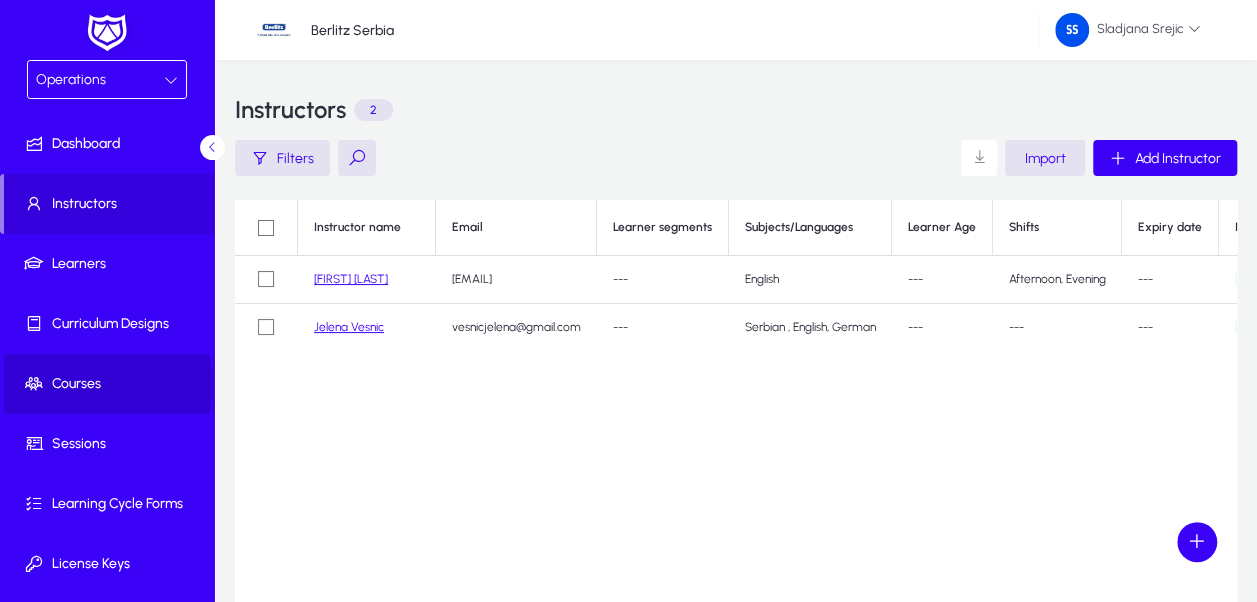 click on "Courses" 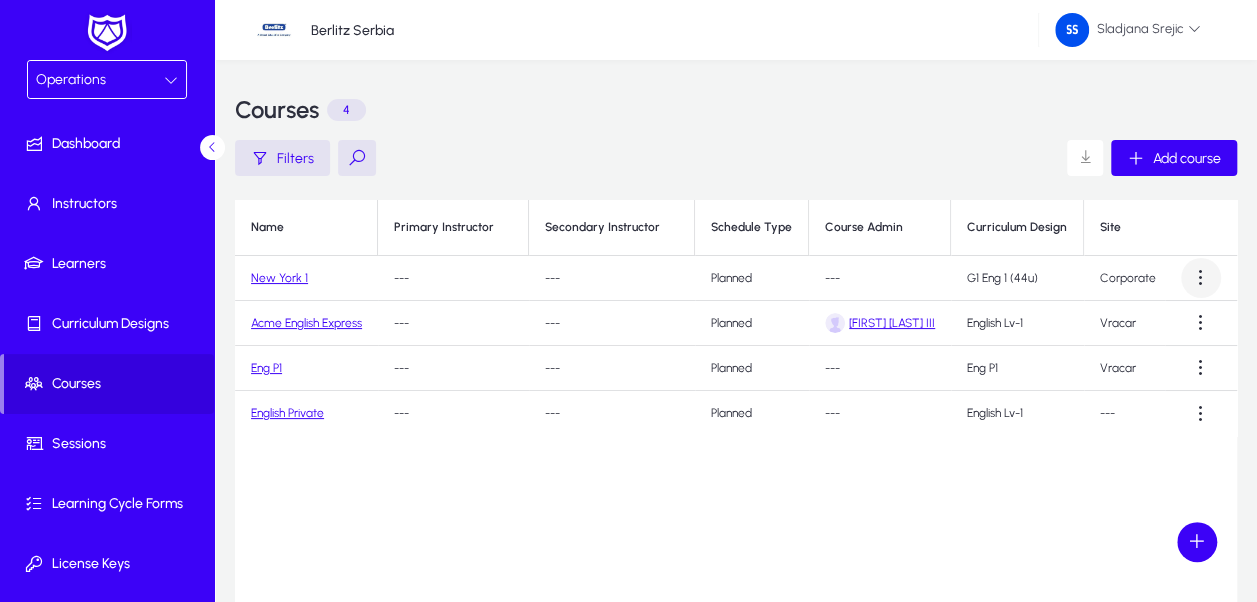 click 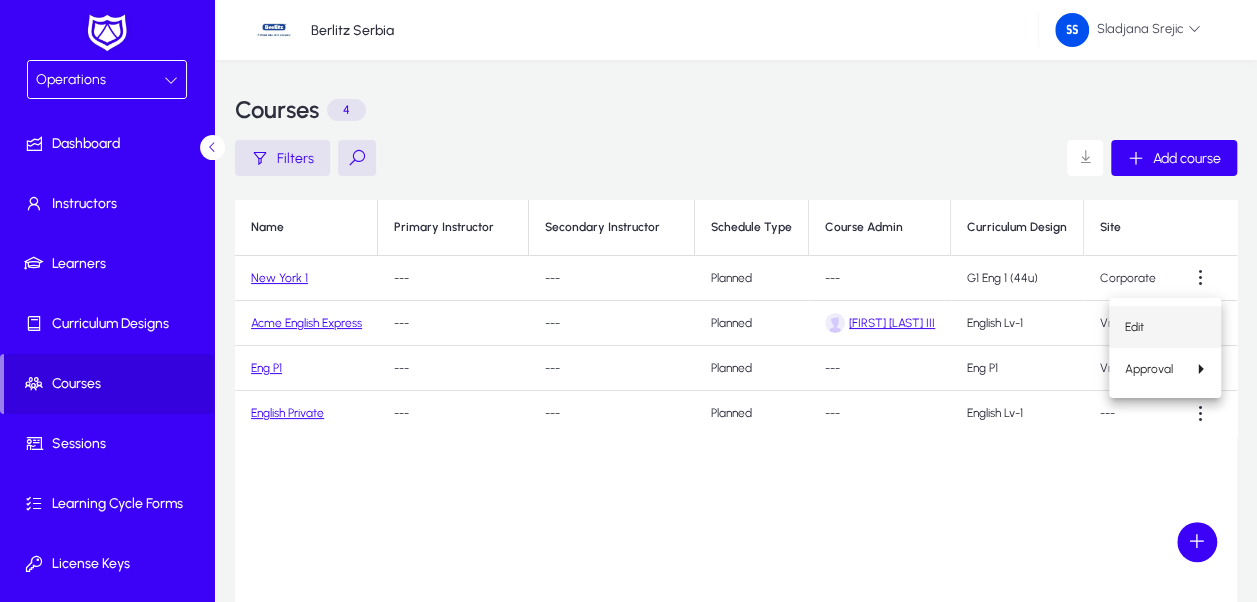 click on "Edit" at bounding box center [1165, 327] 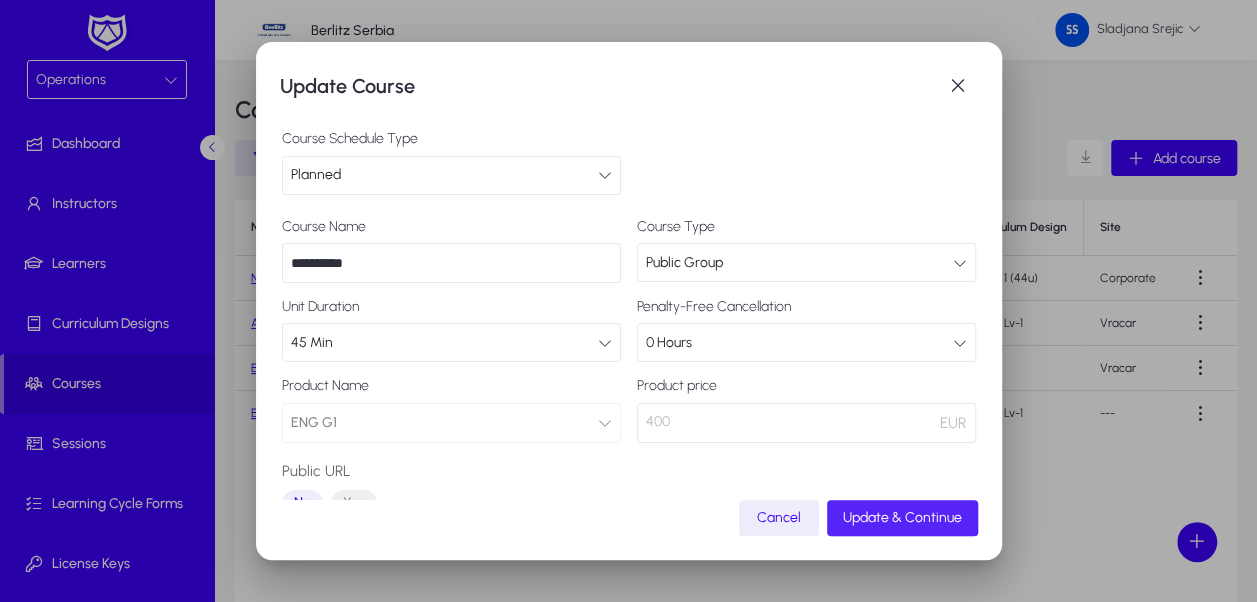 click on "Update & Continue" 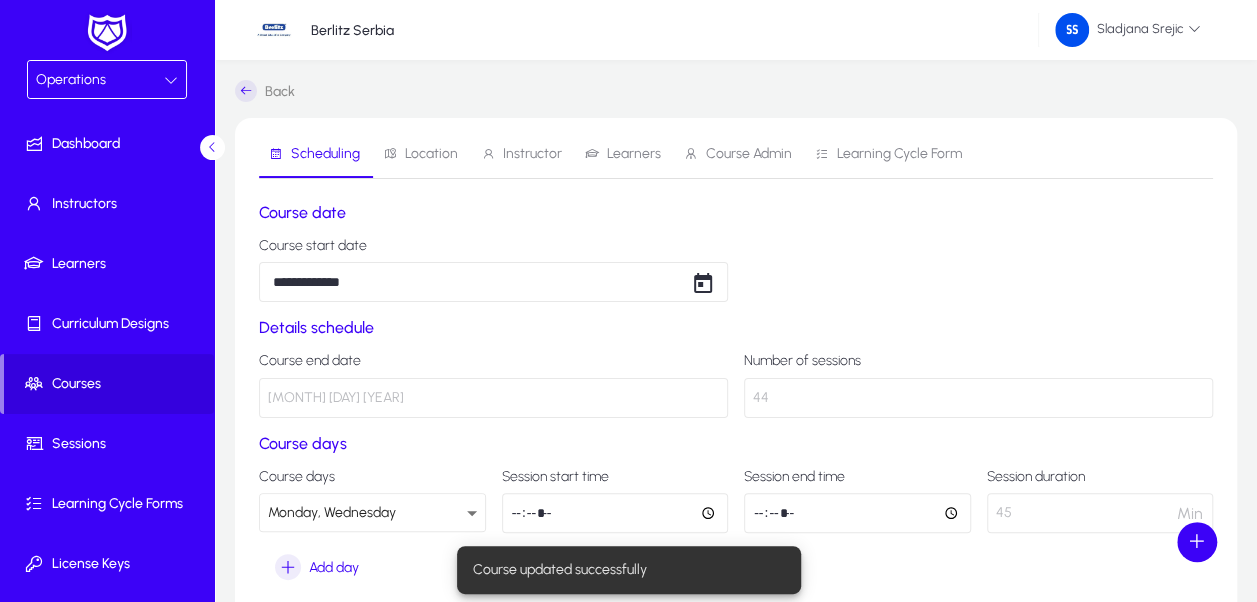click on "Instructor" at bounding box center (532, 154) 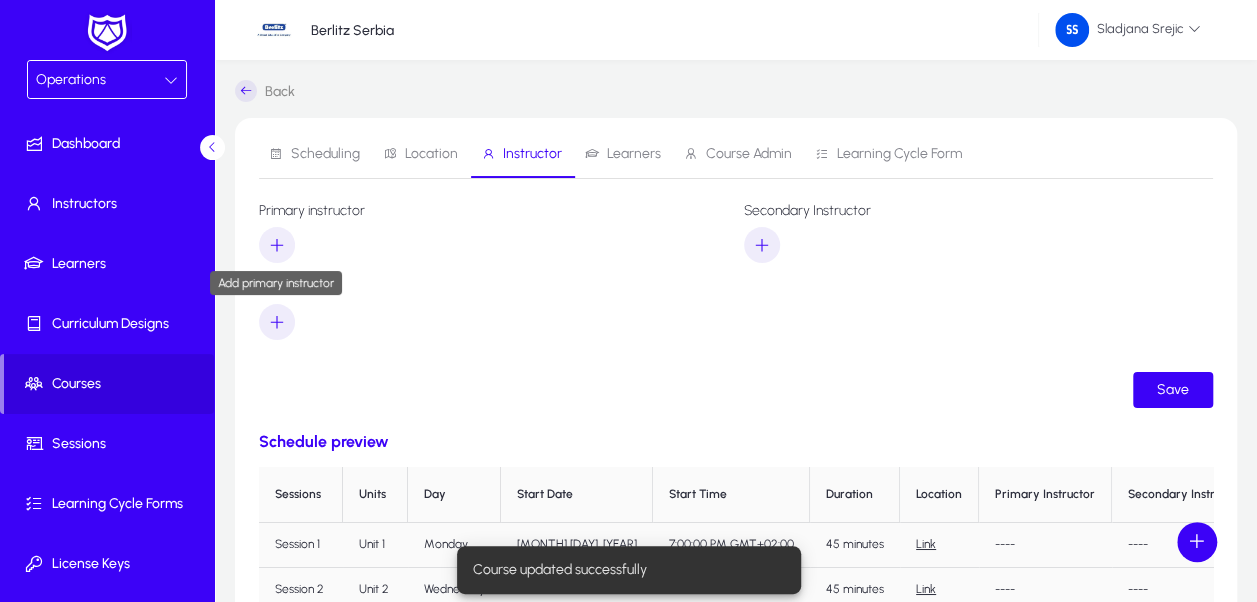 click 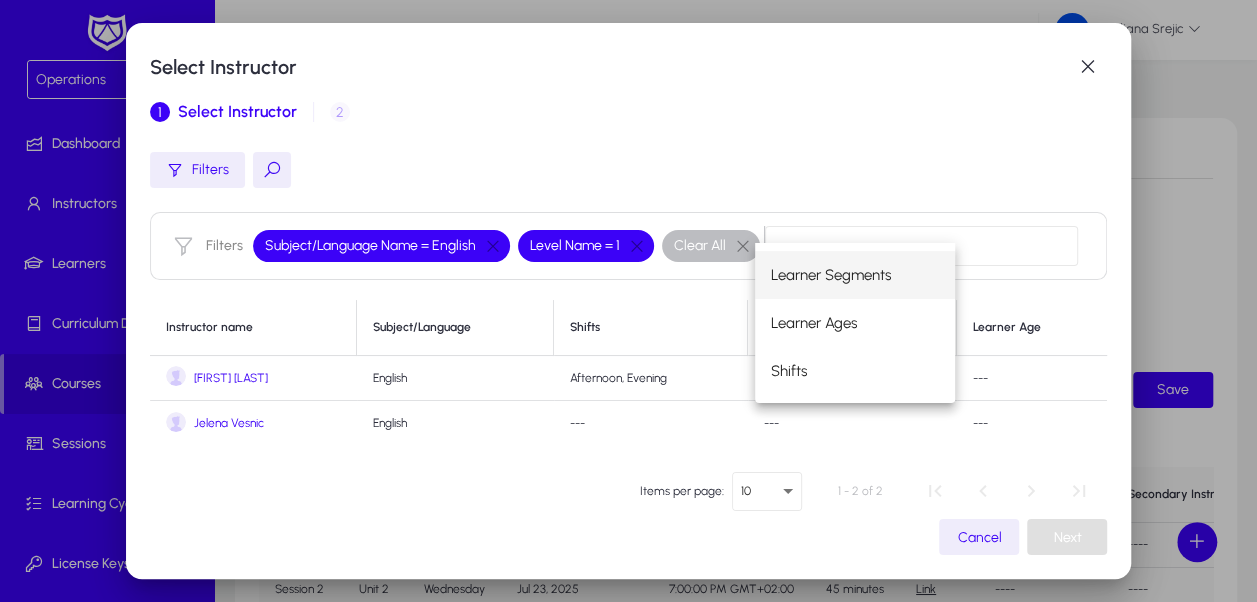 click on "[FIRST] [LAST]" at bounding box center [231, 378] 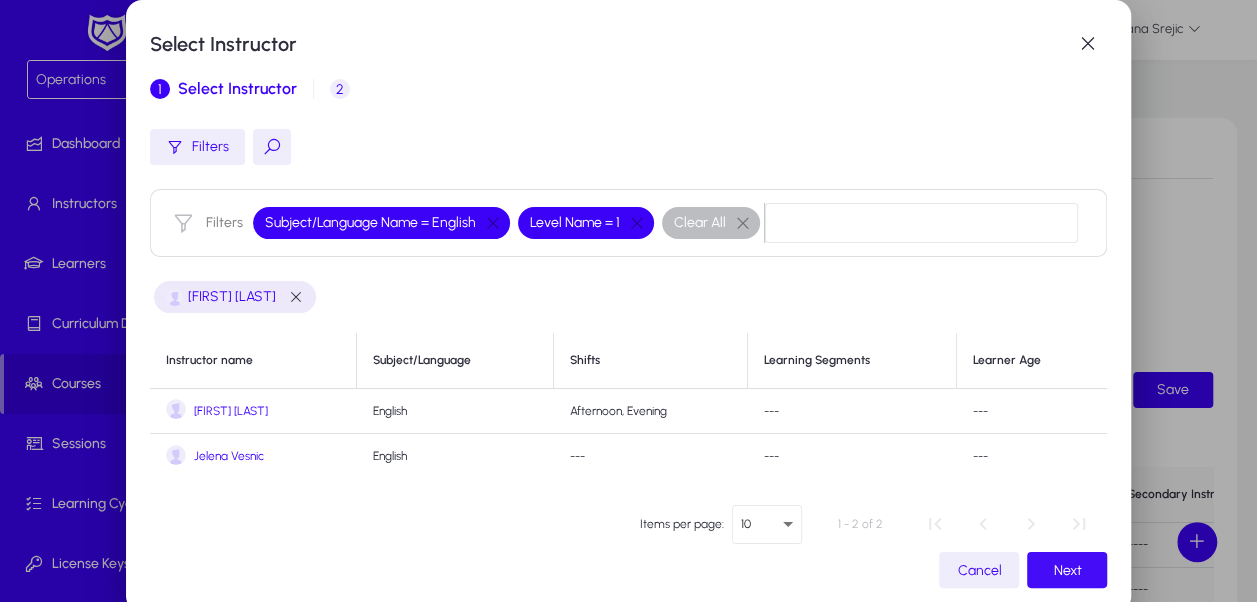 click on "Next" 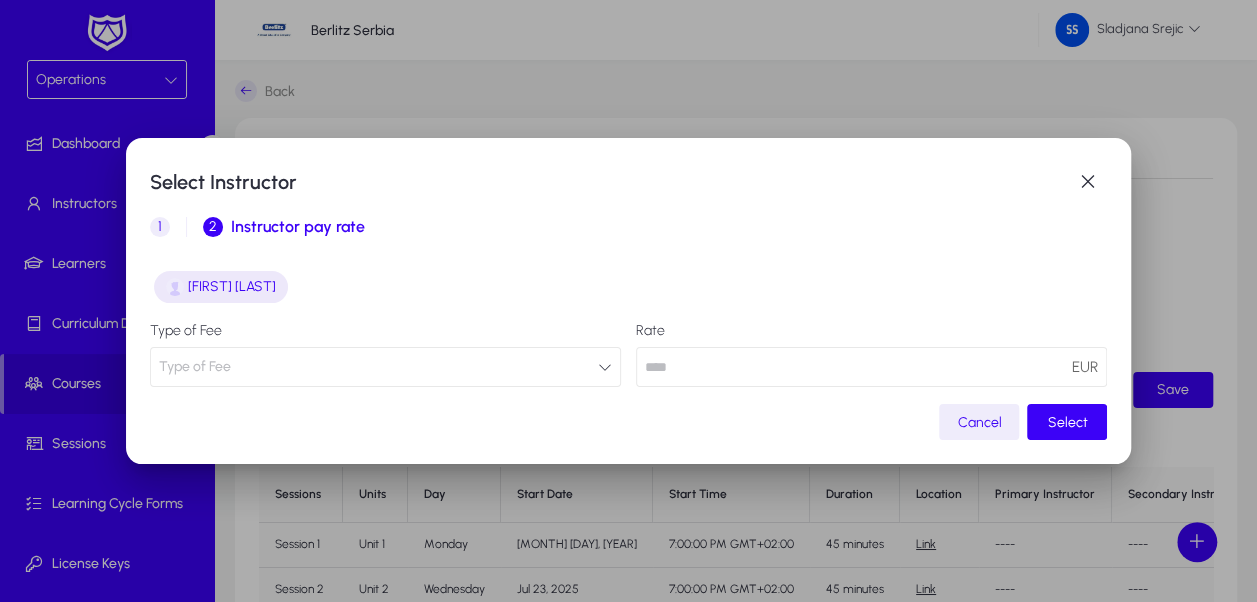 click on "Type of Fee" at bounding box center (385, 367) 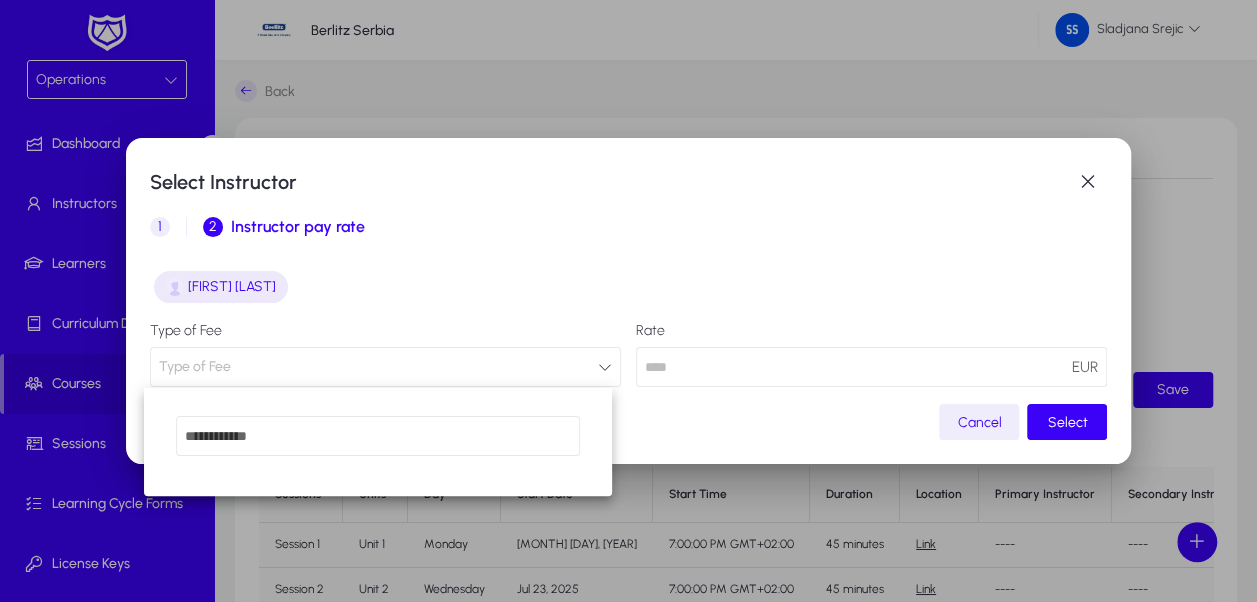 click at bounding box center (628, 301) 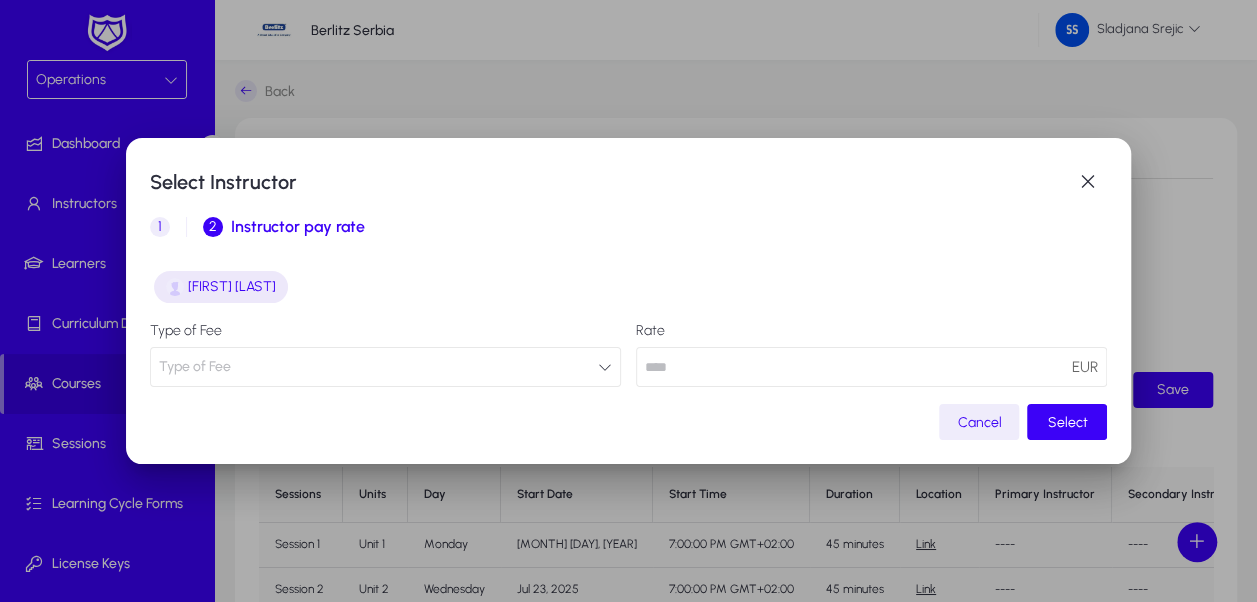 click on "Type of Fee" at bounding box center [385, 367] 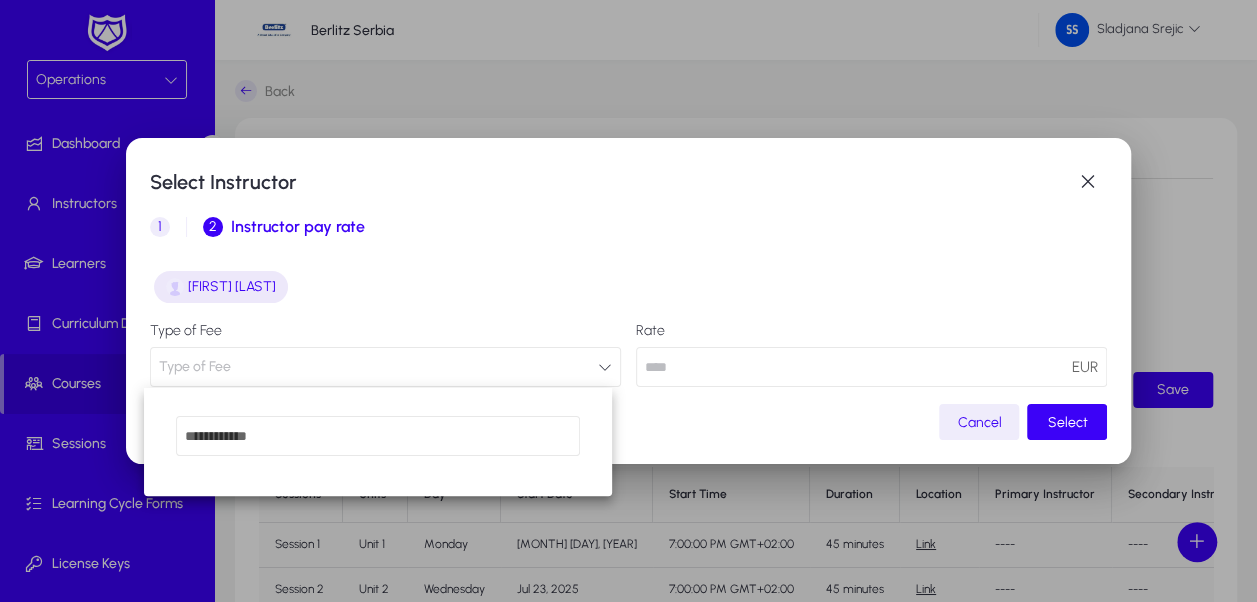 click at bounding box center (378, 436) 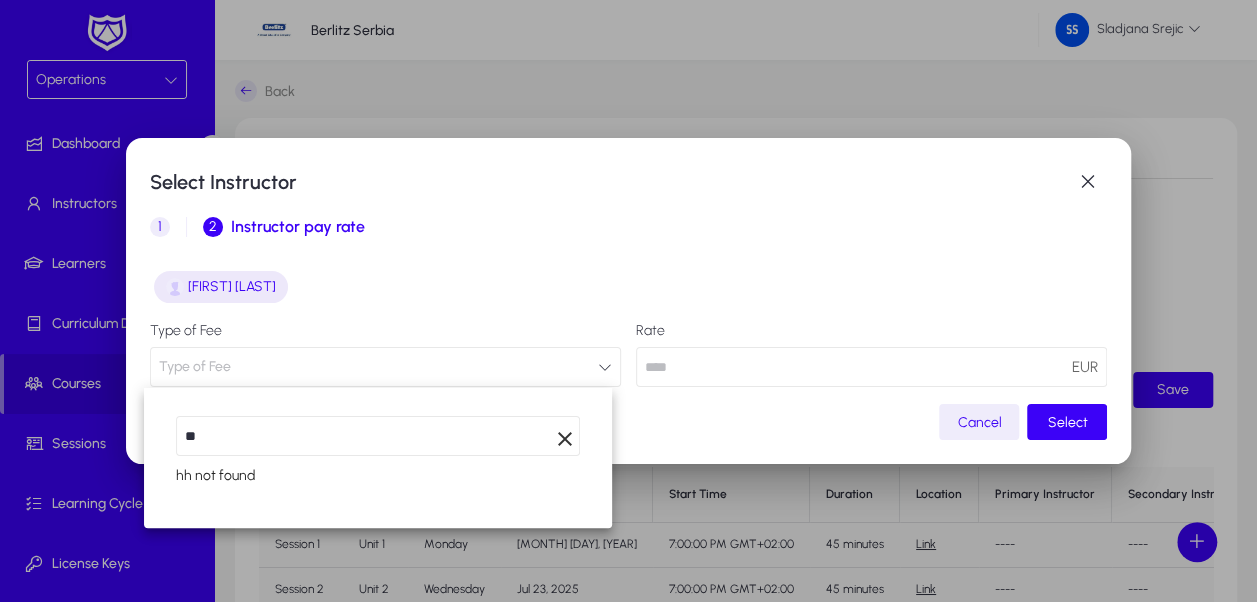 type on "*" 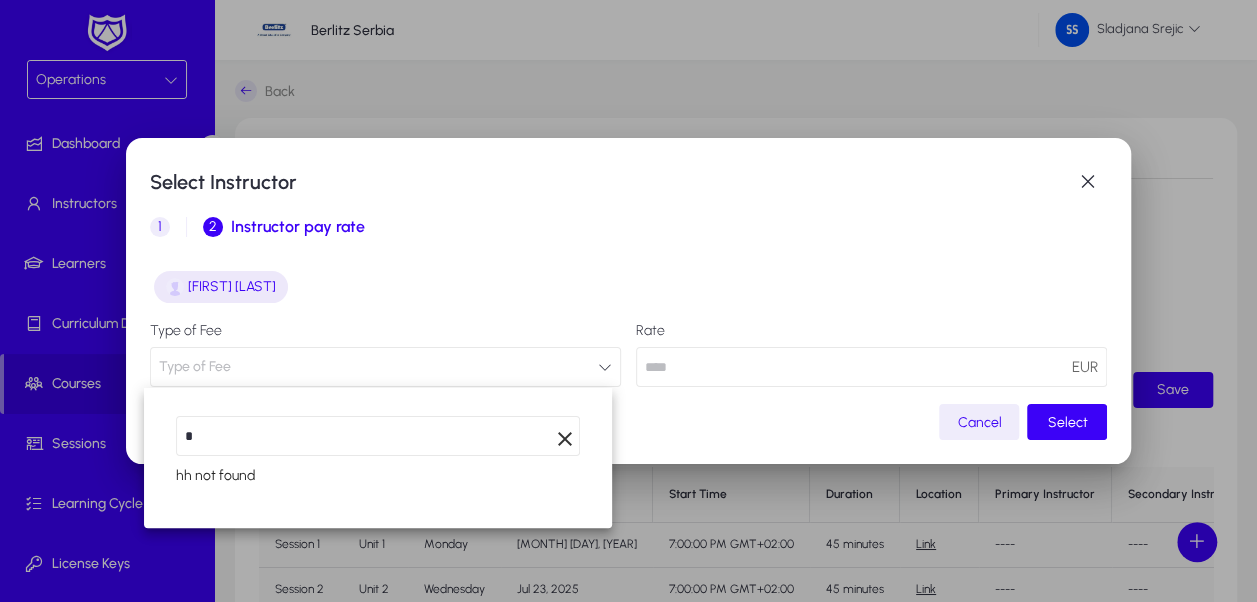 type 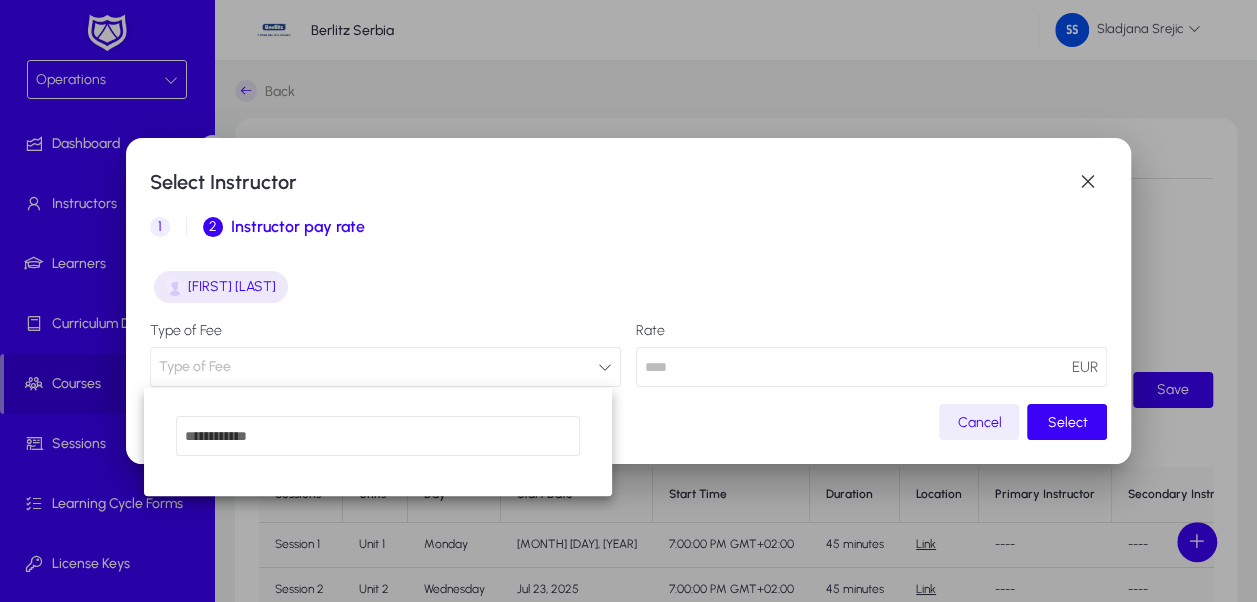 click at bounding box center (628, 301) 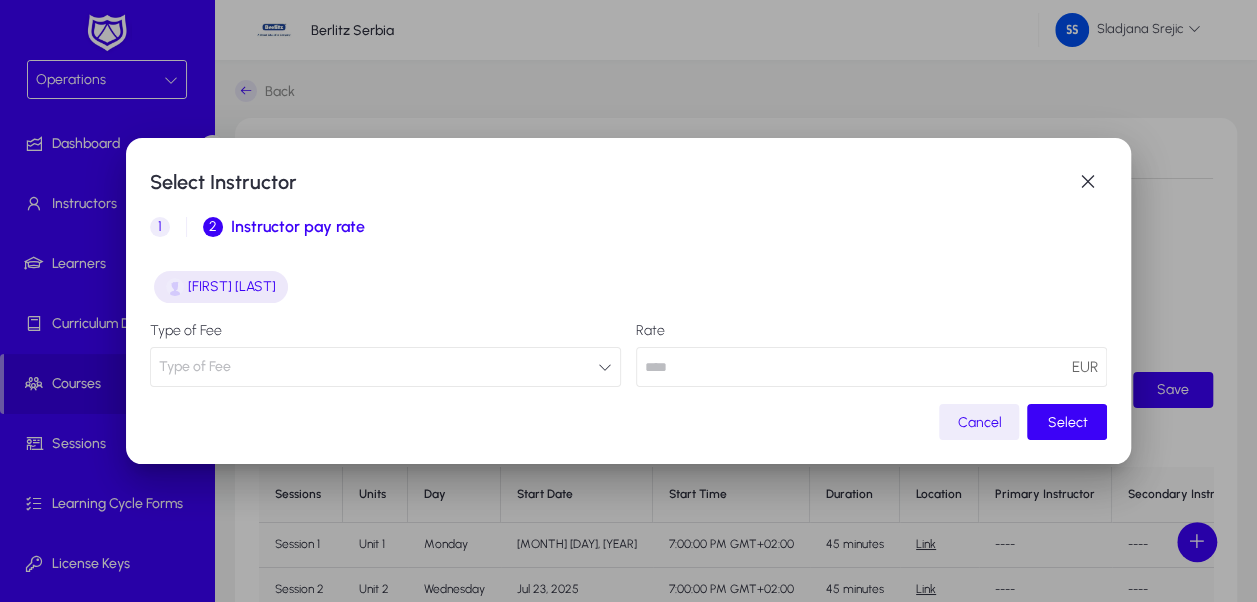 click at bounding box center [871, 367] 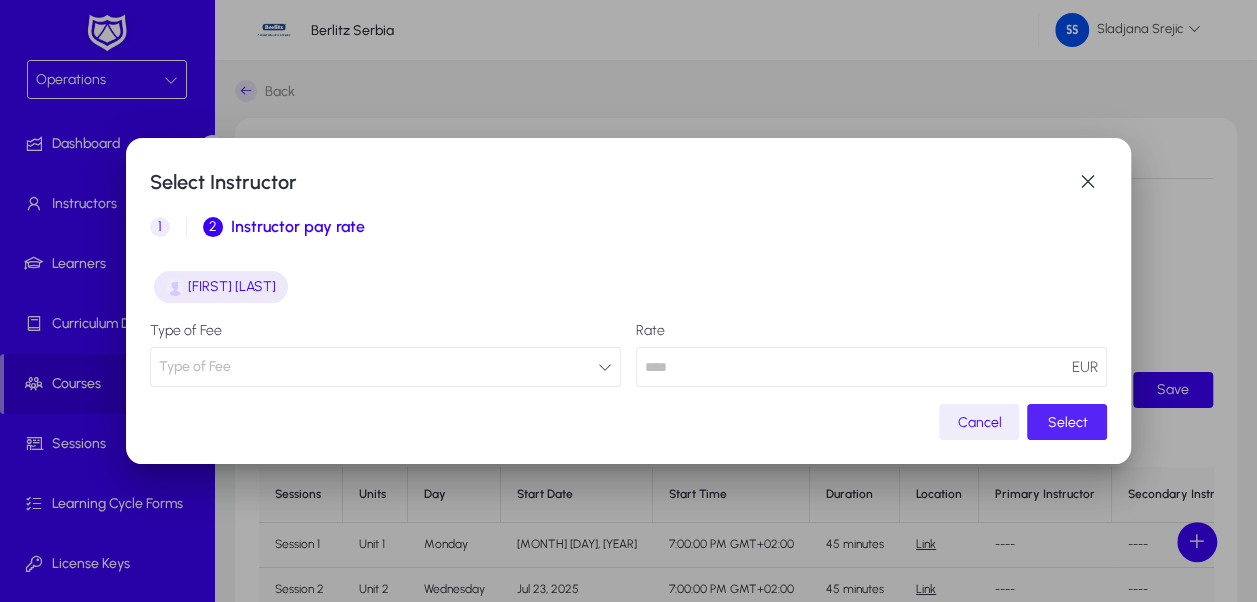 click on "Select" 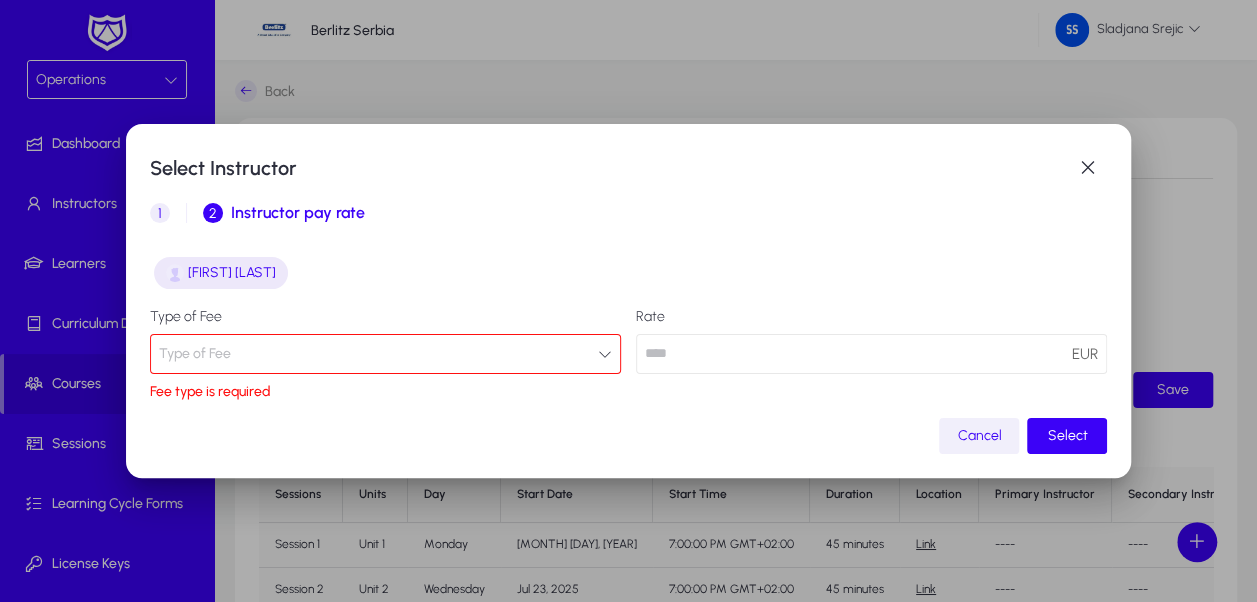 click on "Cancel" 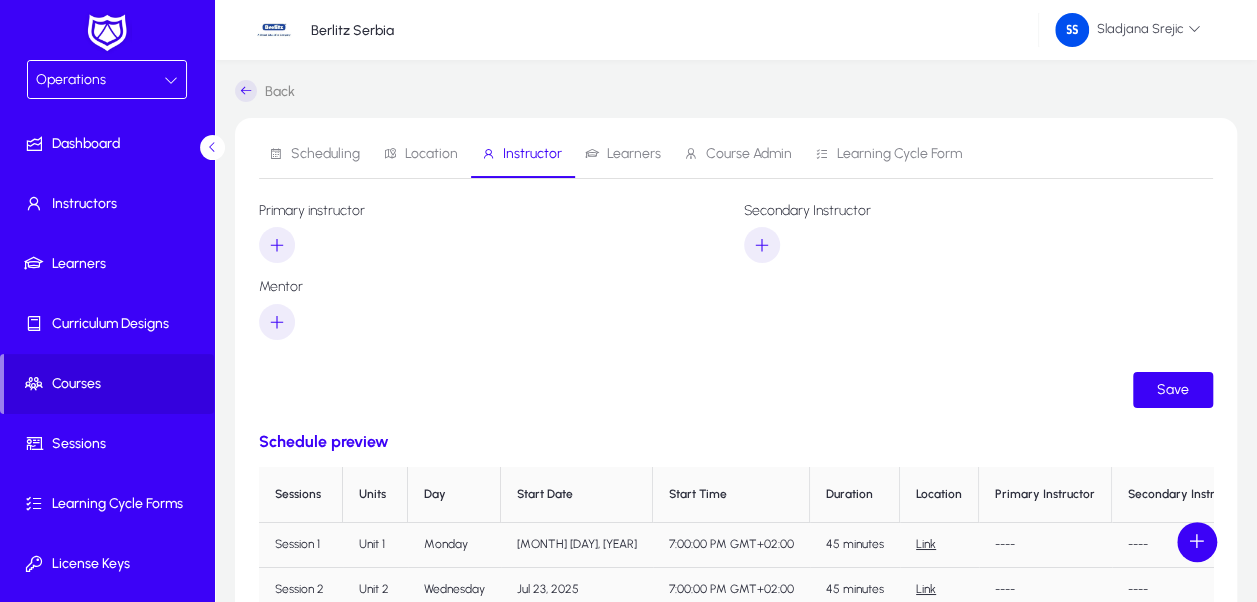 click 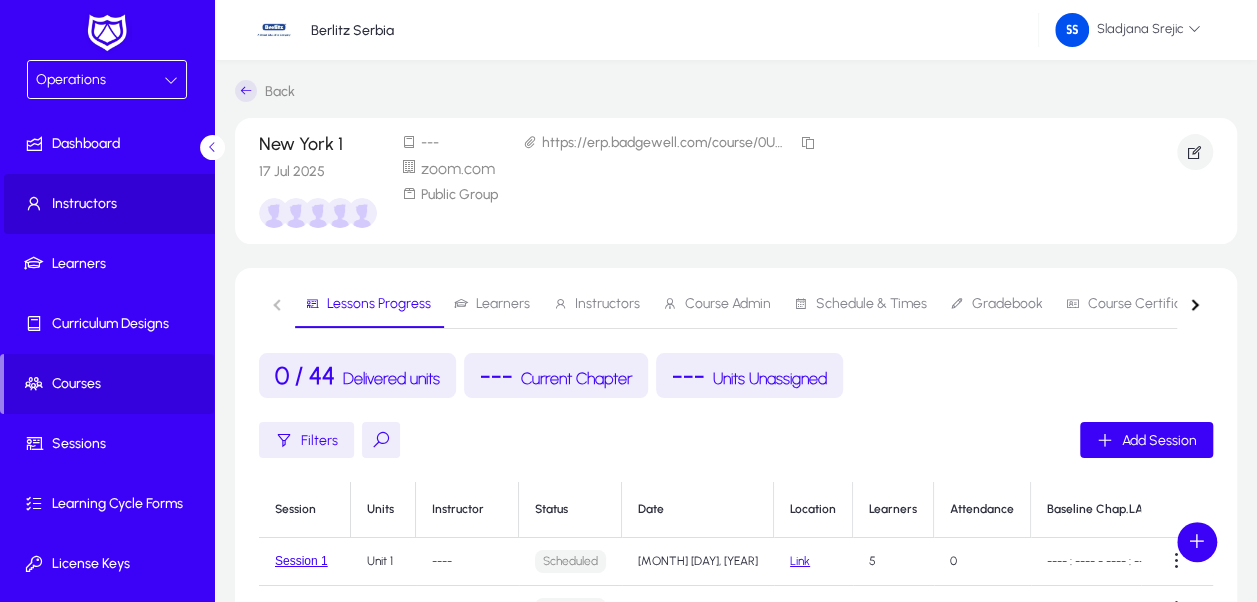 click on "Instructors" 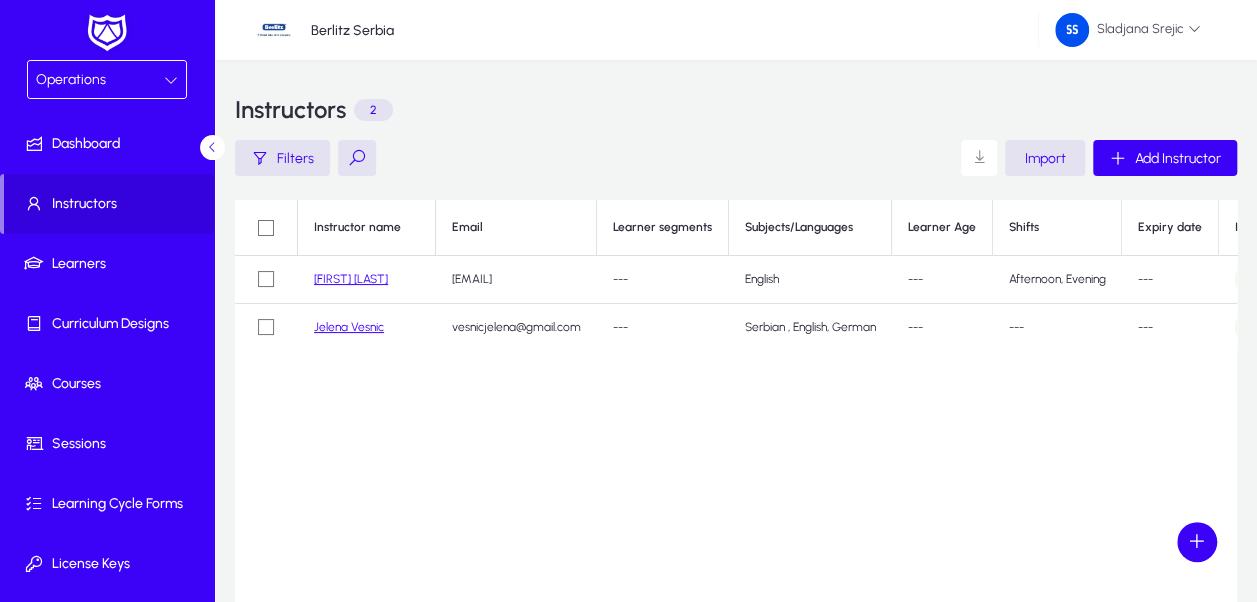 click on "[FIRST] [LAST]" 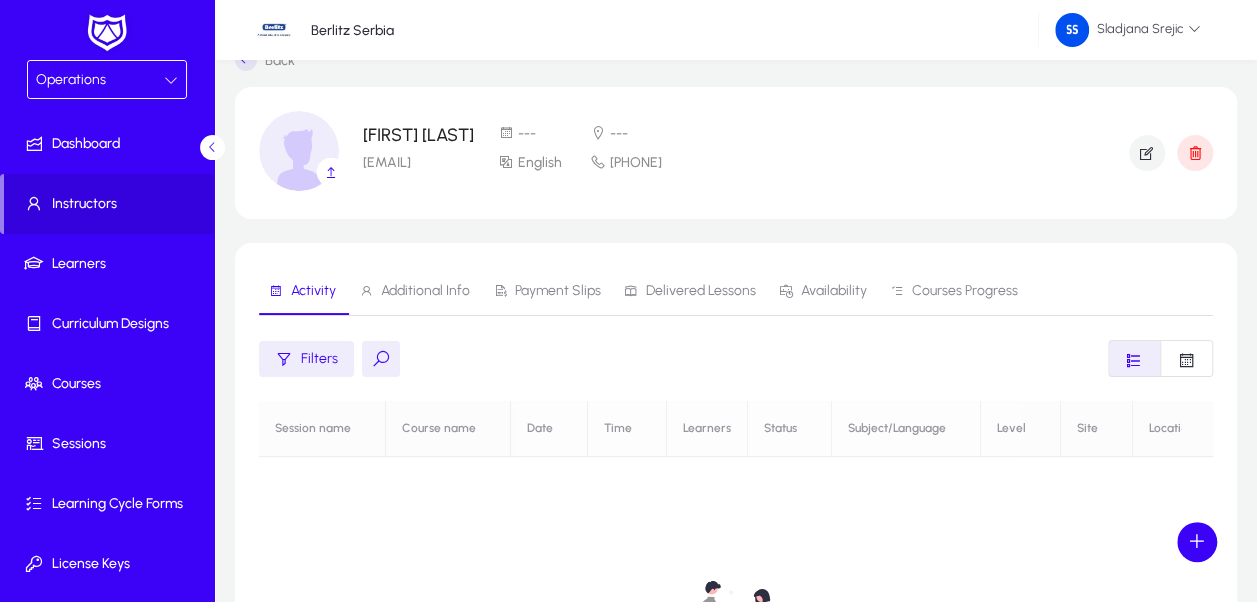 scroll, scrollTop: 0, scrollLeft: 0, axis: both 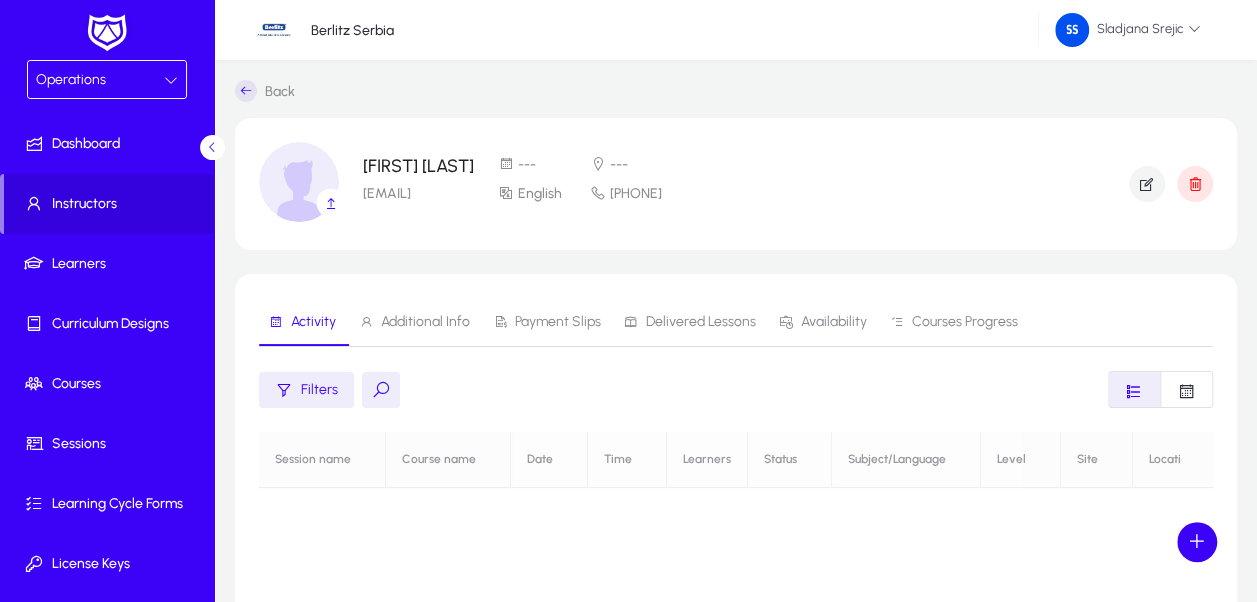 click on "Additional Info" at bounding box center [414, 322] 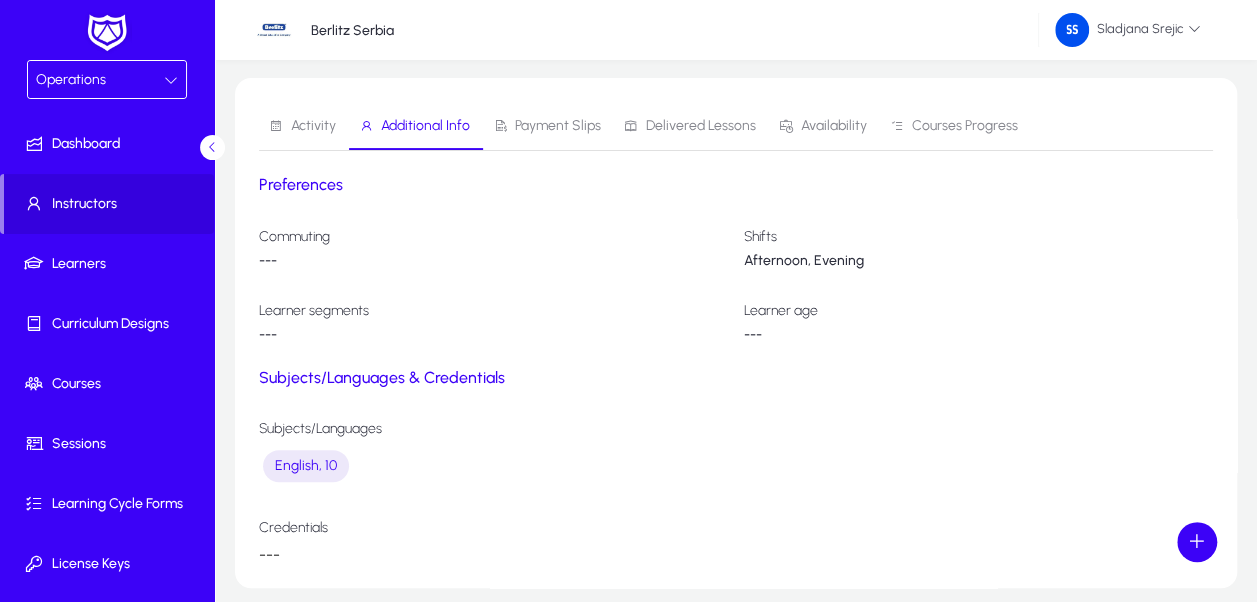 scroll, scrollTop: 82, scrollLeft: 0, axis: vertical 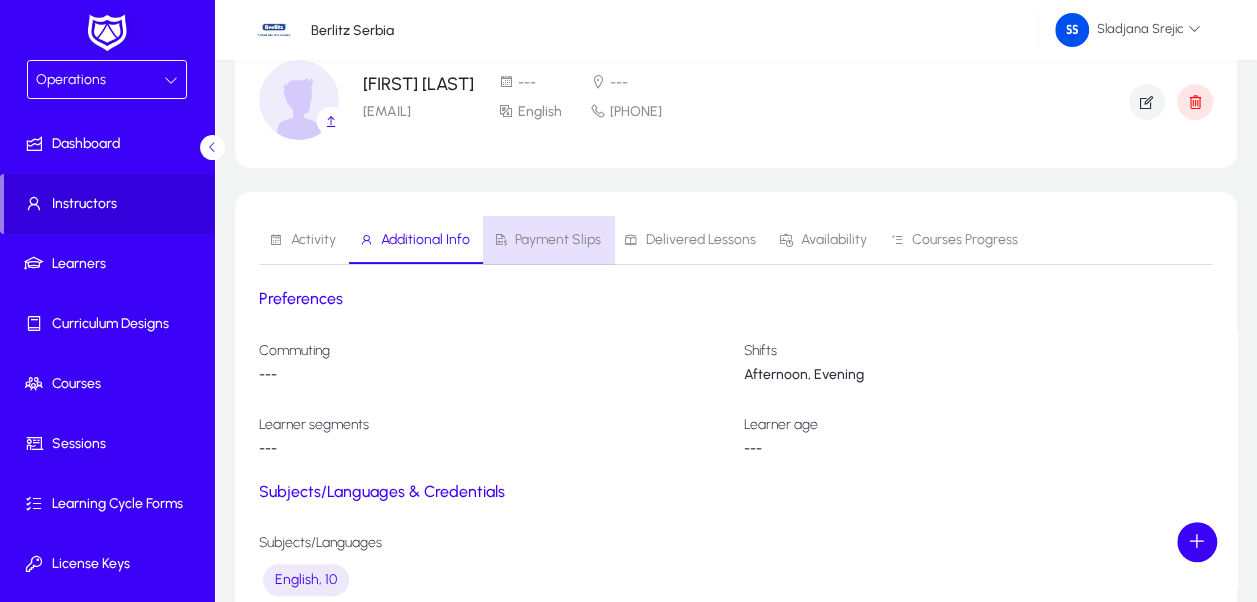 click on "Payment Slips" at bounding box center (558, 240) 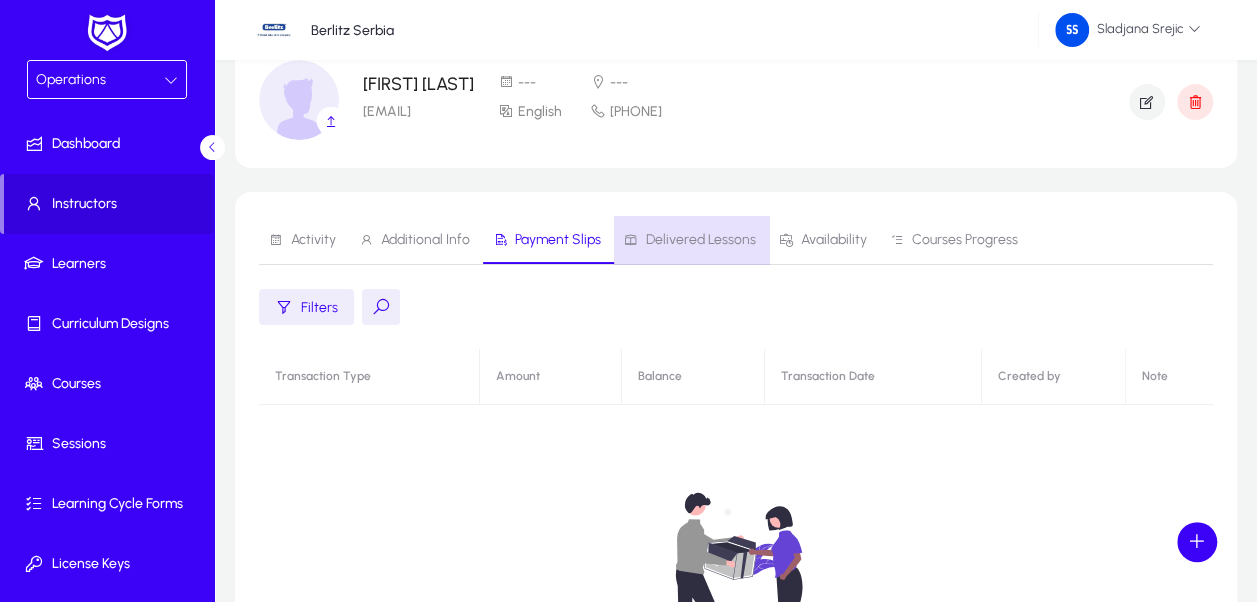 click on "Delivered Lessons" at bounding box center [690, 240] 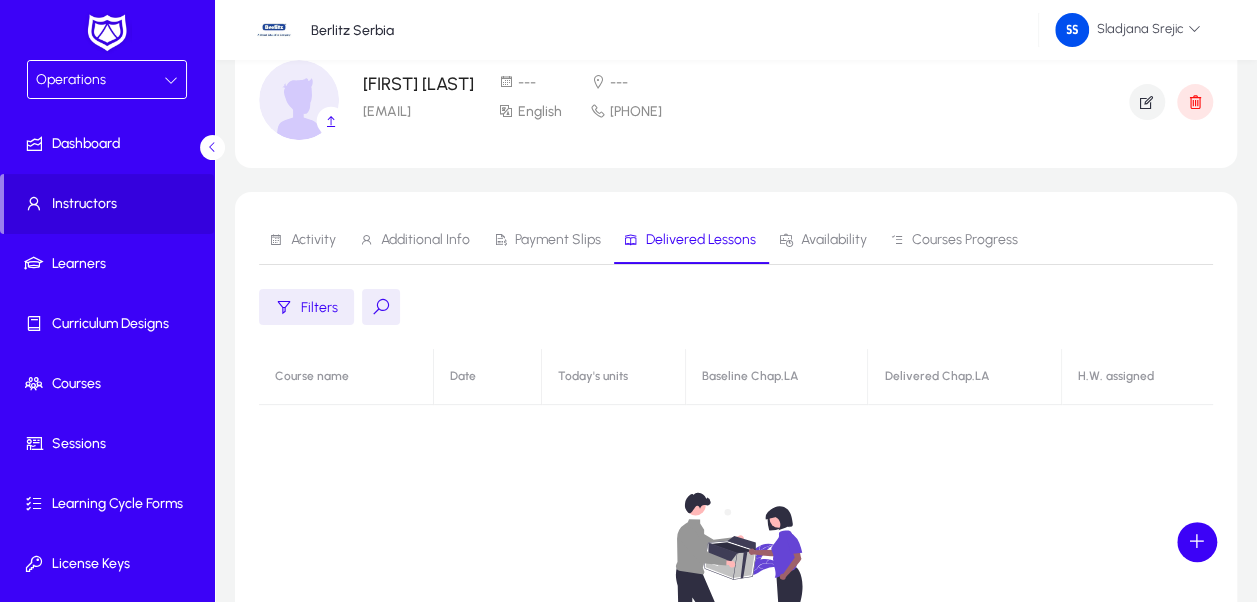 click on "Availability" at bounding box center [834, 240] 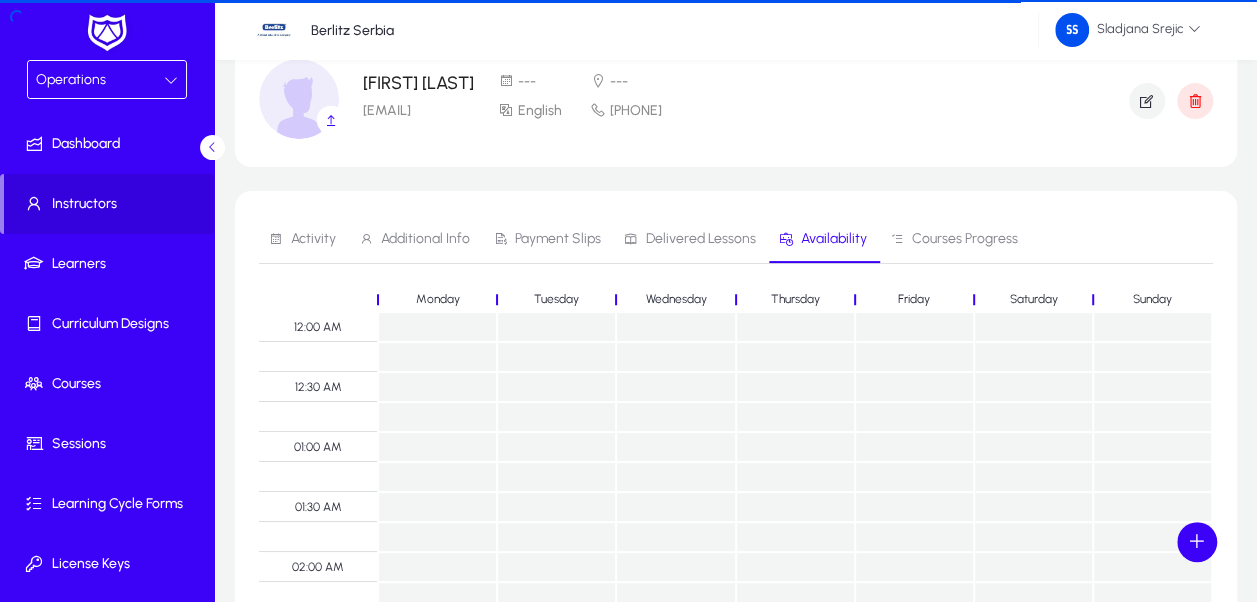 scroll, scrollTop: 170, scrollLeft: 0, axis: vertical 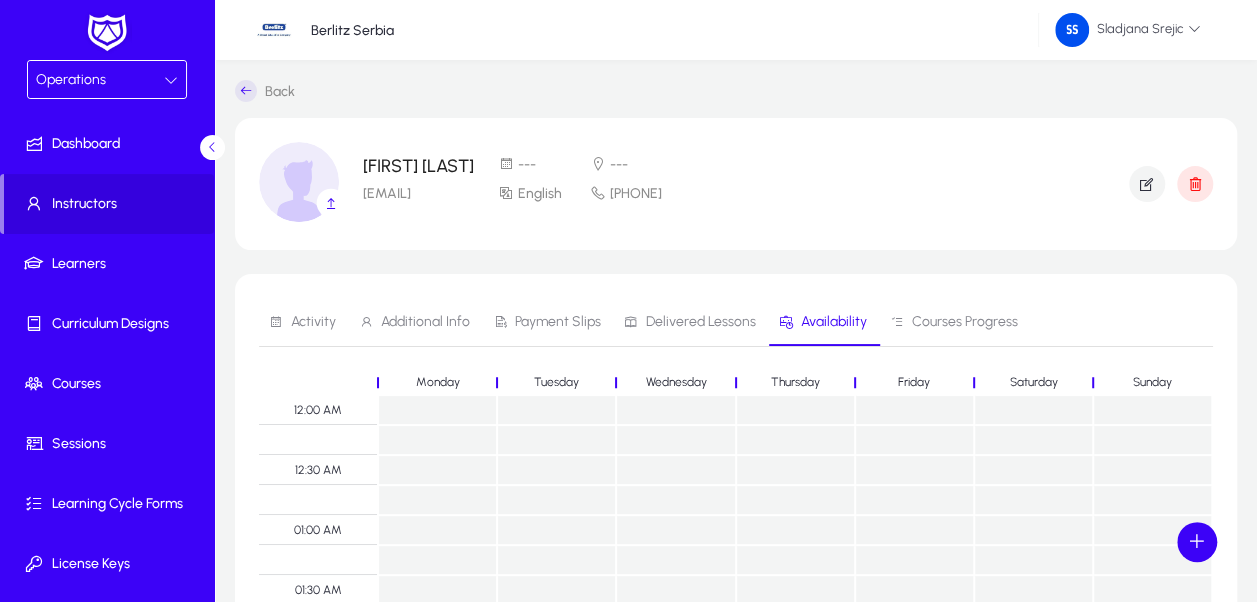 click on "Courses Progress" at bounding box center [954, 322] 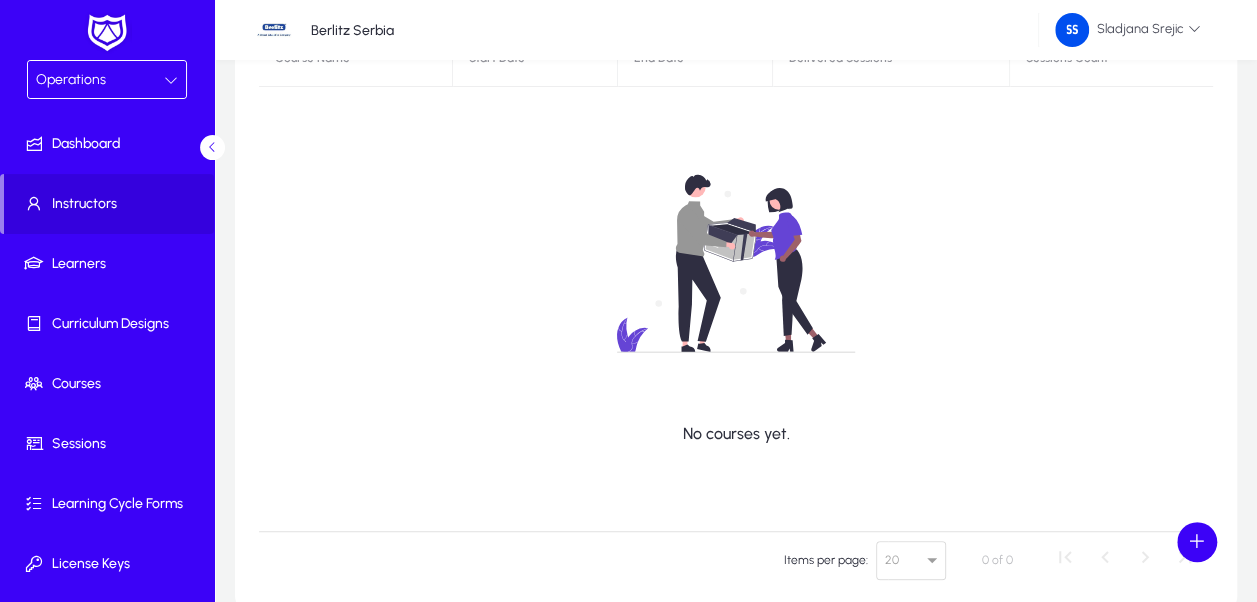 scroll, scrollTop: 0, scrollLeft: 0, axis: both 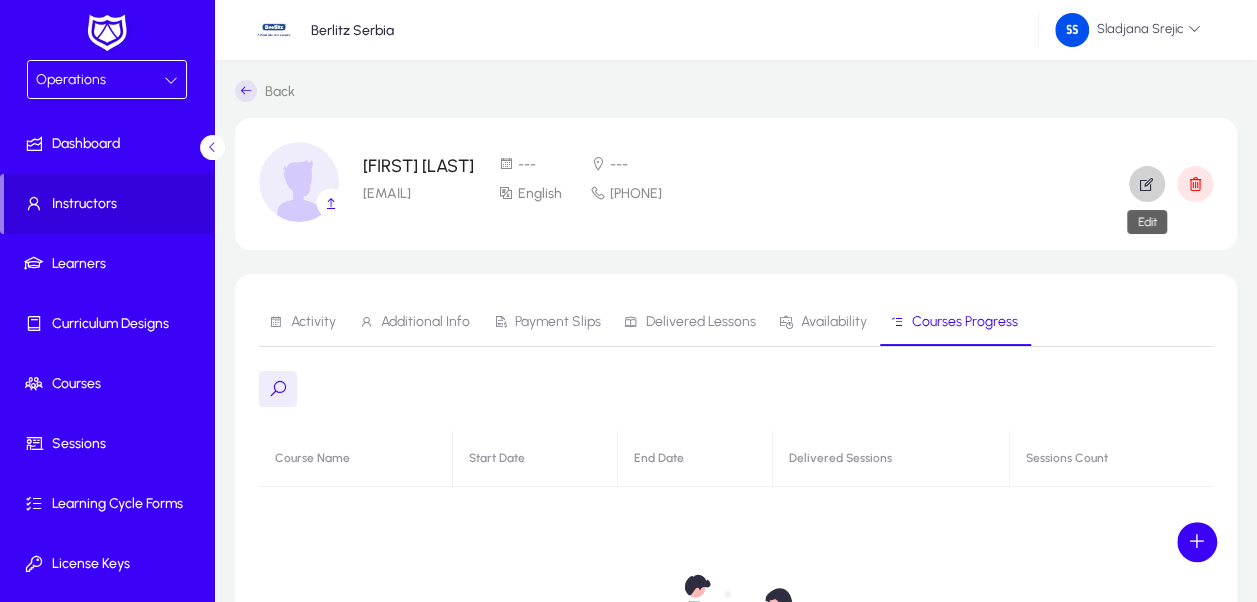 click 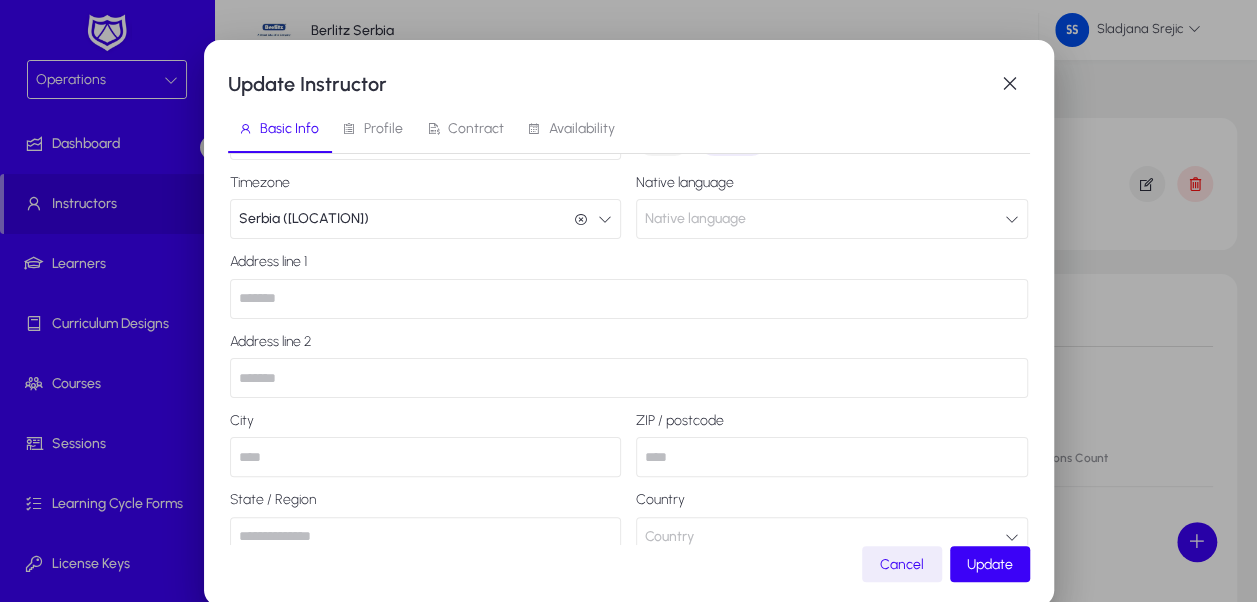 scroll, scrollTop: 443, scrollLeft: 0, axis: vertical 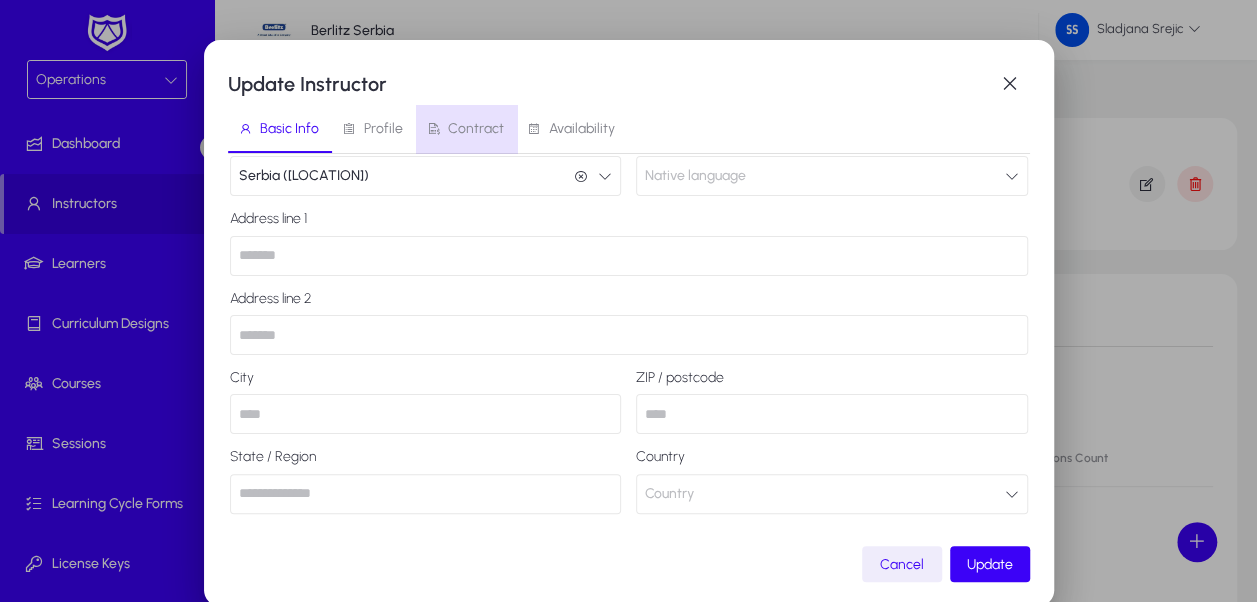 click on "Contract" at bounding box center [465, 129] 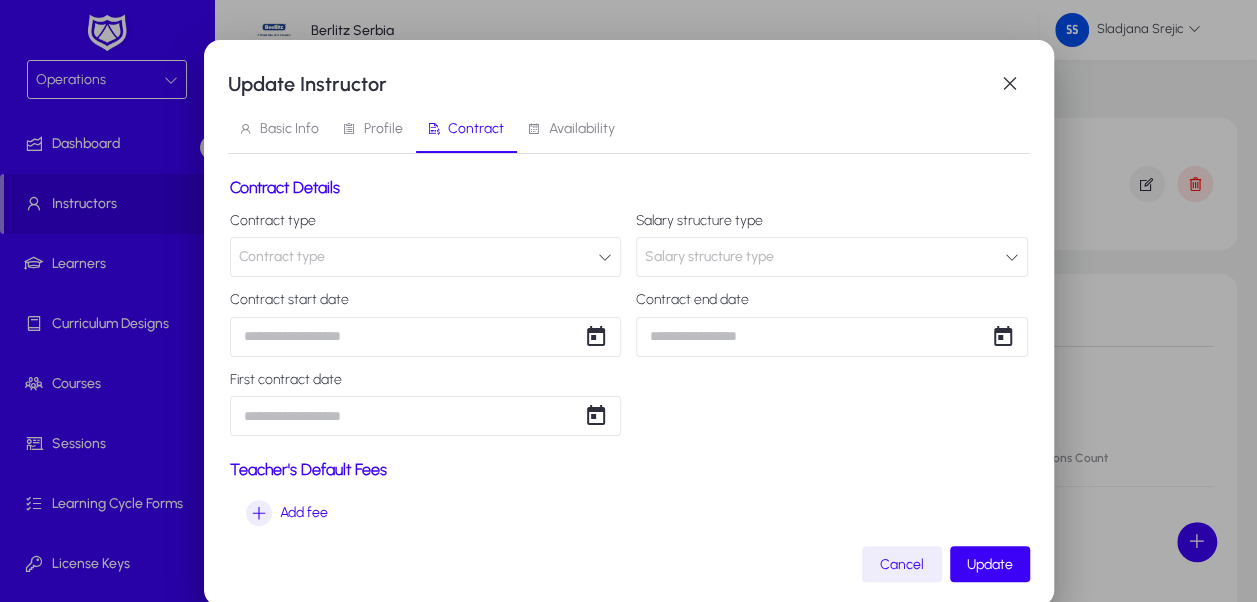 click on "Contract type" at bounding box center [426, 257] 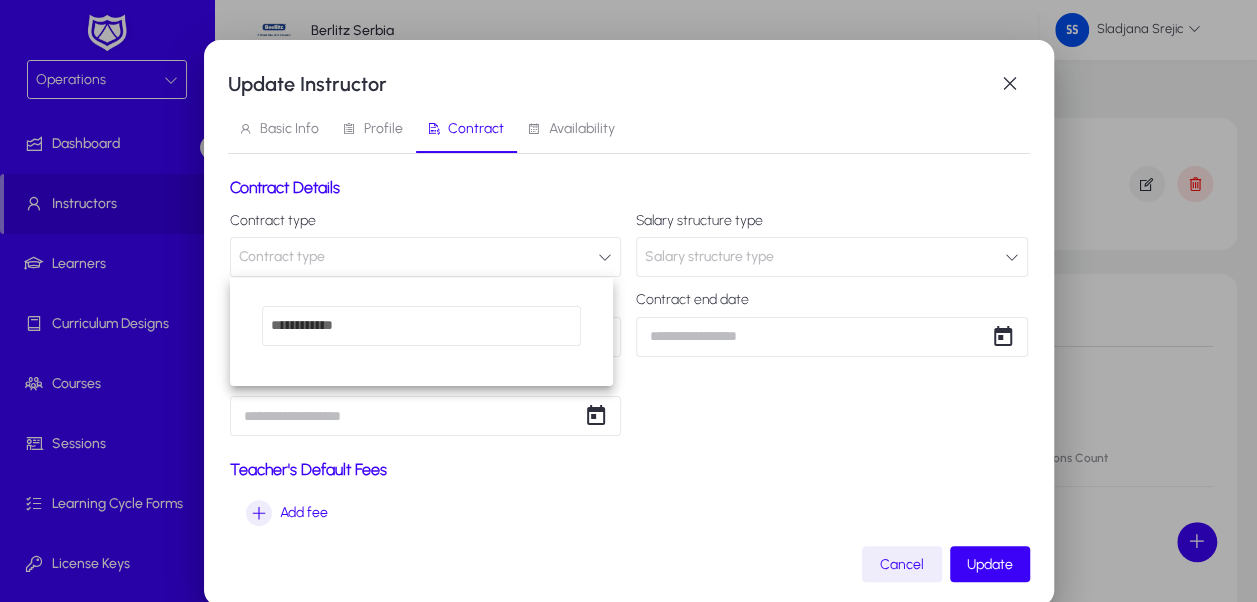 click at bounding box center [628, 301] 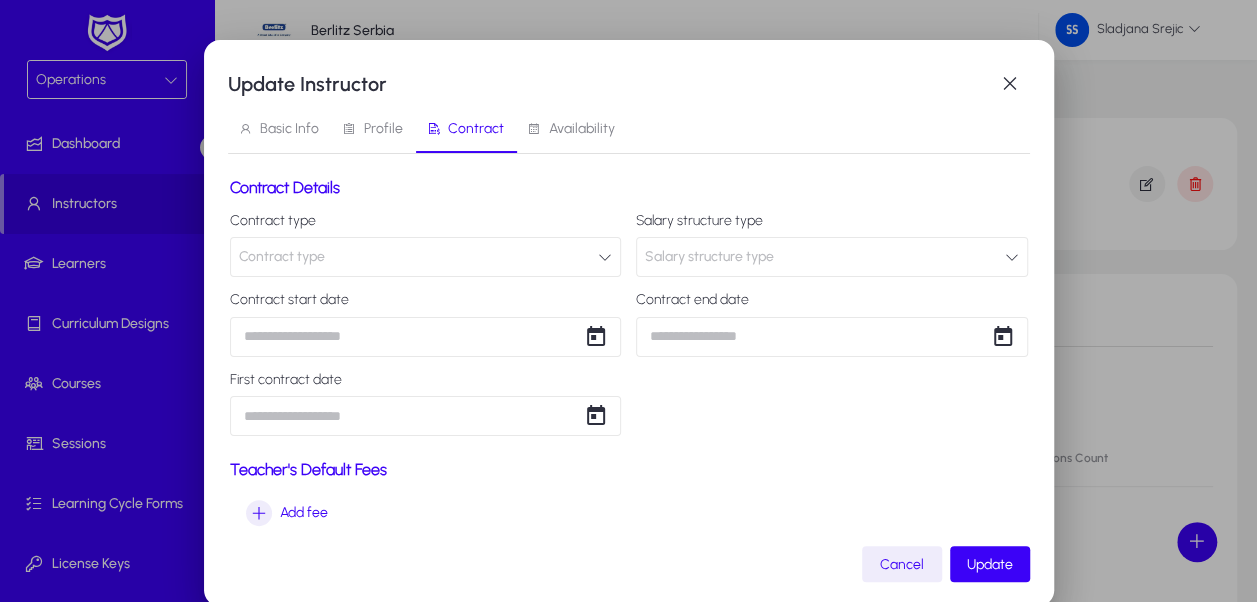 click at bounding box center (605, 257) 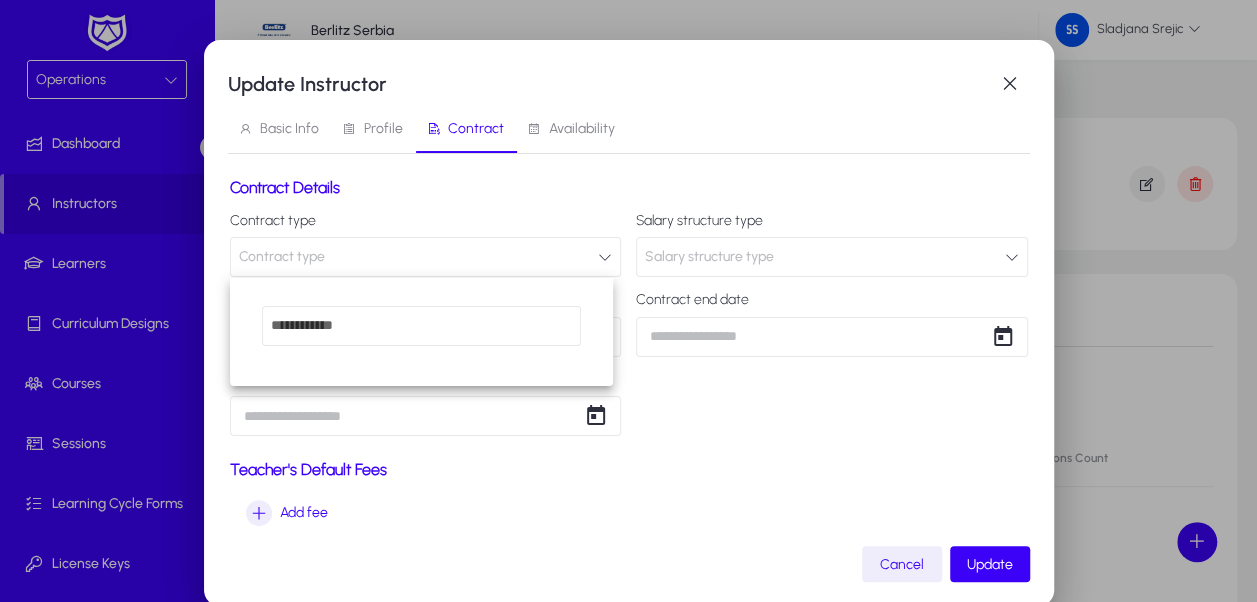 click at bounding box center [628, 301] 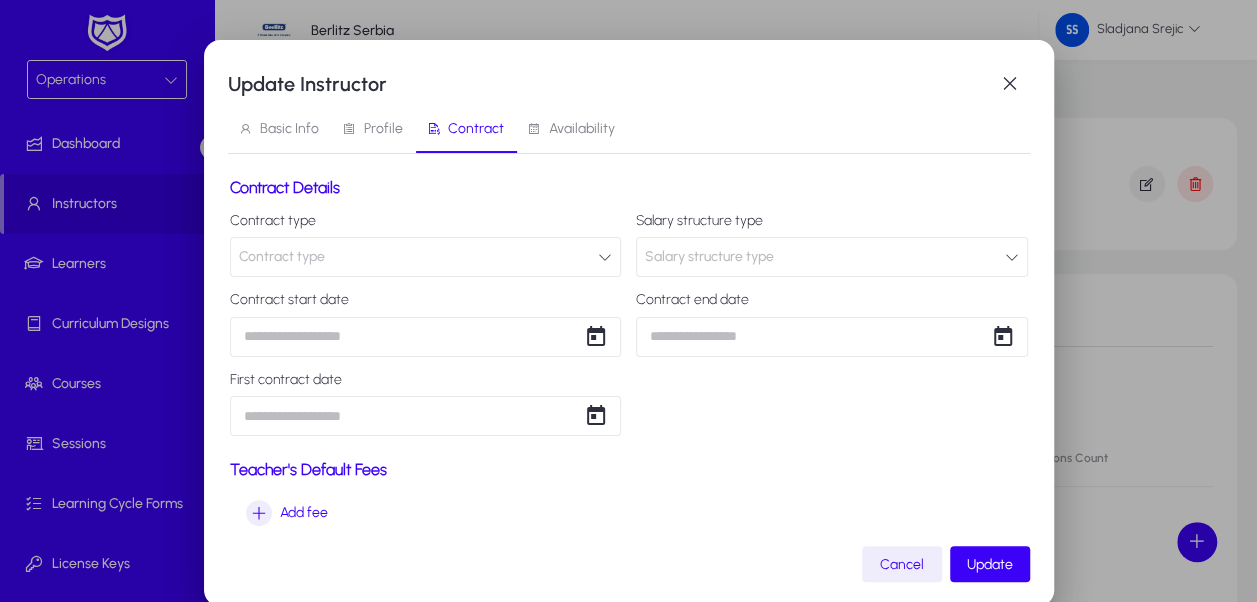 click on "Salary structure type" at bounding box center (709, 257) 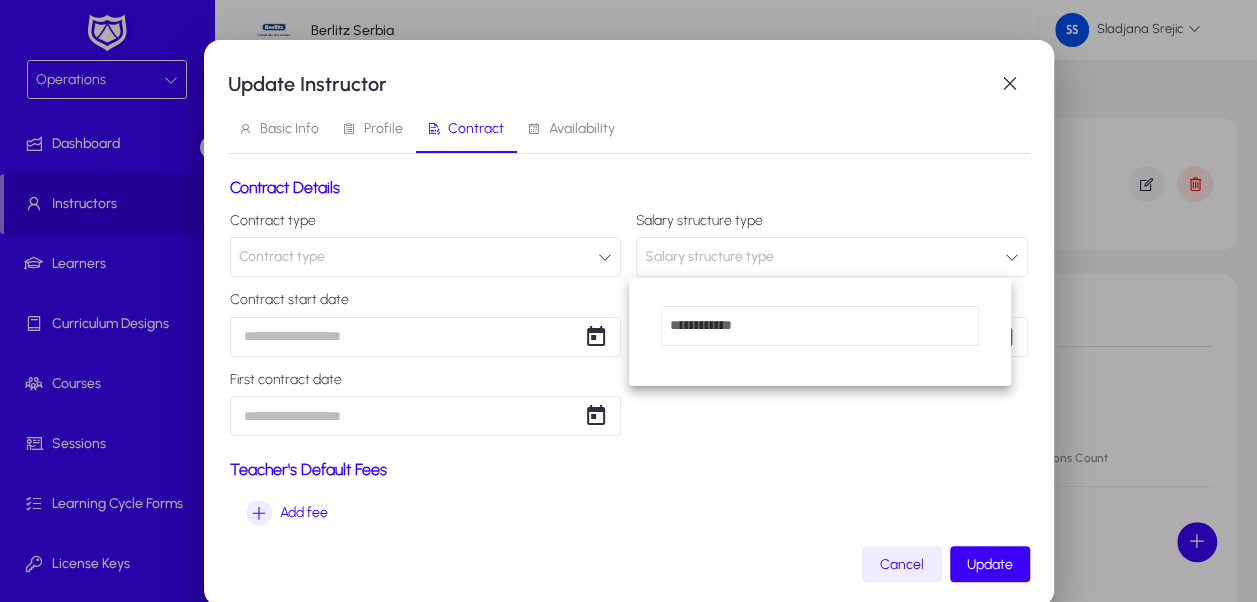 click at bounding box center [628, 301] 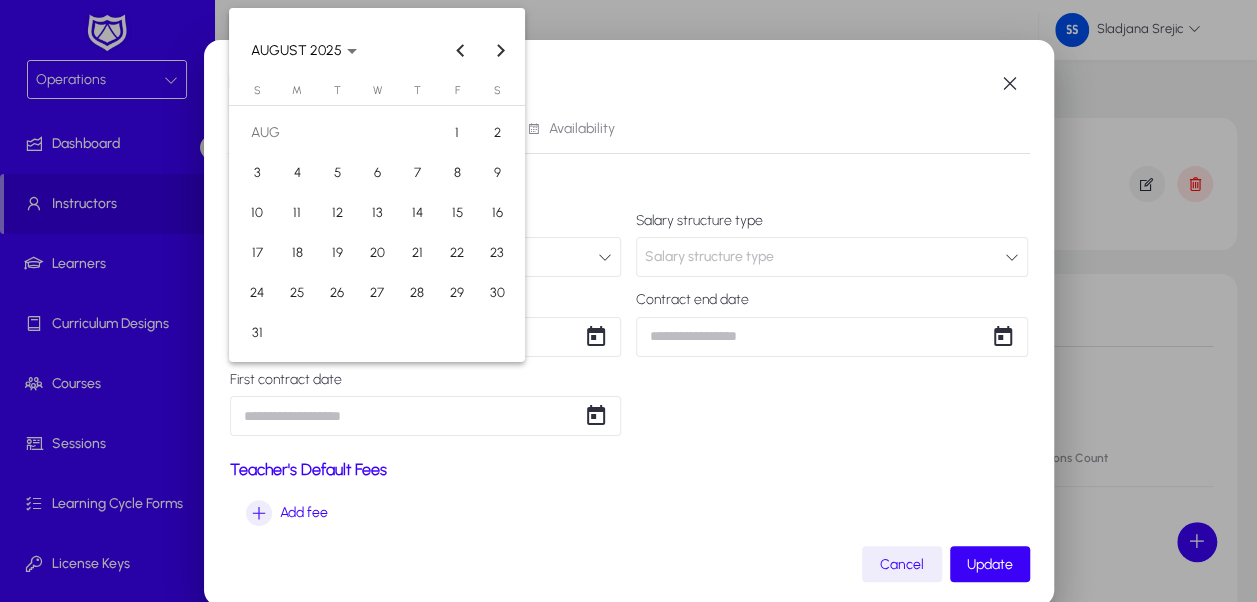 click on "Update Instructor Basic Info  Profile   Contract   Availability  Contract Details  Contract type  Contract type      Salary structure type  Salary structure type     Contract start date Contract end date First contract date Teacher's Default Fees  Add fee     Cancel   Update  AUGUST 2025 AUGUST 2025 Sunday S Monday M Tuesday T Wednesday W Thursday T Friday F Saturday S  AUG   1   2   3   4   5   6   7   8   9   10   11   12   13   14   15   16   17   18   19   20   21   22   23   24   25   26   27   28   29   30   31
Close calendar" at bounding box center (628, 301) 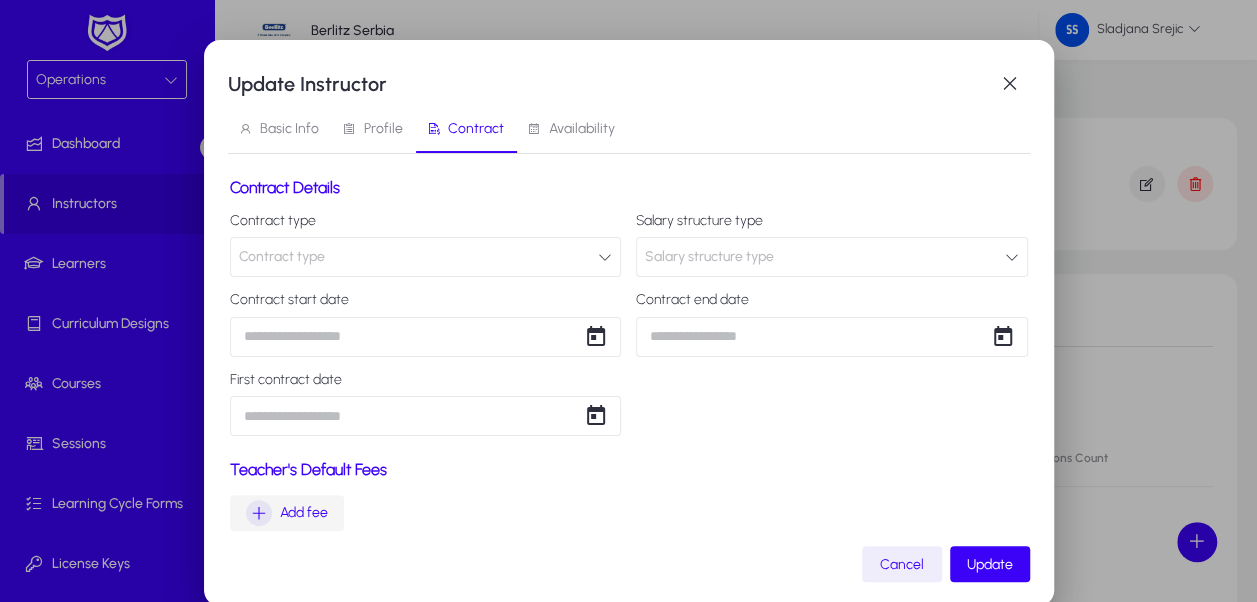 click at bounding box center (259, 513) 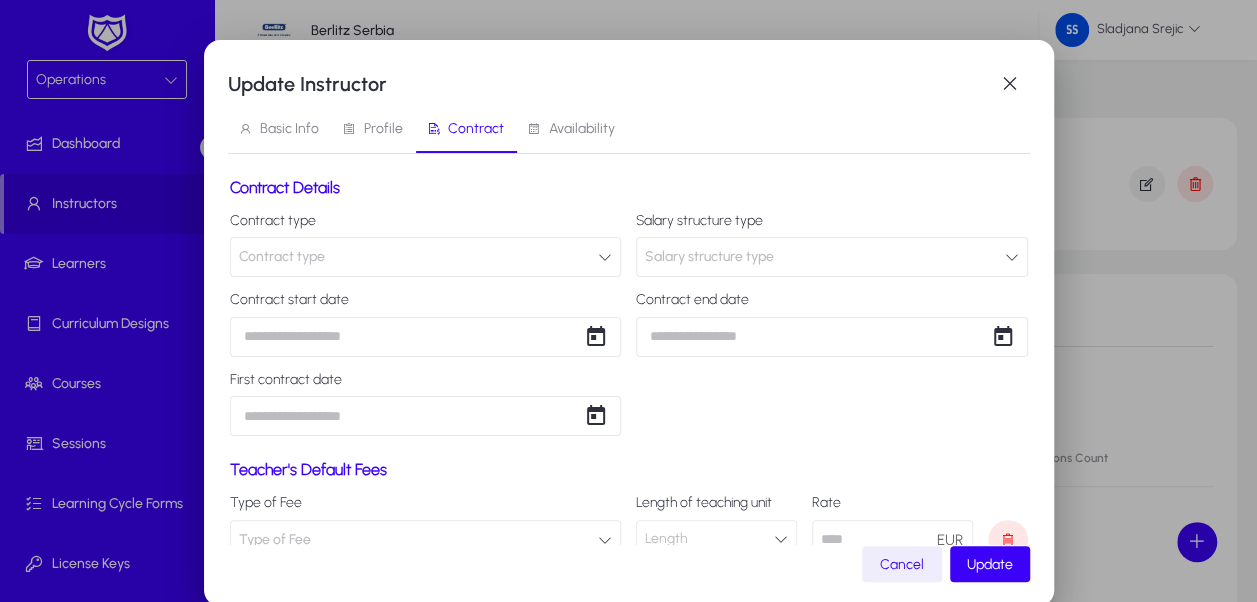 scroll, scrollTop: 90, scrollLeft: 0, axis: vertical 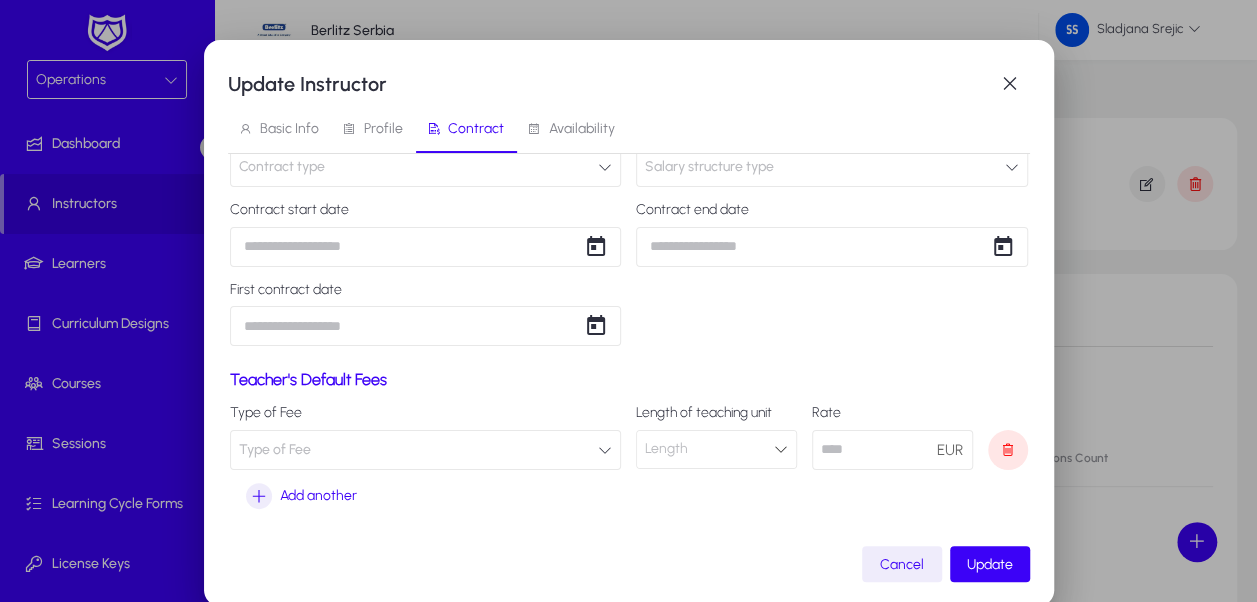 click on "Type of Fee" at bounding box center (426, 450) 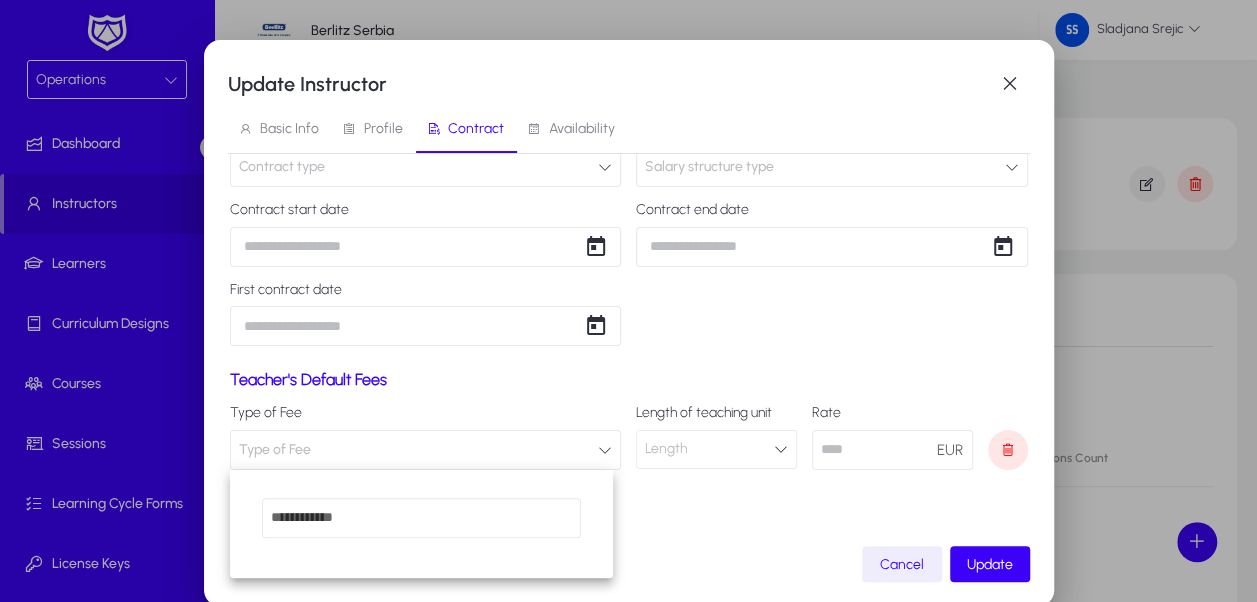 type on "*" 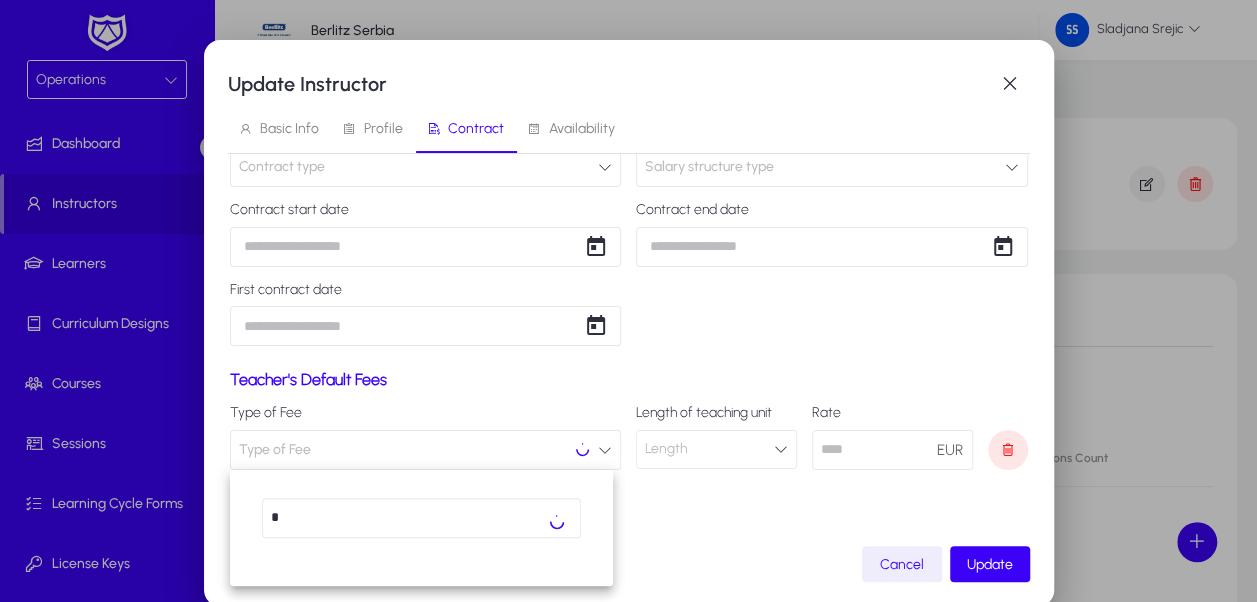 type 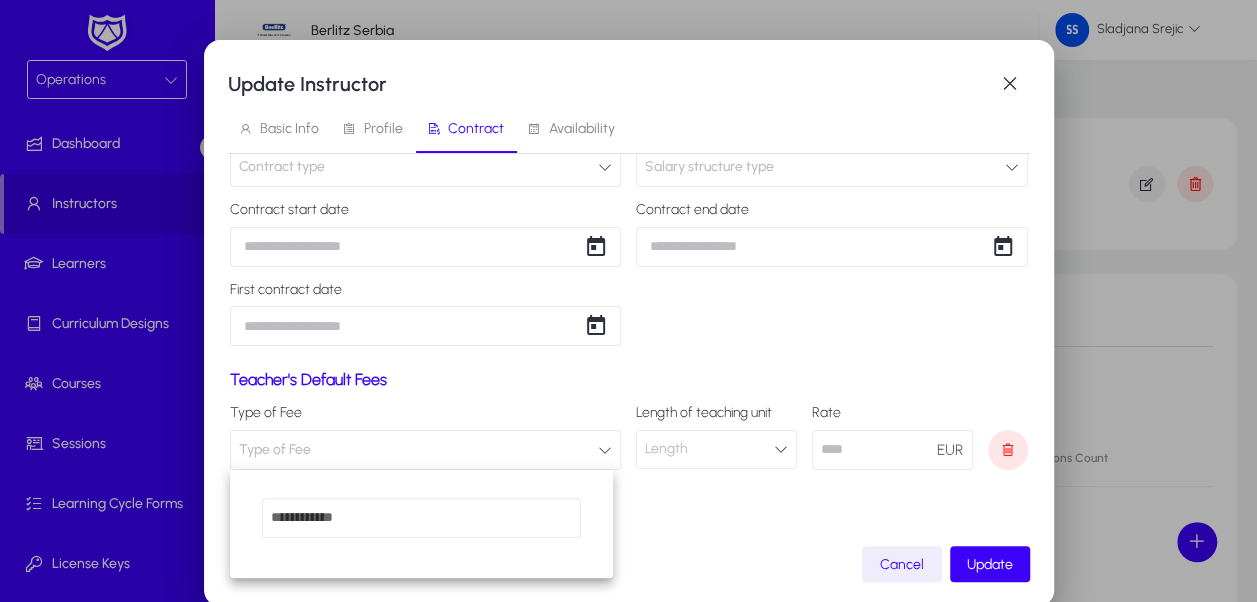 click at bounding box center [628, 301] 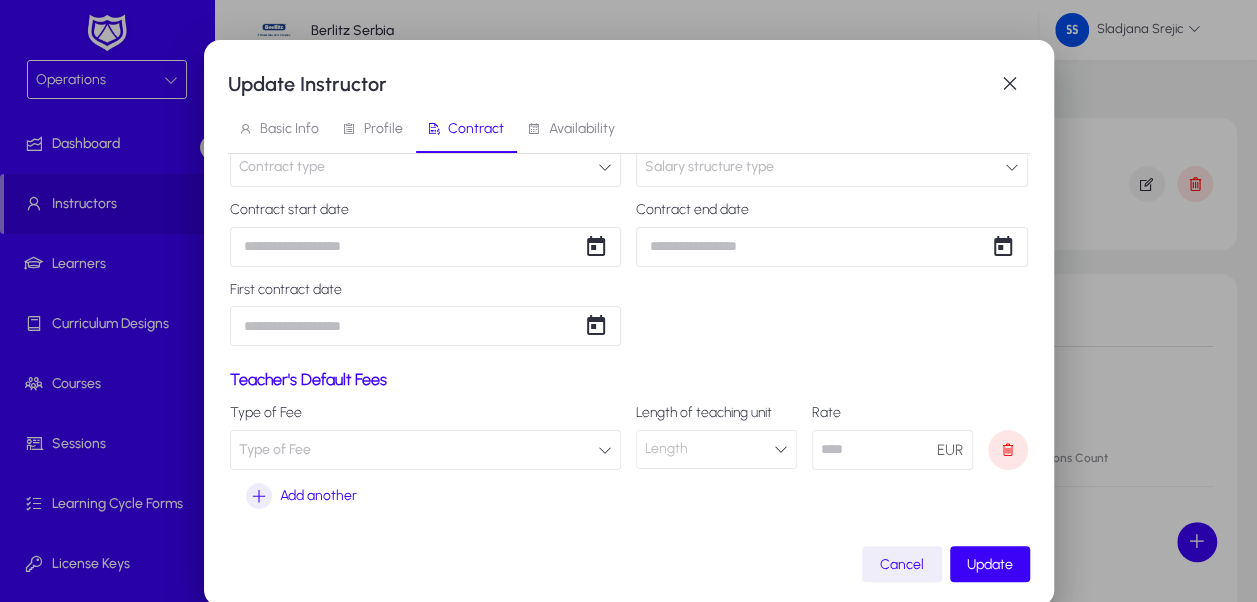 click on "Cancel" 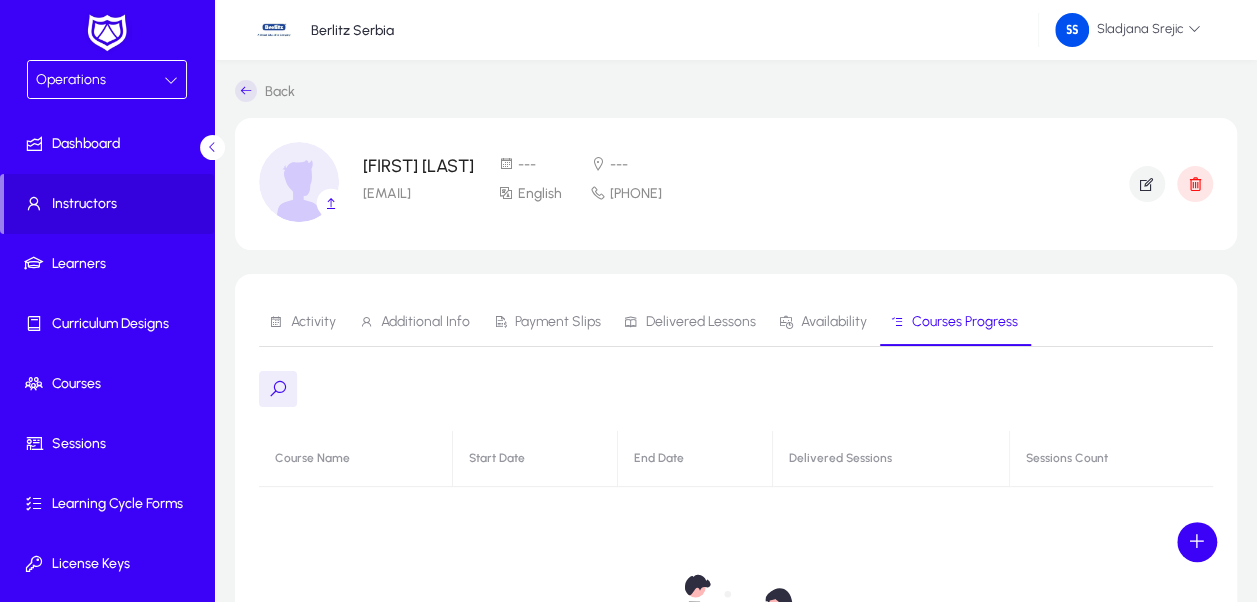 click on "Operations" at bounding box center [100, 80] 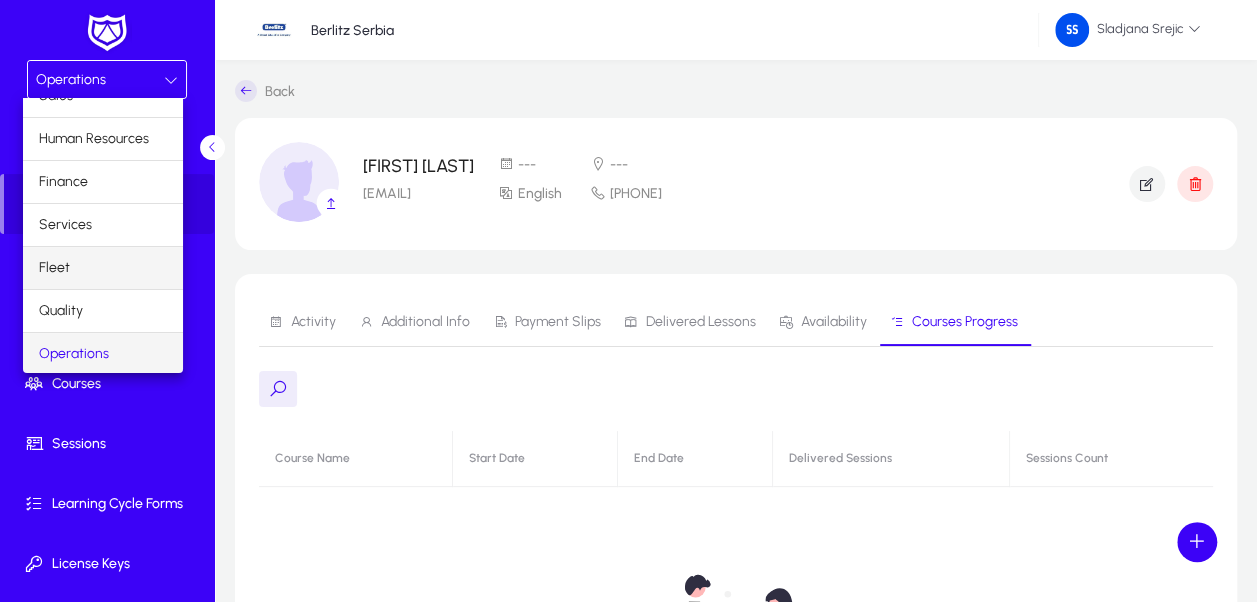 scroll, scrollTop: 0, scrollLeft: 0, axis: both 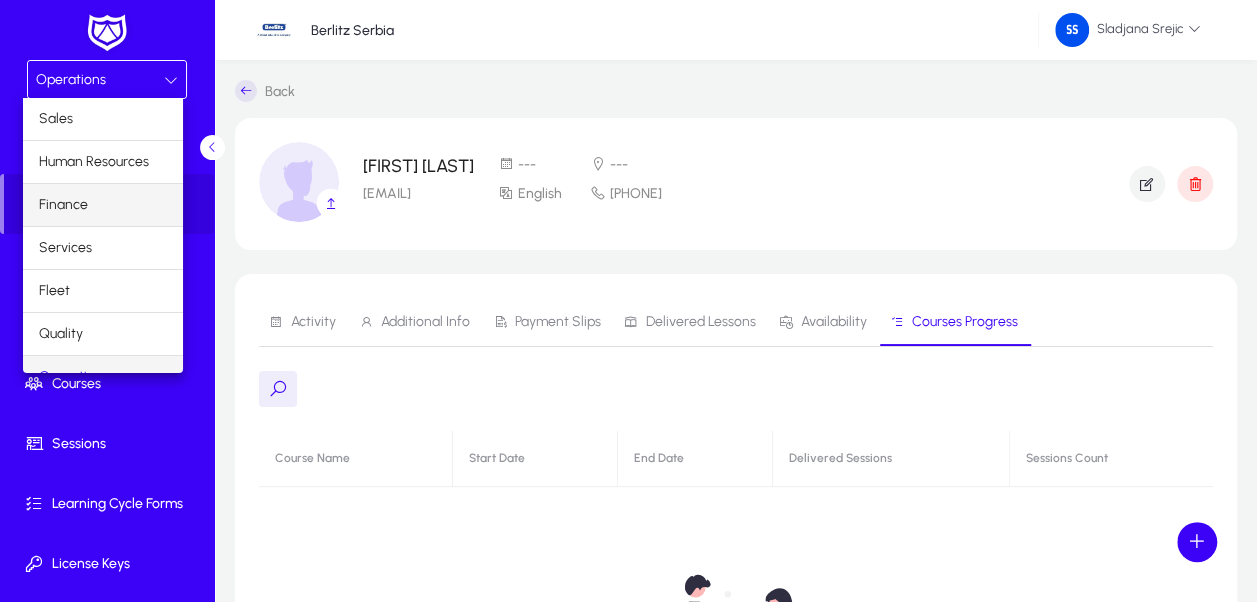 click on "Finance" at bounding box center (63, 205) 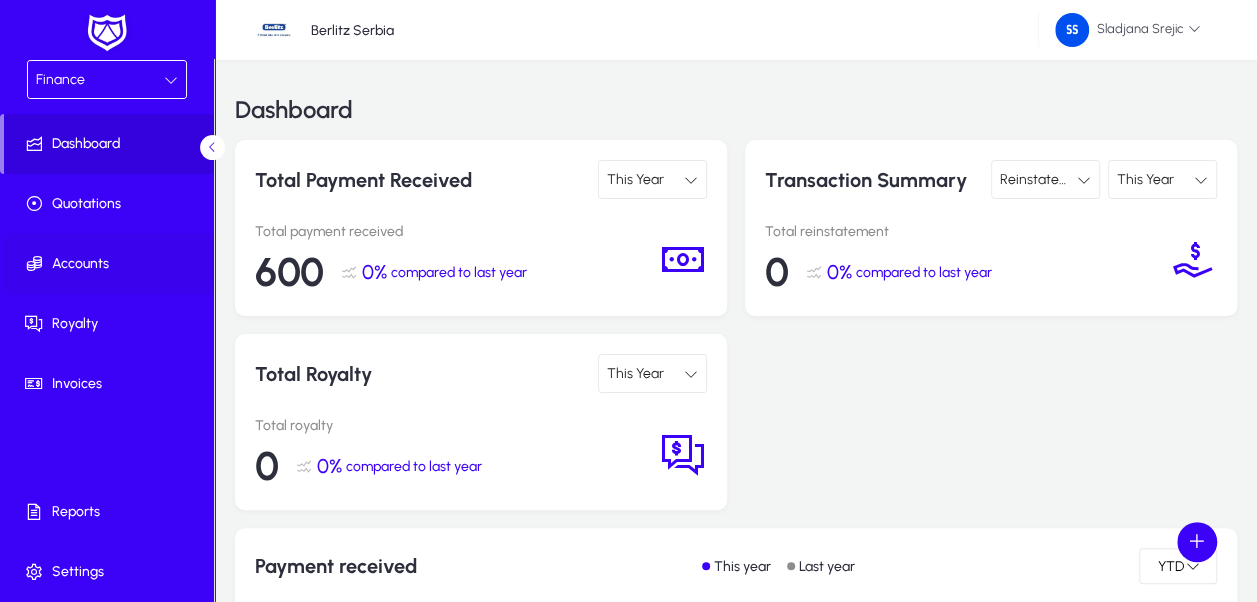 click on "Accounts" 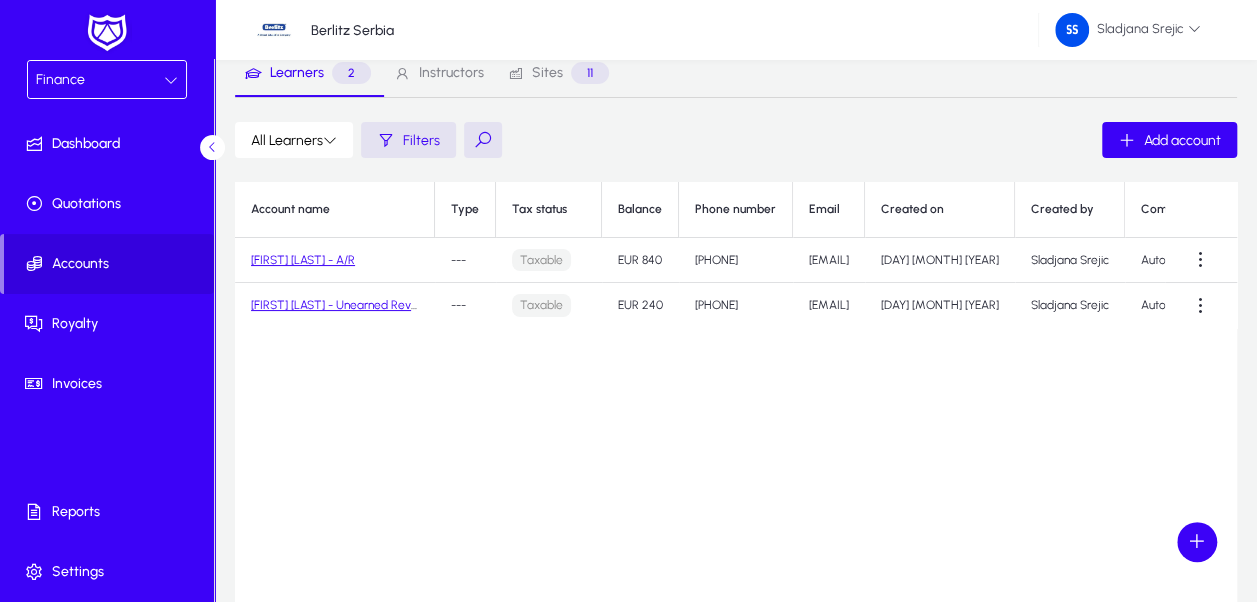 scroll, scrollTop: 0, scrollLeft: 0, axis: both 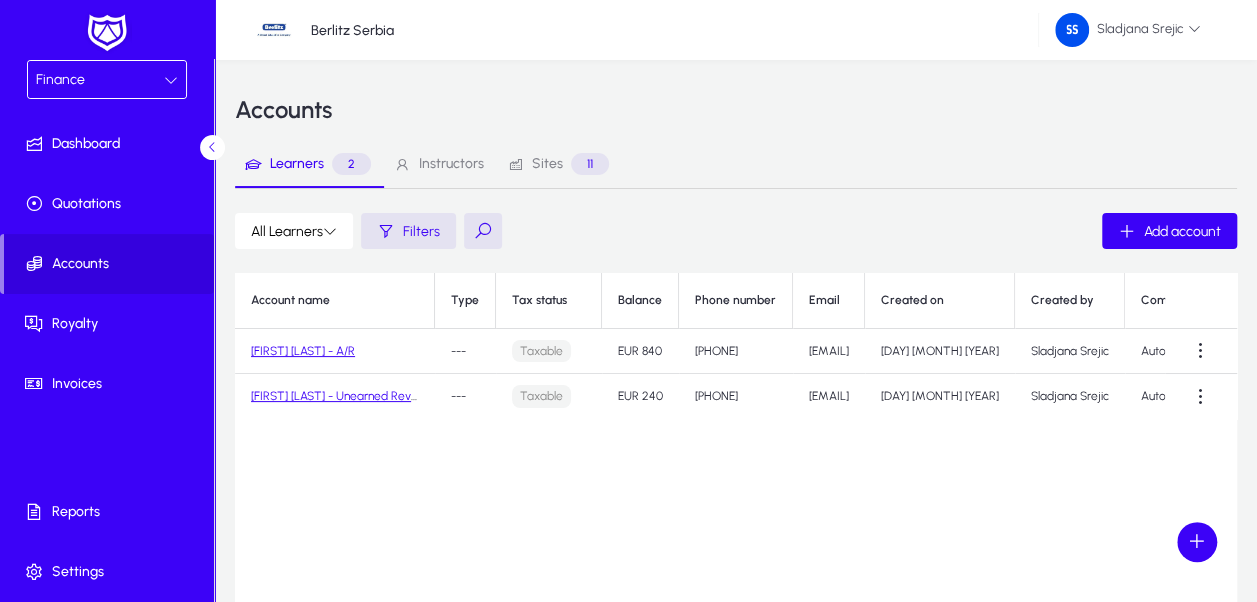 click on "Instructors" at bounding box center [451, 164] 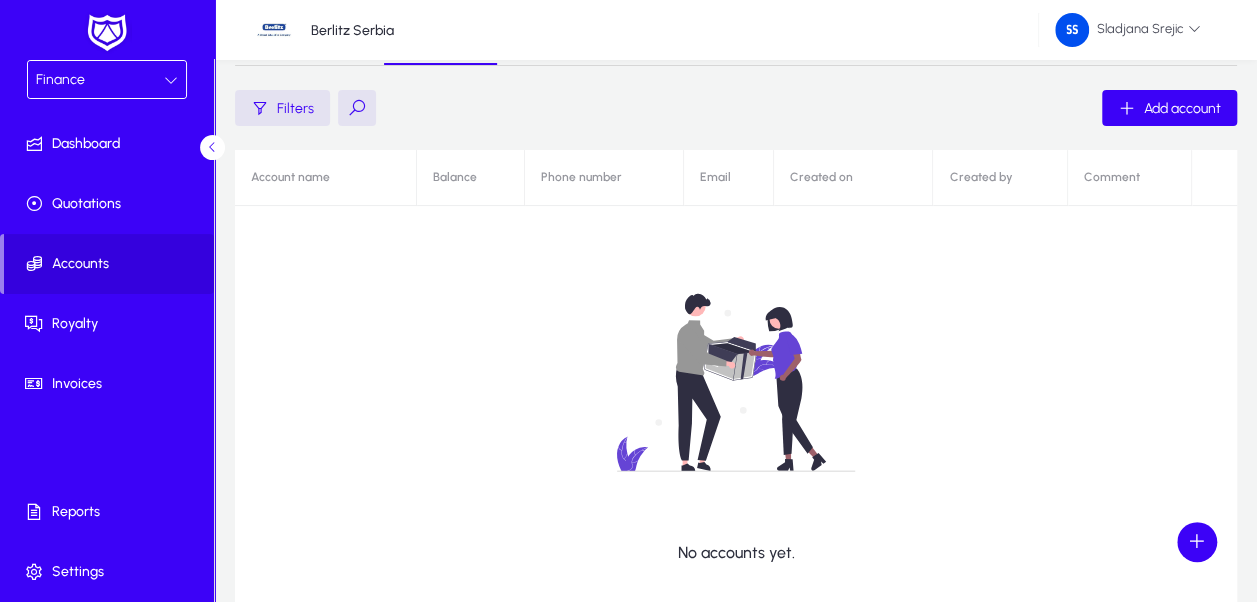scroll, scrollTop: 0, scrollLeft: 0, axis: both 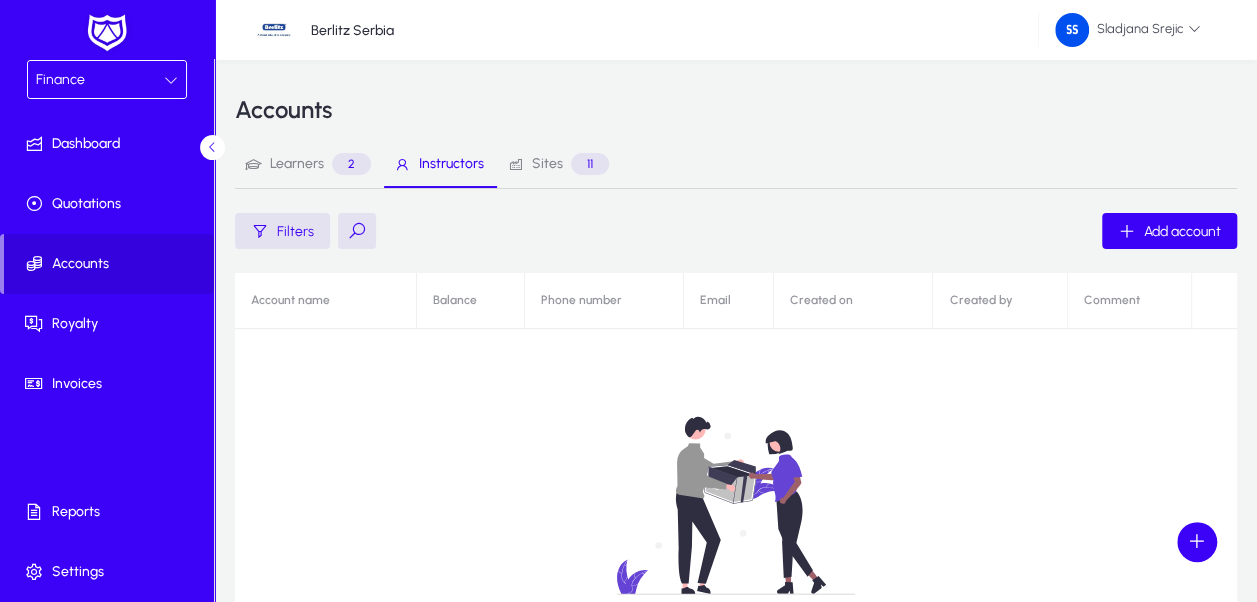 click on "Sites" at bounding box center [547, 164] 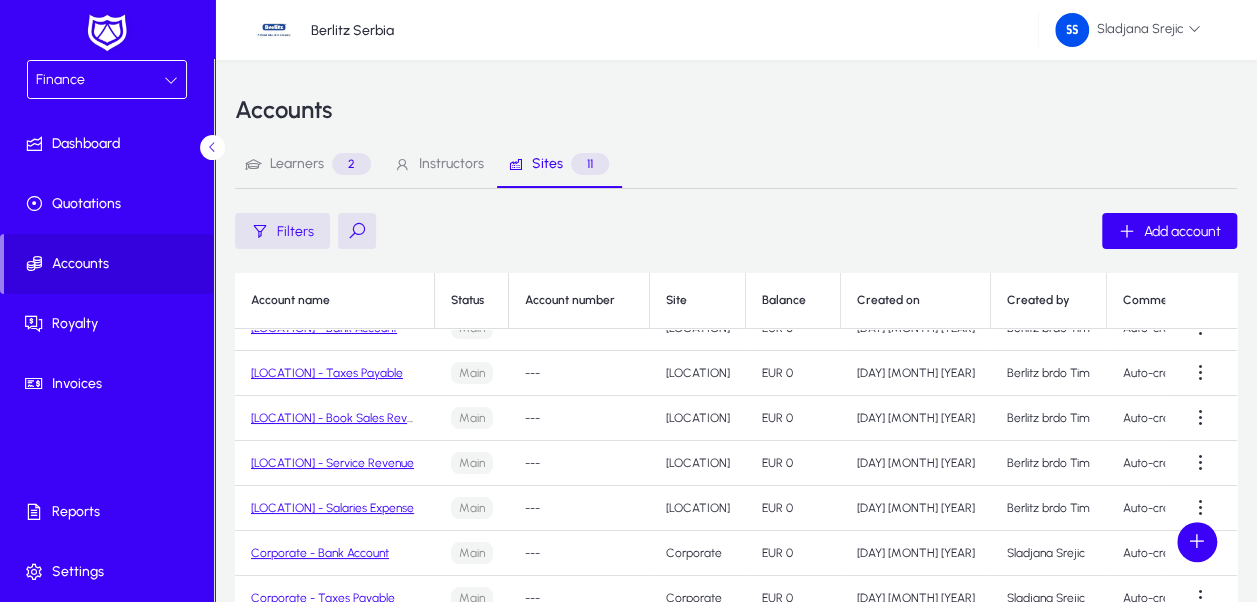 scroll, scrollTop: 0, scrollLeft: 0, axis: both 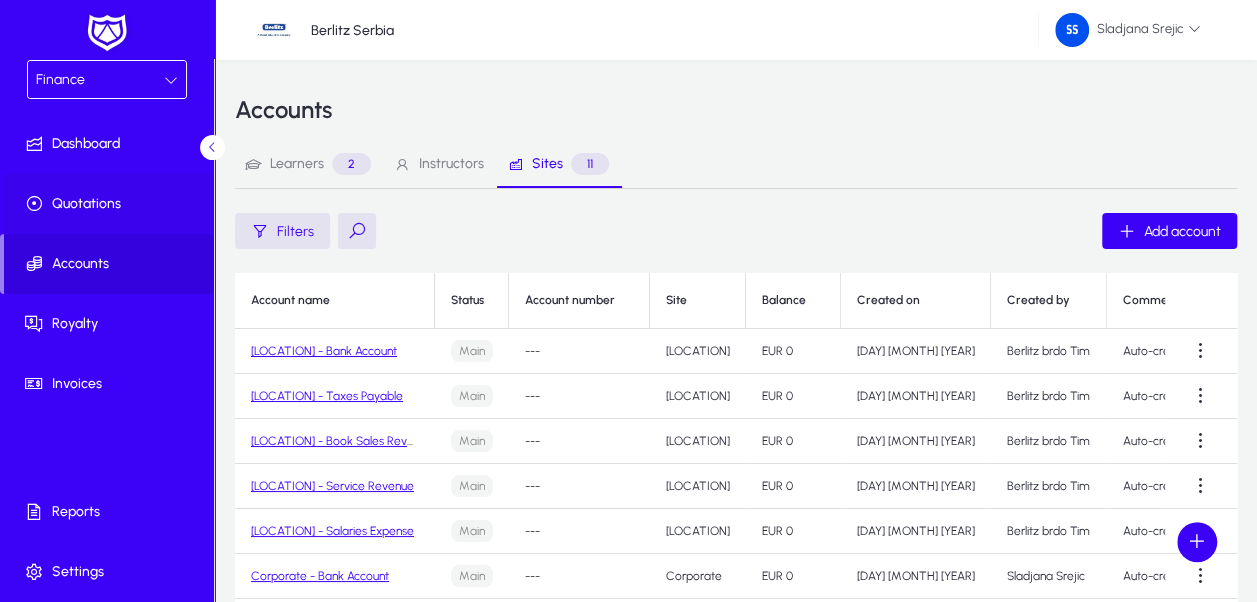 click on "Quotations" 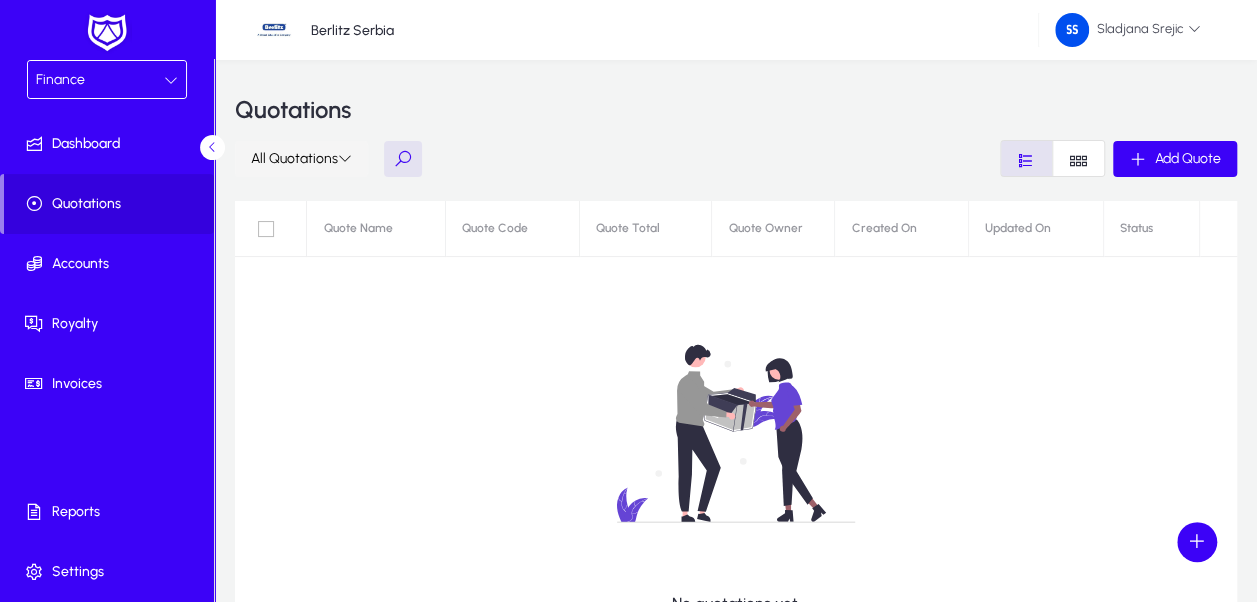 click 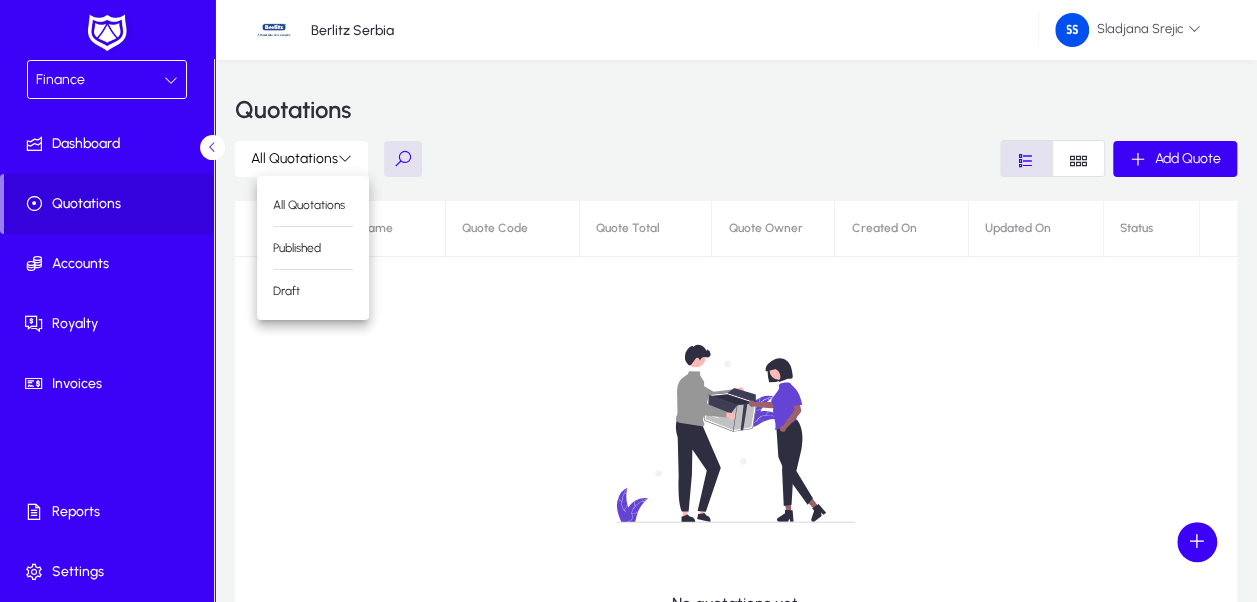 click at bounding box center (628, 301) 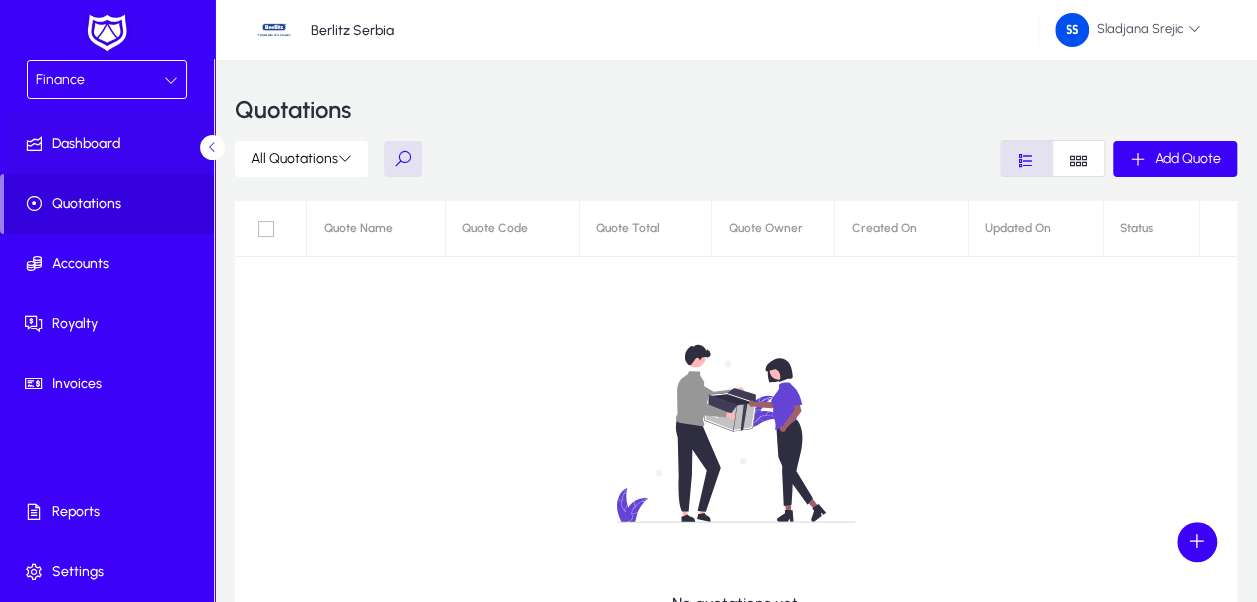 click 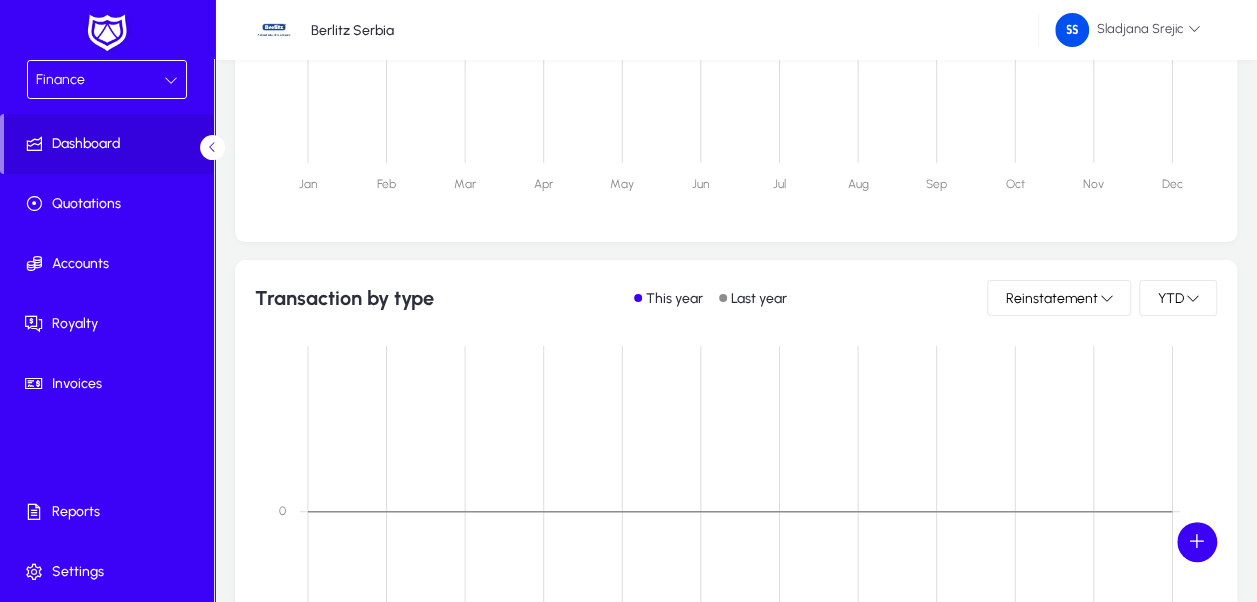 scroll, scrollTop: 1148, scrollLeft: 0, axis: vertical 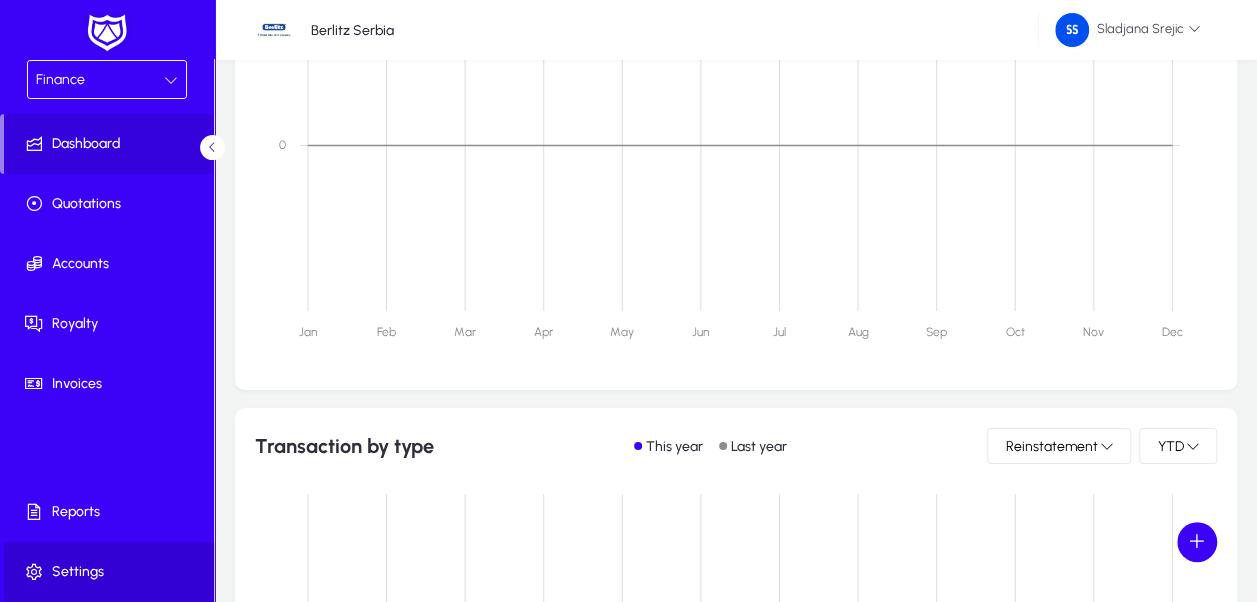 click on "Settings" 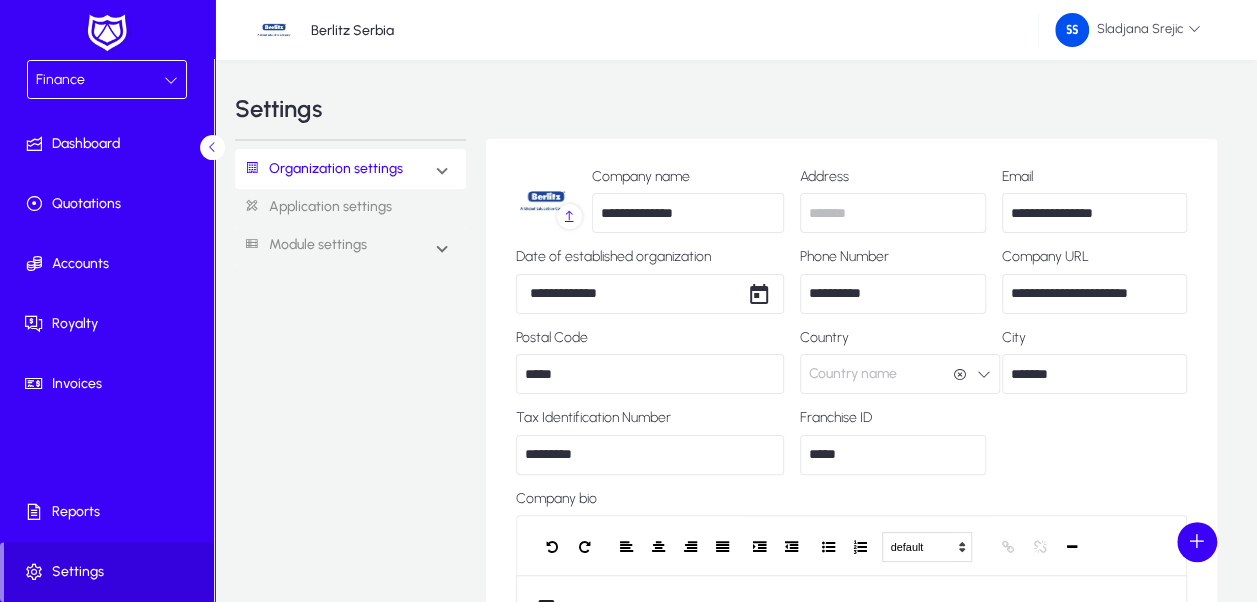 scroll, scrollTop: 0, scrollLeft: 0, axis: both 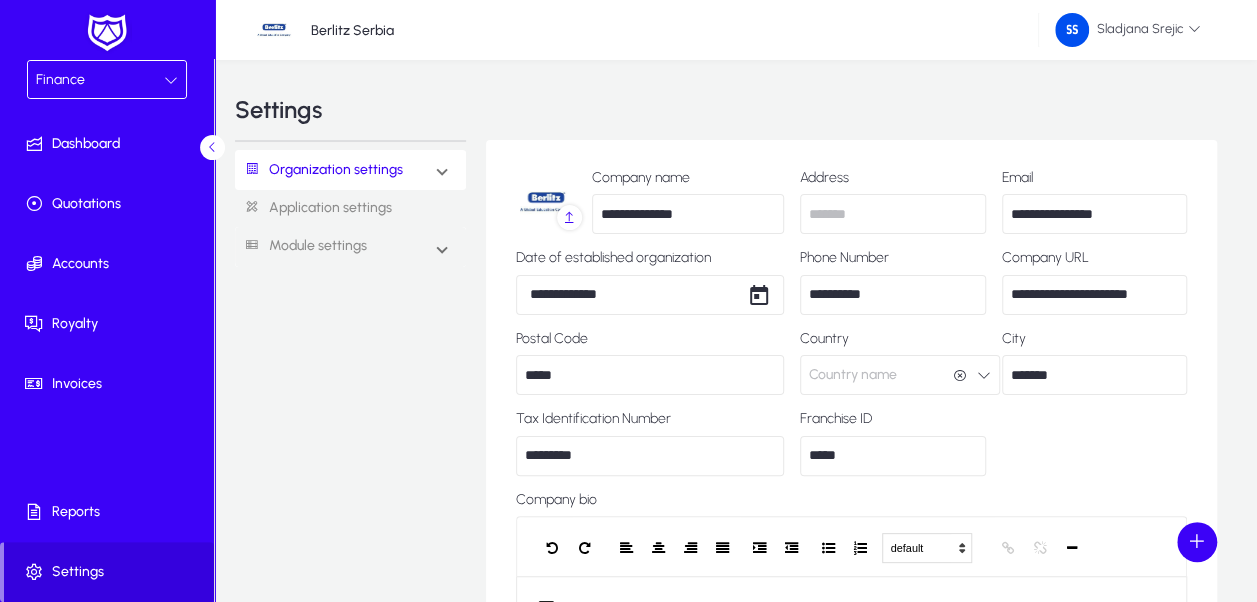 click at bounding box center [442, 170] 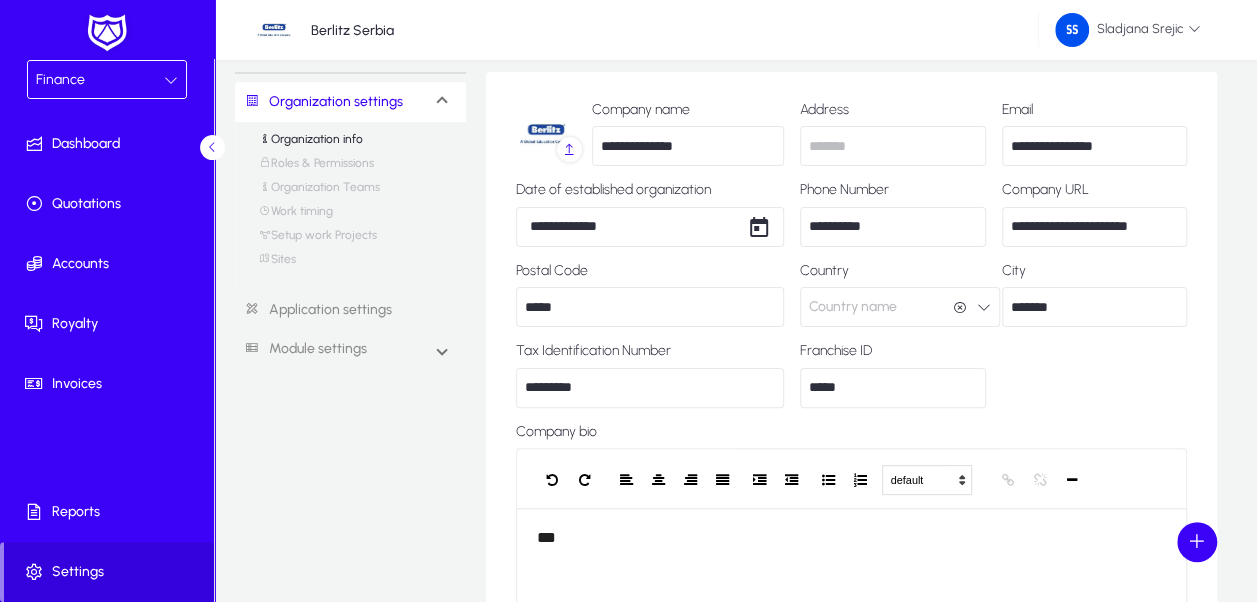 scroll, scrollTop: 100, scrollLeft: 0, axis: vertical 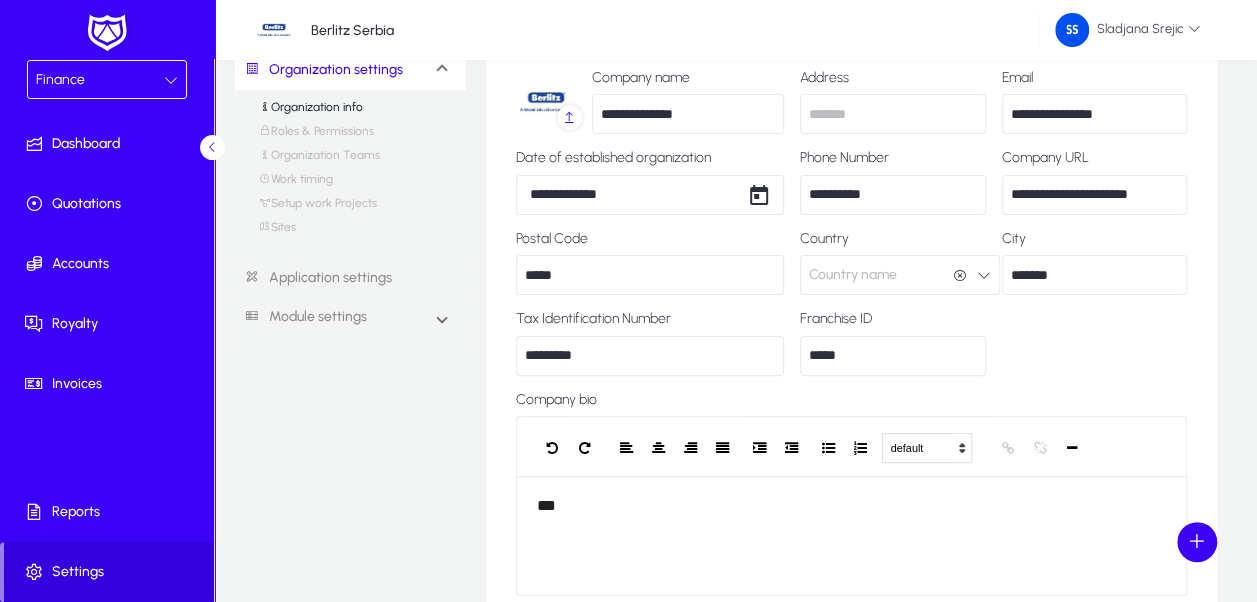 click on "Application settings" 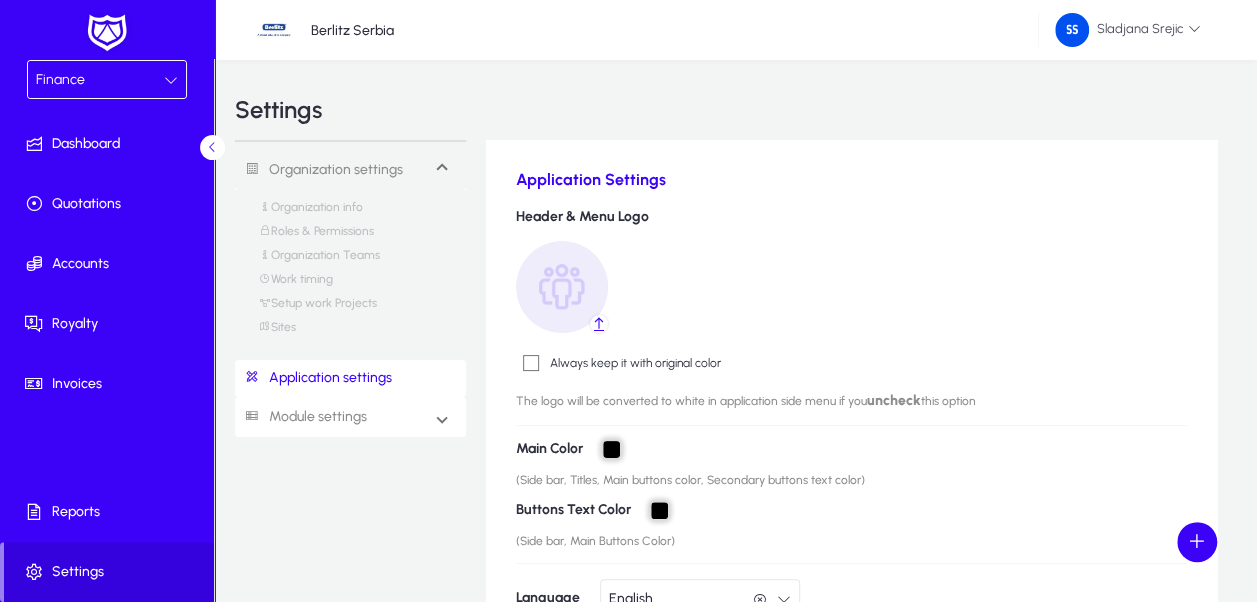 click at bounding box center (442, 417) 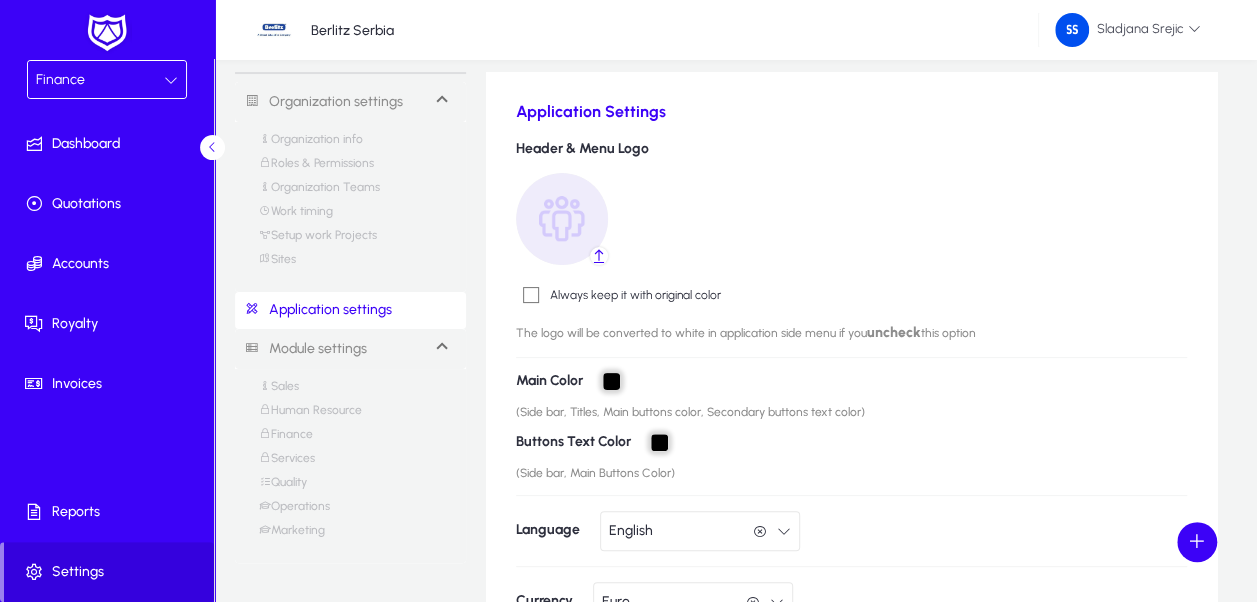 scroll, scrollTop: 100, scrollLeft: 0, axis: vertical 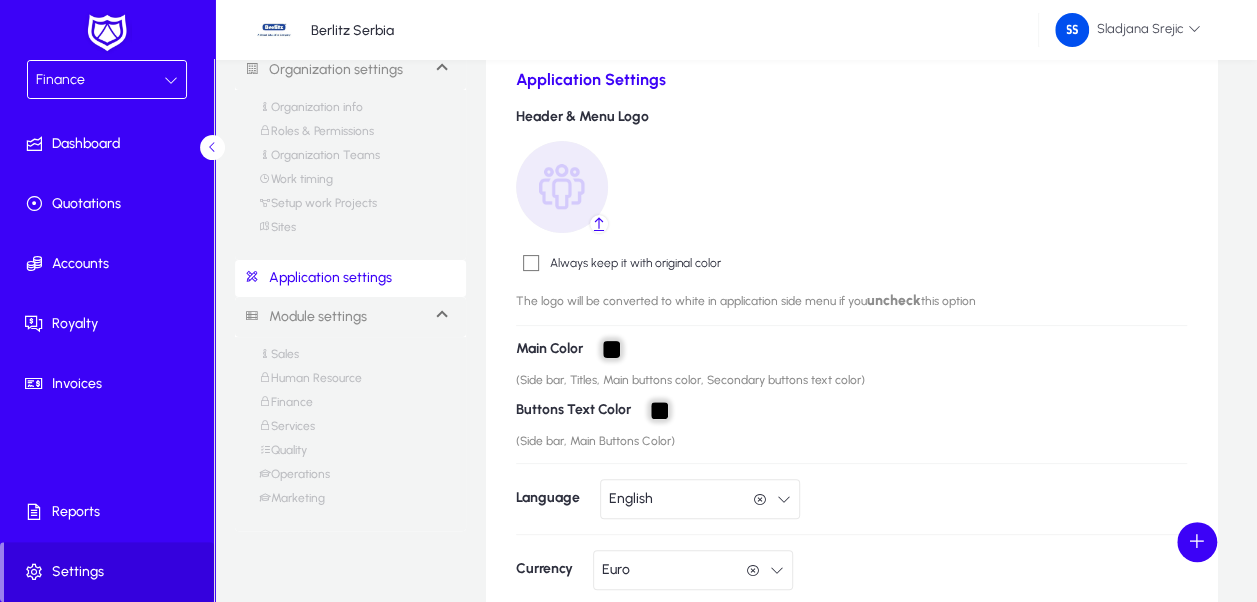 click on "Human Resource" at bounding box center [310, 383] 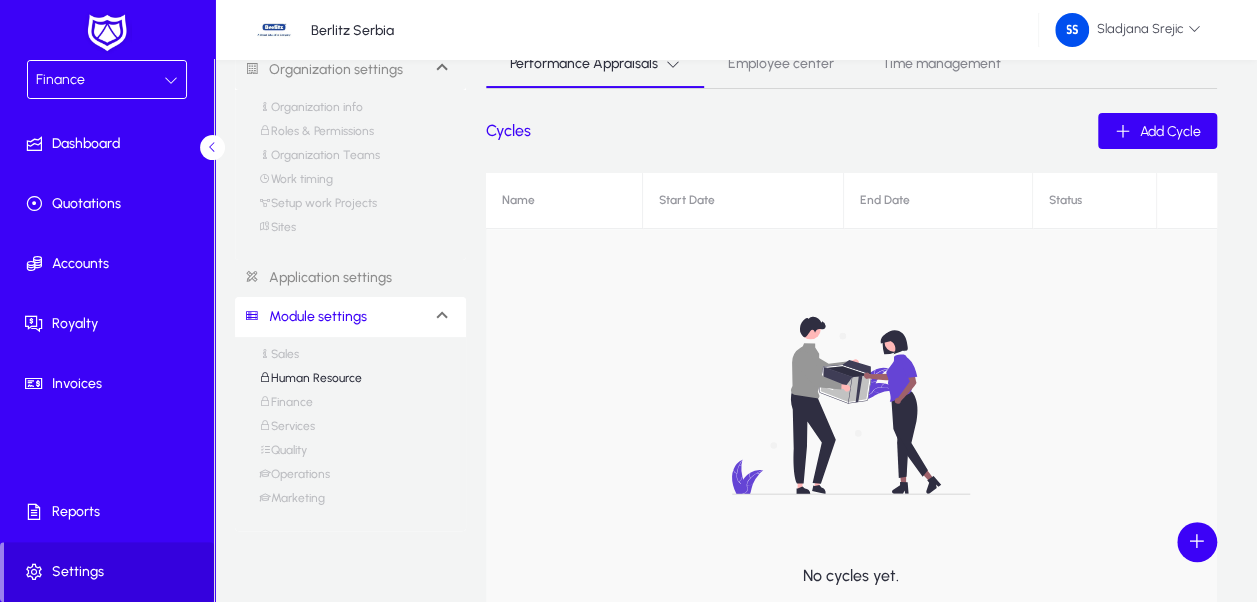 click on "Finance" at bounding box center (286, 407) 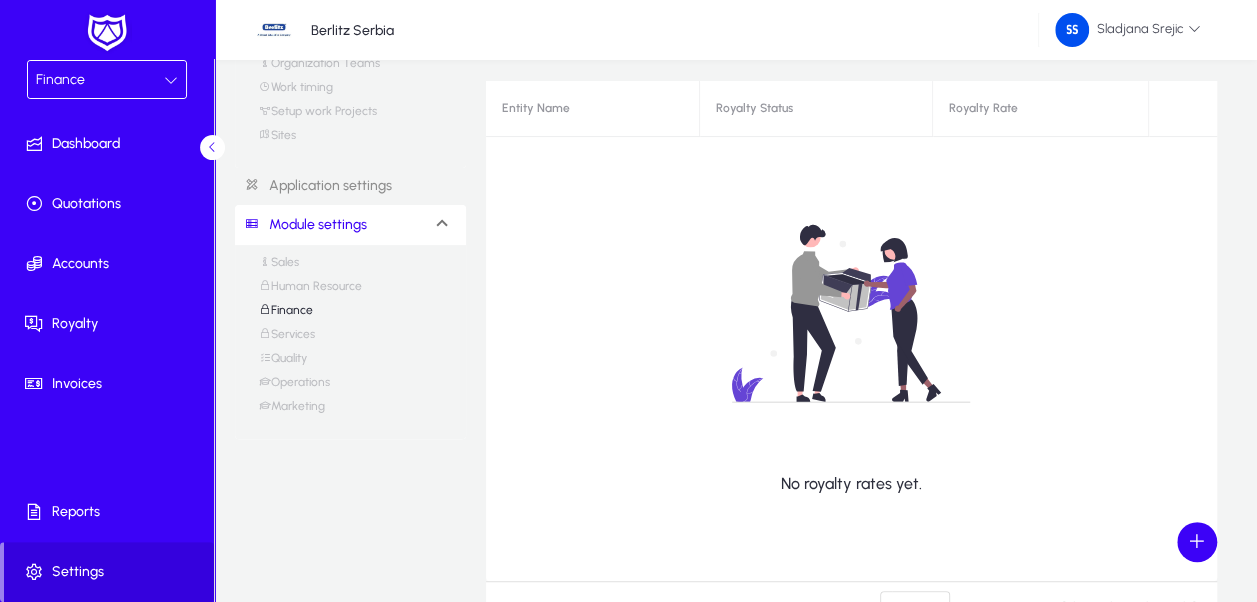 scroll, scrollTop: 0, scrollLeft: 0, axis: both 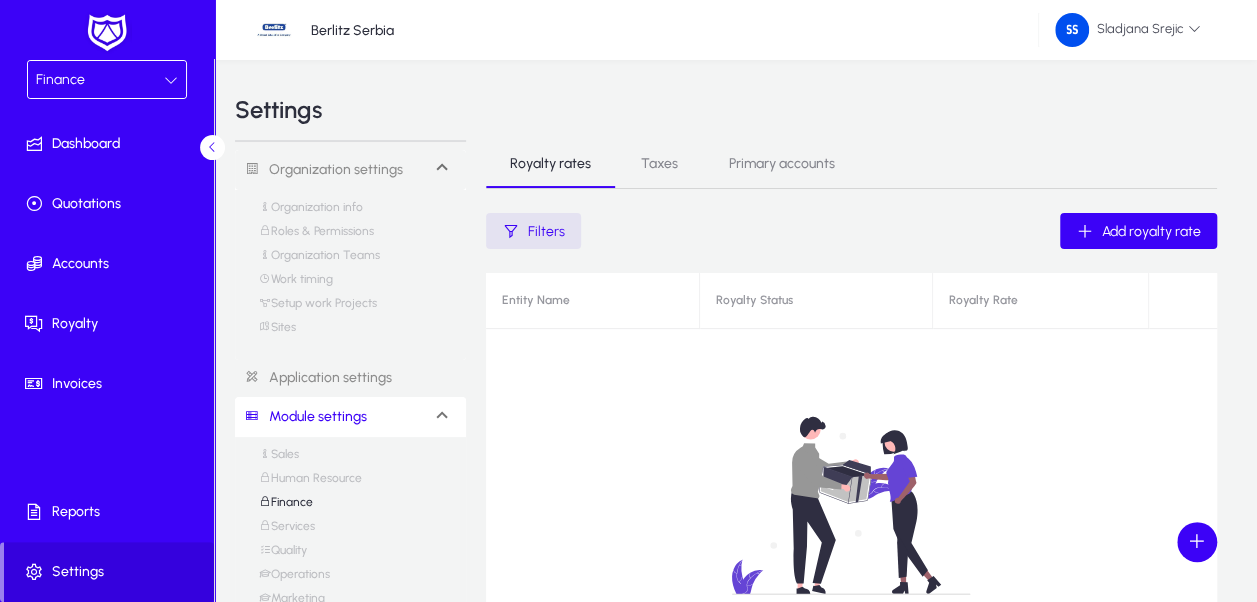 click on "Taxes" at bounding box center [659, 164] 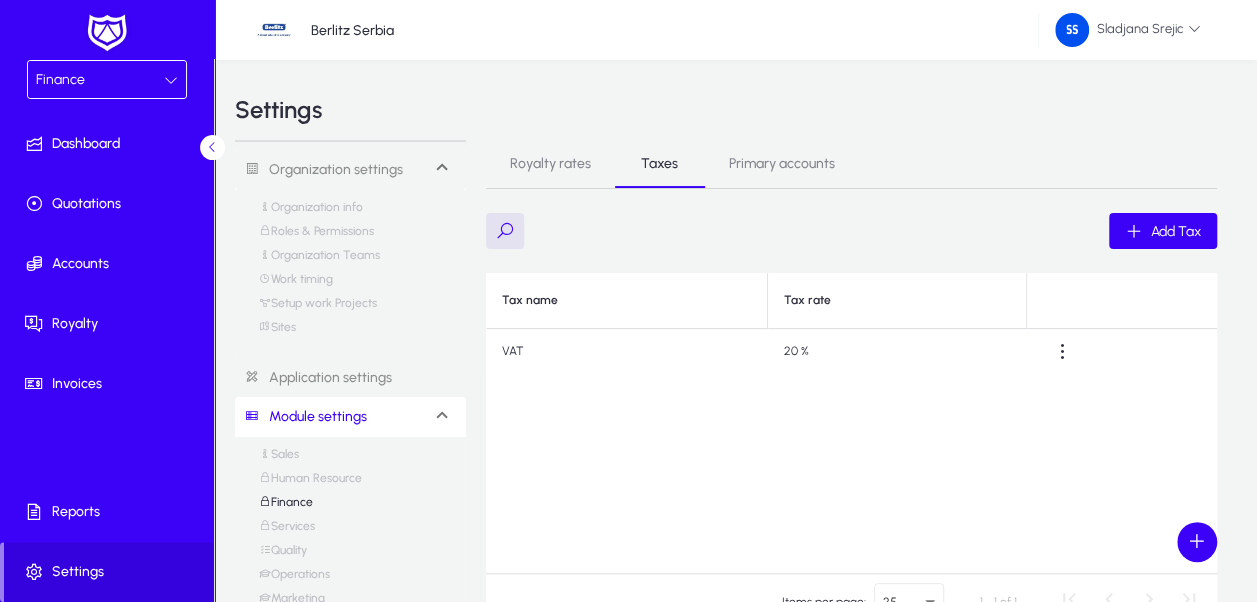 click on "Settings" 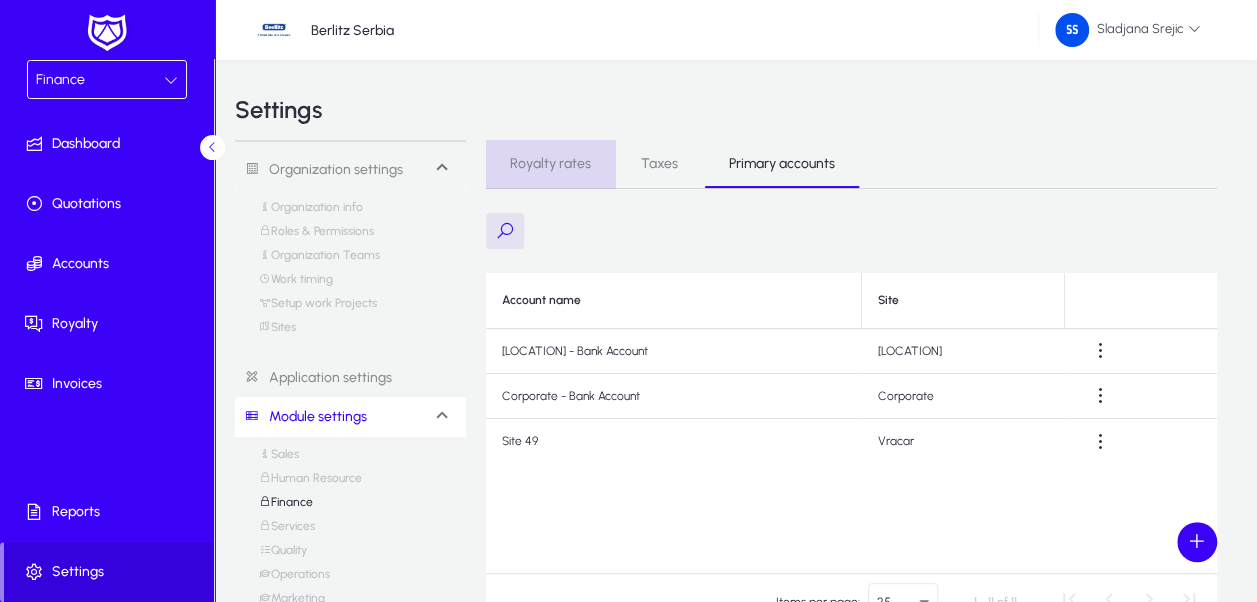 click on "Royalty rates" at bounding box center [550, 164] 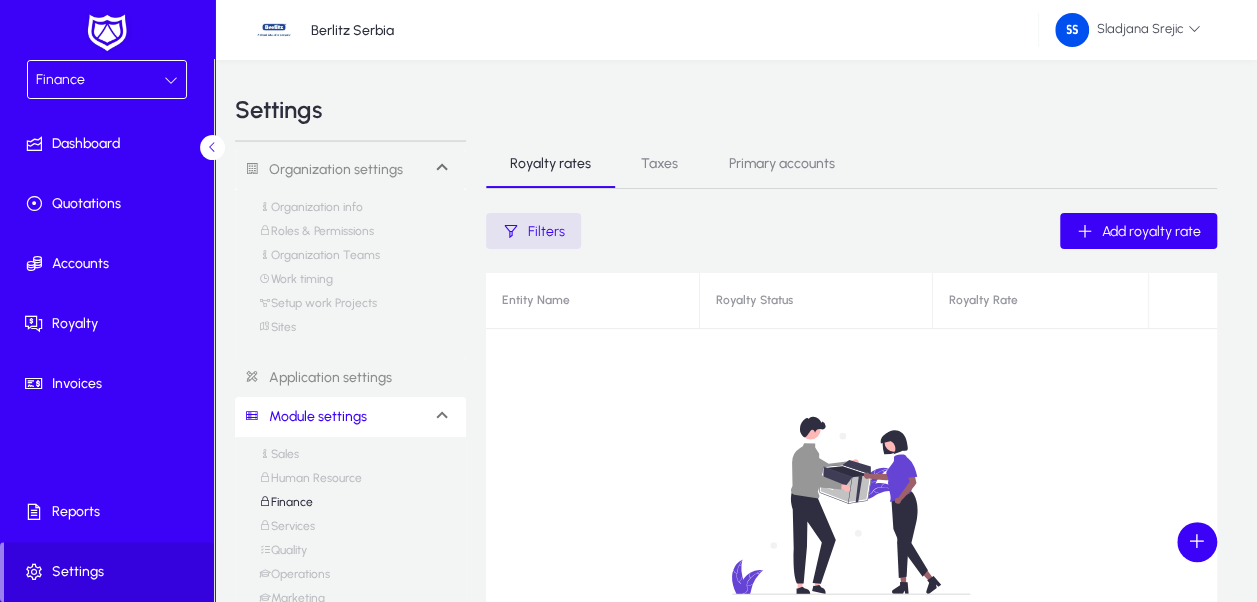 click on "Human Resource" at bounding box center [310, 483] 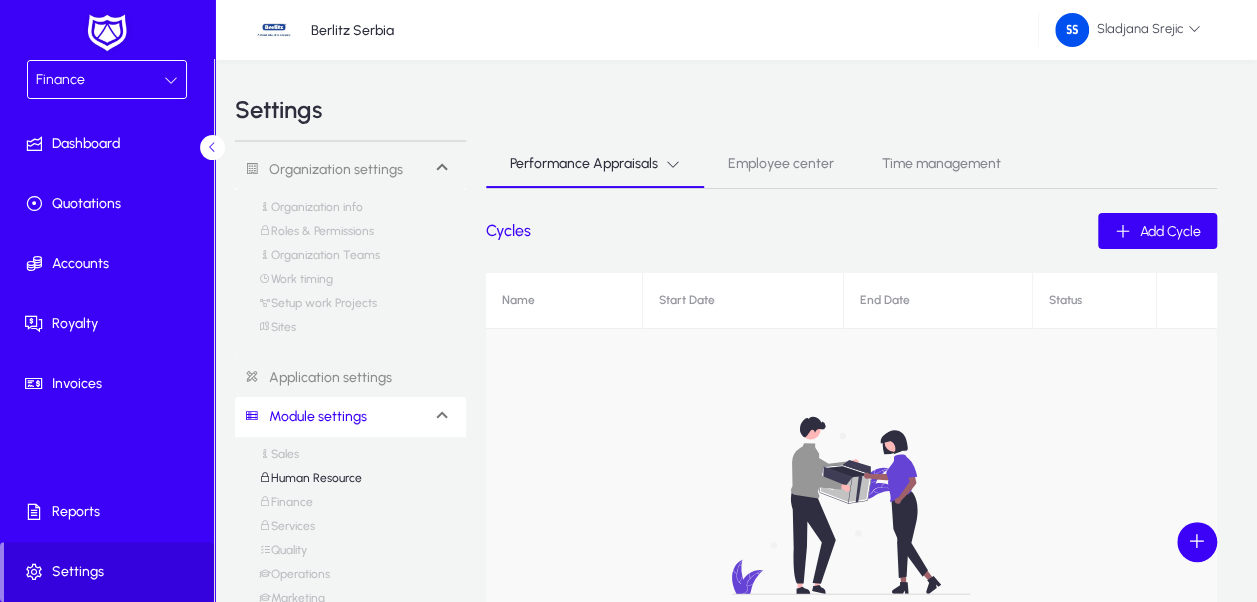 click on "Employee center" at bounding box center (781, 164) 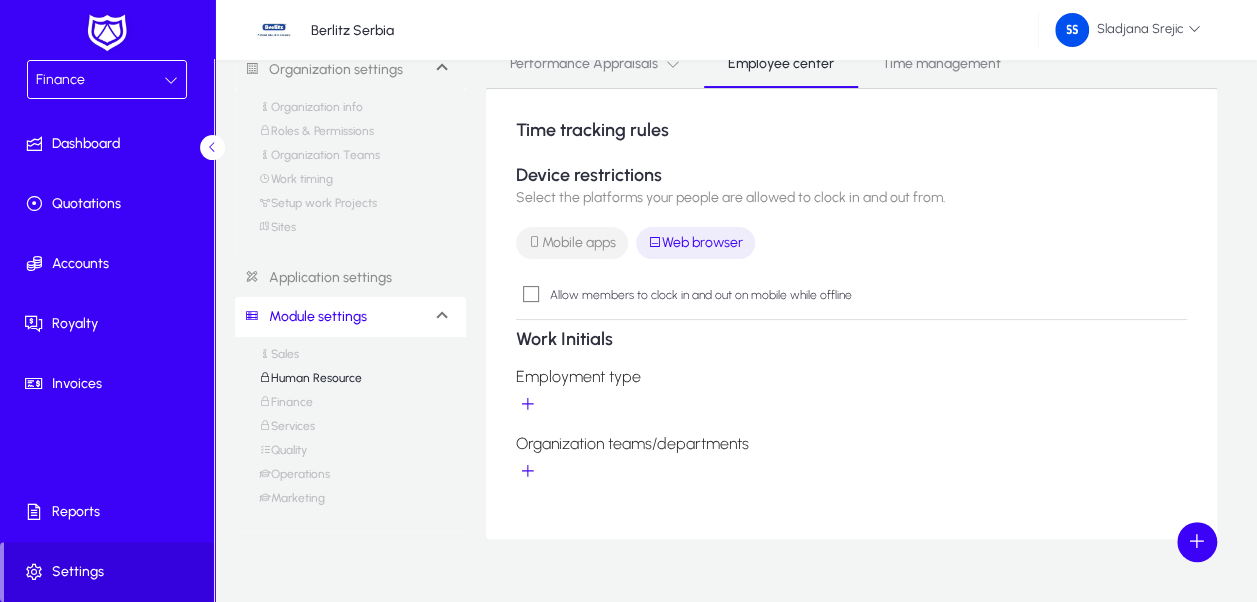 scroll, scrollTop: 0, scrollLeft: 0, axis: both 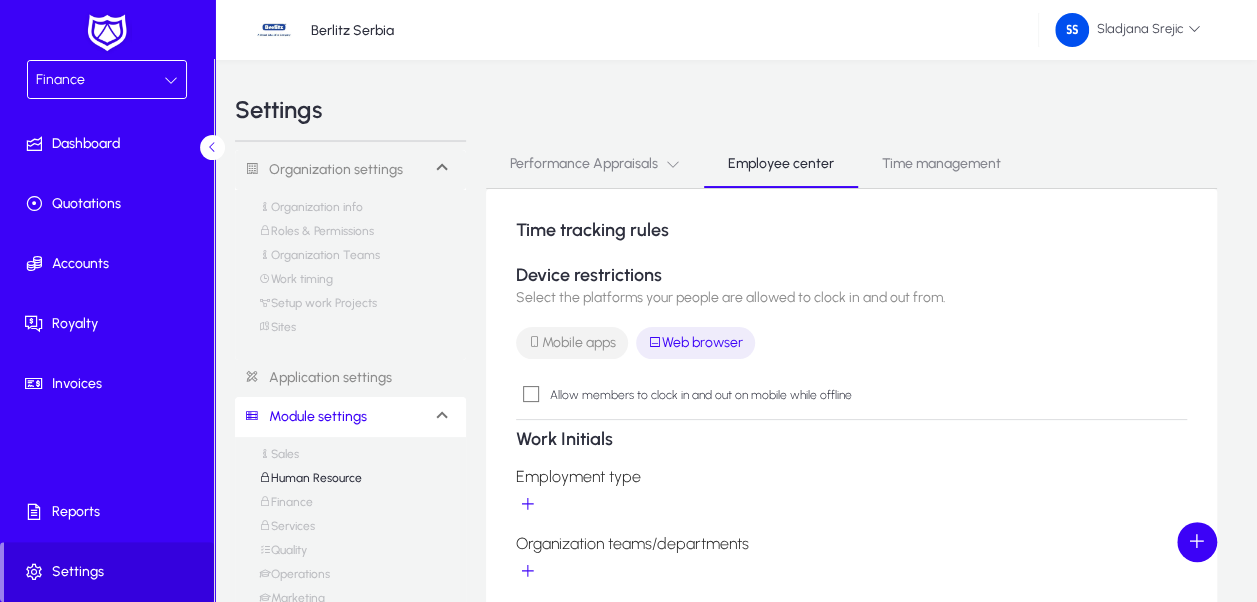 click on "Time management" at bounding box center (941, 164) 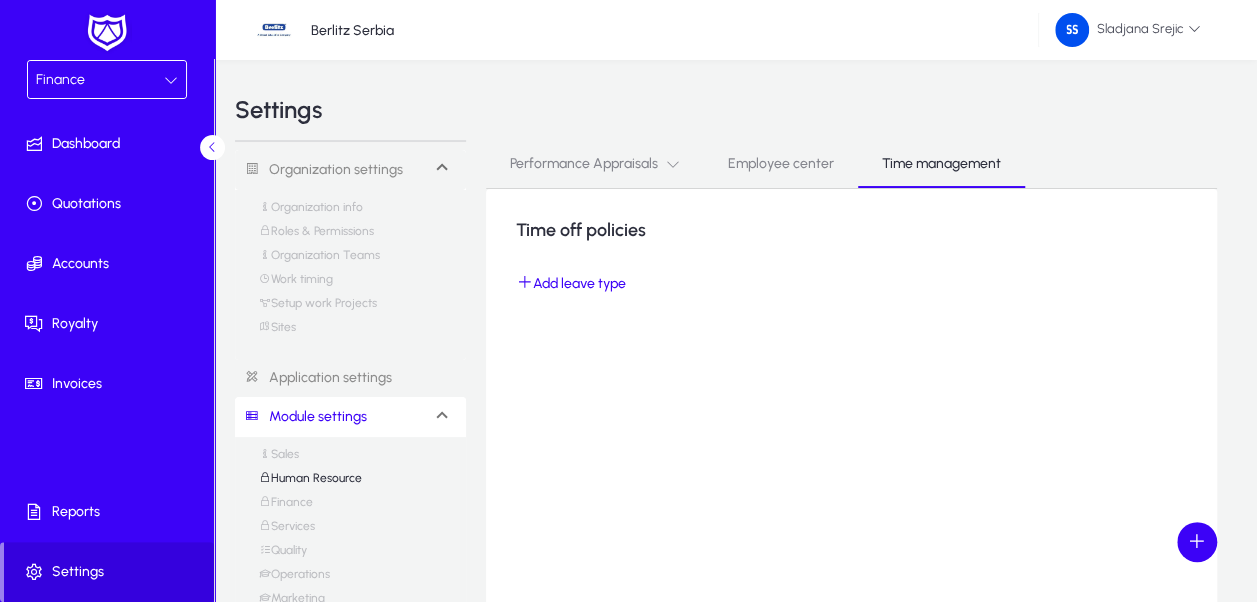 click at bounding box center (673, 164) 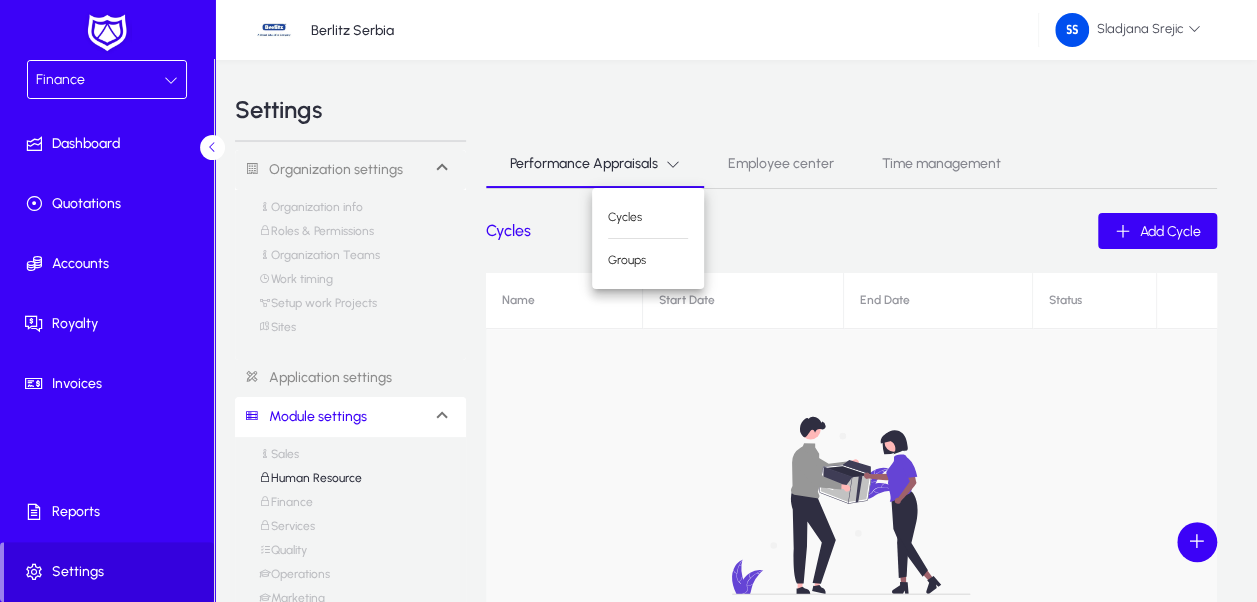 click at bounding box center [628, 301] 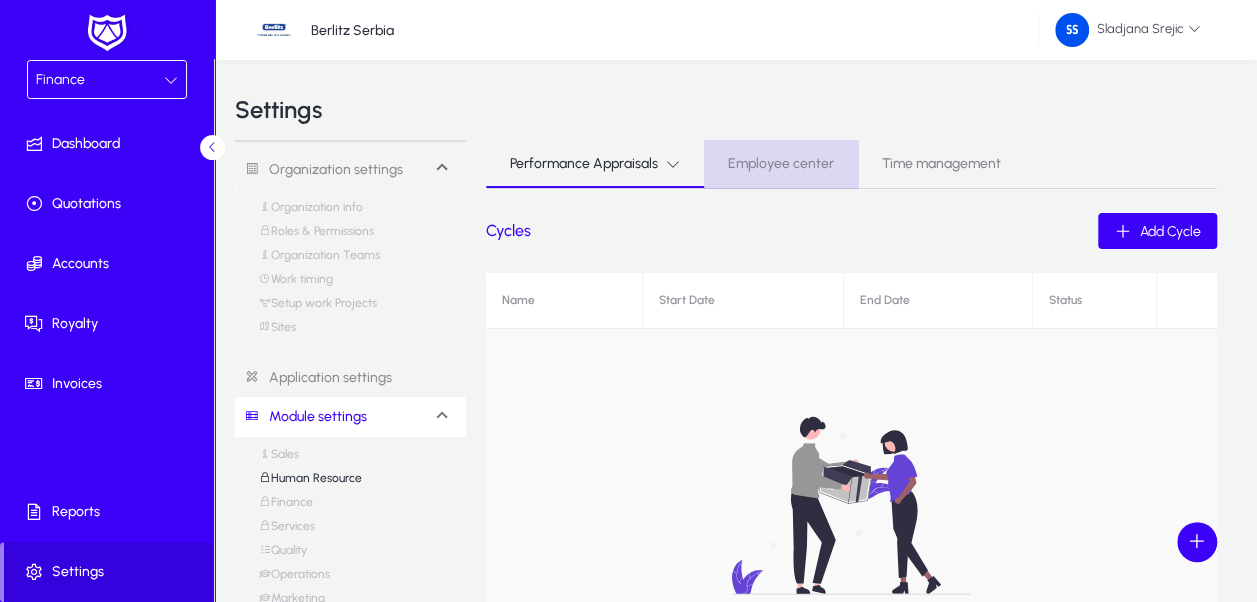 click on "Employee center" at bounding box center (781, 164) 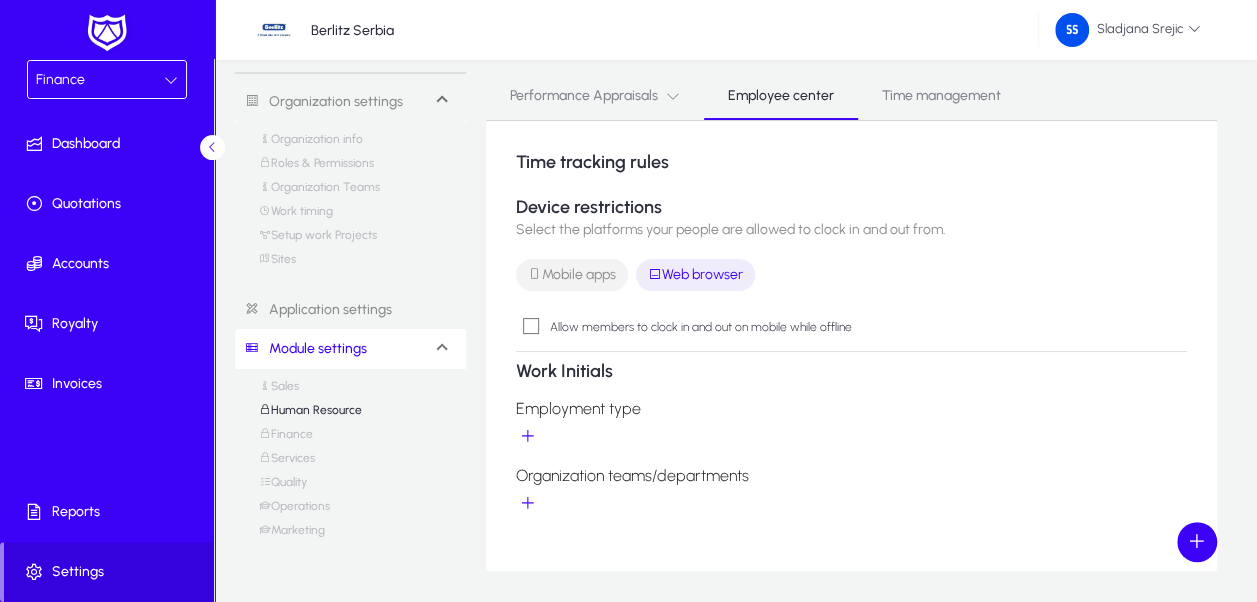 scroll, scrollTop: 100, scrollLeft: 0, axis: vertical 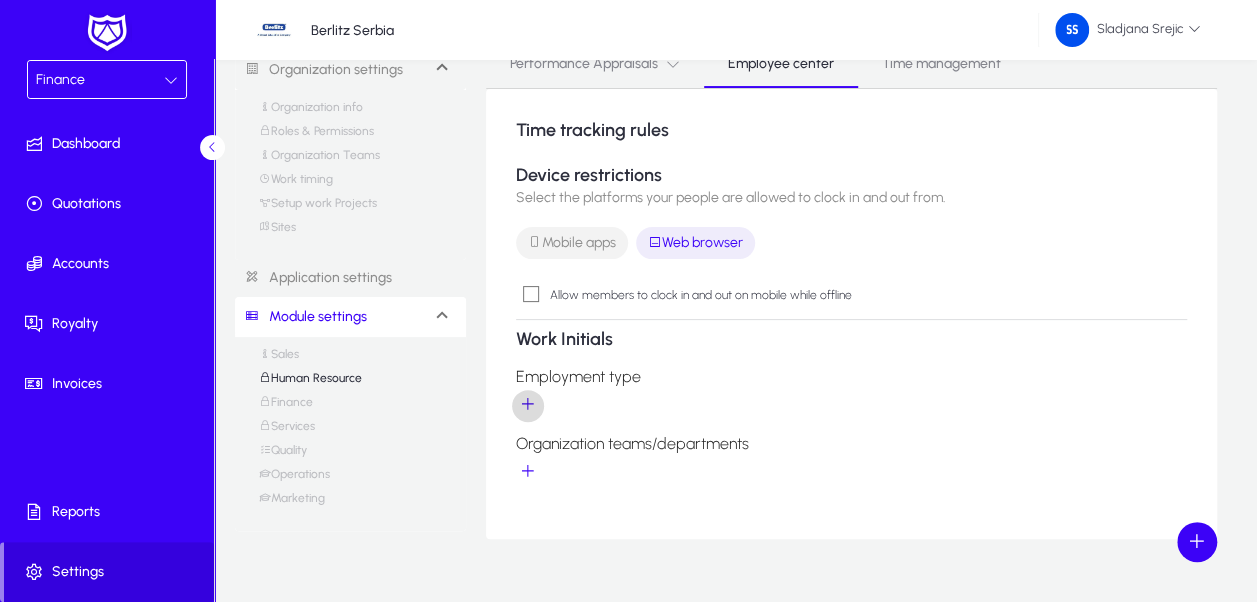click at bounding box center [528, 406] 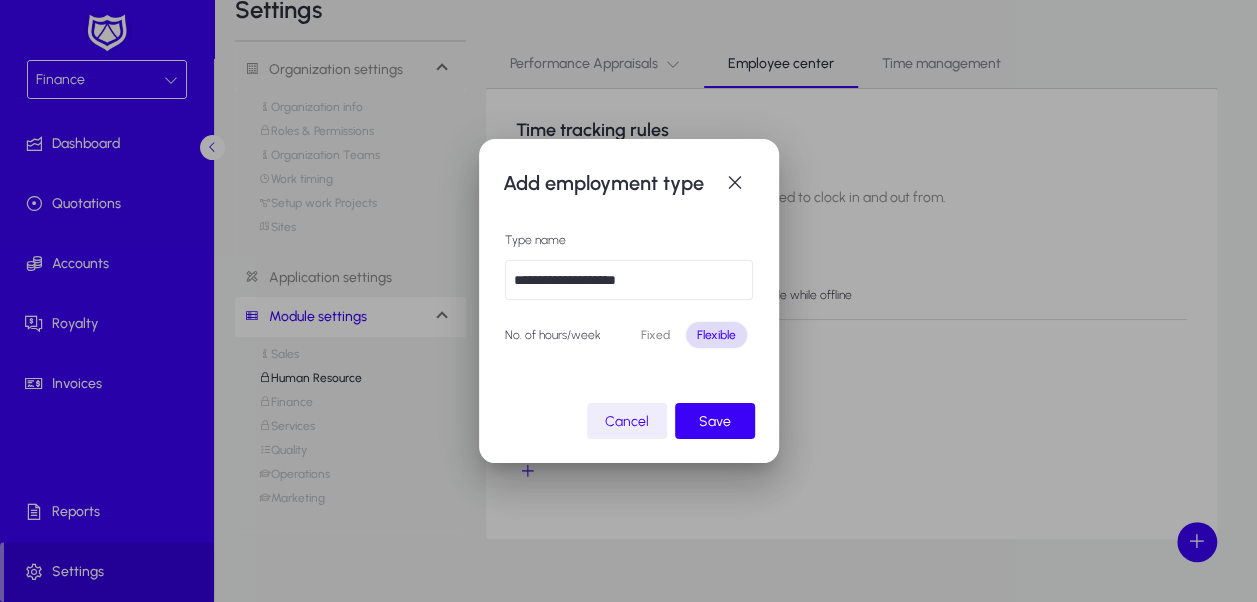 click on "**********" at bounding box center (629, 280) 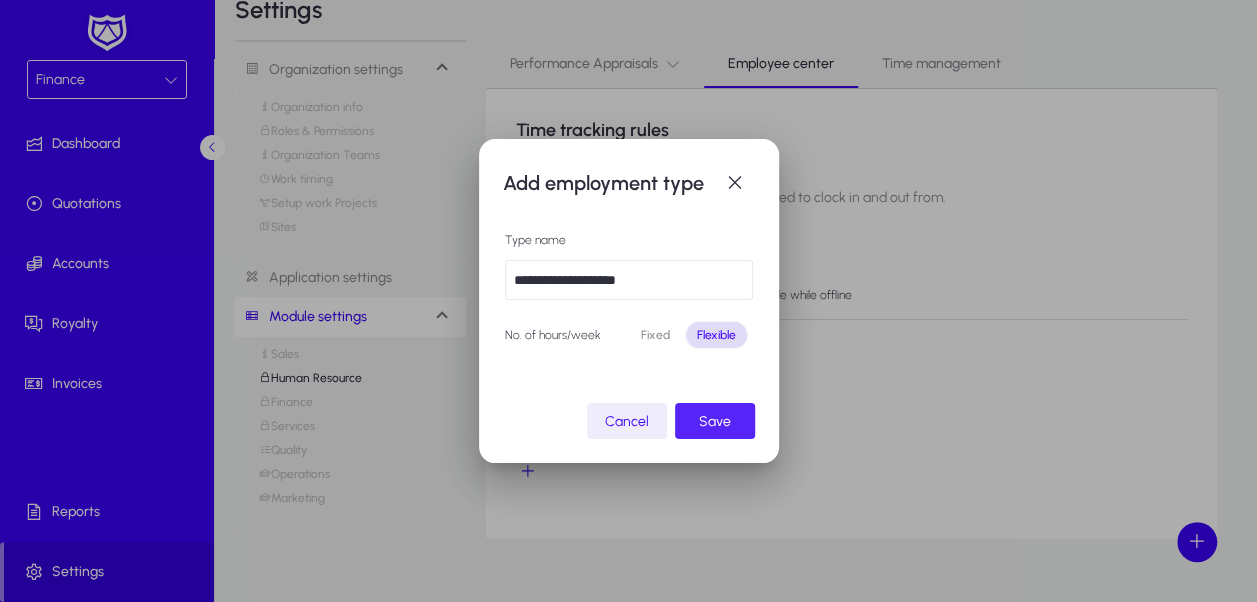 click 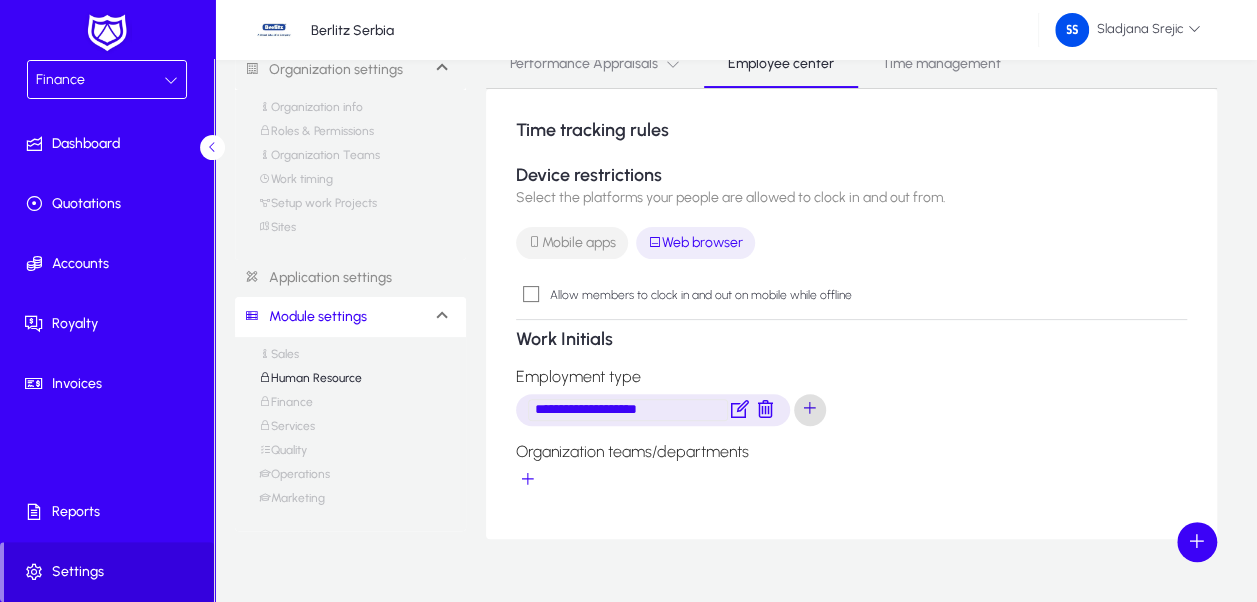 click at bounding box center [810, 410] 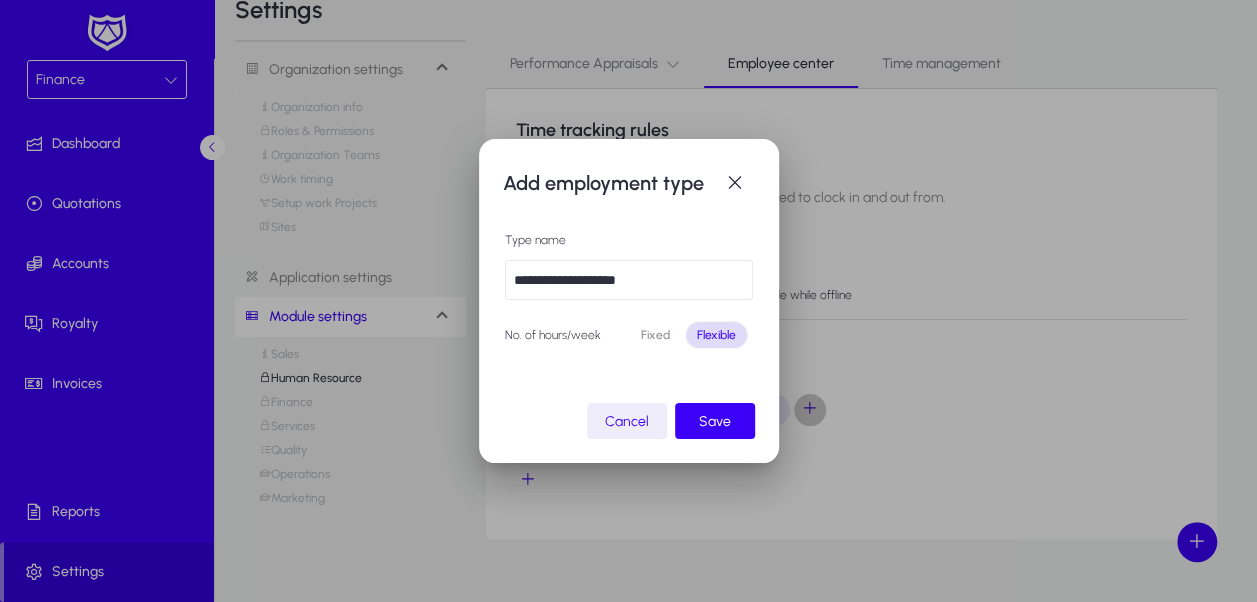 scroll, scrollTop: 0, scrollLeft: 0, axis: both 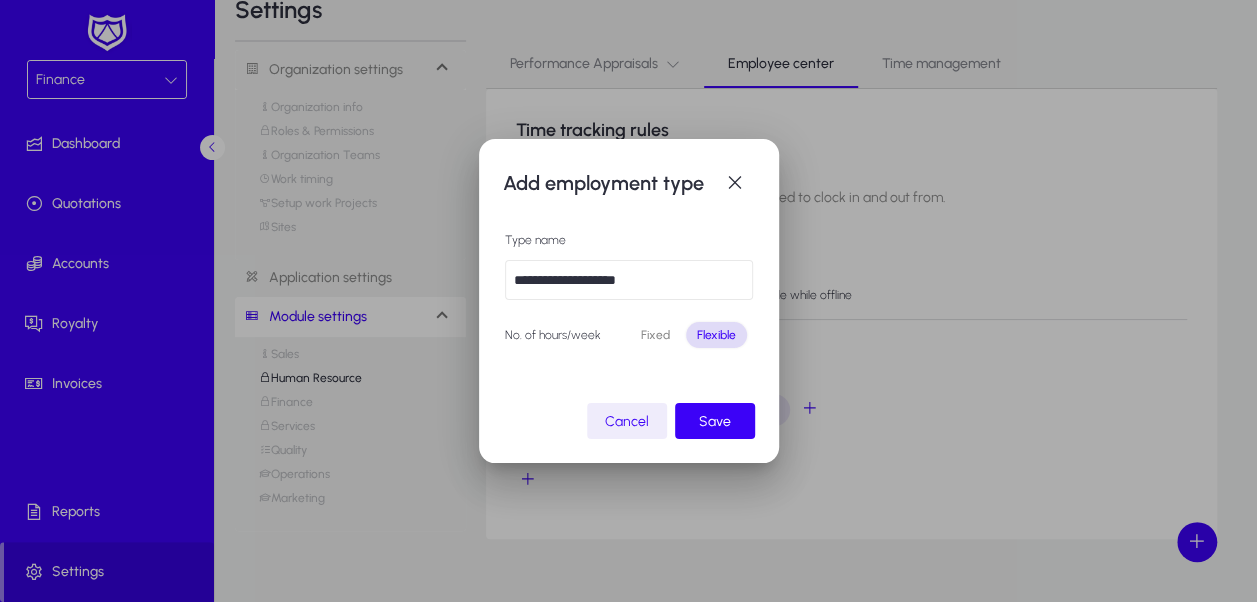 click on "**********" at bounding box center (629, 280) 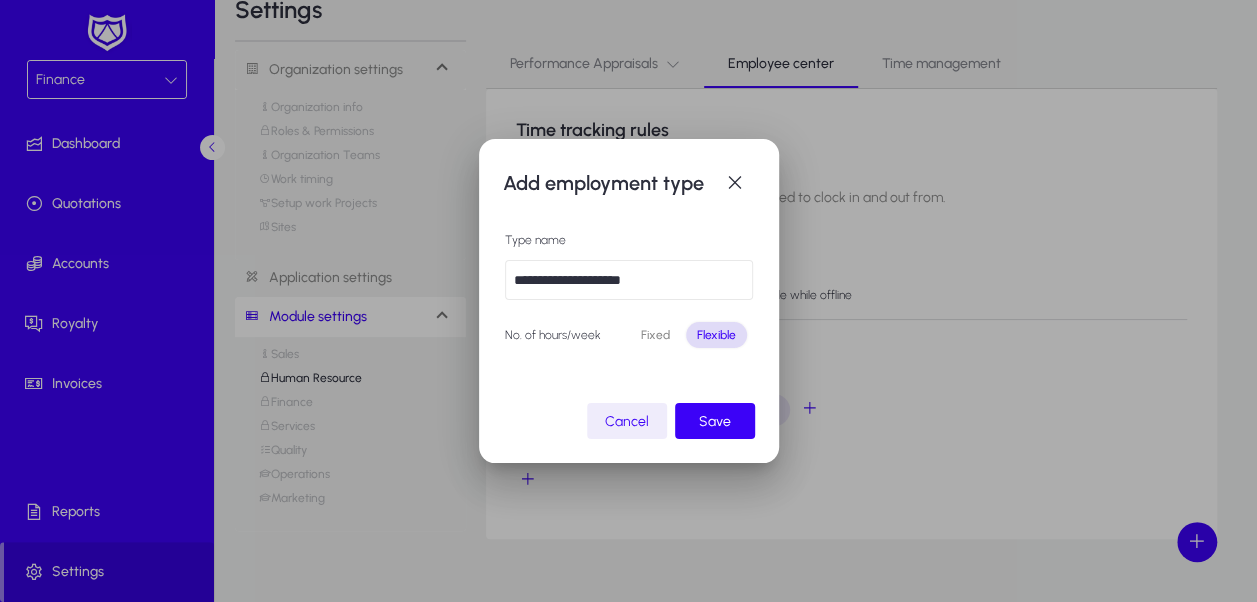type on "**********" 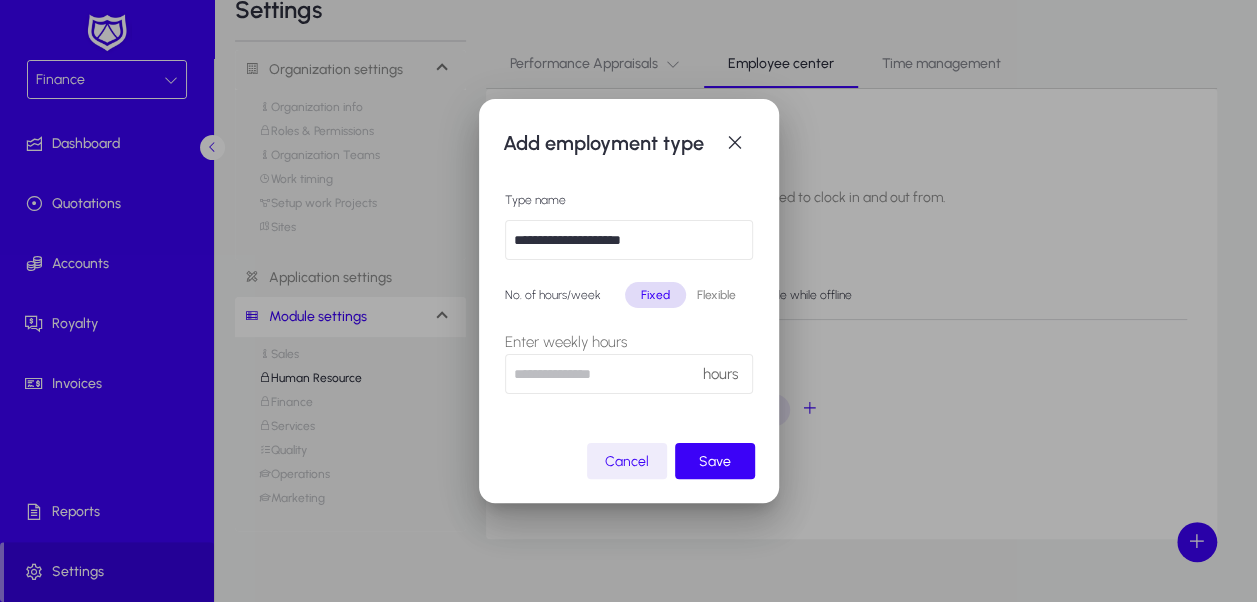 click on "*" at bounding box center (629, 374) 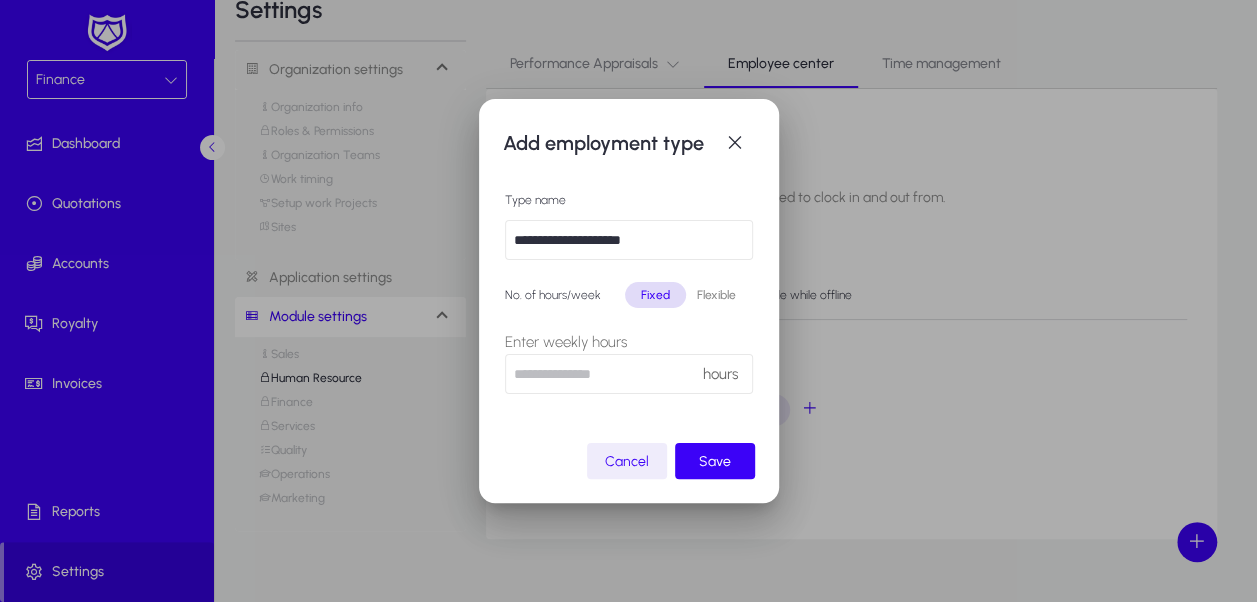 click on "No. of hours/week  Fixed   Flexible" at bounding box center [629, 295] 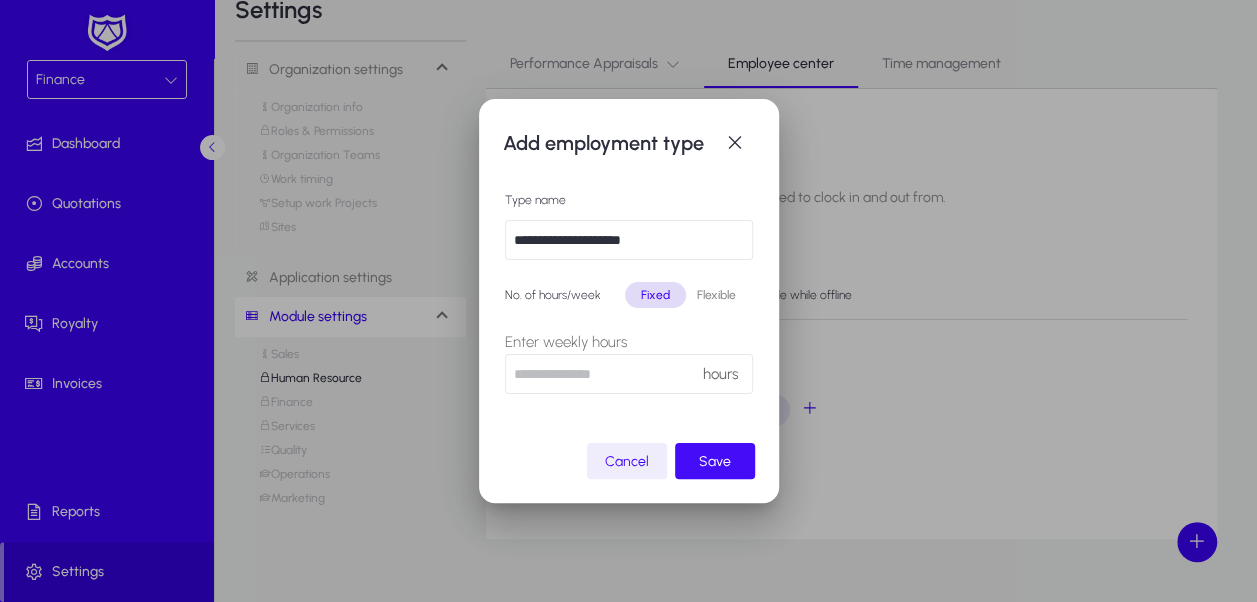 type on "**" 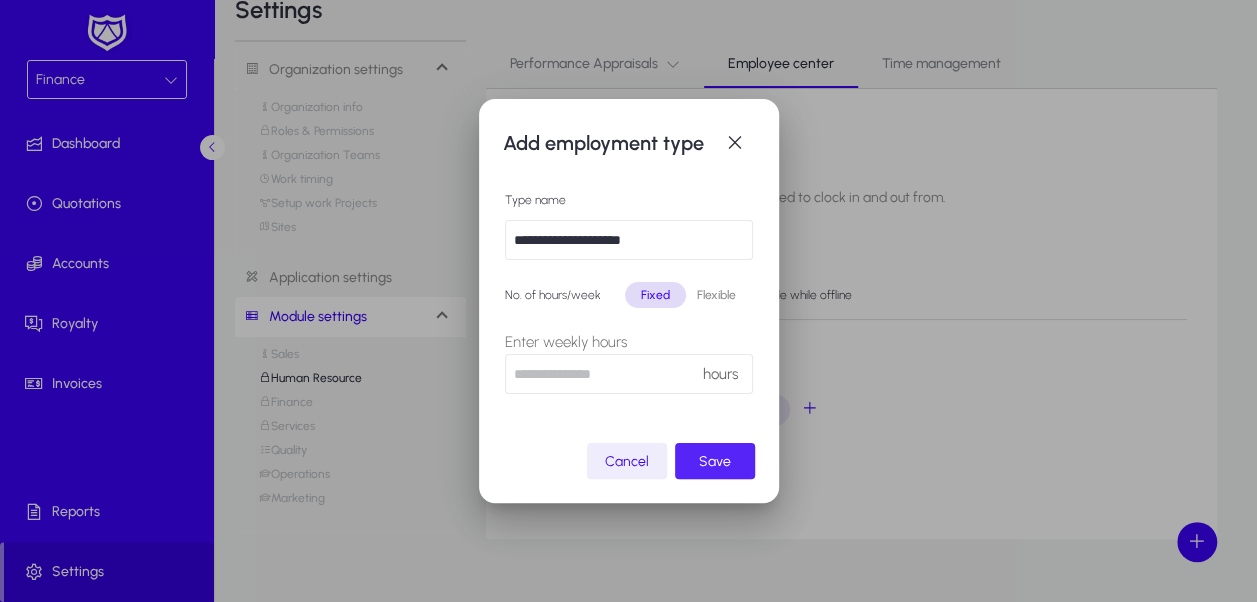 click on "Save" 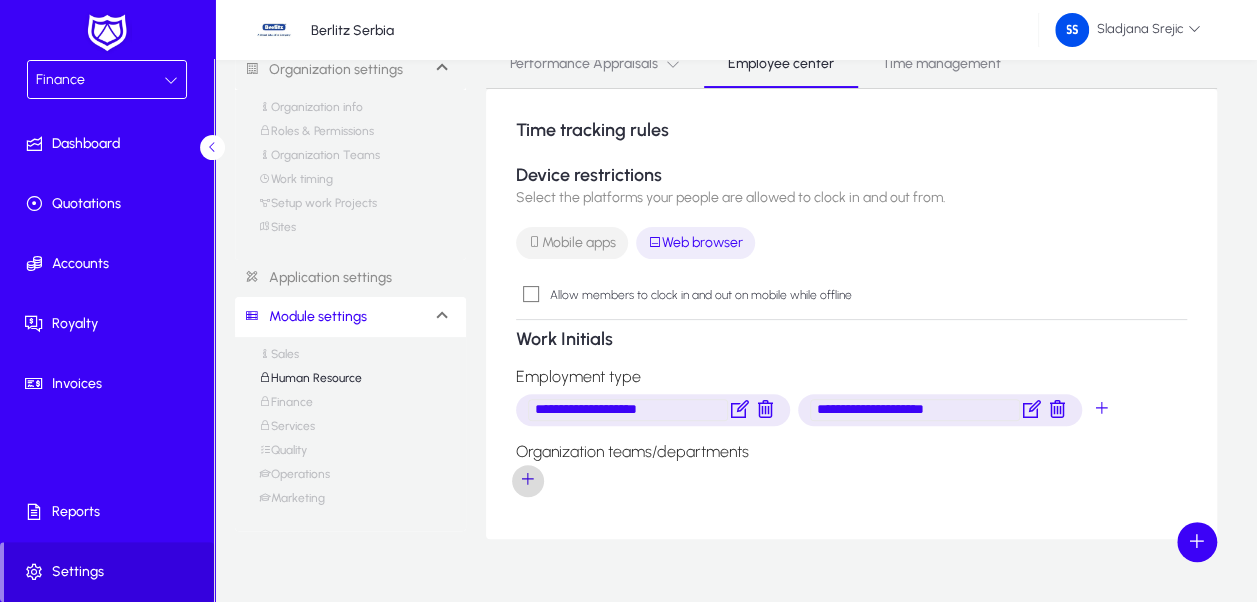 click at bounding box center [528, 481] 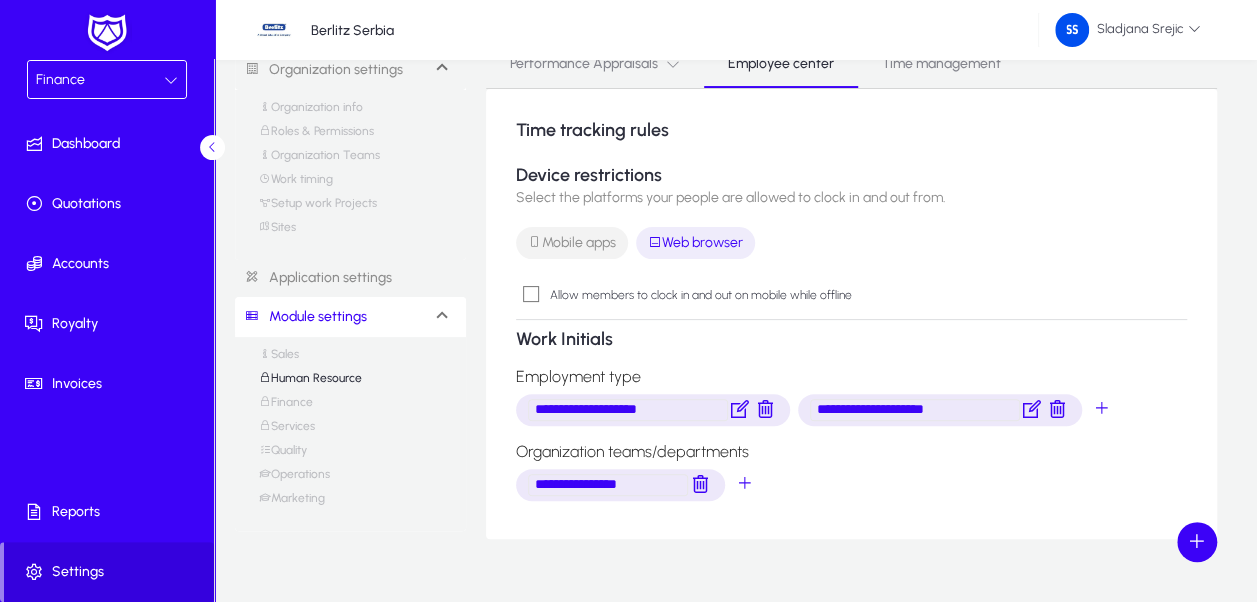 click on "**********" 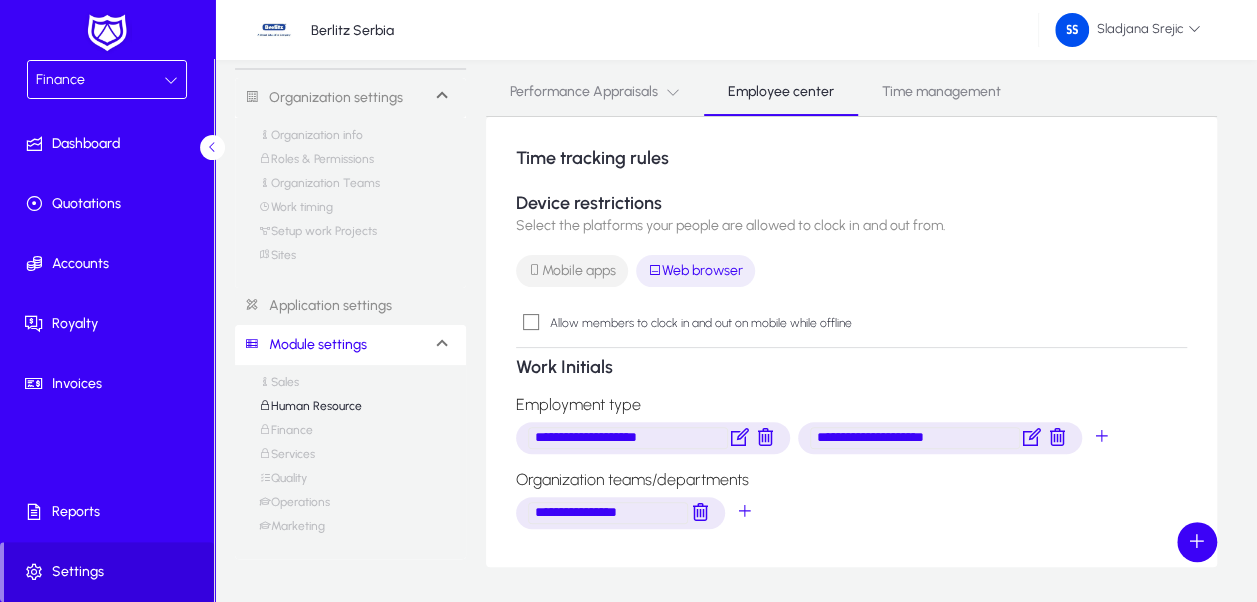 scroll, scrollTop: 100, scrollLeft: 0, axis: vertical 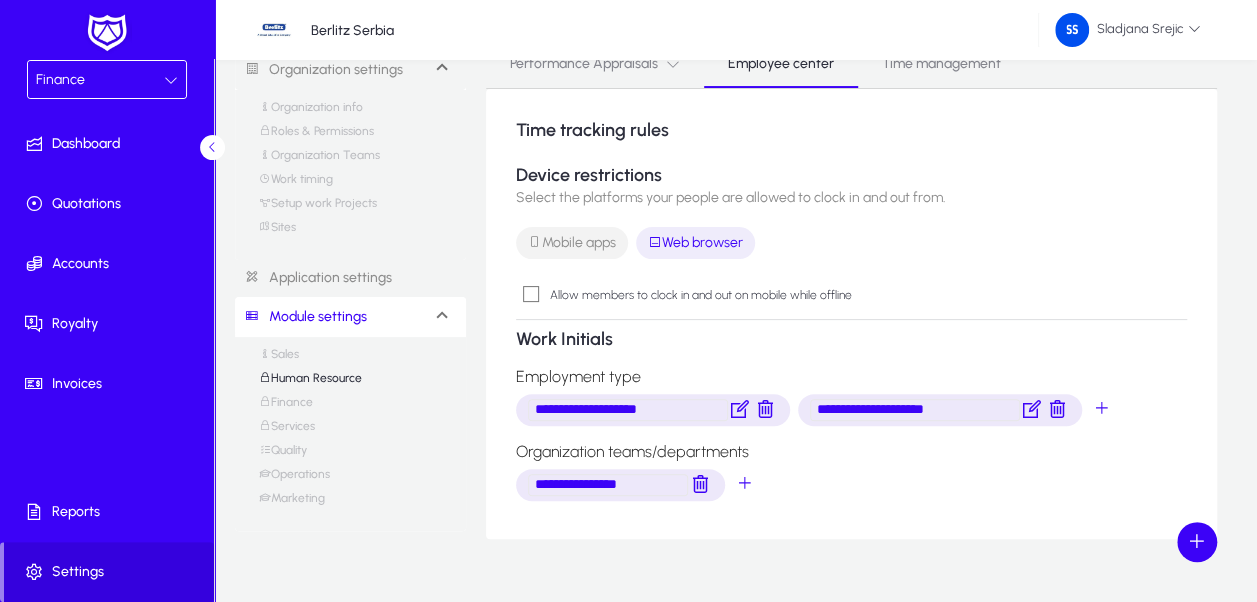 click on "Performance Appraisals" at bounding box center [595, 64] 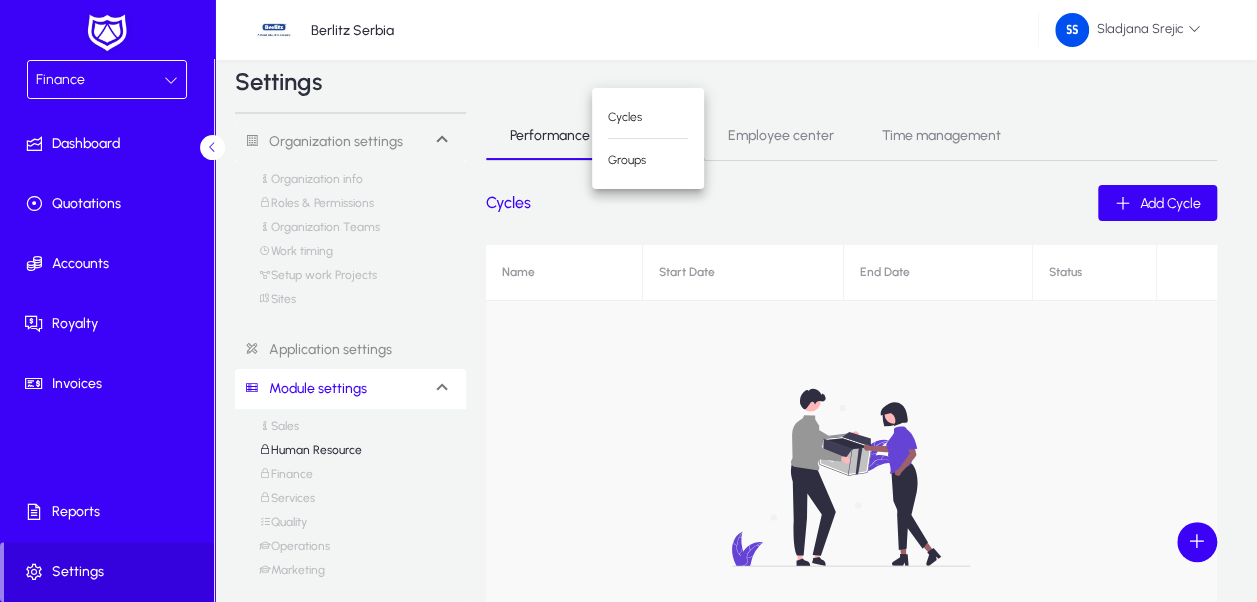 scroll, scrollTop: 0, scrollLeft: 0, axis: both 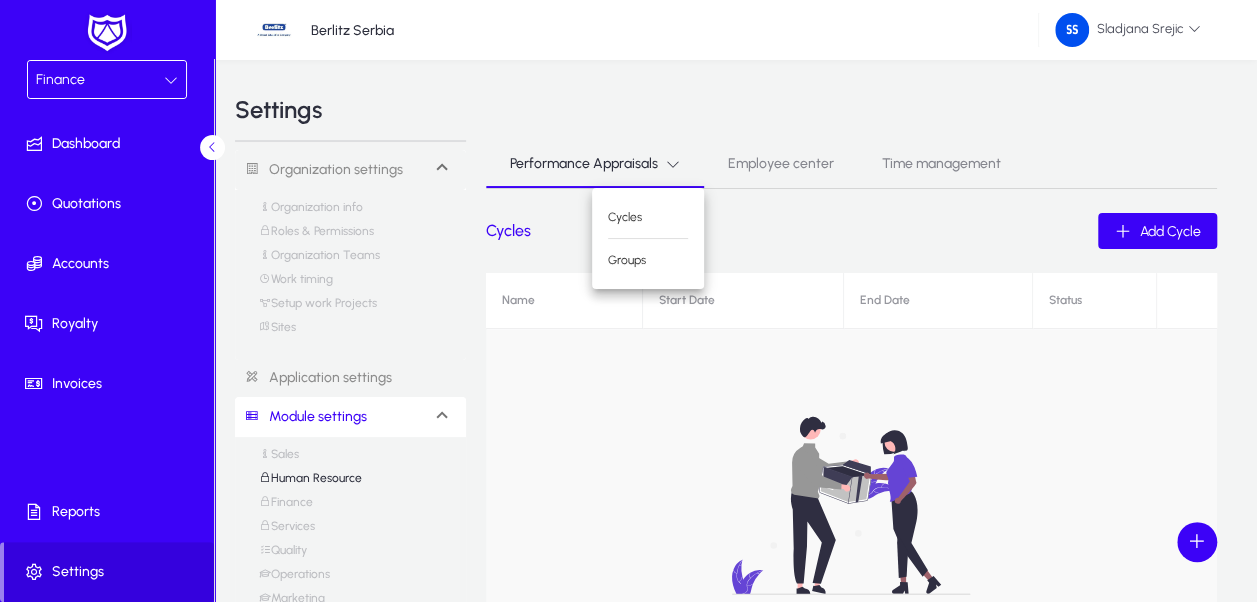 click at bounding box center [628, 301] 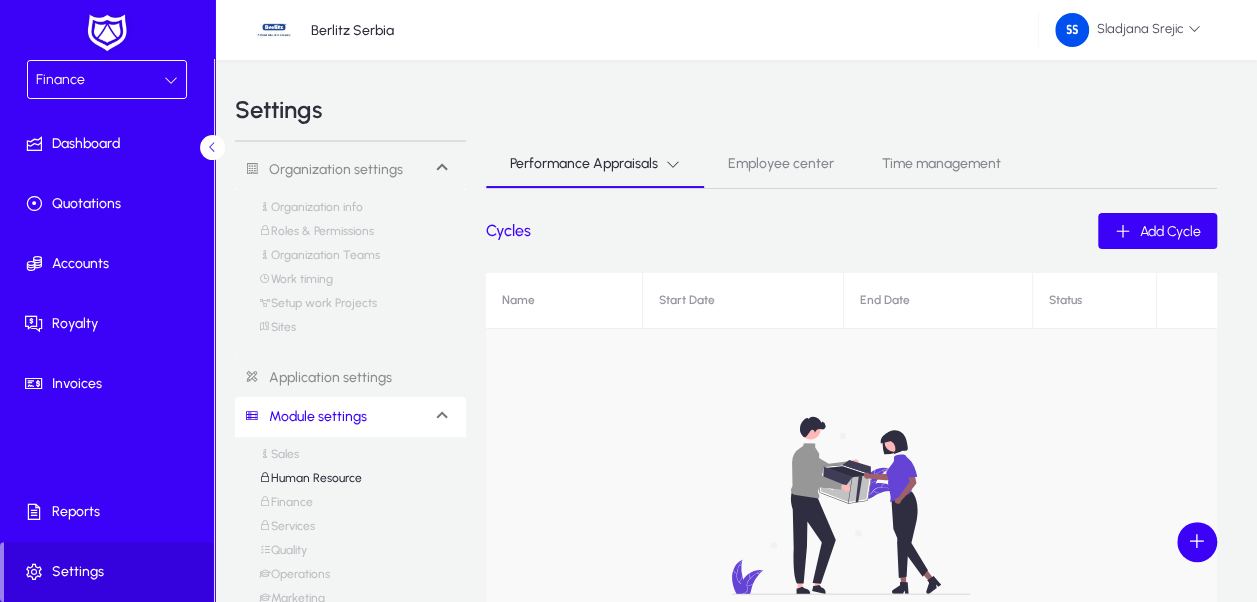 click on "Finance" at bounding box center [100, 80] 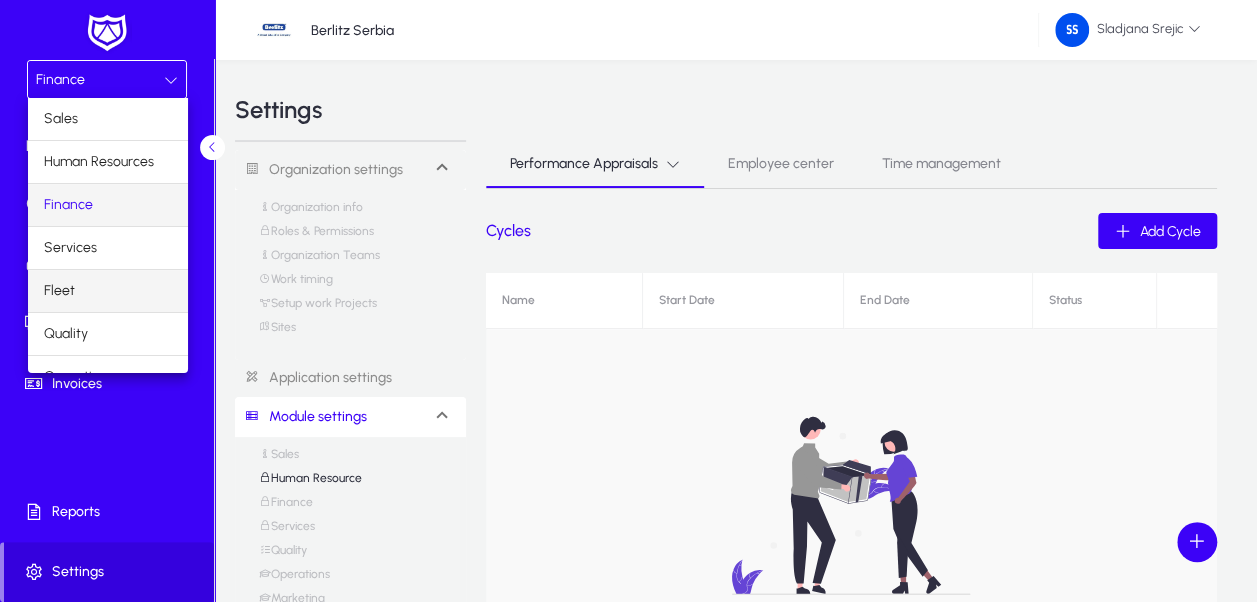 scroll, scrollTop: 65, scrollLeft: 0, axis: vertical 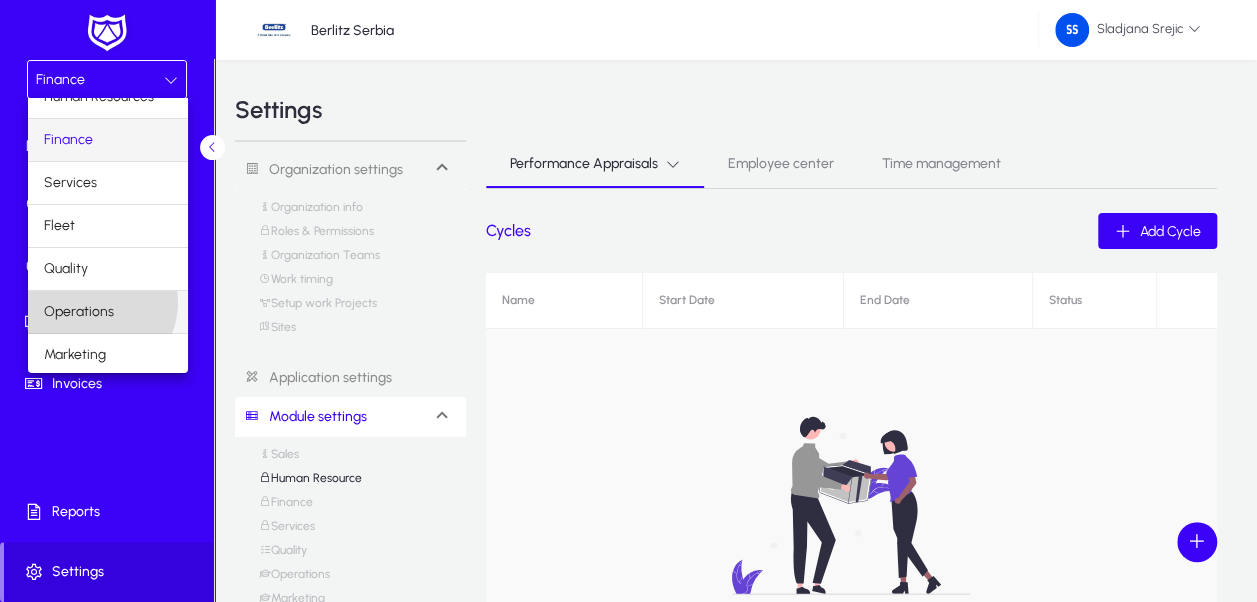 click on "Operations" at bounding box center [79, 312] 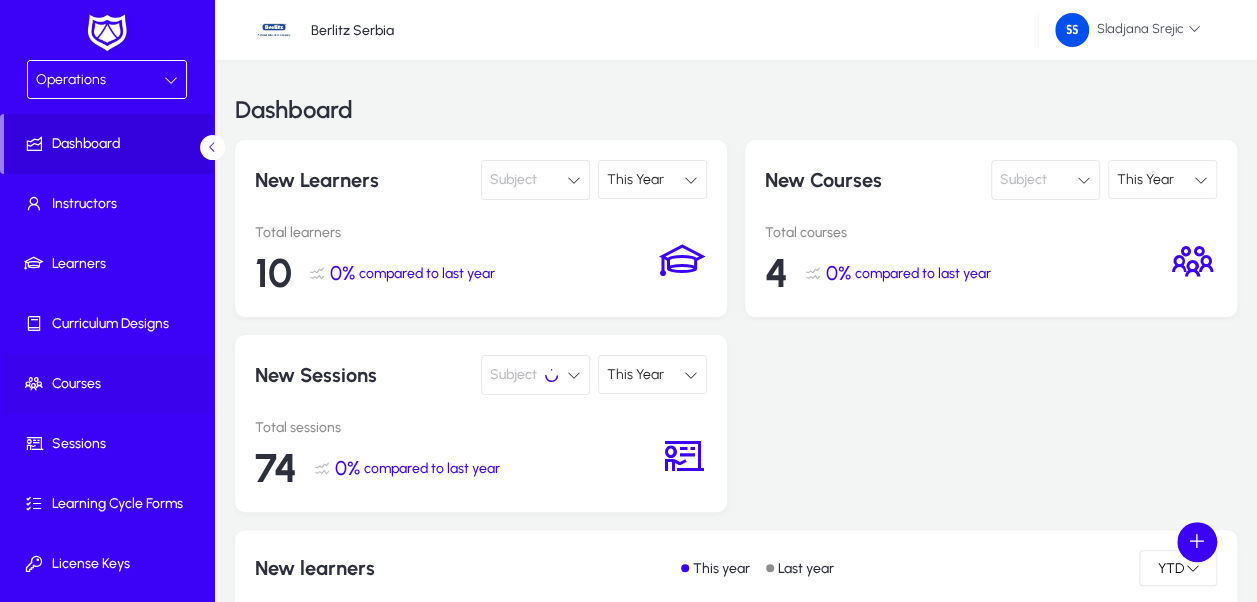 click on "Courses" 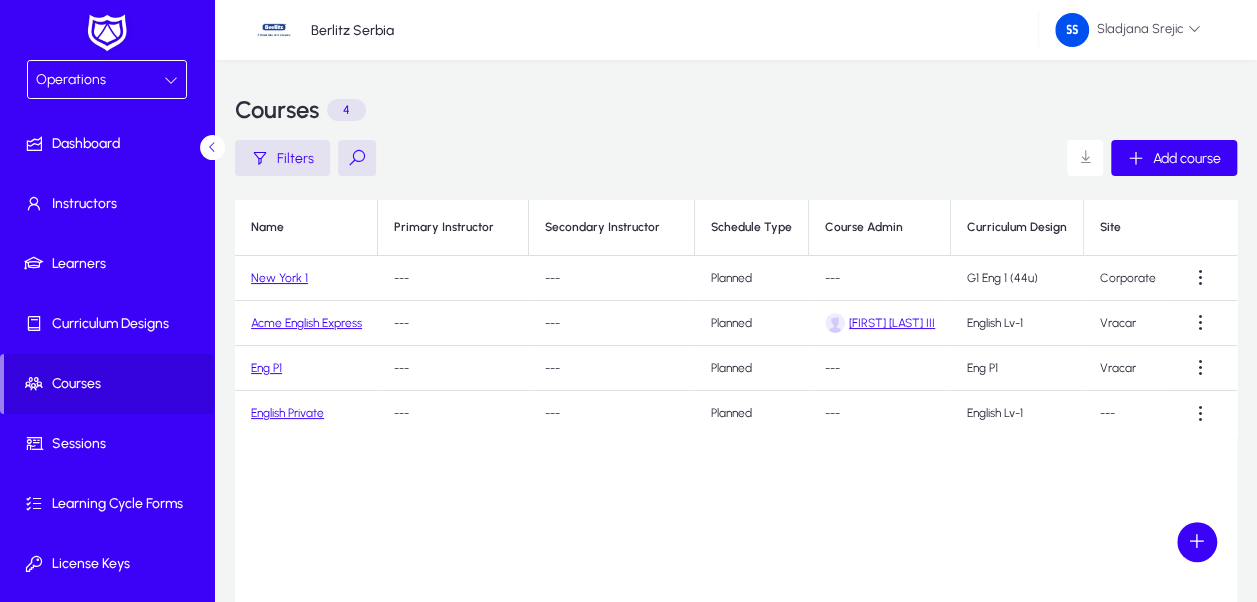 click on "New York 1" 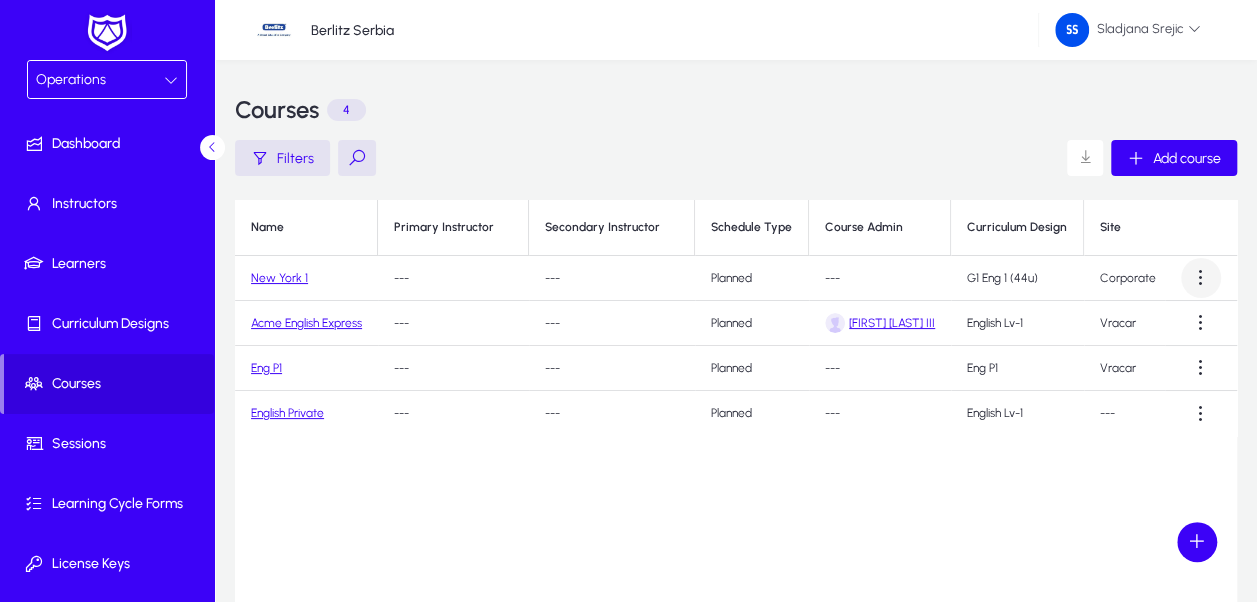 click 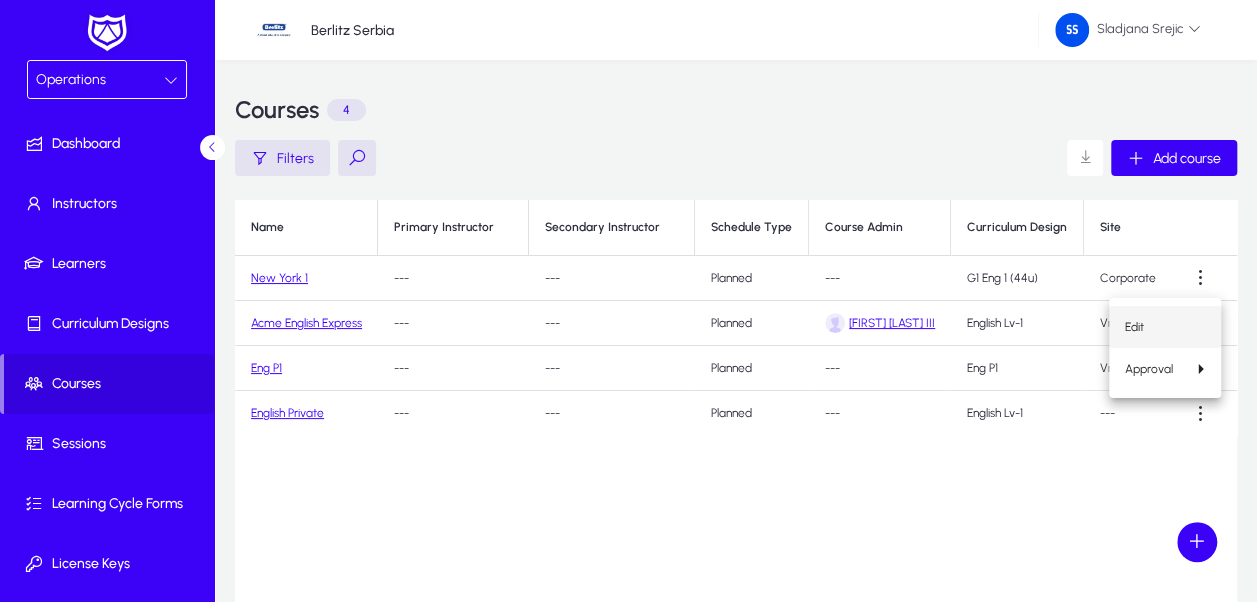 click on "Edit" at bounding box center (1165, 327) 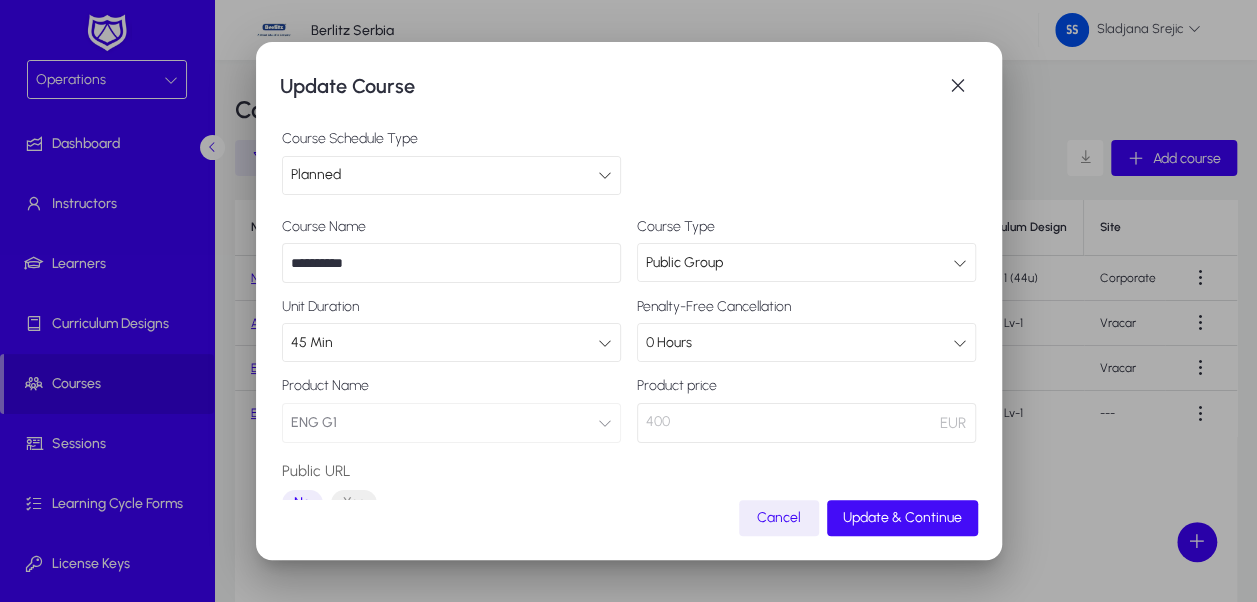 click on "Update & Continue" 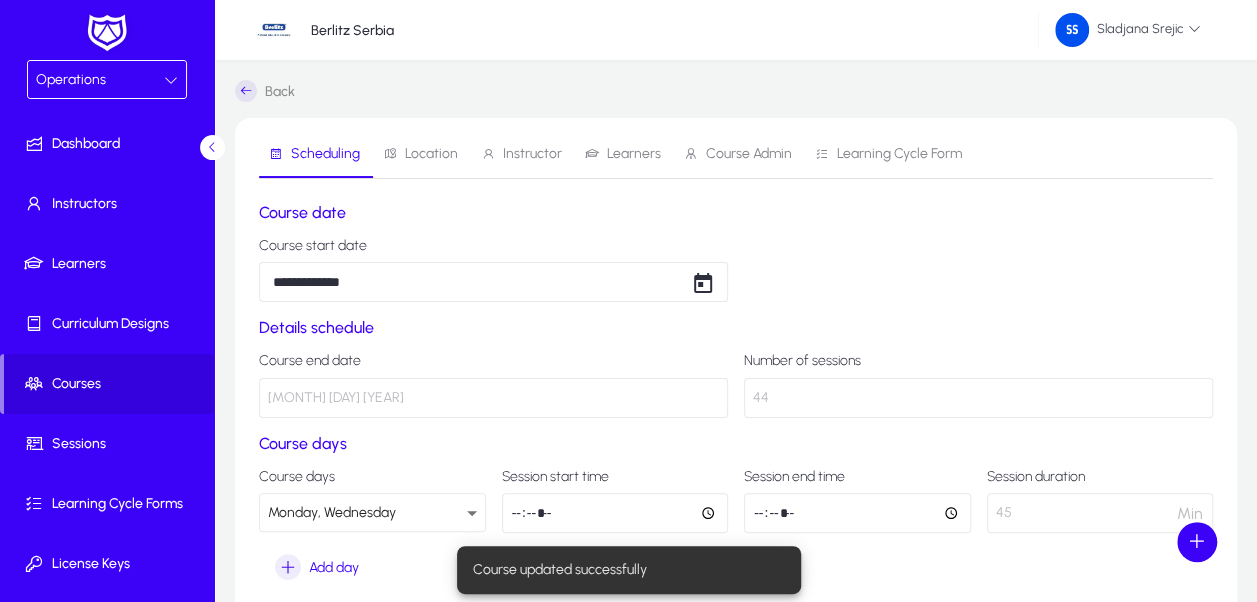 click on "Instructor" at bounding box center (532, 154) 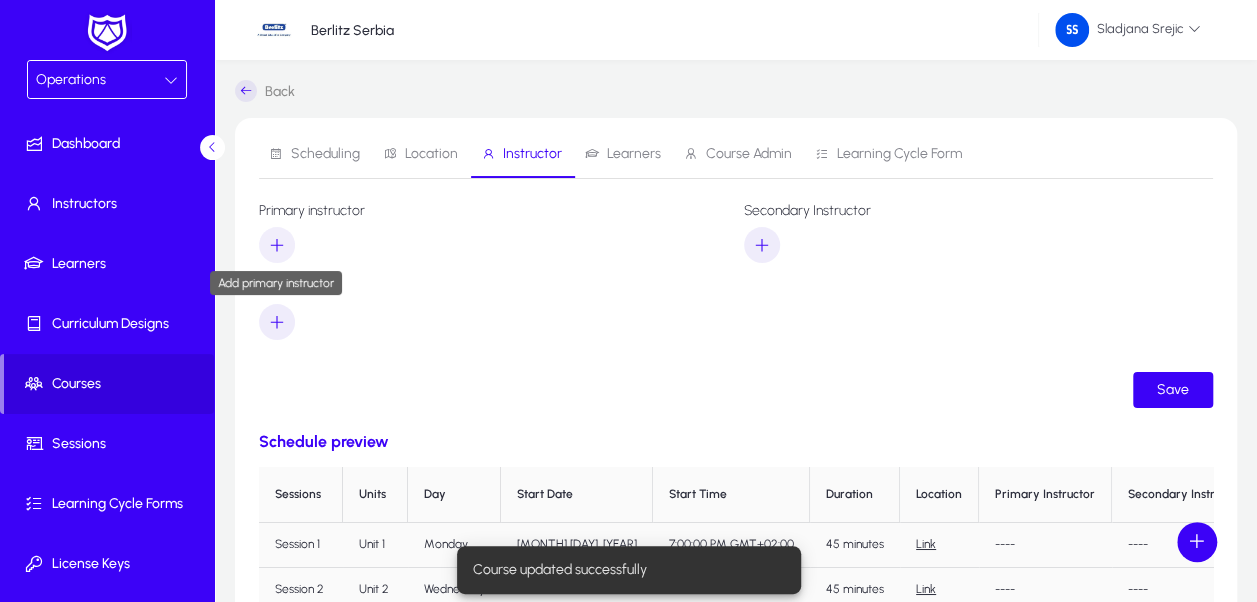 click 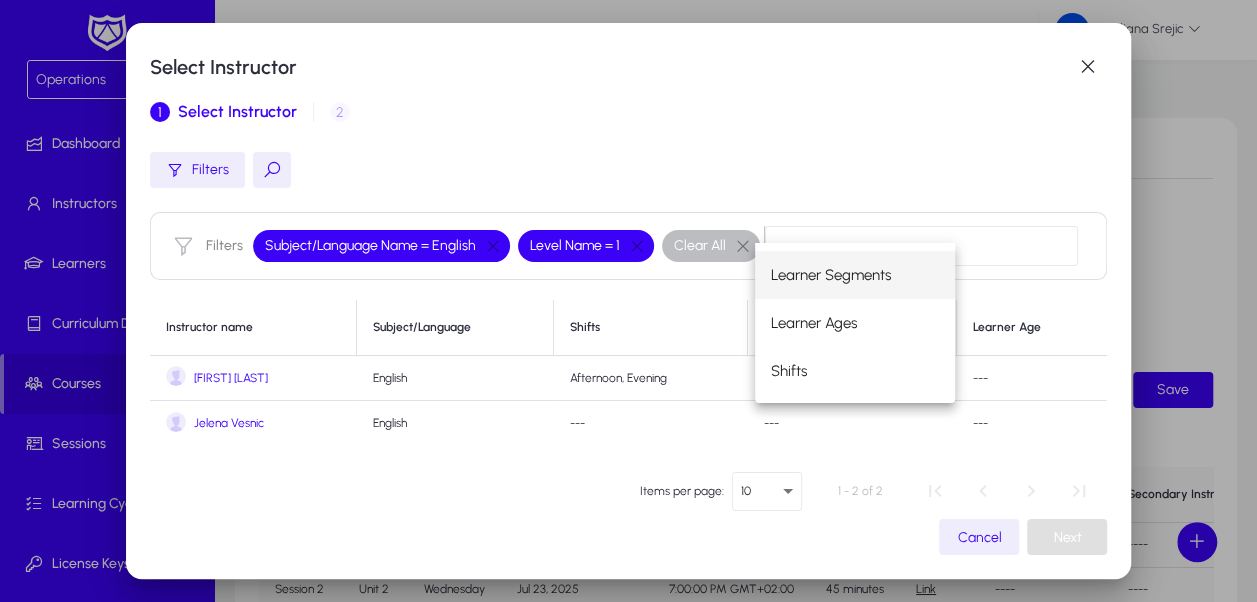 click on "[FIRST] [LAST]" at bounding box center [231, 378] 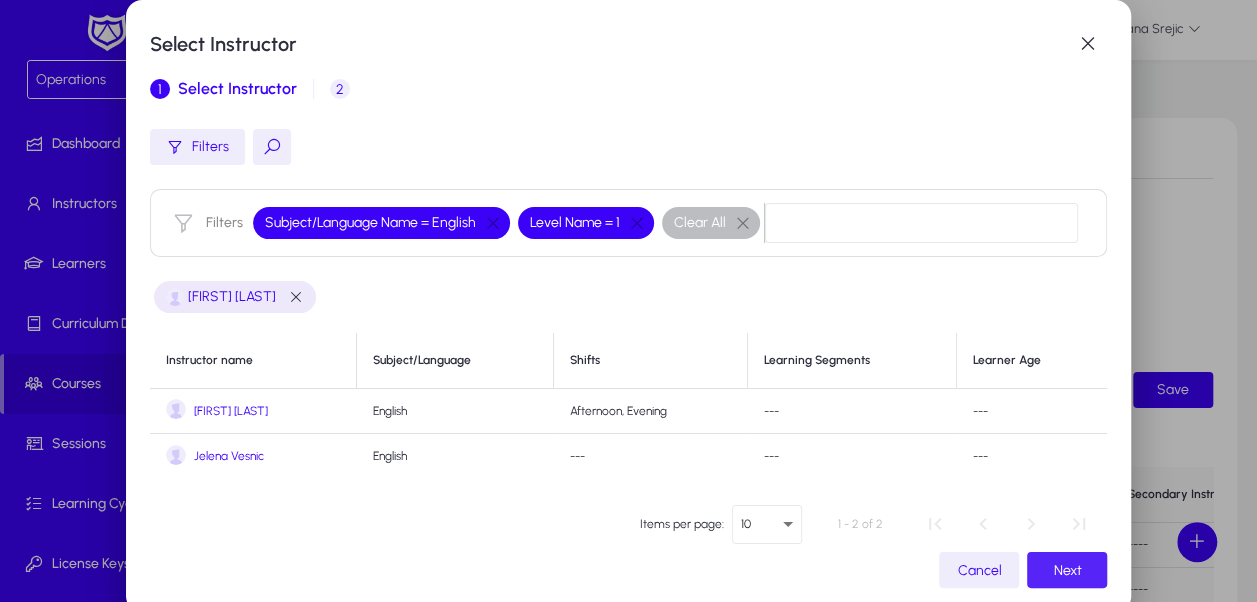 click on "Next" 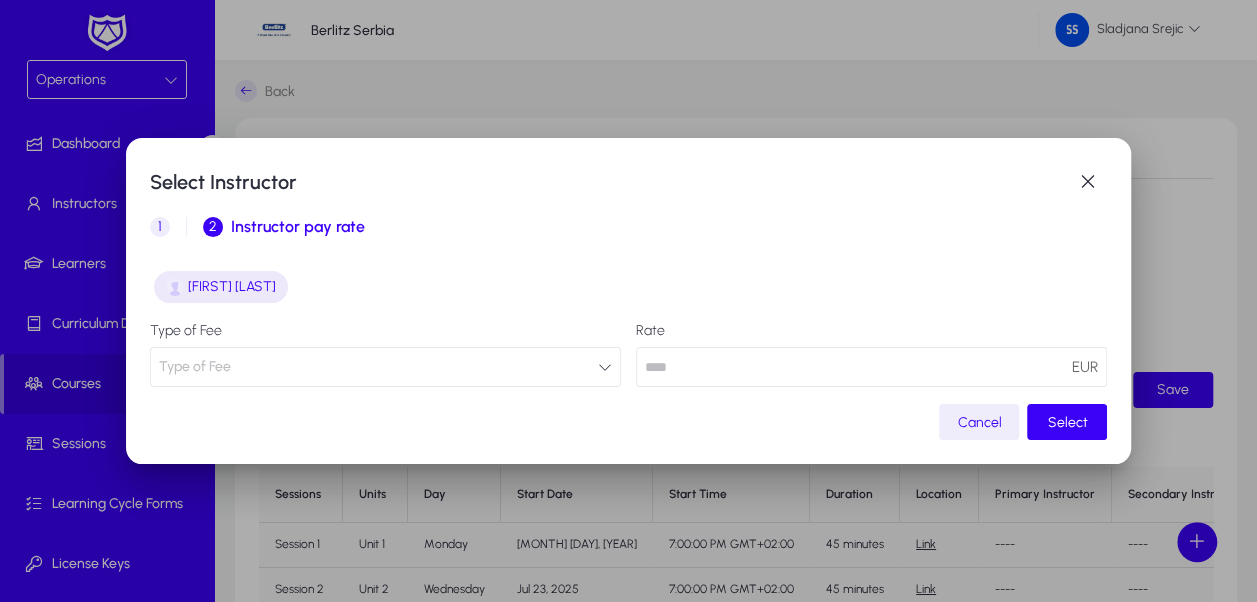 click on "Type of Fee" at bounding box center (385, 367) 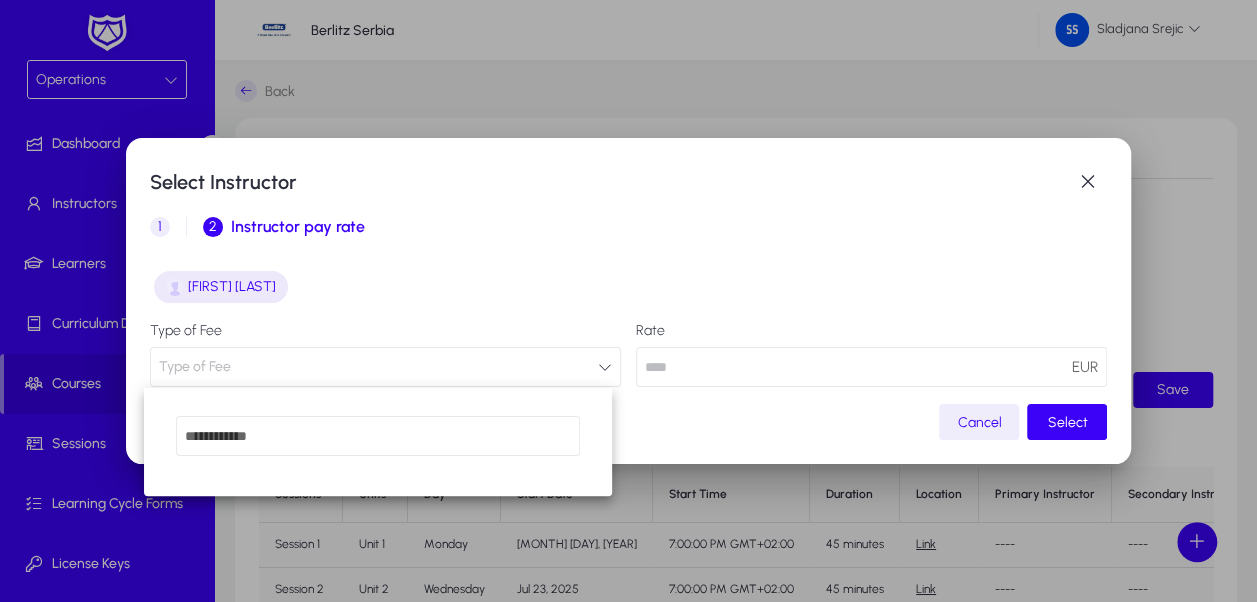 click at bounding box center (628, 301) 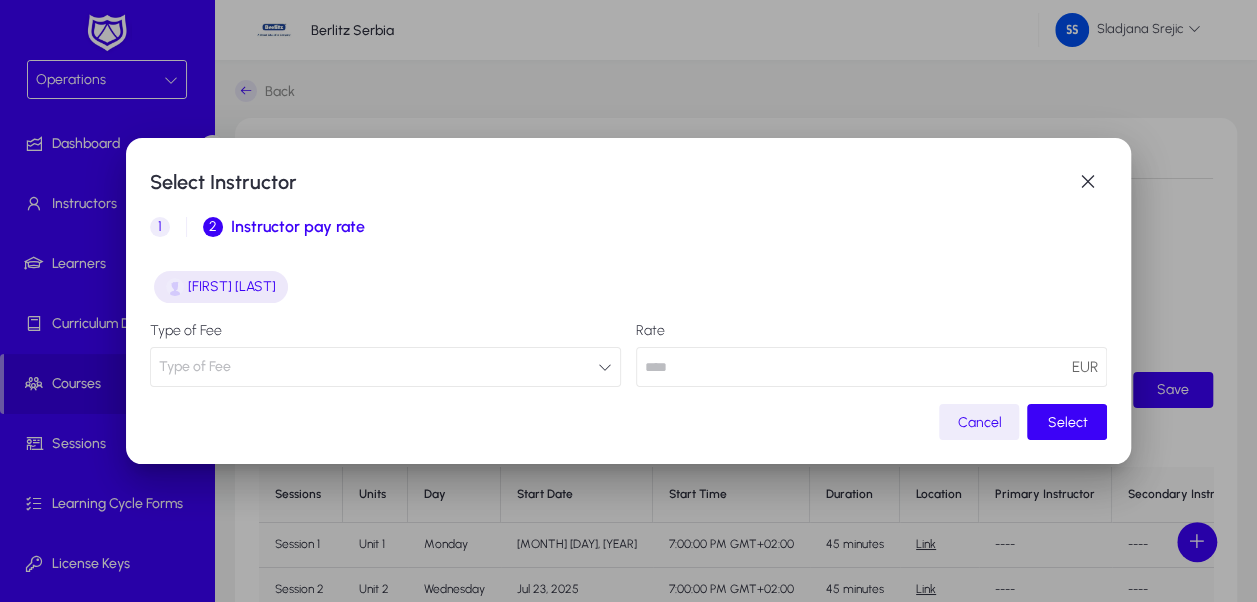 click on "Type of Fee" at bounding box center [385, 367] 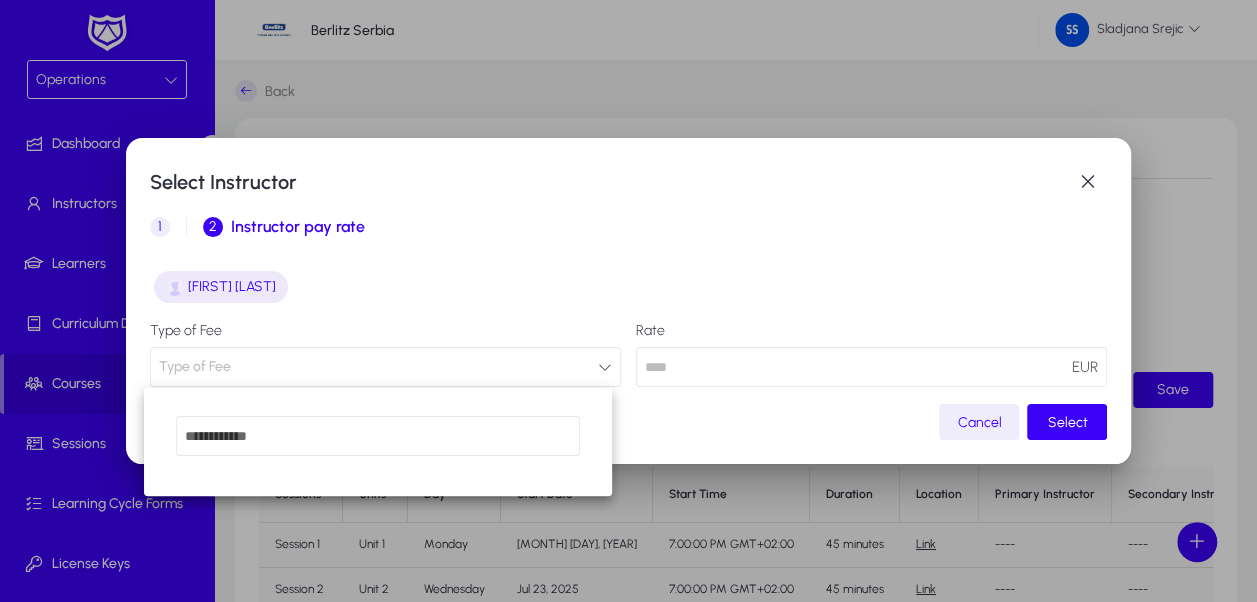 click at bounding box center [628, 301] 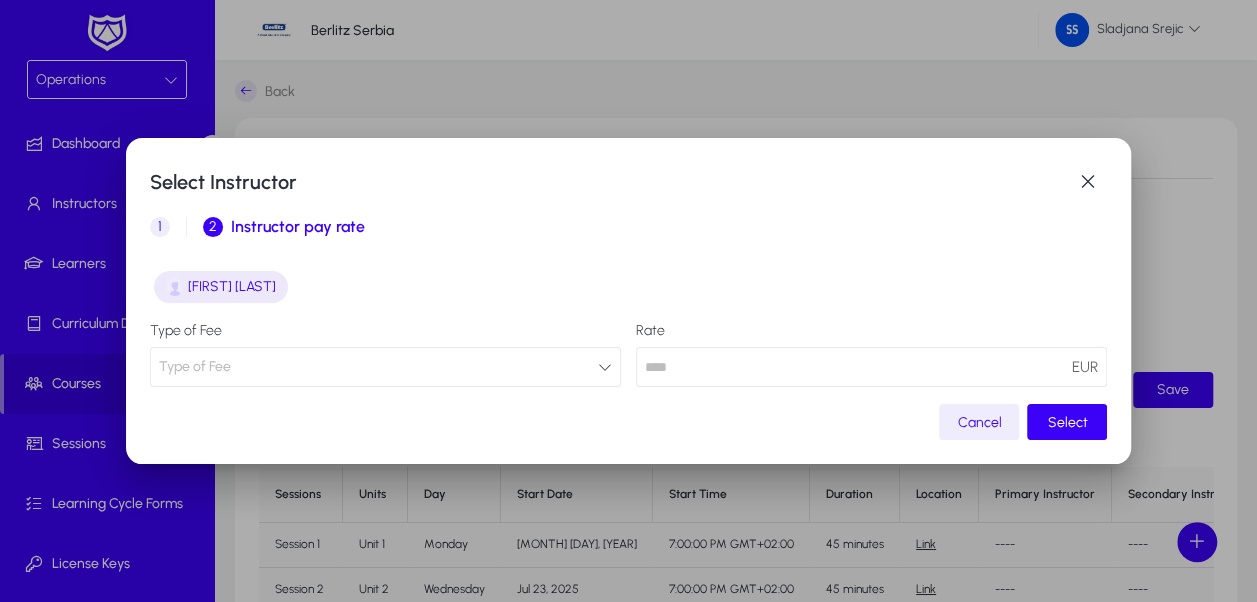 click at bounding box center [871, 367] 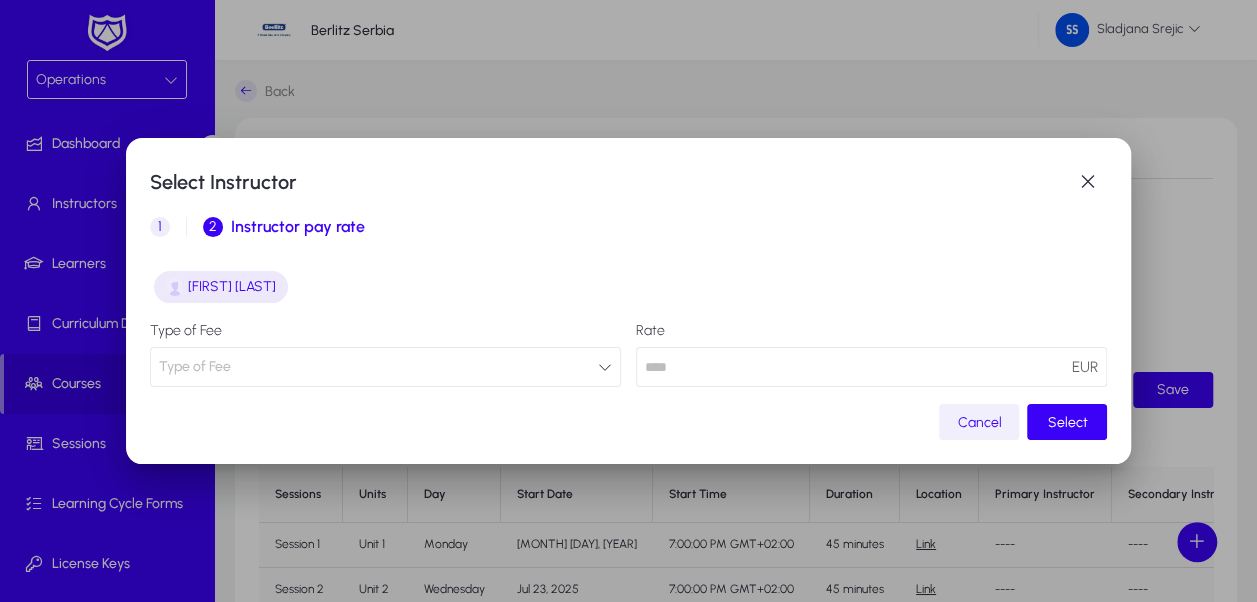click on "Cancel" 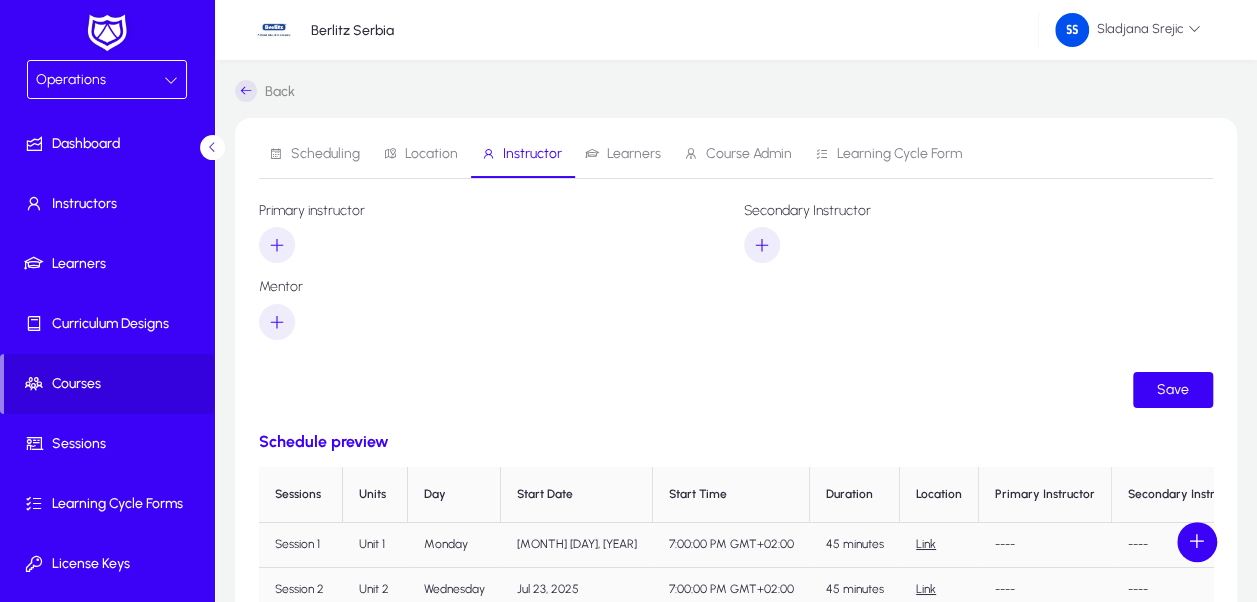 click on "Operations" at bounding box center [100, 80] 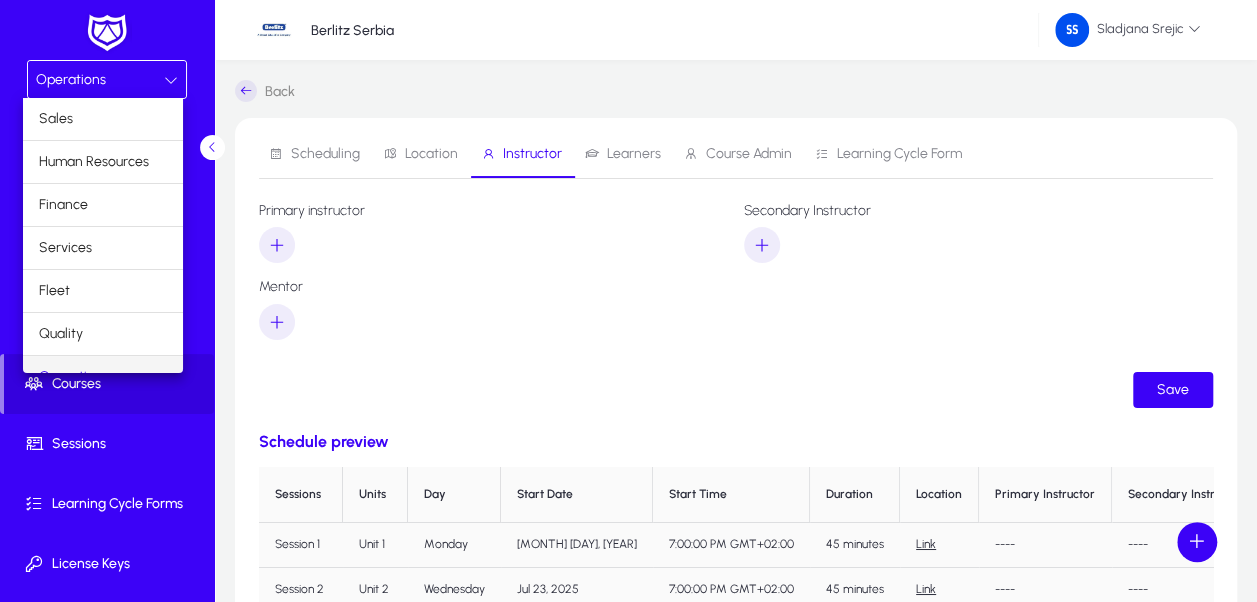 scroll, scrollTop: 23, scrollLeft: 0, axis: vertical 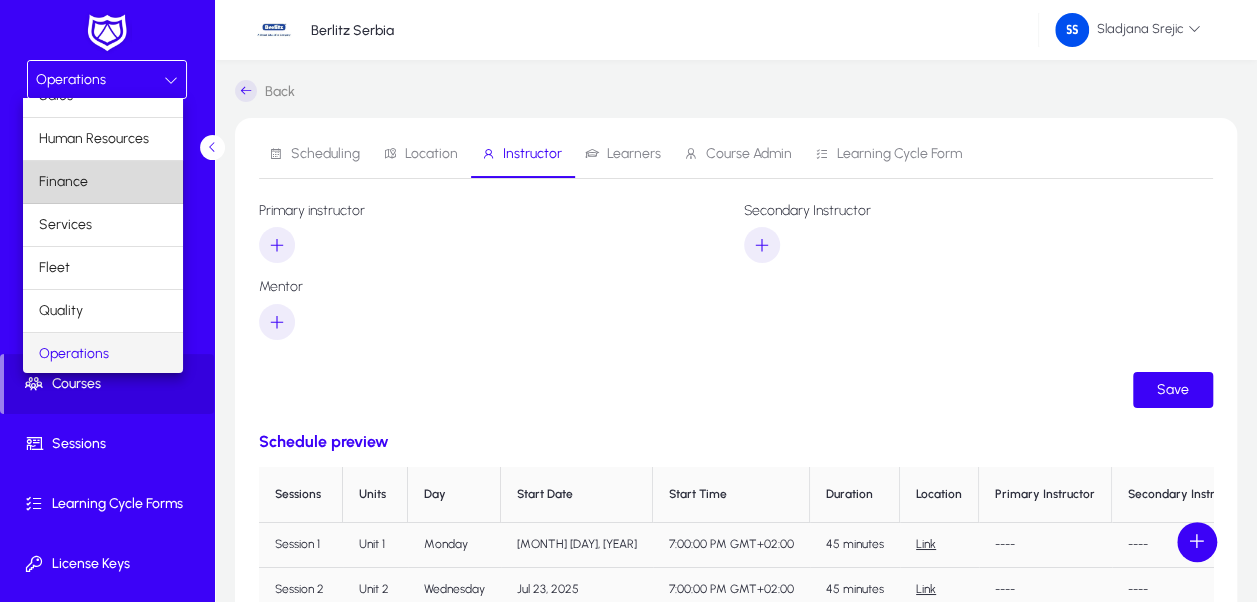 click on "Finance" at bounding box center [103, 182] 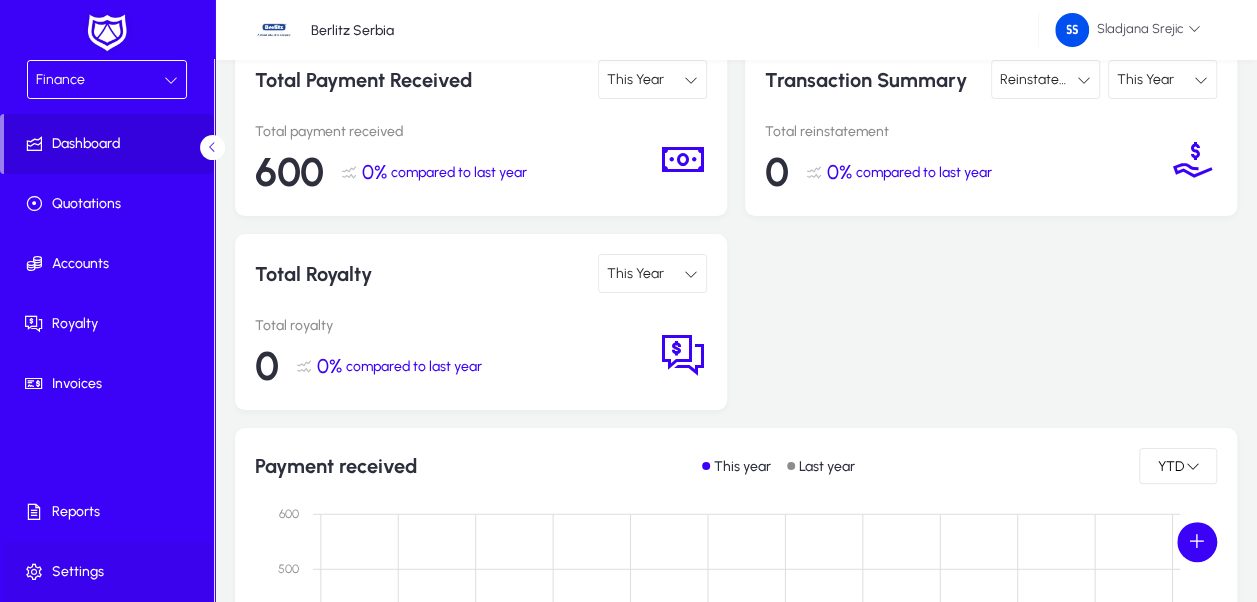 click on "Settings" 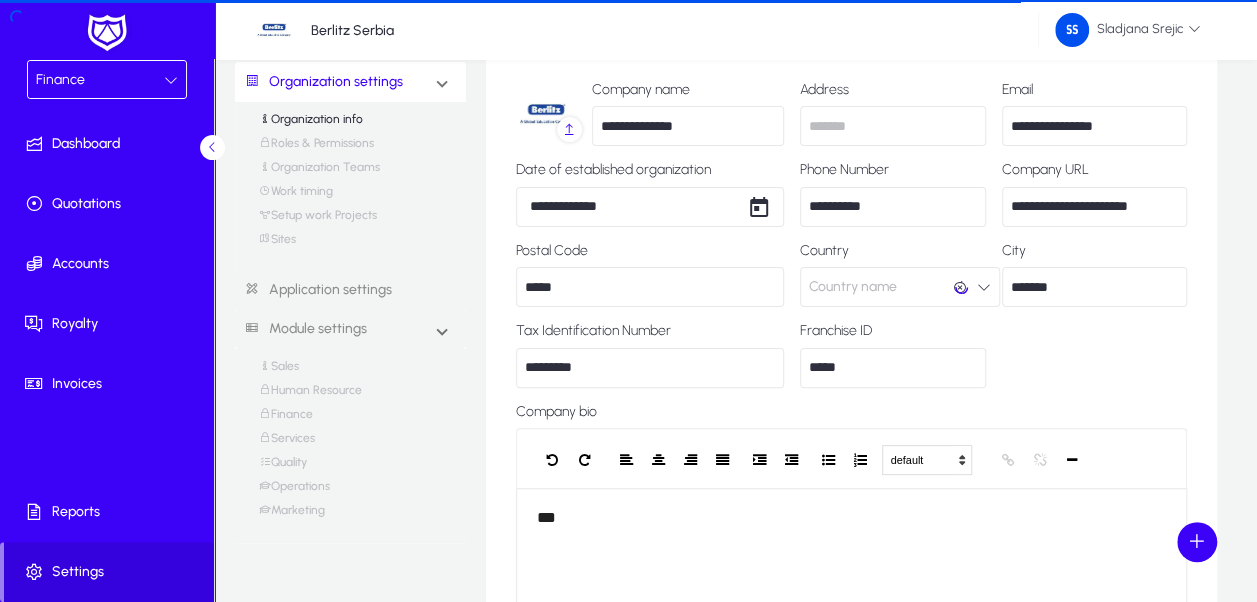 scroll, scrollTop: 100, scrollLeft: 0, axis: vertical 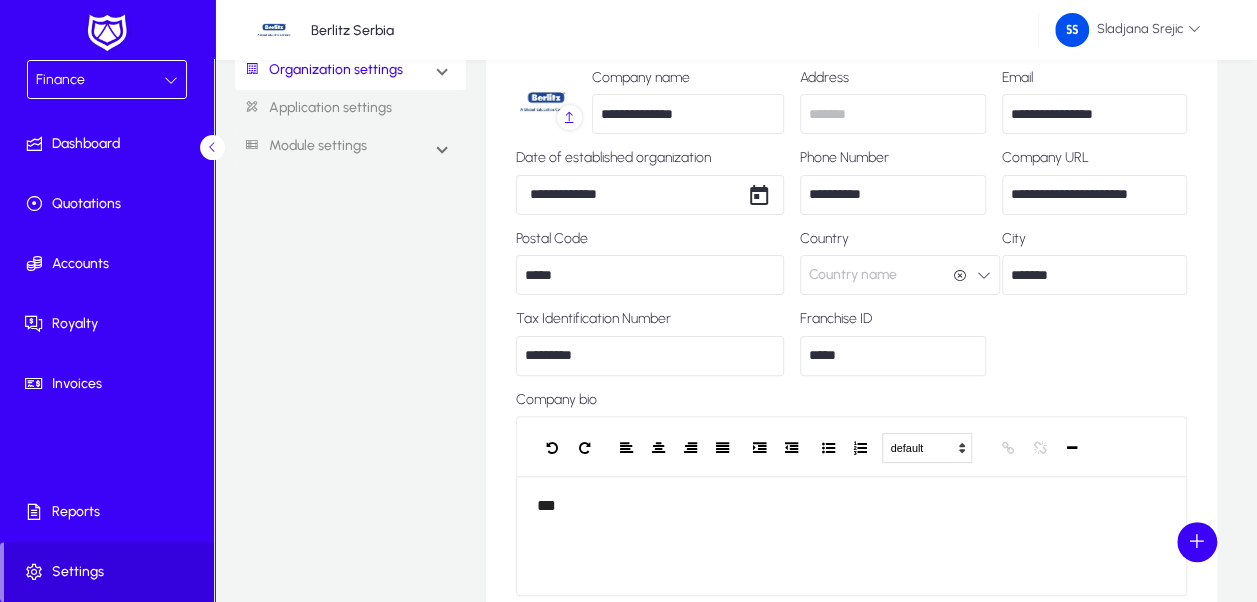 click on "Organization settings" at bounding box center [350, 70] 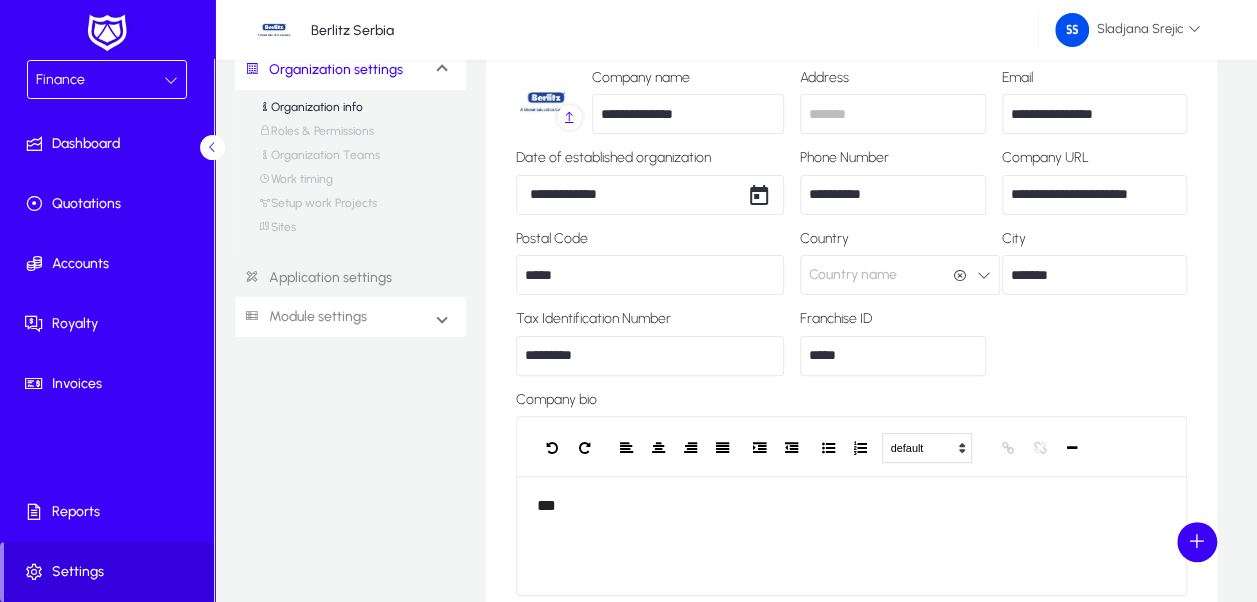click on "Module settings" at bounding box center [350, 317] 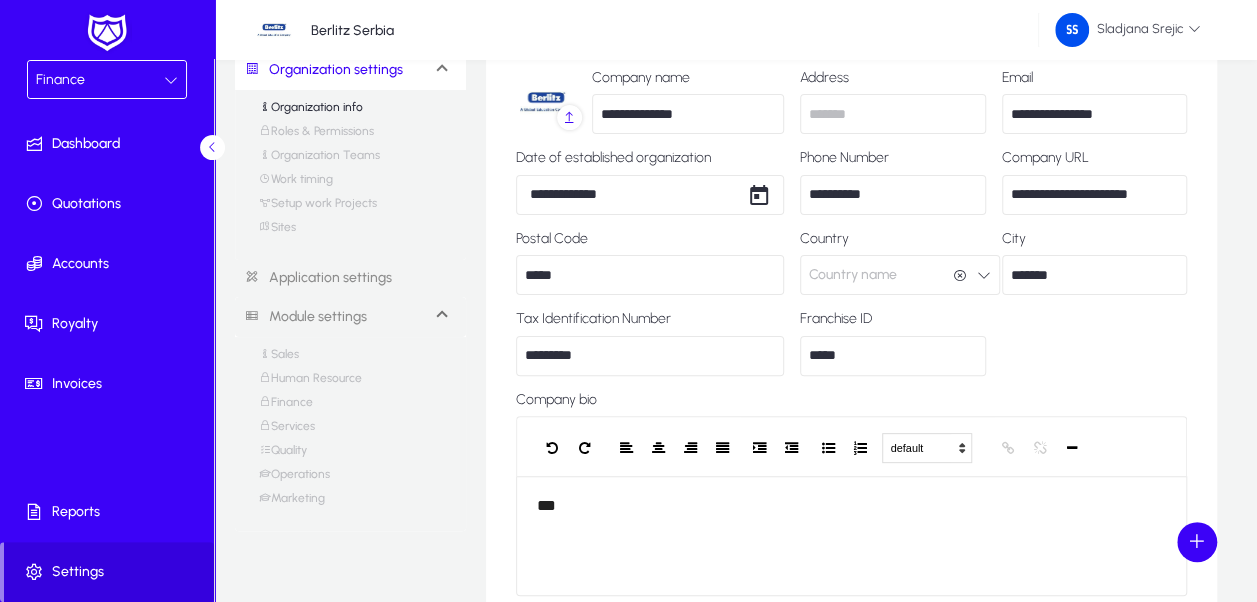 click on "Finance" at bounding box center (286, 407) 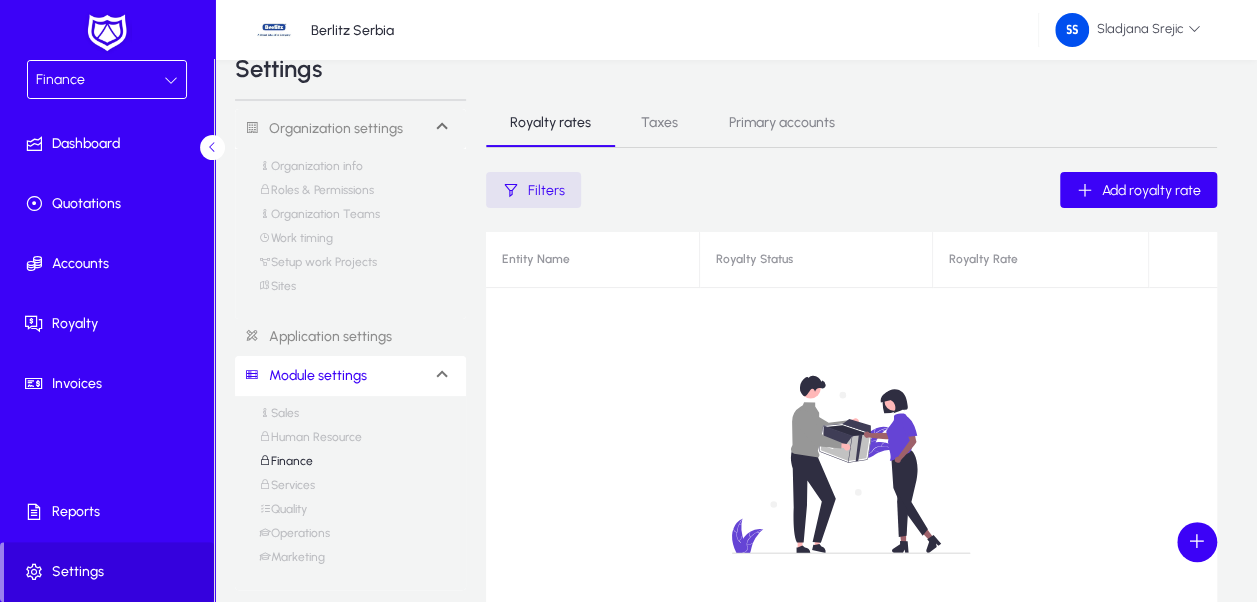 scroll, scrollTop: 0, scrollLeft: 0, axis: both 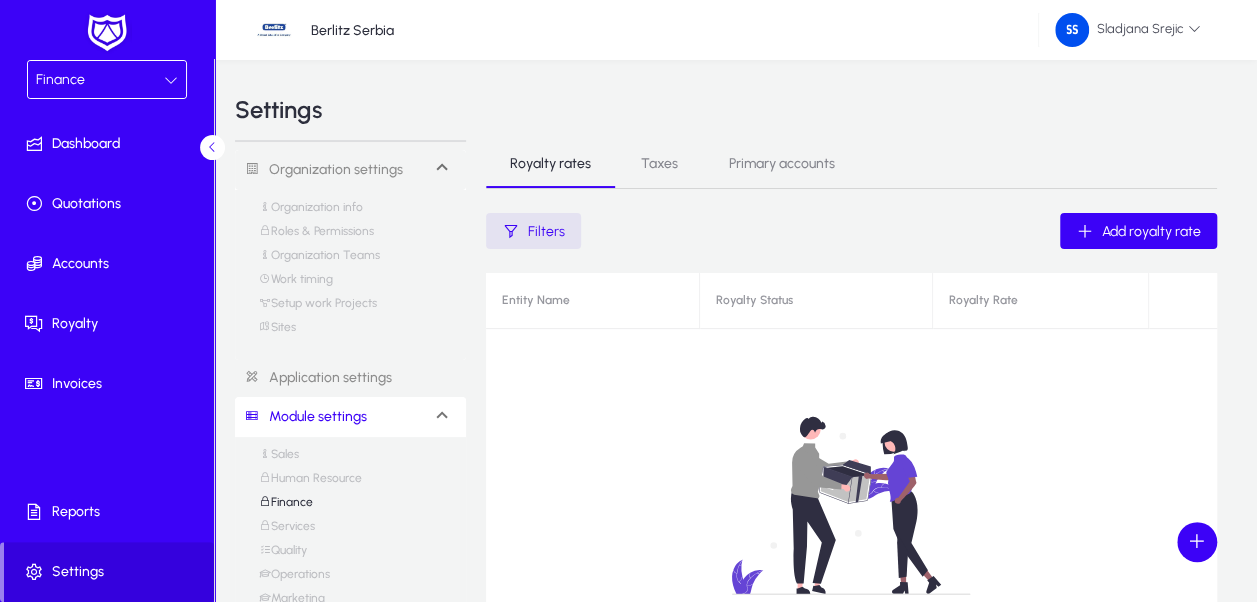 click on "Taxes" at bounding box center [659, 164] 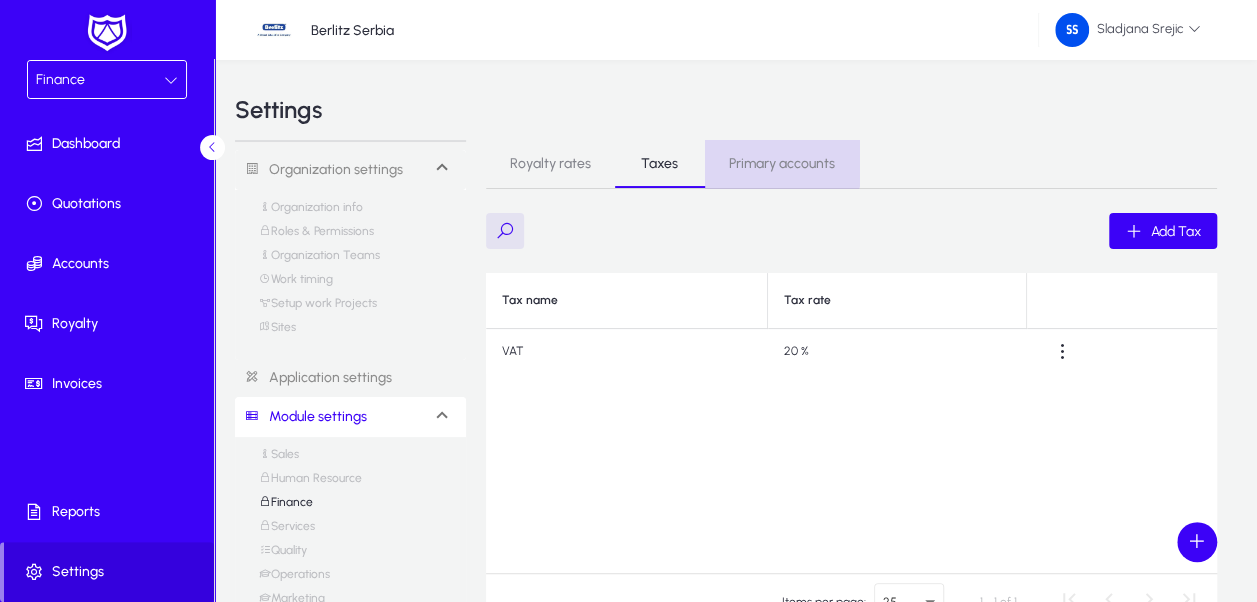 click on "Primary accounts" at bounding box center (782, 164) 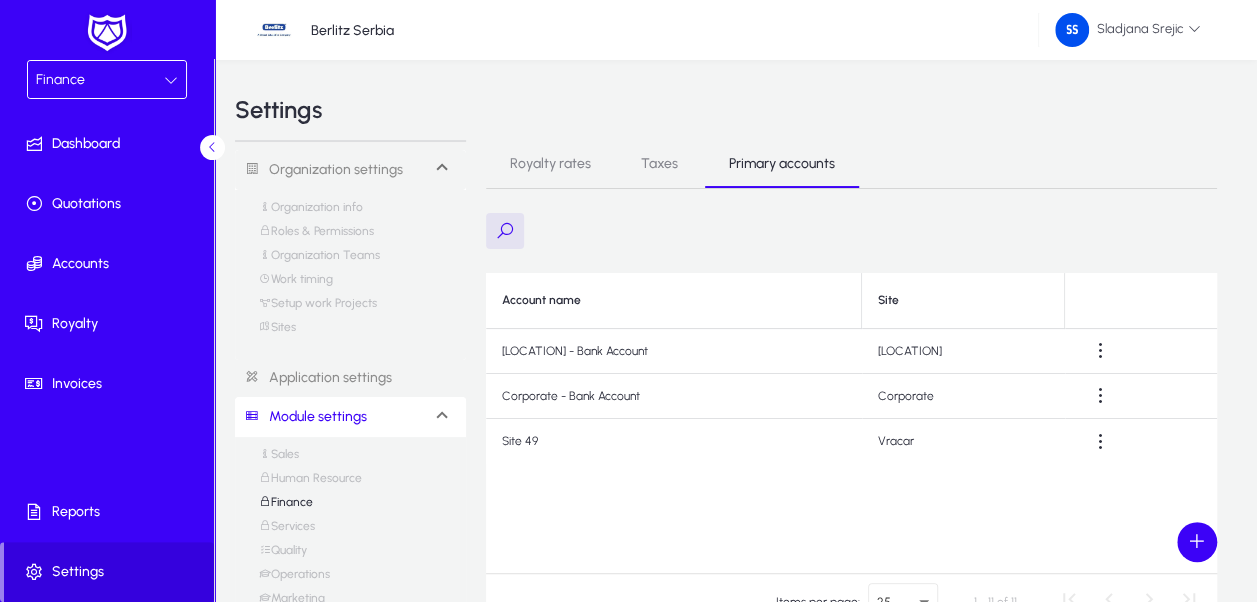 click on "Sales" at bounding box center (279, 459) 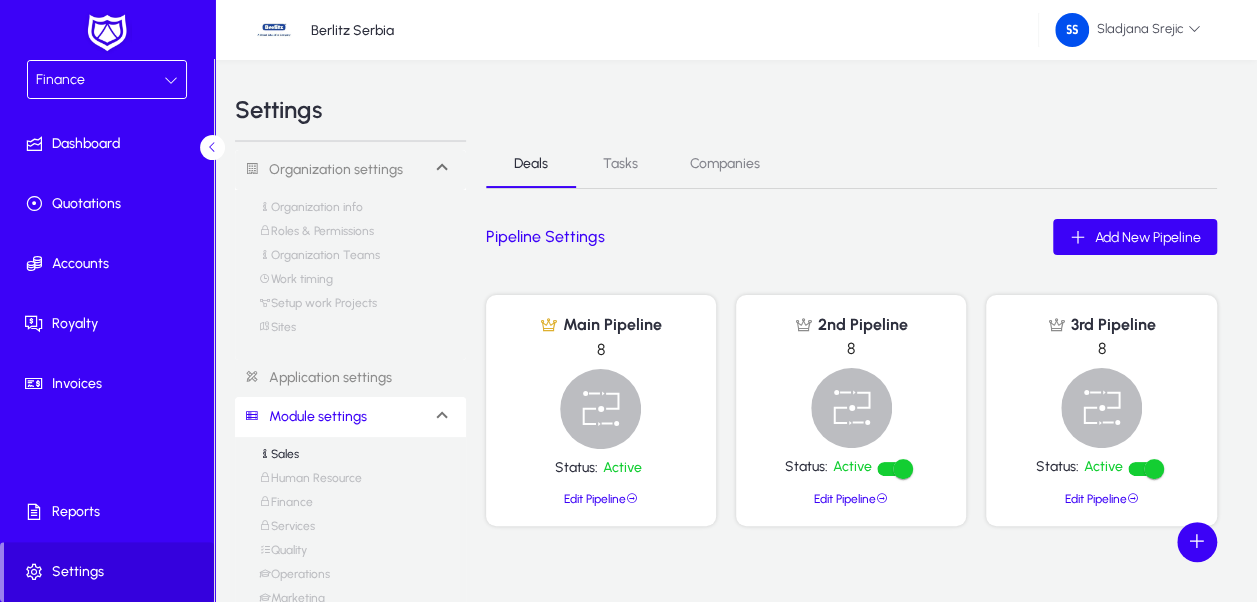 click on "Human Resource" at bounding box center [310, 483] 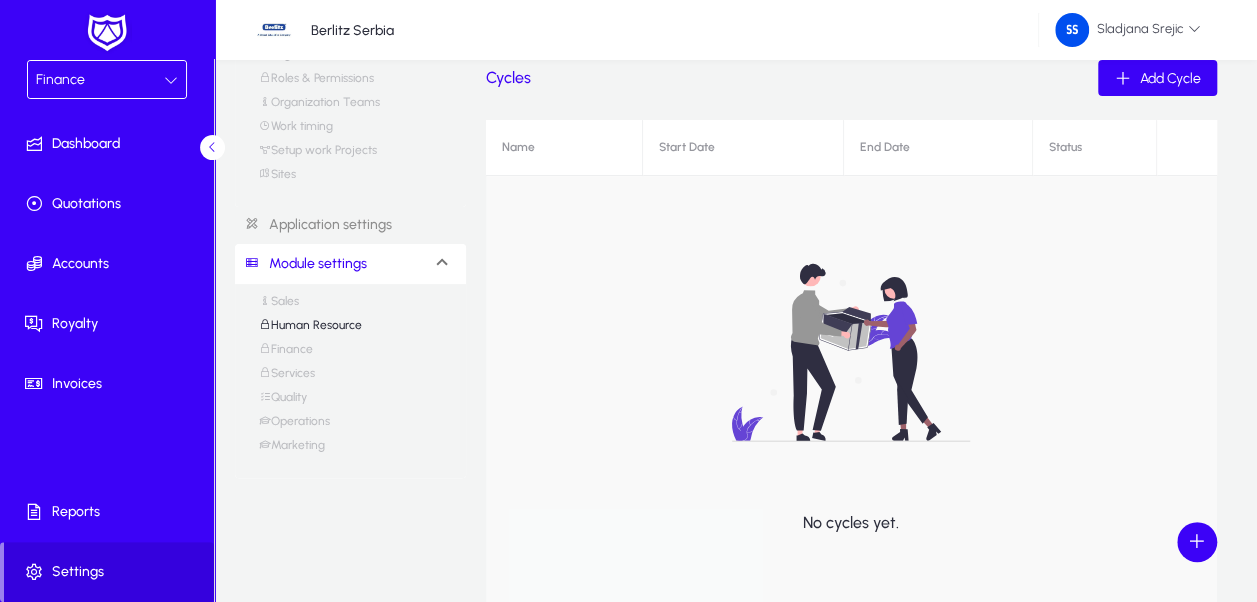 scroll, scrollTop: 0, scrollLeft: 0, axis: both 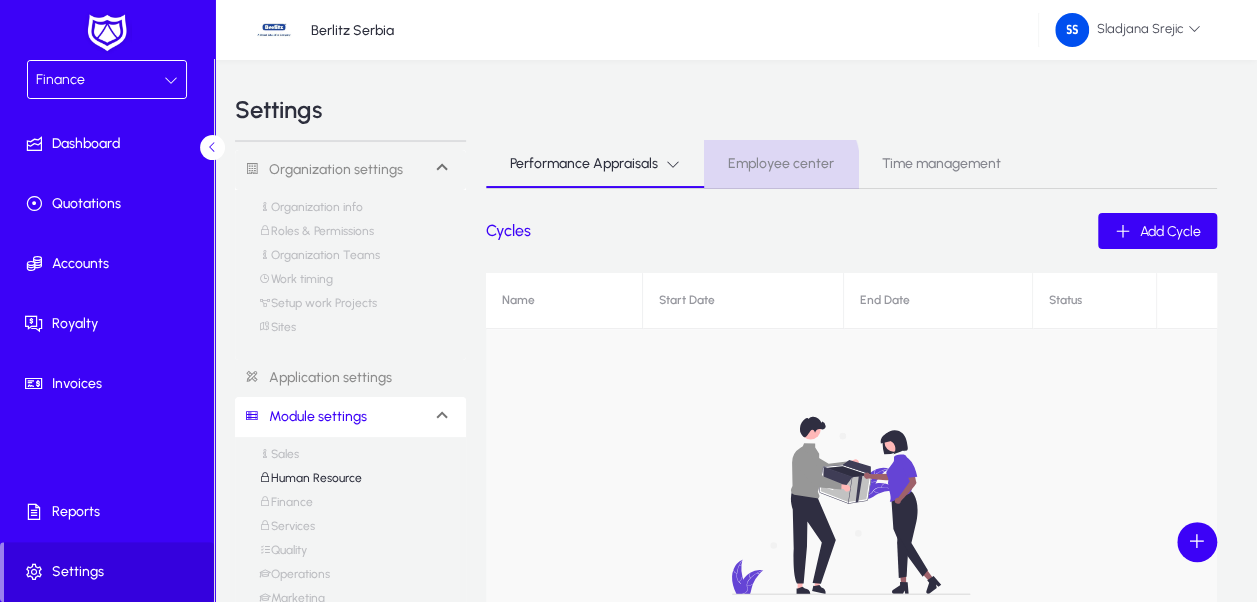 click on "Employee center" at bounding box center (781, 164) 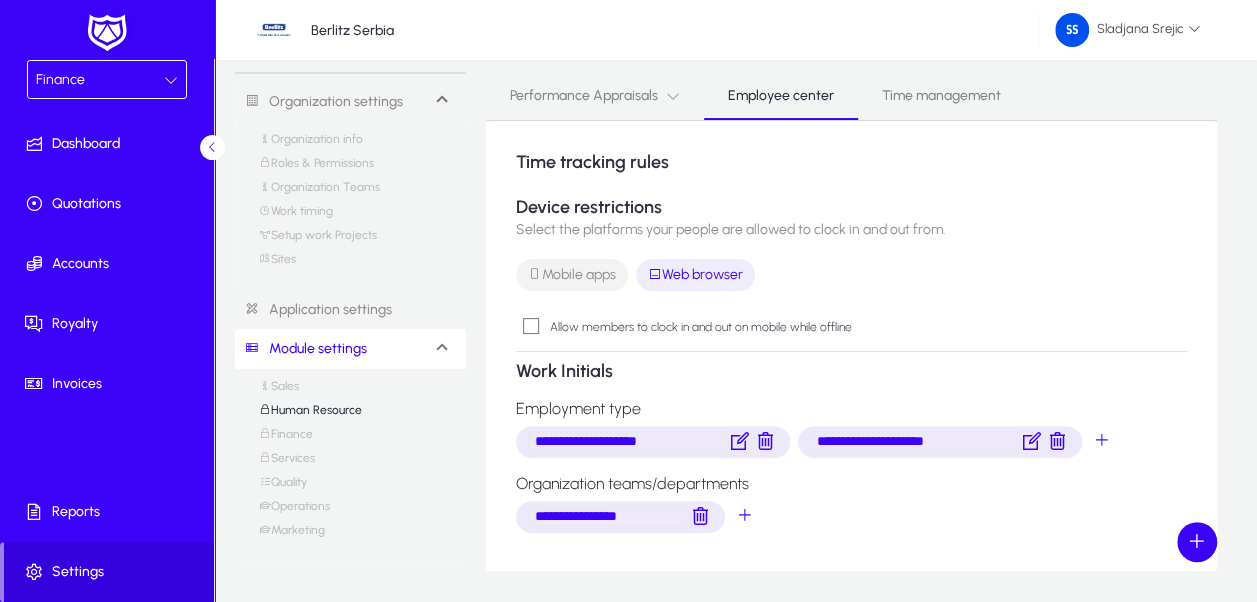scroll, scrollTop: 100, scrollLeft: 0, axis: vertical 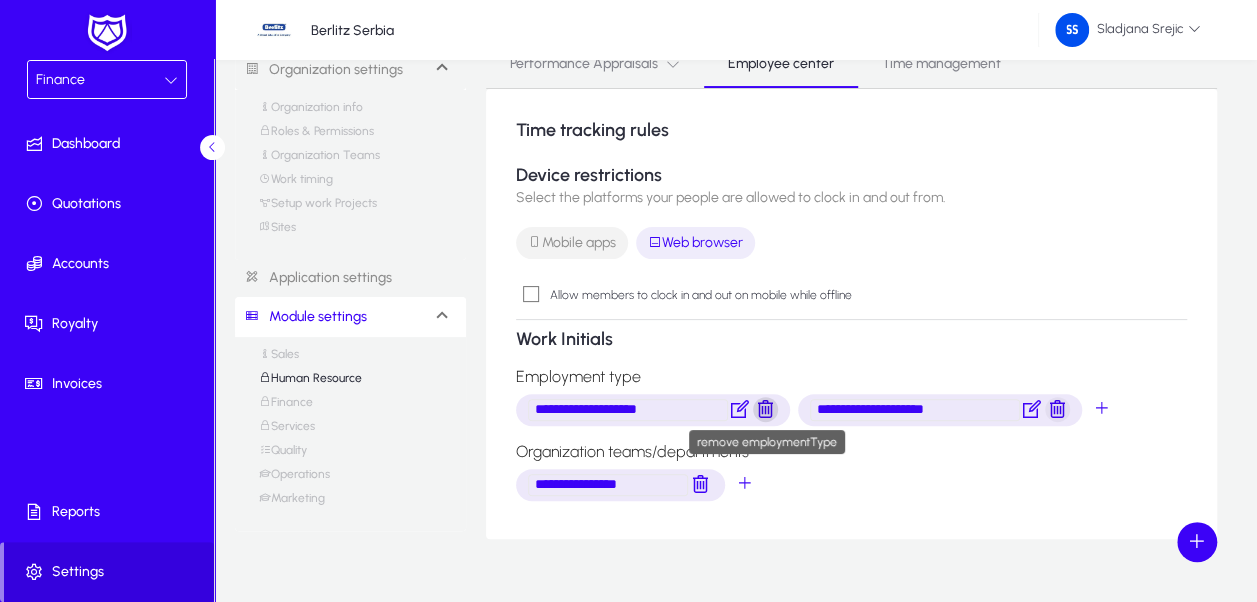 click at bounding box center [765, 410] 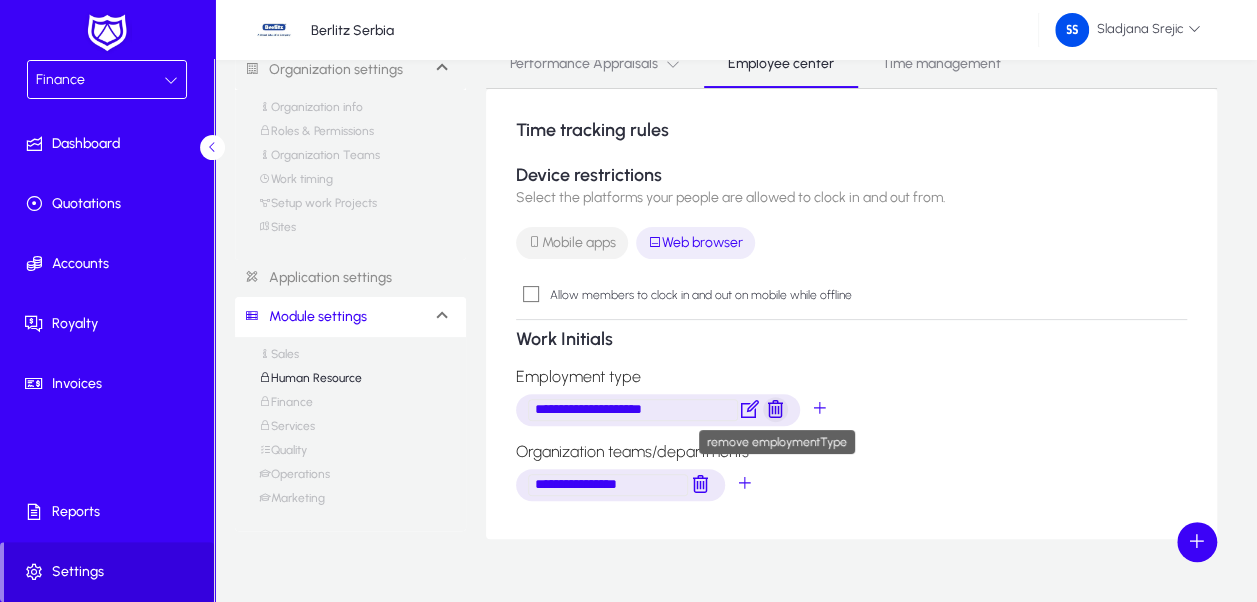 click at bounding box center [775, 410] 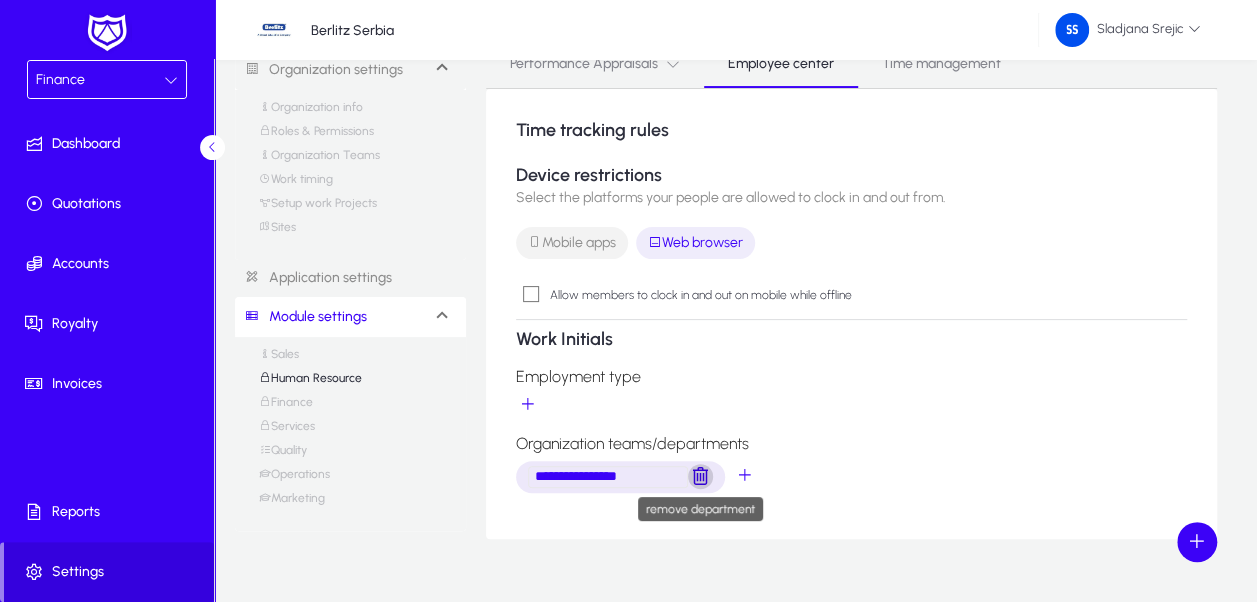 click at bounding box center (700, 477) 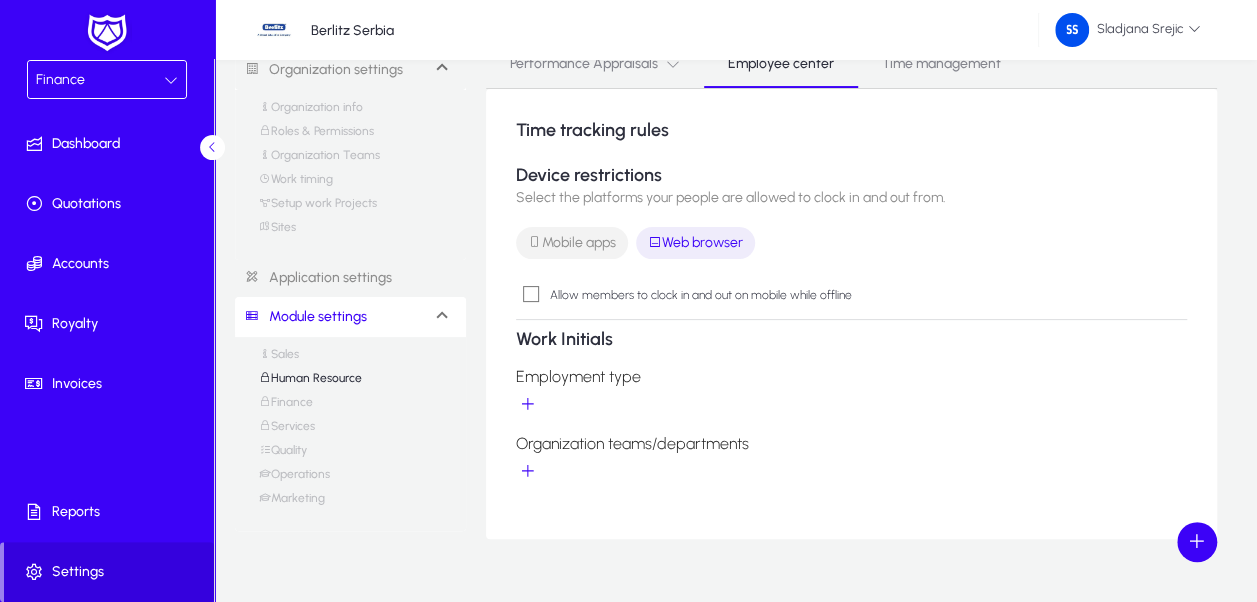 click on "Finance" at bounding box center (286, 407) 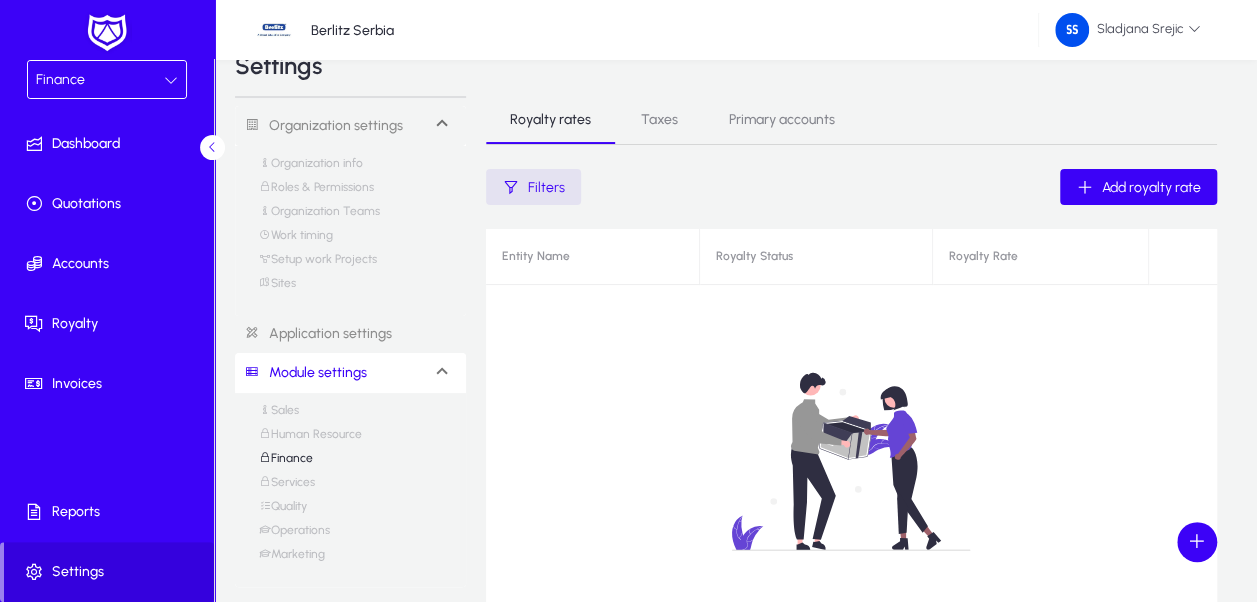 scroll, scrollTop: 0, scrollLeft: 0, axis: both 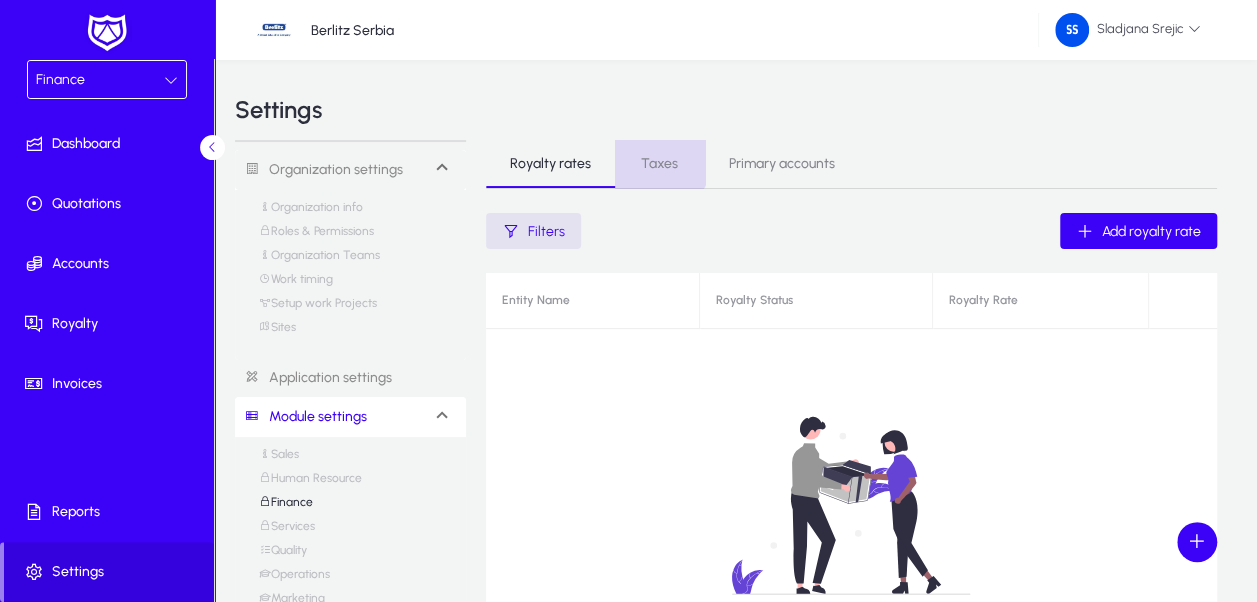 click on "Taxes" at bounding box center (659, 164) 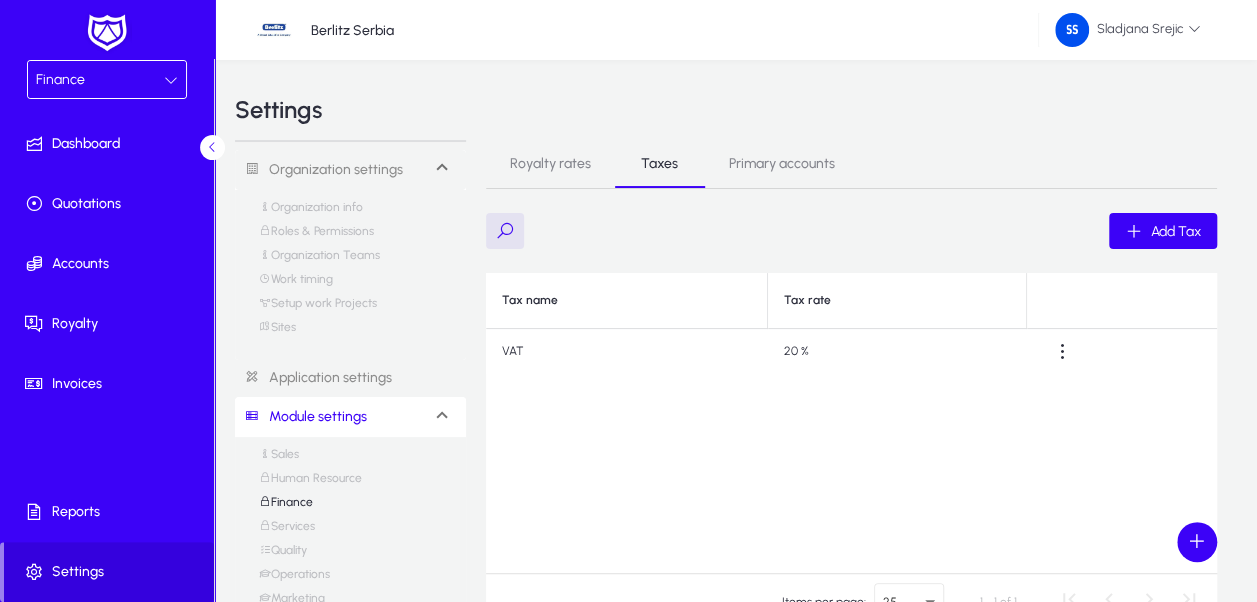 click on "Primary accounts" at bounding box center (782, 164) 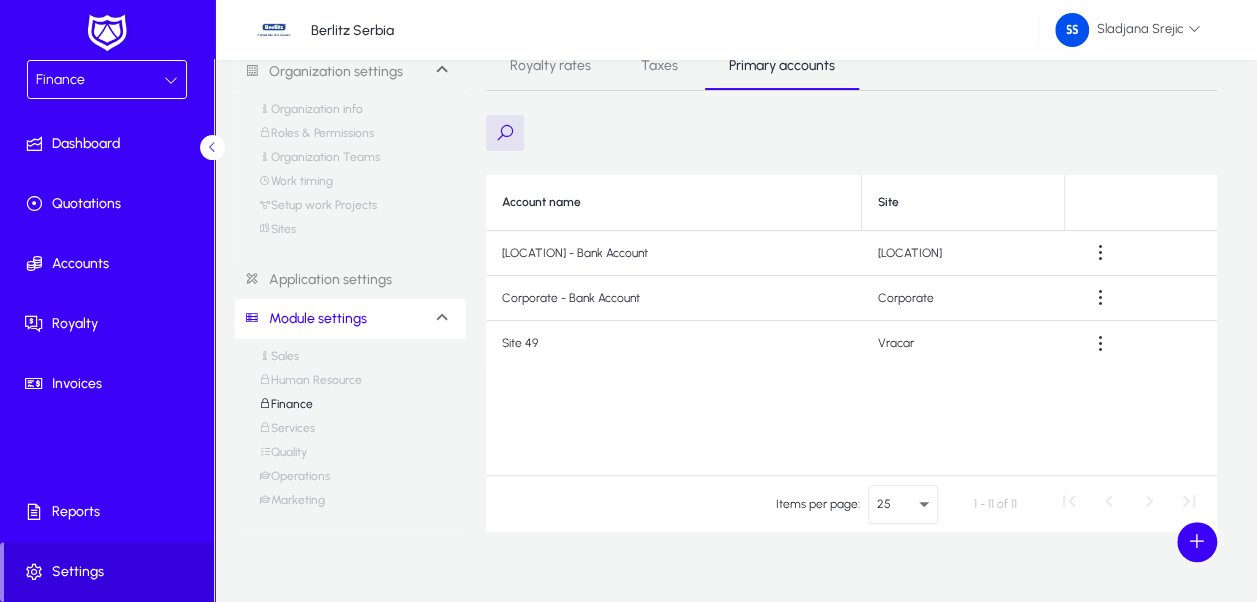 scroll, scrollTop: 100, scrollLeft: 0, axis: vertical 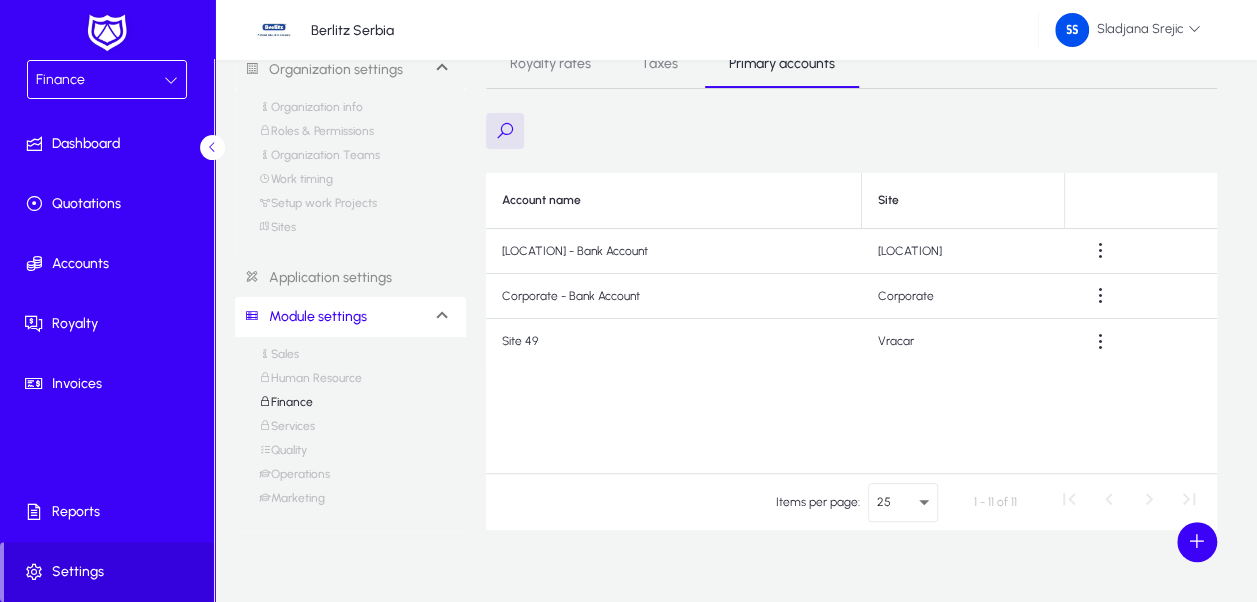 click on "Services" at bounding box center [287, 431] 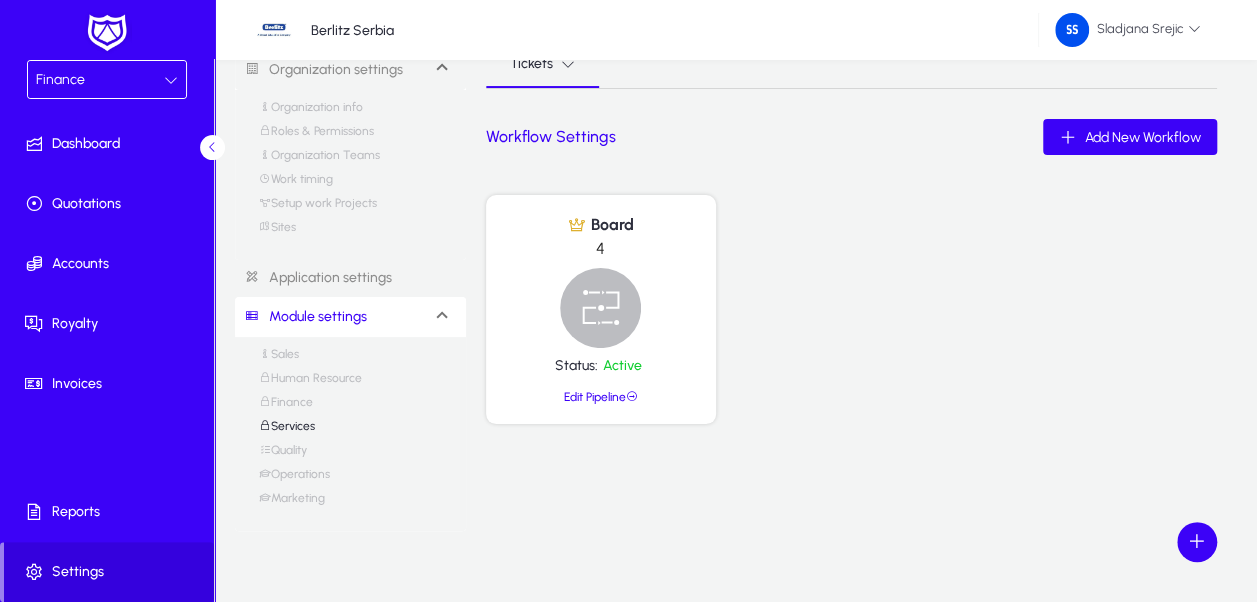 click on "Quality" at bounding box center [283, 455] 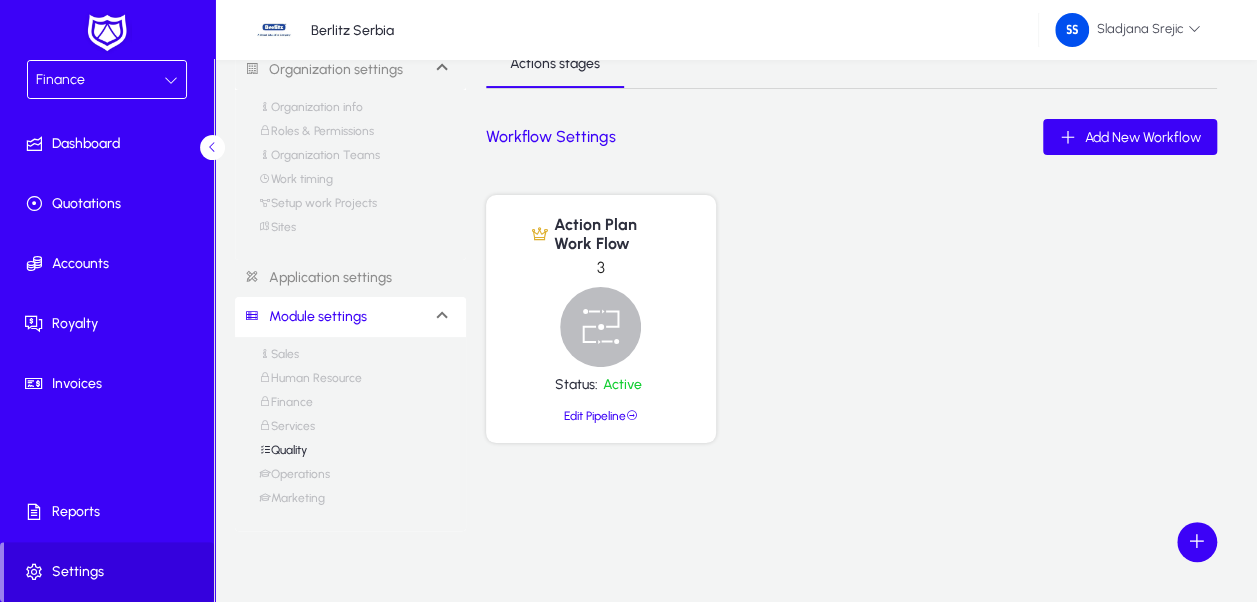 click on "Operations" at bounding box center [294, 479] 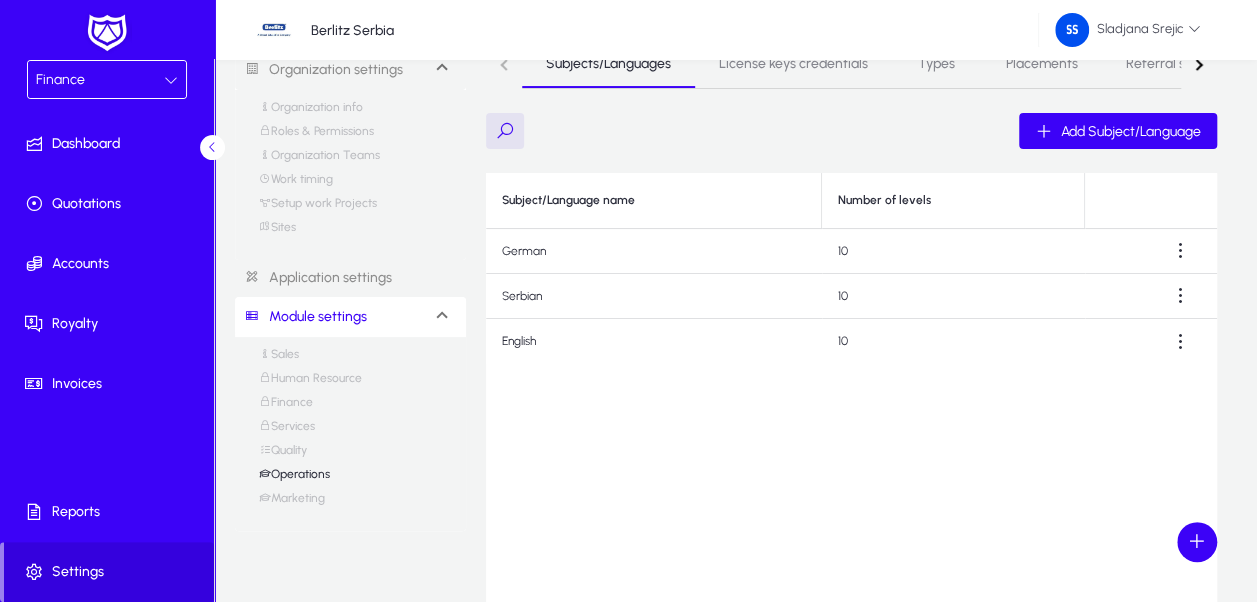 click on "Marketing" at bounding box center (292, 503) 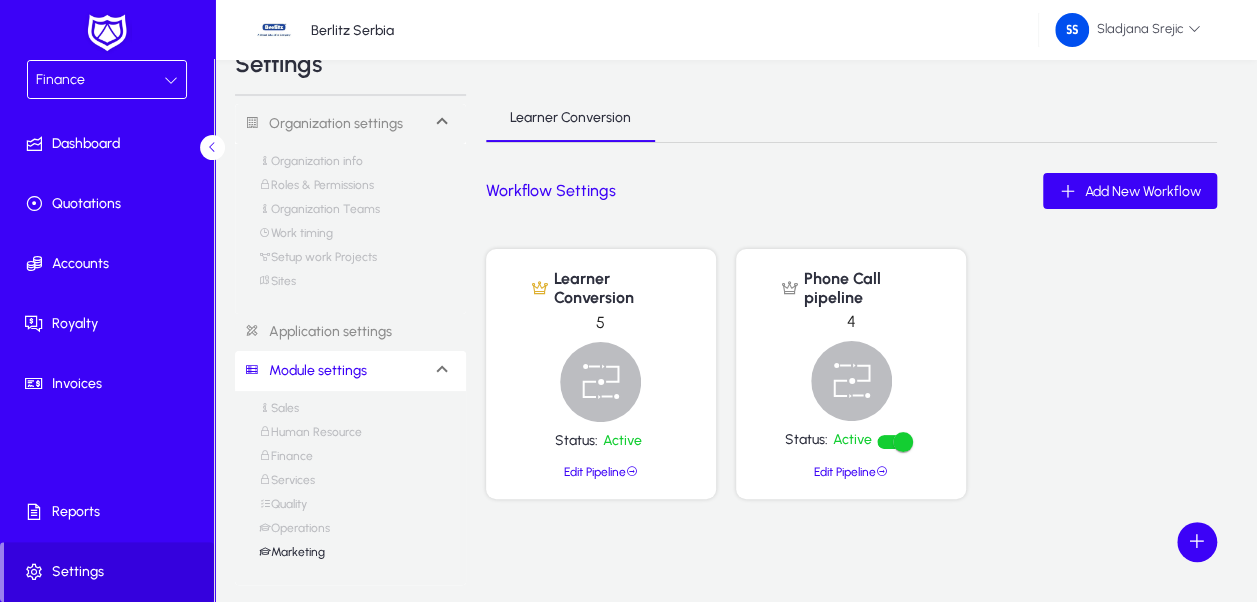 scroll, scrollTop: 0, scrollLeft: 0, axis: both 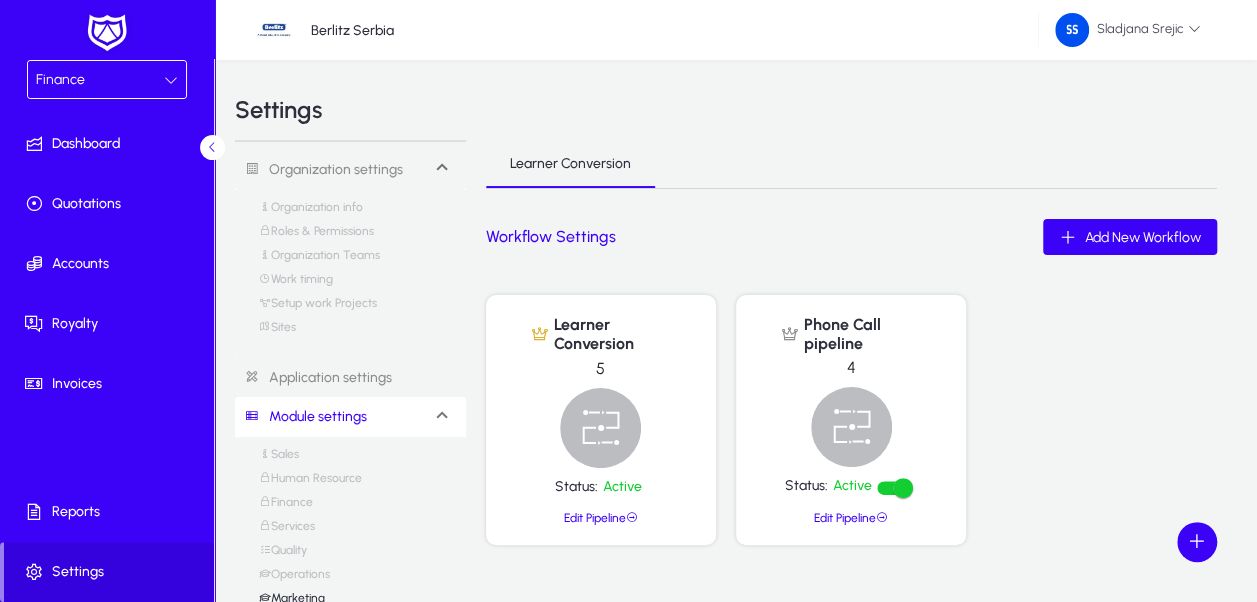 click on "Sales" at bounding box center (279, 459) 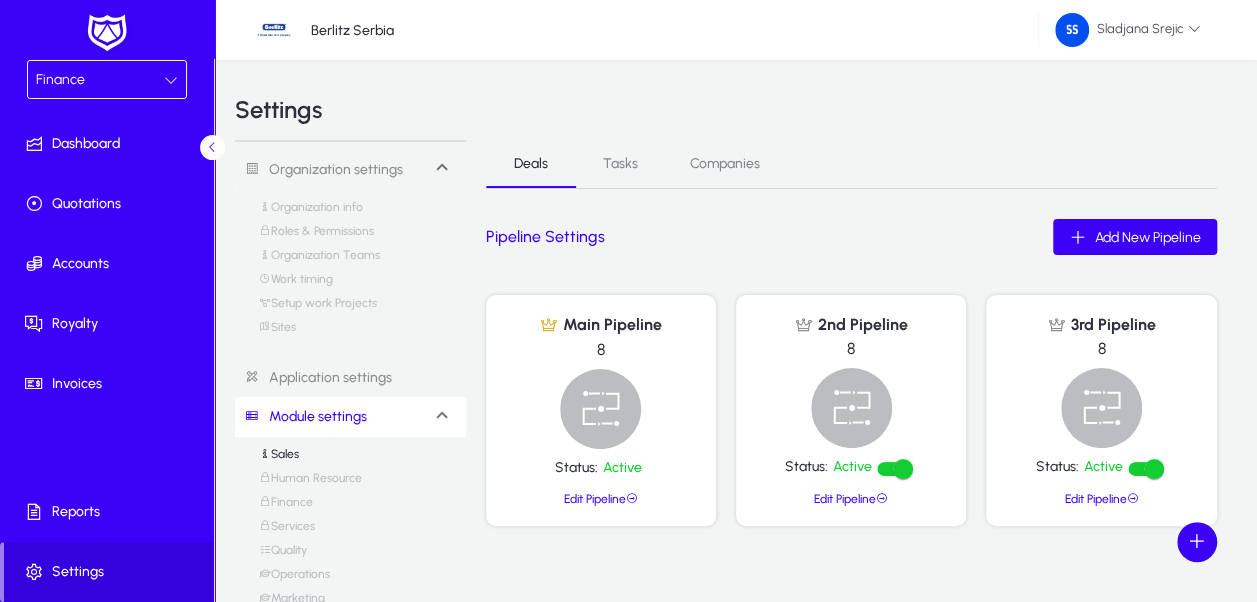 click on "Tasks" at bounding box center [620, 164] 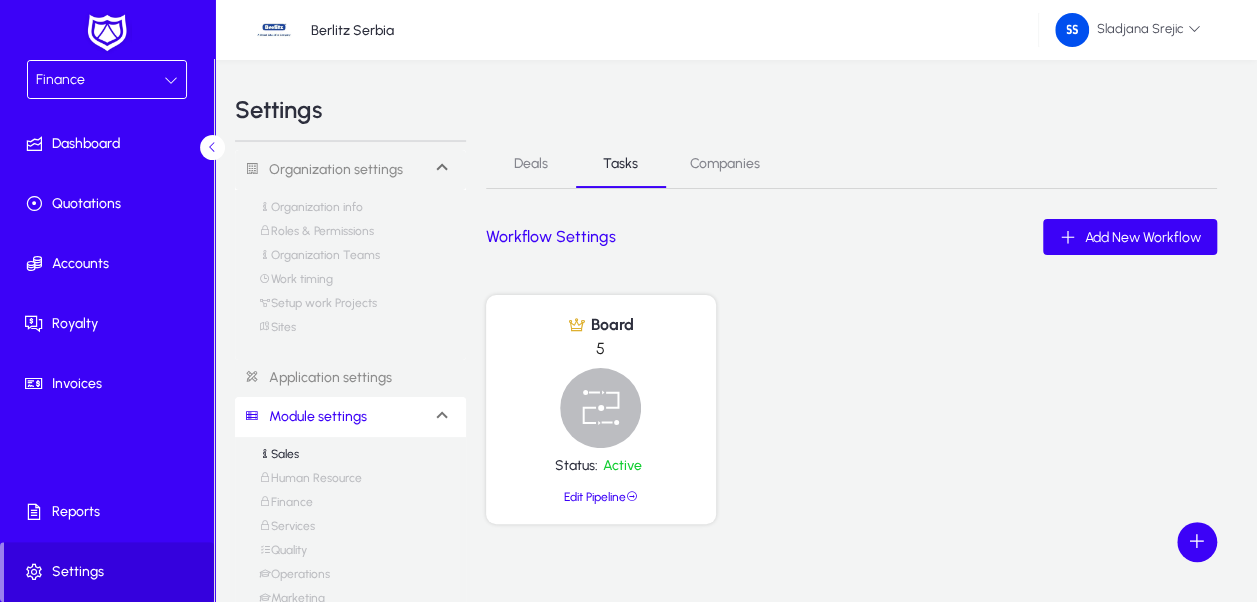 click on "Companies" at bounding box center [725, 164] 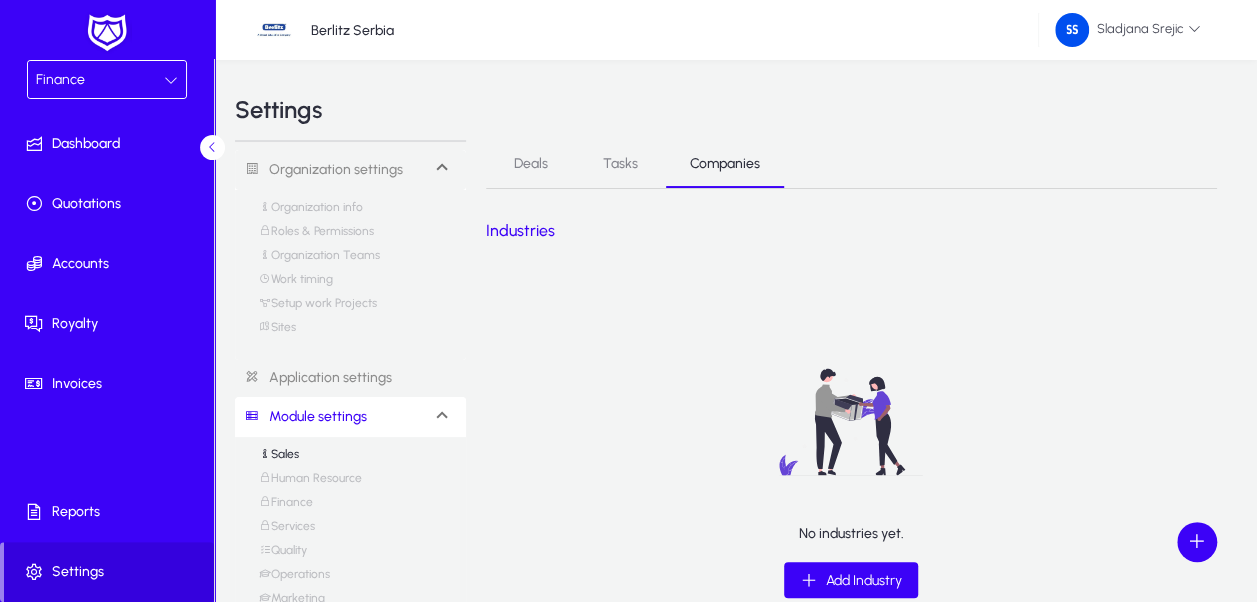 click on "Deals" at bounding box center (531, 164) 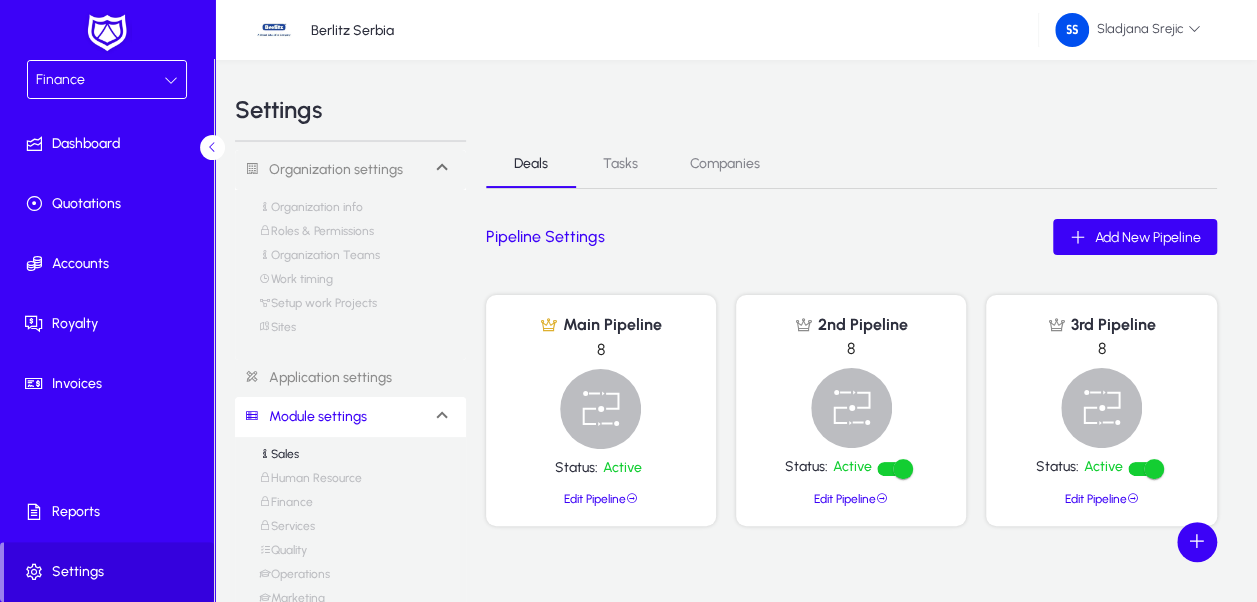 click on "Human Resource" at bounding box center [310, 483] 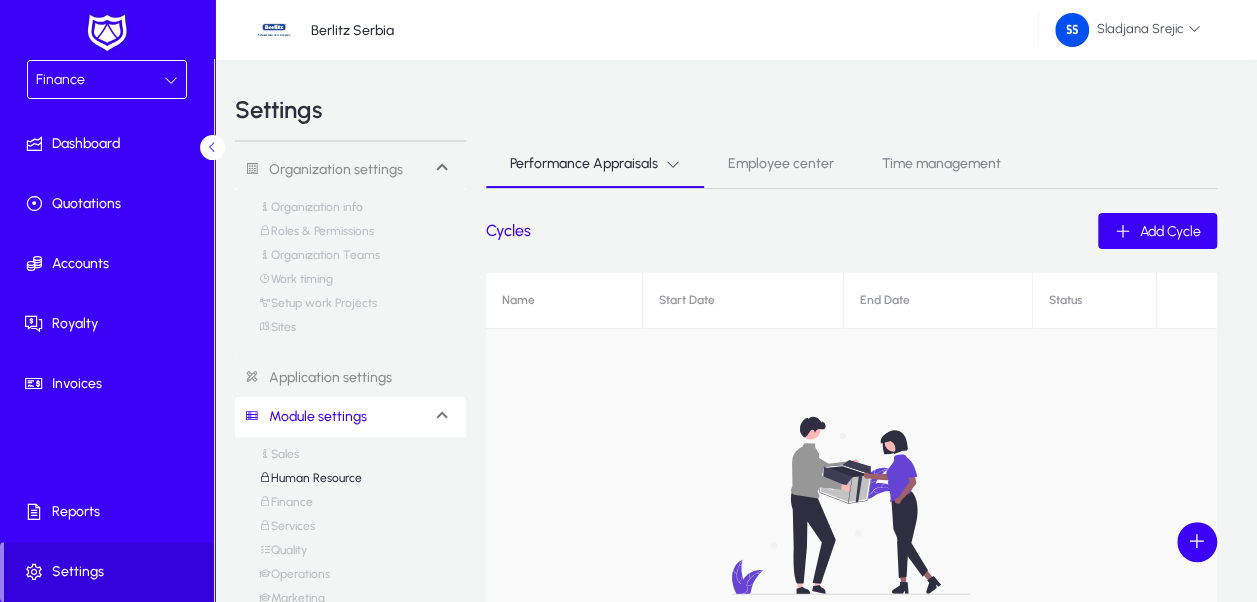 click on "Finance" at bounding box center (286, 507) 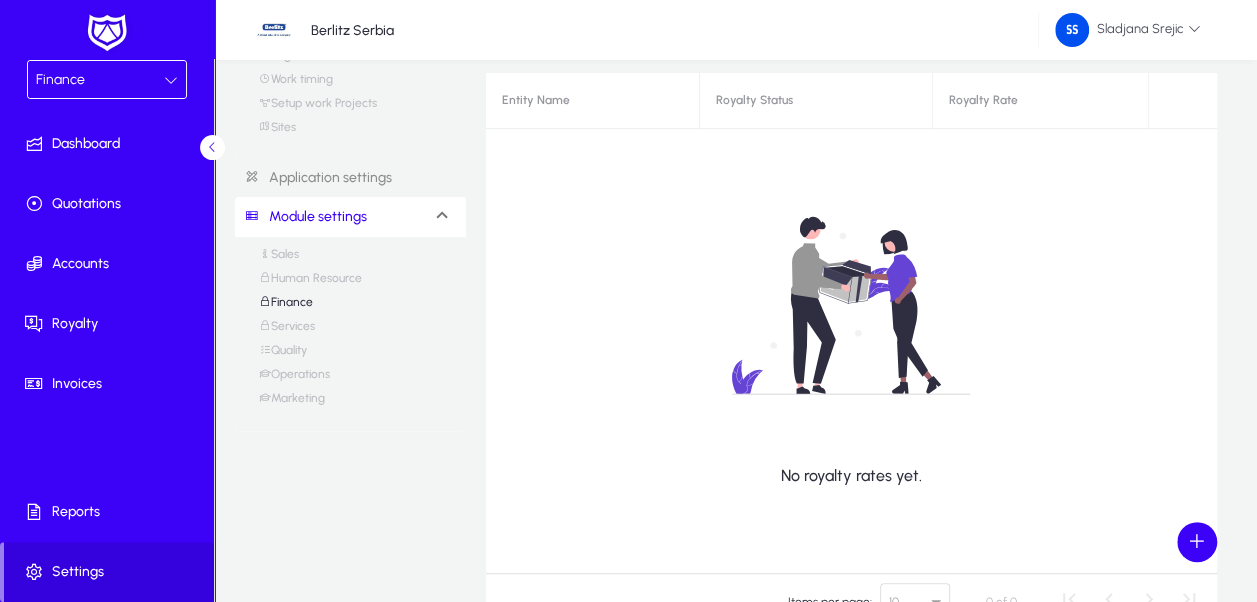 scroll, scrollTop: 100, scrollLeft: 0, axis: vertical 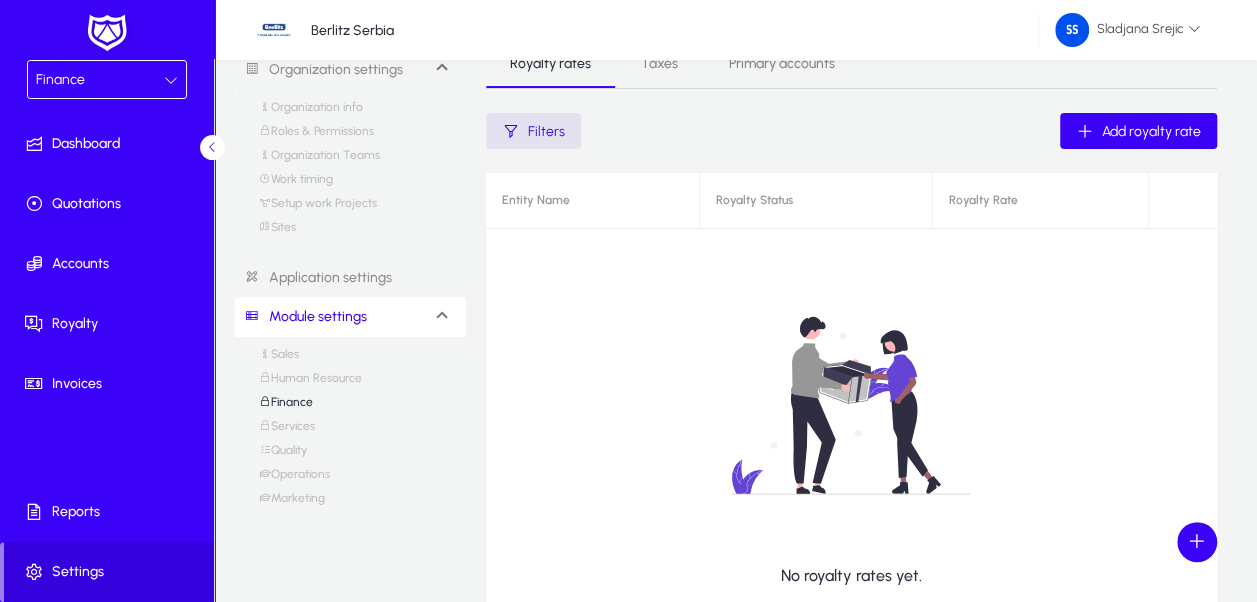 click on "Services" at bounding box center [287, 431] 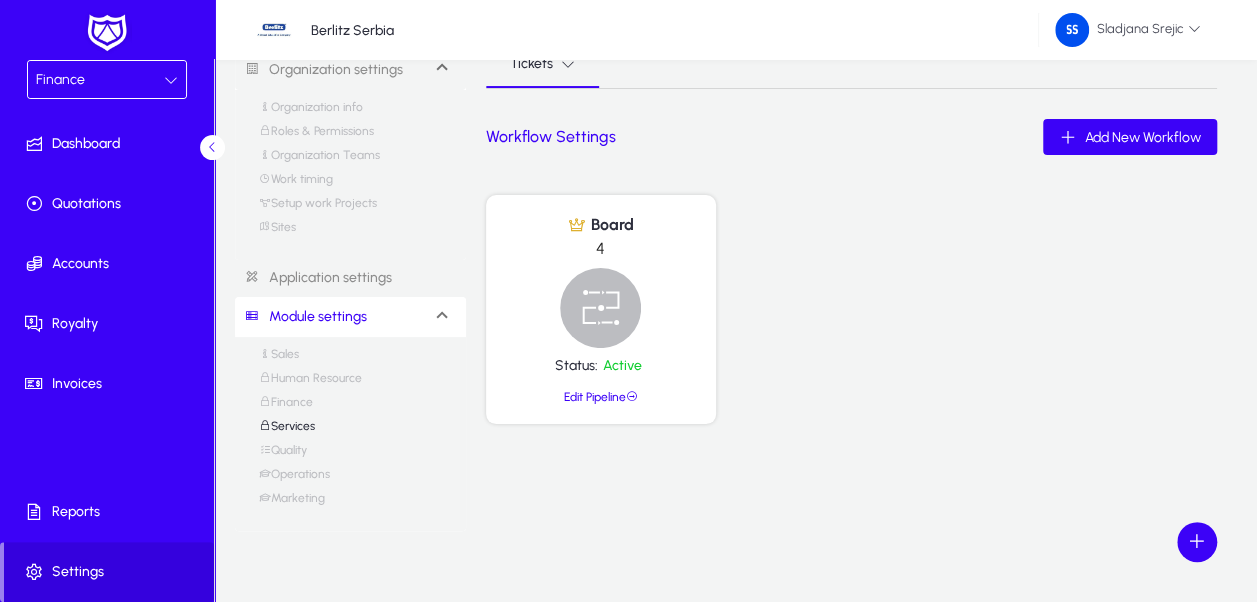 click on "Human Resource" at bounding box center (310, 383) 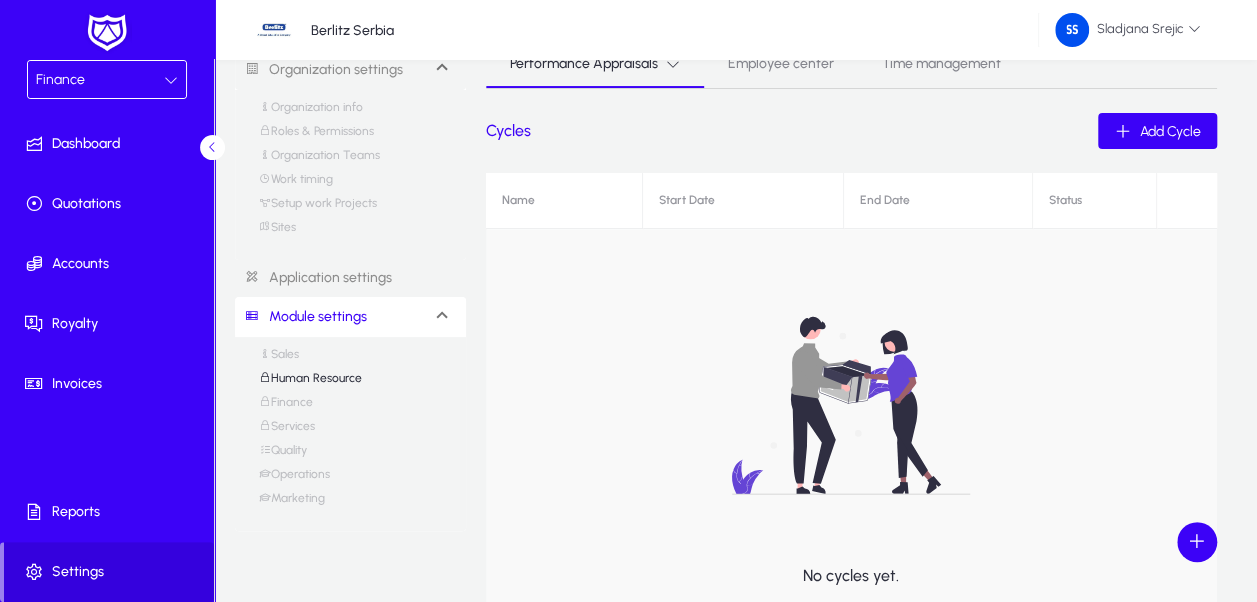 scroll, scrollTop: 0, scrollLeft: 0, axis: both 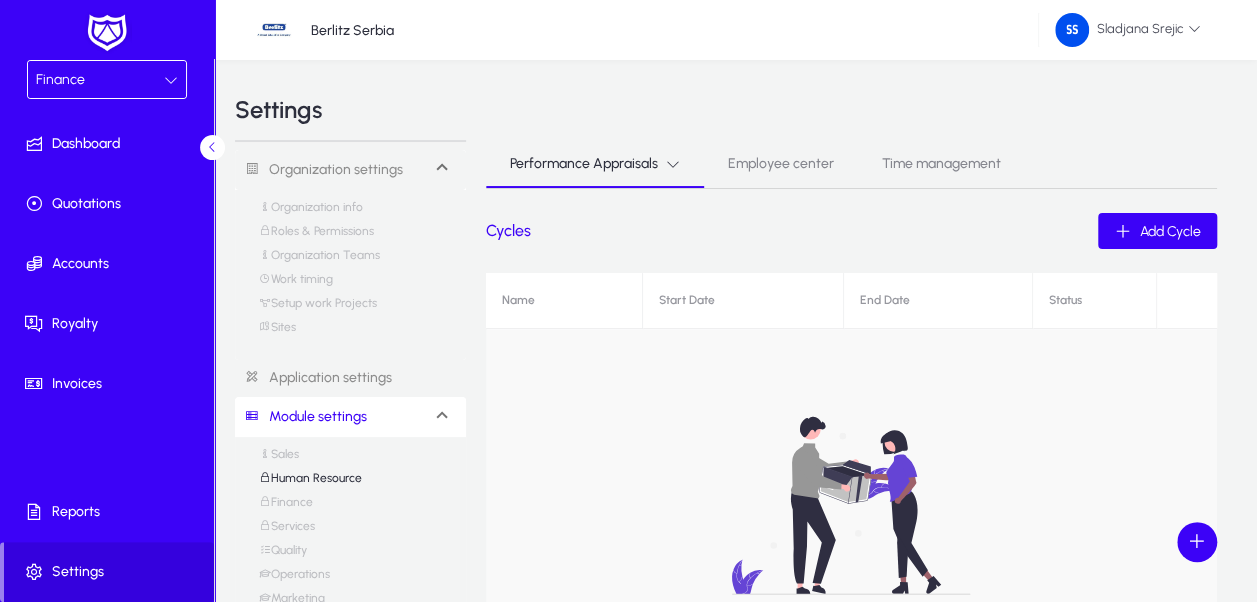 click on "Roles & Permissions" at bounding box center [316, 236] 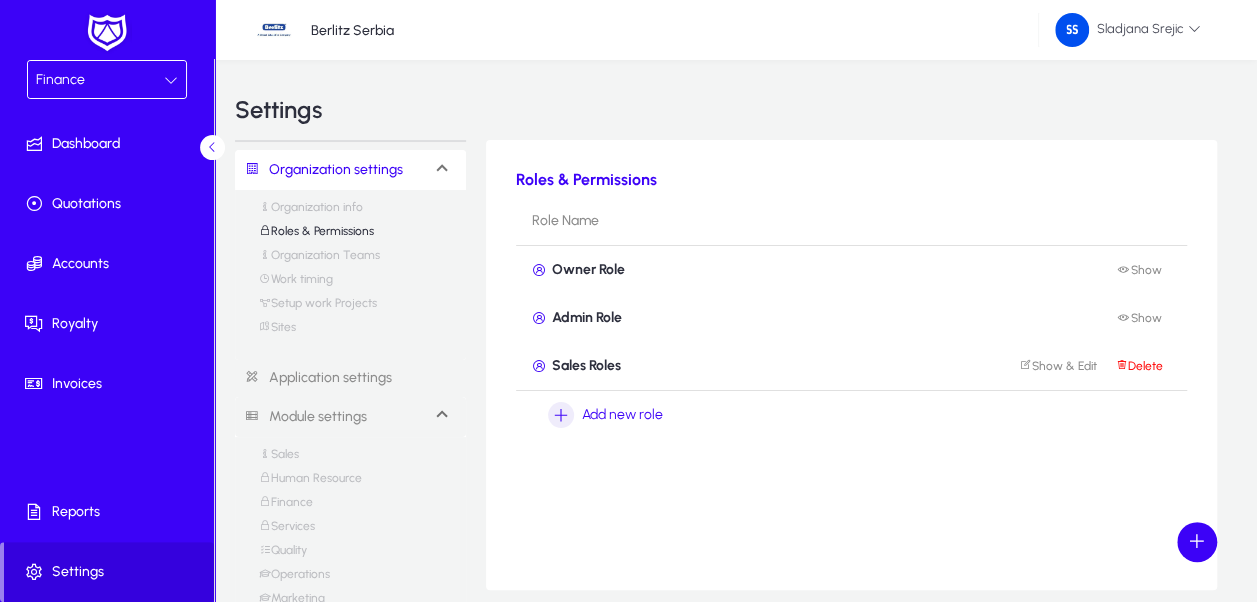 click on "Organization Teams" at bounding box center (319, 260) 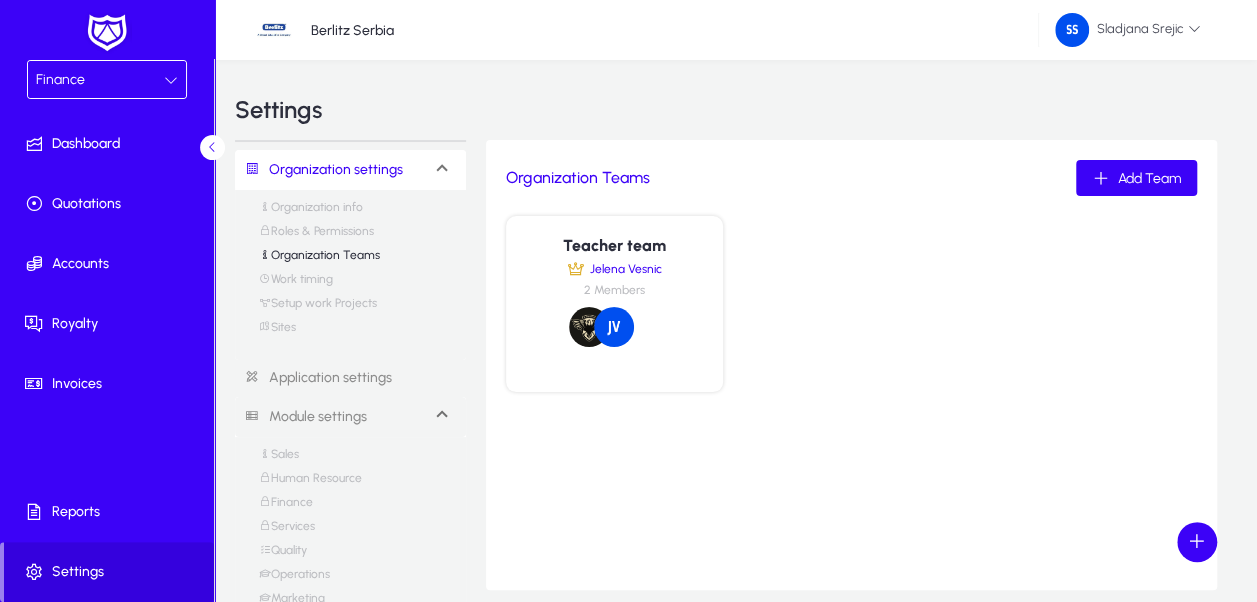 click on "Organization info   Roles & Permissions   Organization Teams   Work timing   Setup work Projects   Sites" at bounding box center (350, 272) 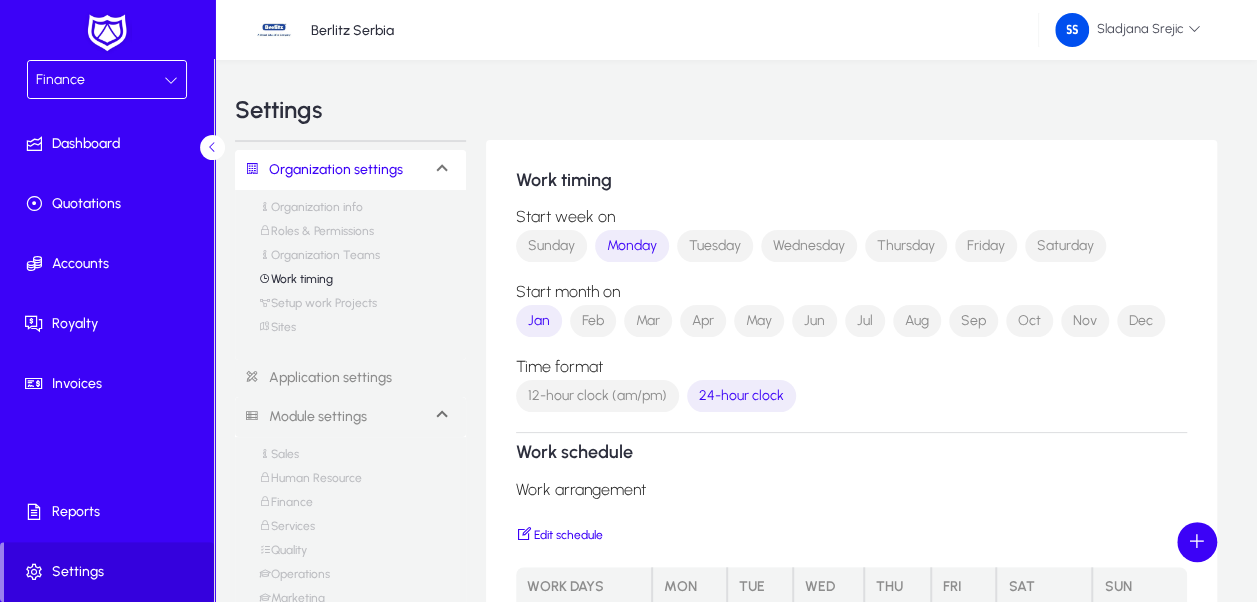 click on "Setup work Projects" at bounding box center (318, 308) 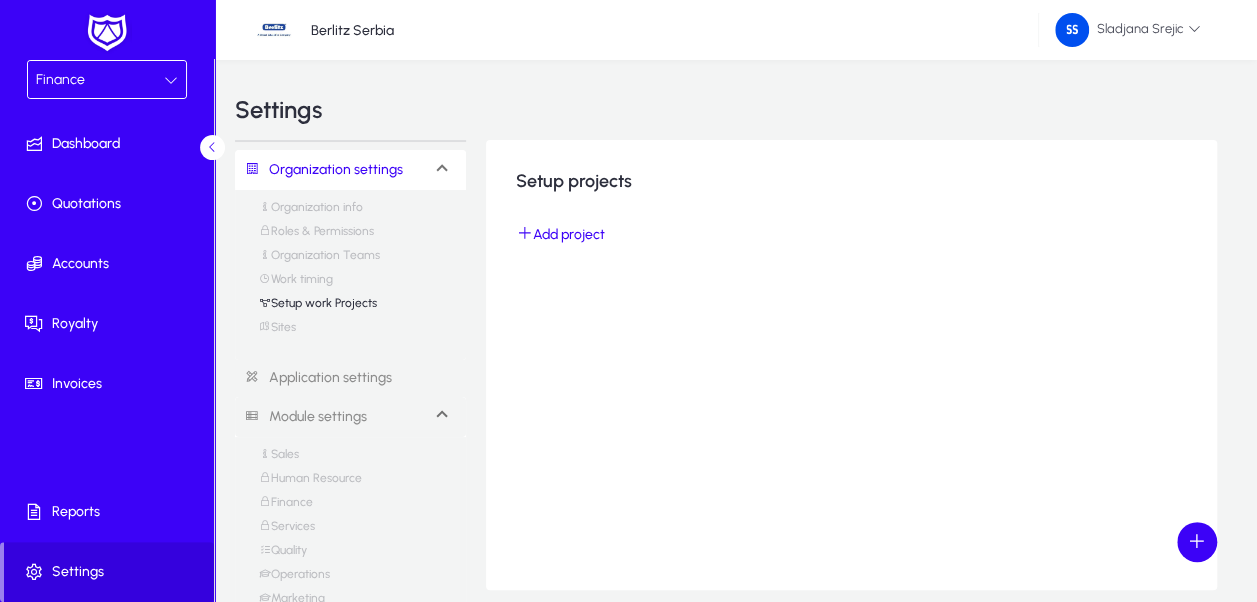 click on "Setup work Projects" at bounding box center [318, 308] 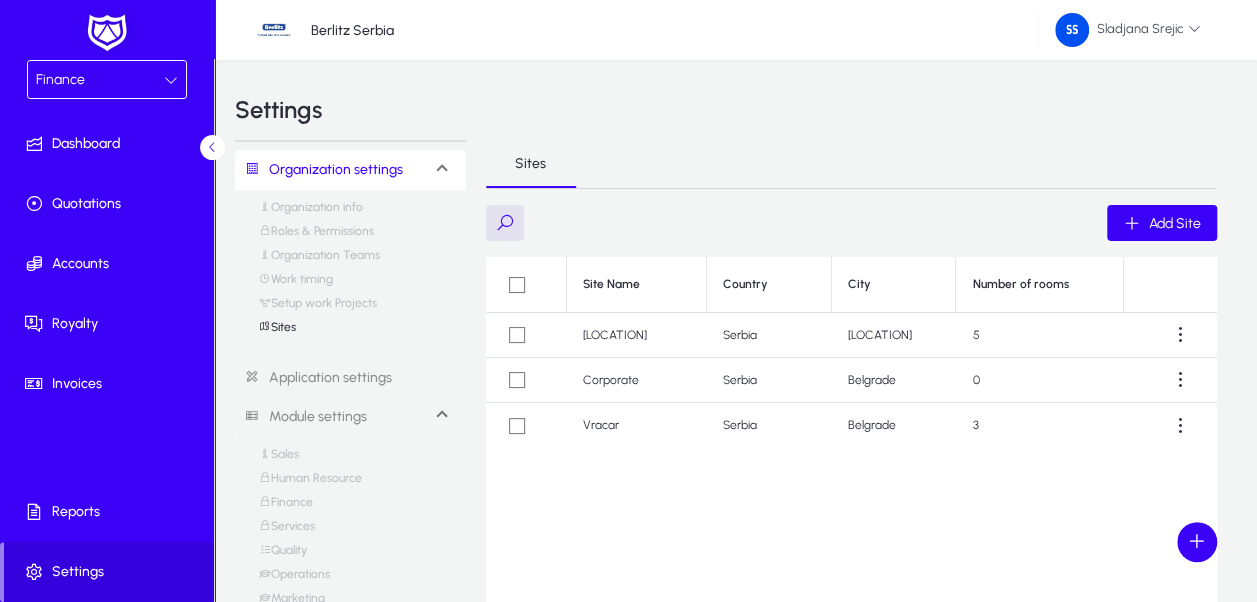 click on "Organization info" at bounding box center [311, 212] 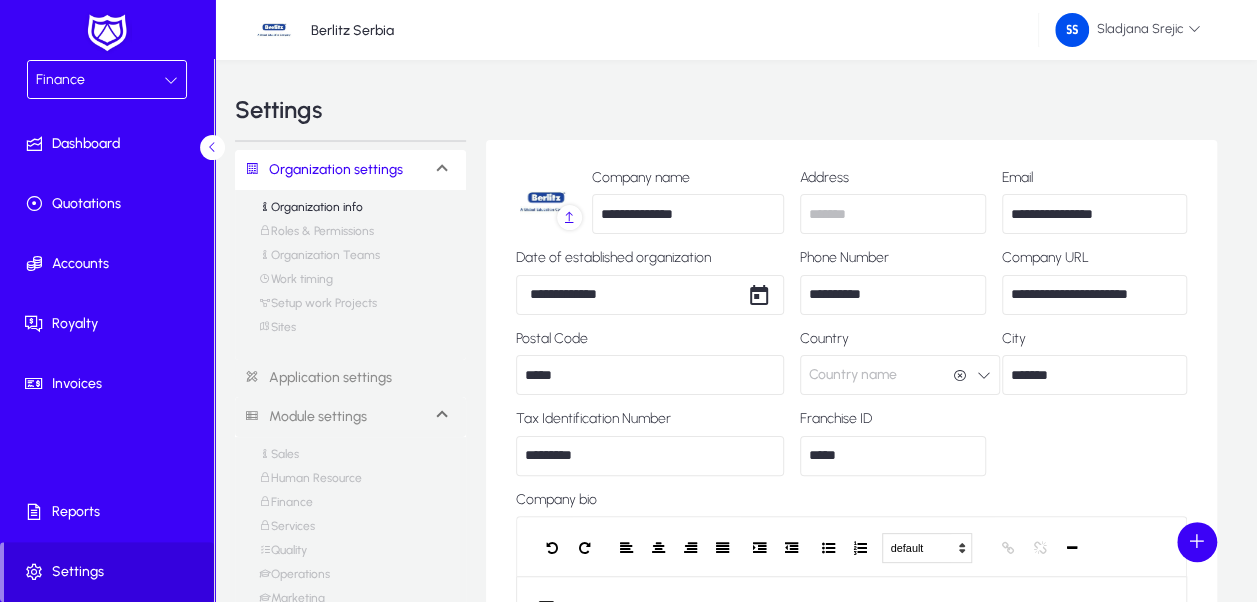 click on "Finance" at bounding box center (100, 80) 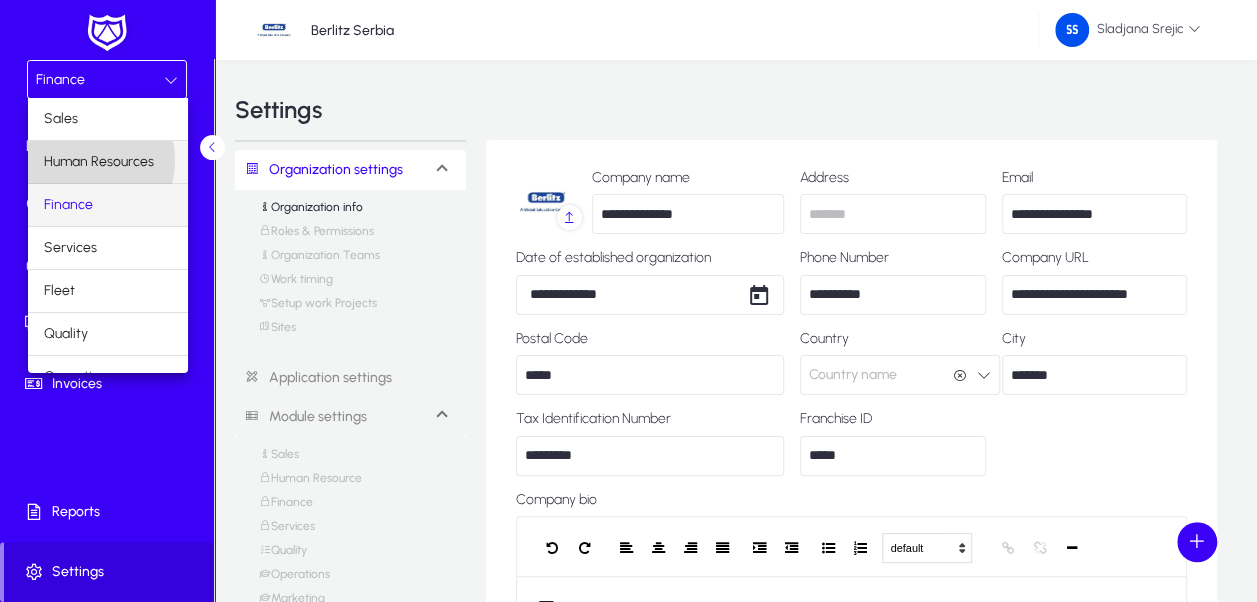 click on "Human Resources" at bounding box center [99, 162] 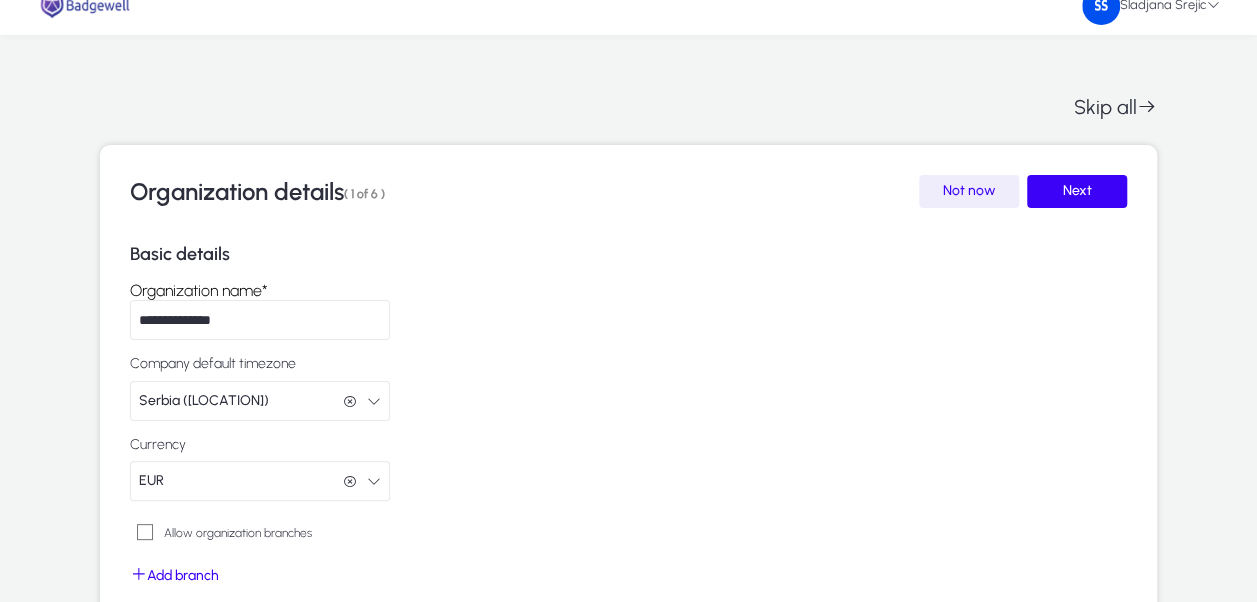 scroll, scrollTop: 0, scrollLeft: 0, axis: both 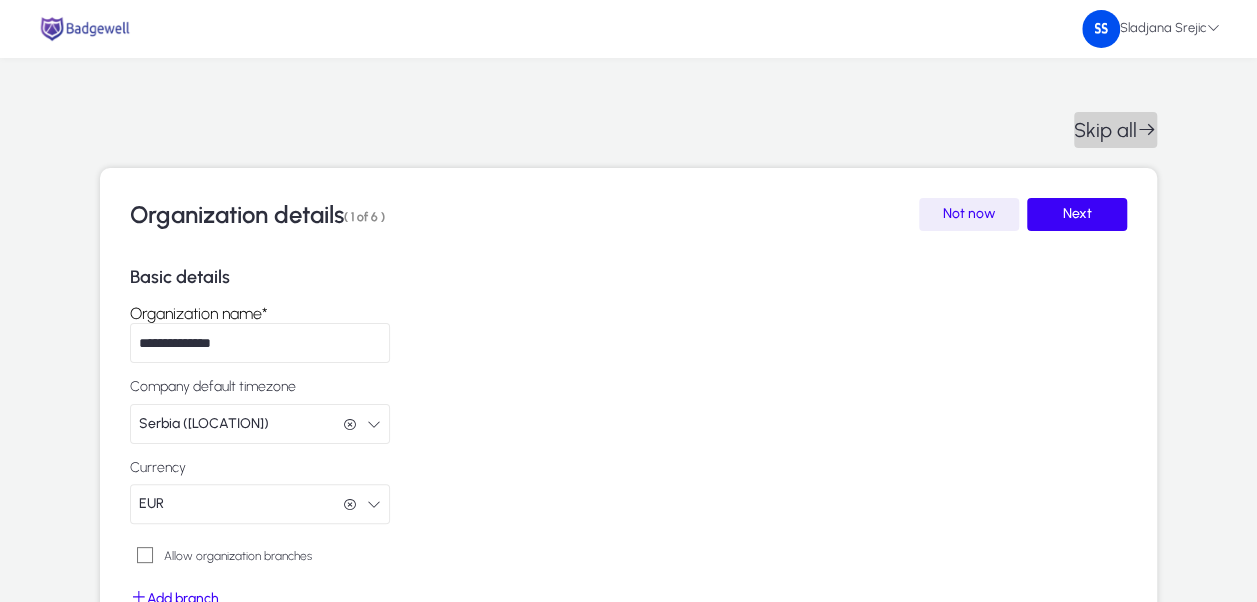 click on "Skip all" 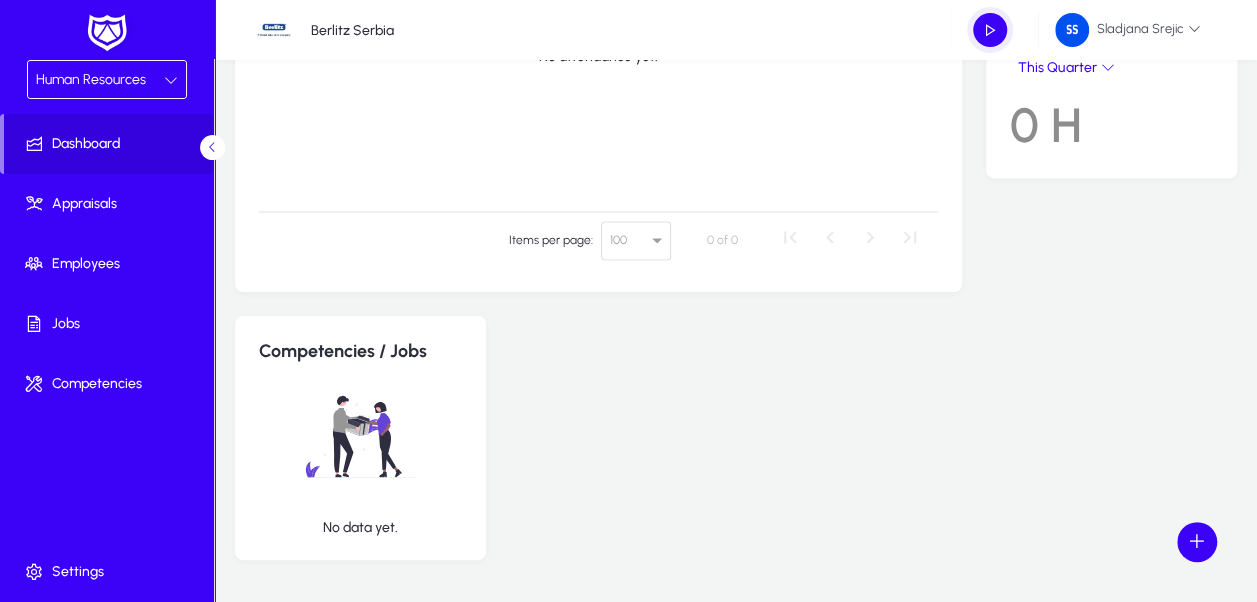 scroll, scrollTop: 1426, scrollLeft: 0, axis: vertical 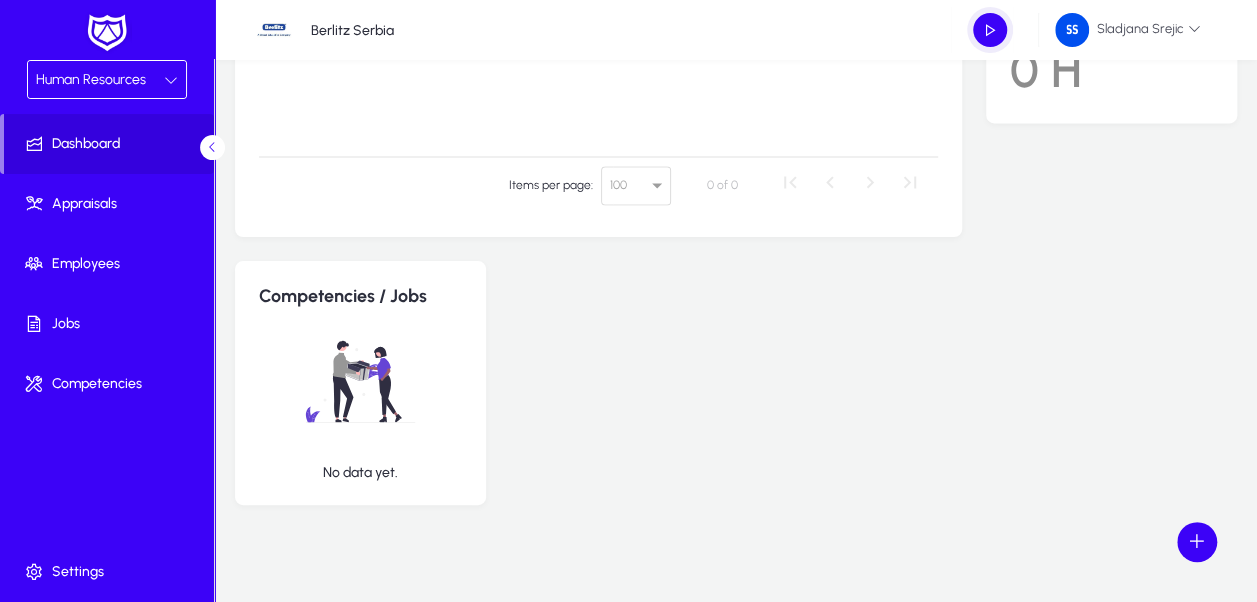 drag, startPoint x: 348, startPoint y: 364, endPoint x: 800, endPoint y: 413, distance: 454.64822 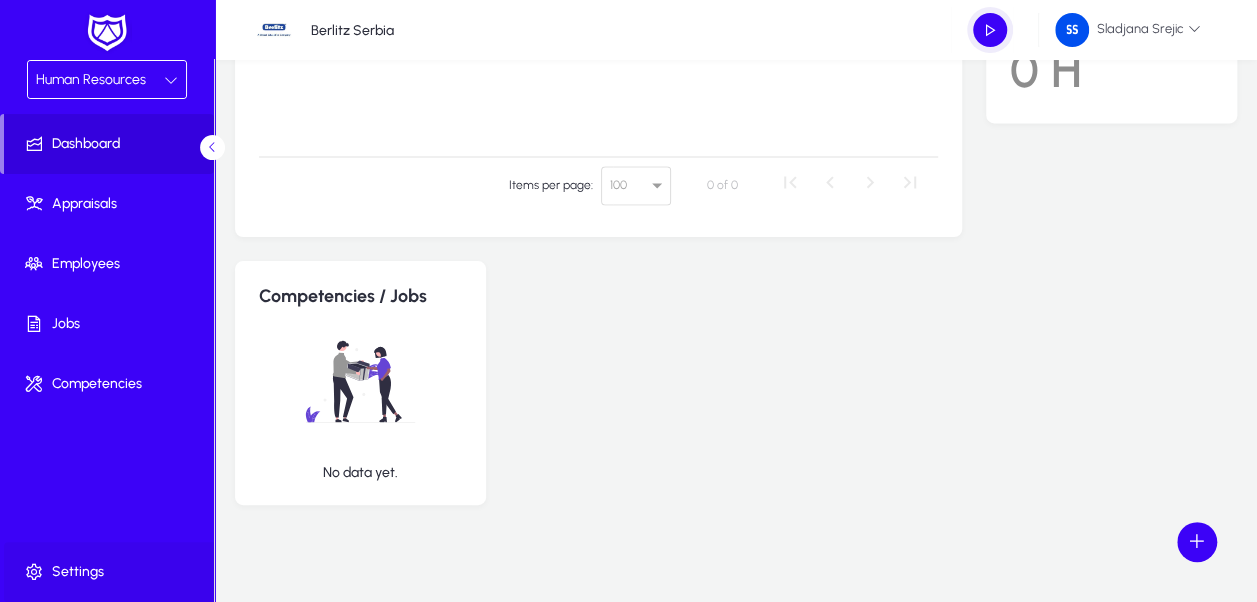 click 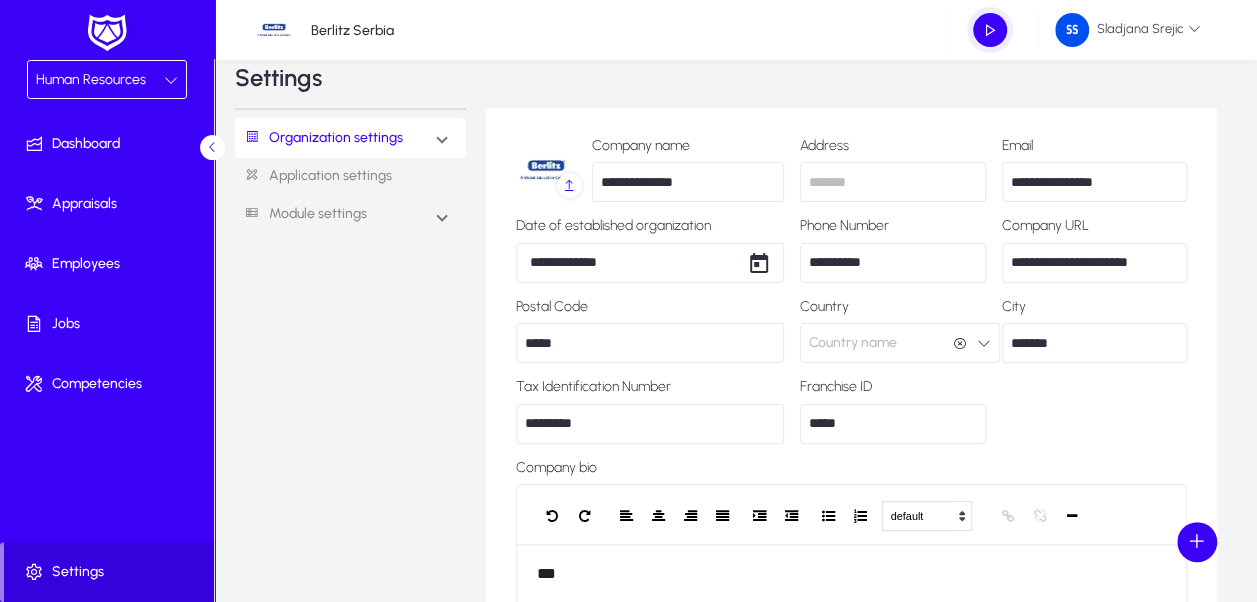 scroll, scrollTop: 1, scrollLeft: 0, axis: vertical 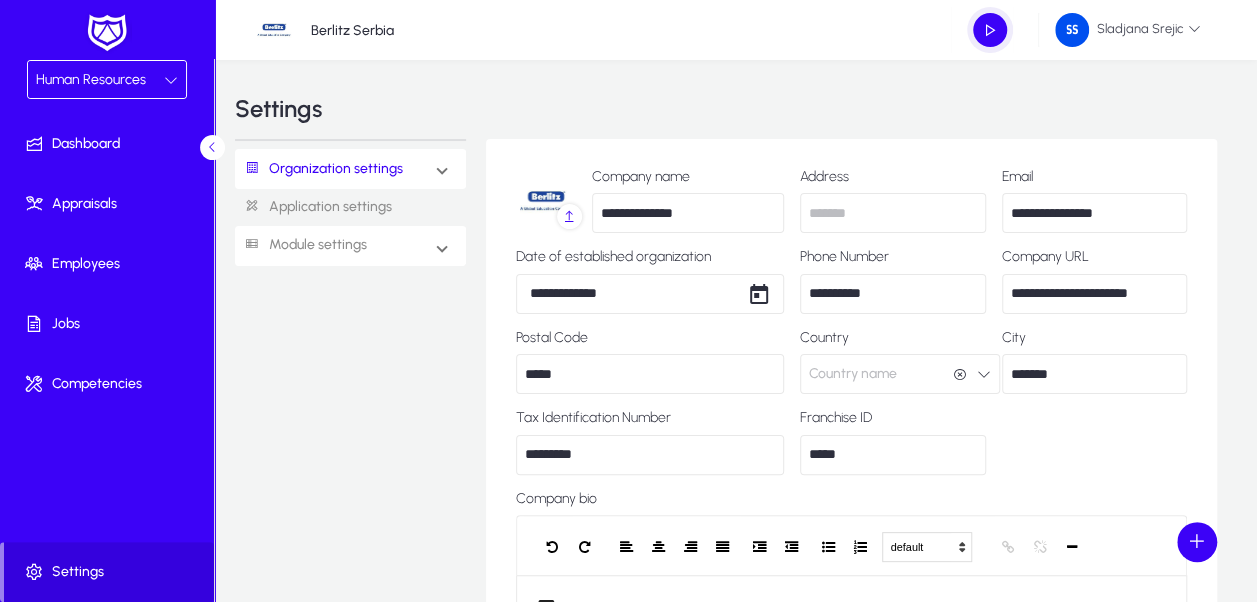 click on "Module settings" at bounding box center (350, 246) 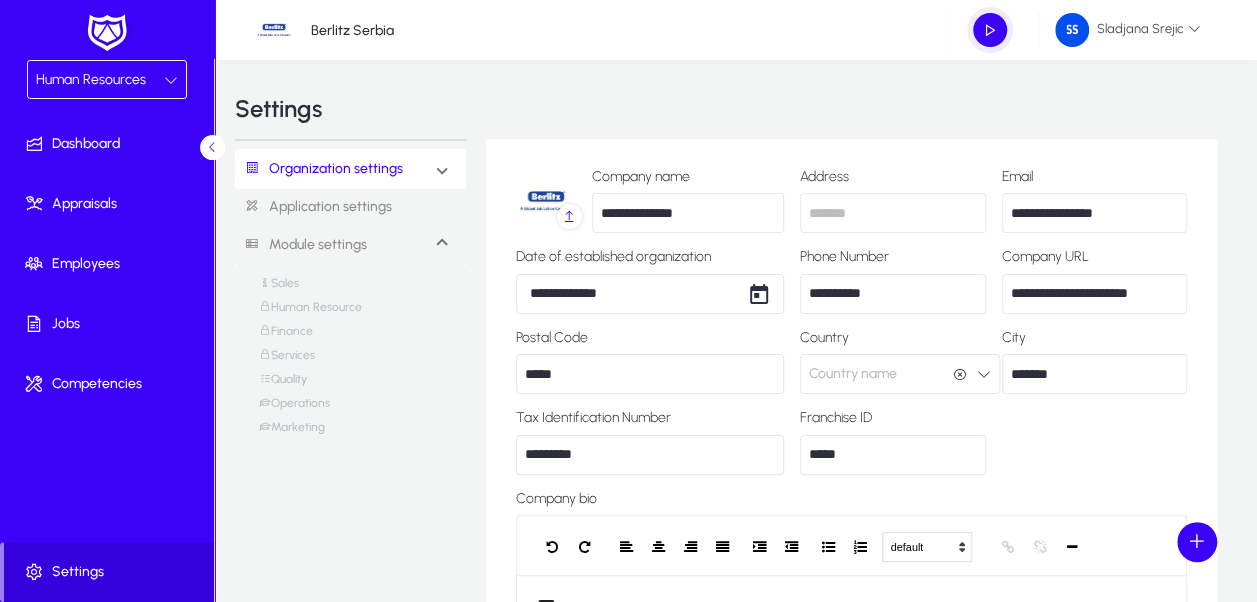 click on "Finance" at bounding box center [286, 336] 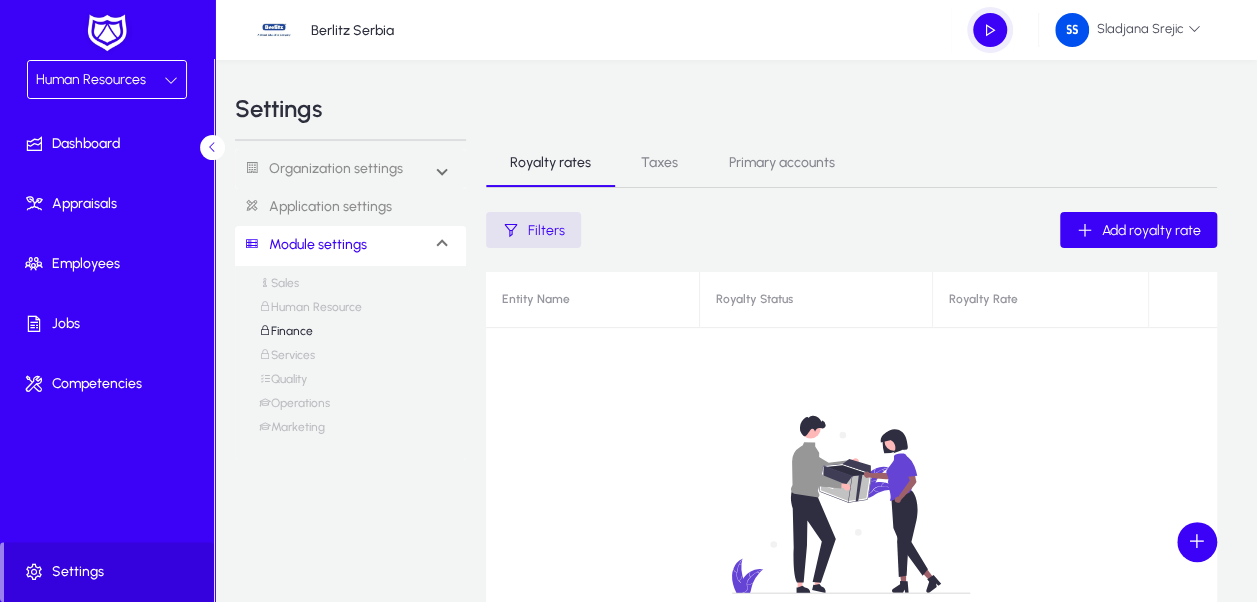 click on "Services" at bounding box center [287, 360] 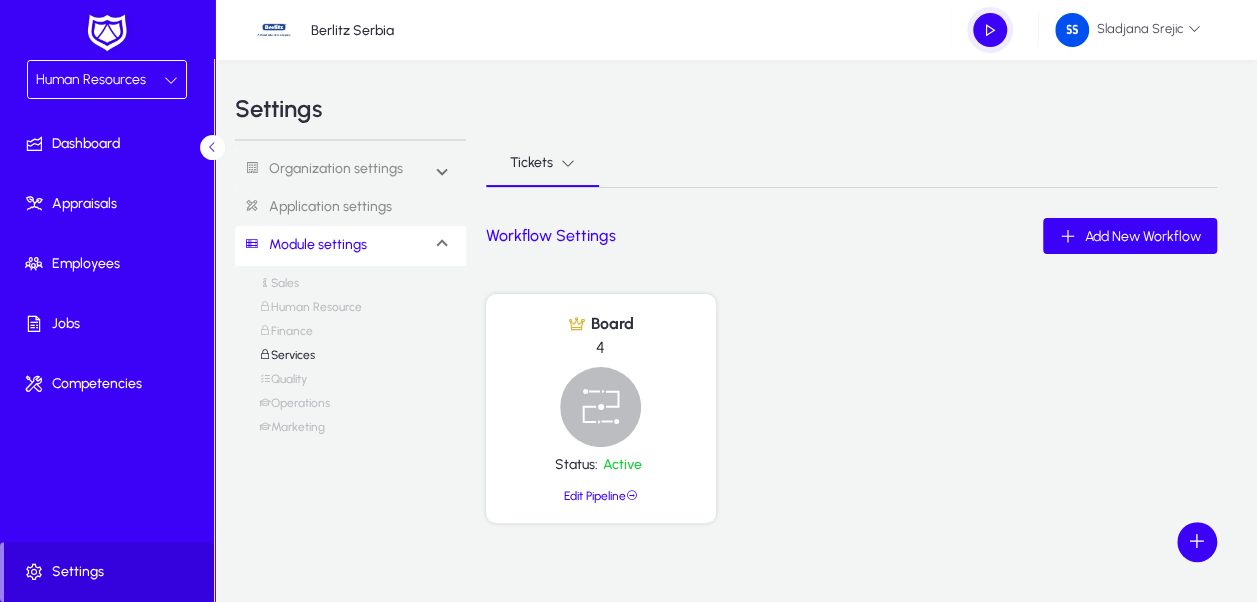 click on "Quality" at bounding box center (283, 384) 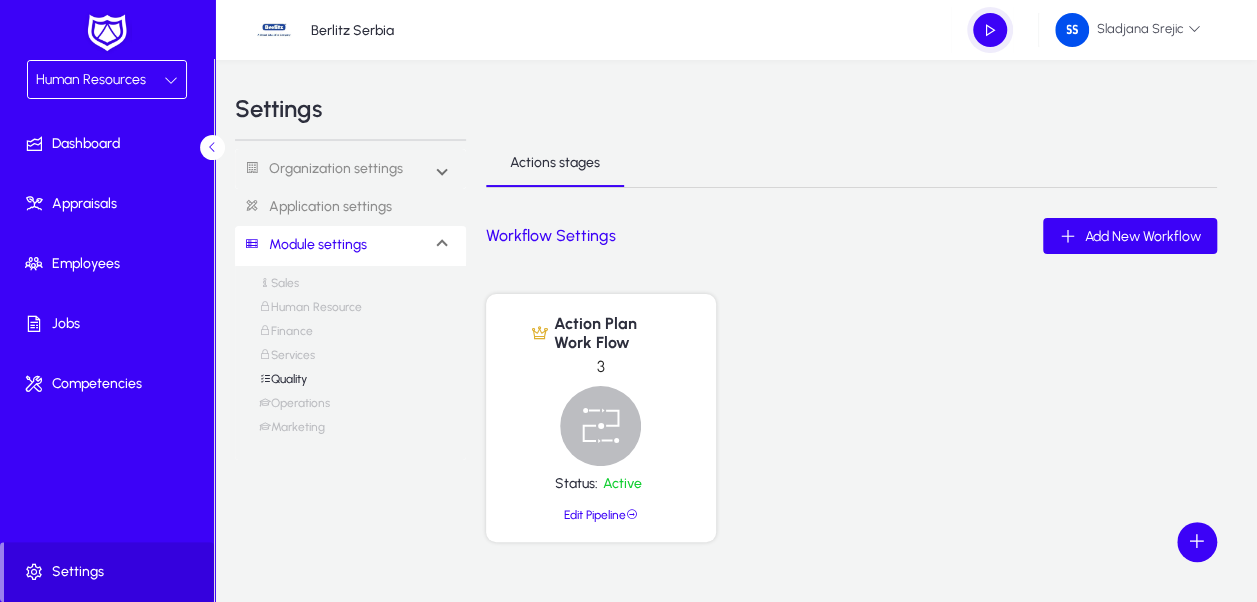 click on "Operations" at bounding box center [294, 408] 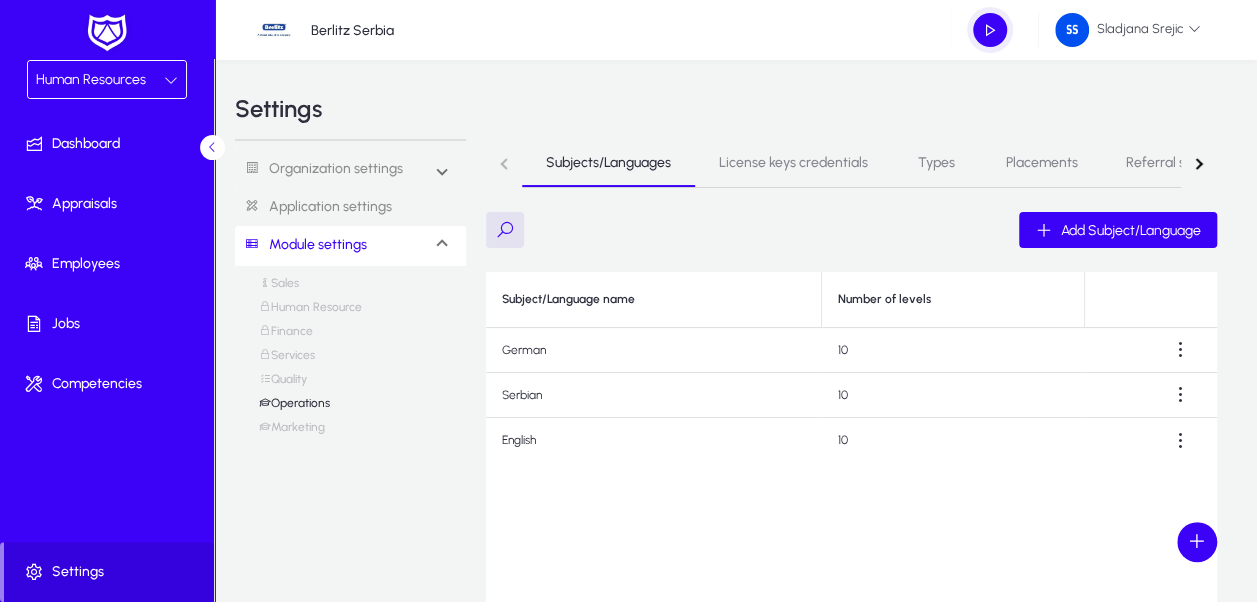 click on "Types" at bounding box center (936, 163) 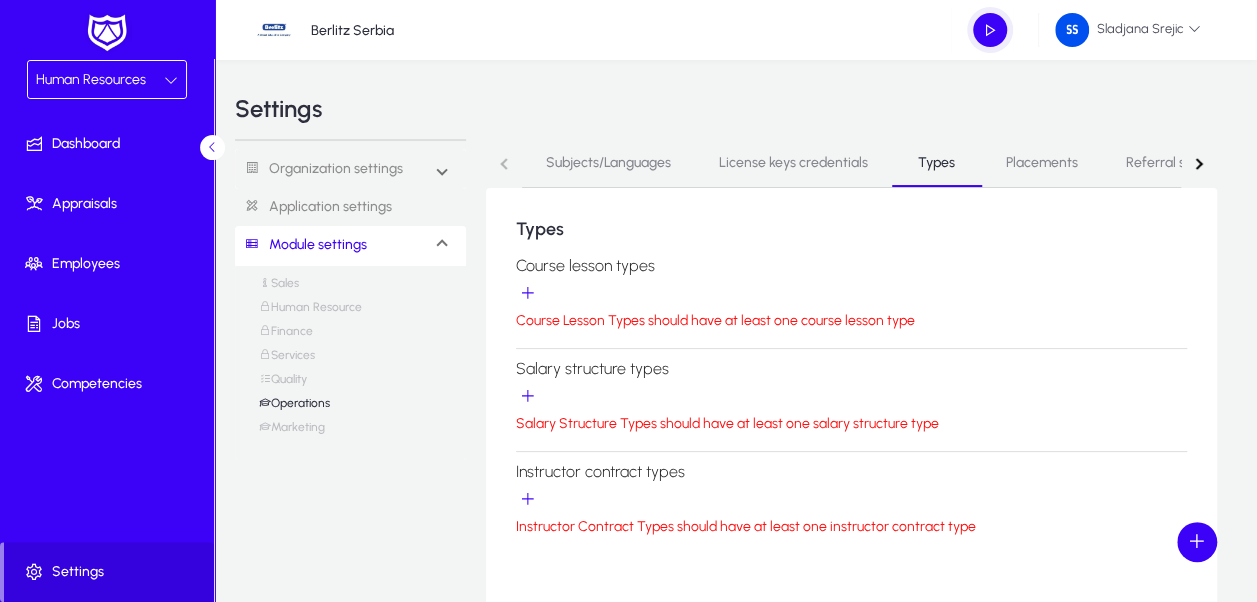 click on "Placements" at bounding box center (1042, 163) 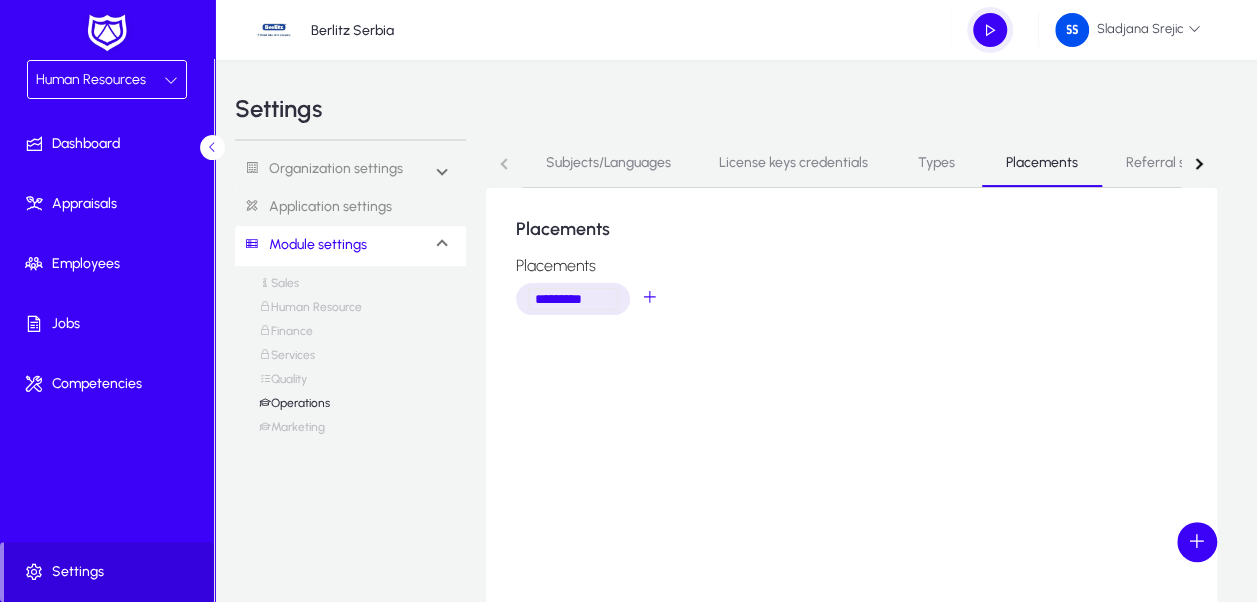 click on "Types" at bounding box center (936, 163) 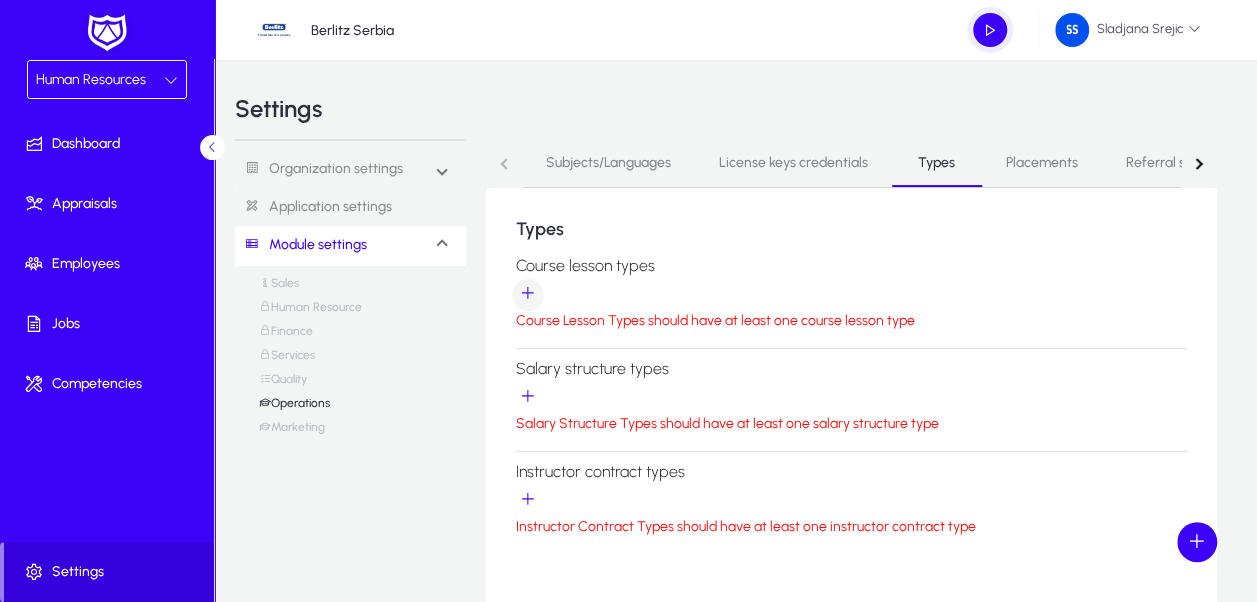 click at bounding box center [528, 295] 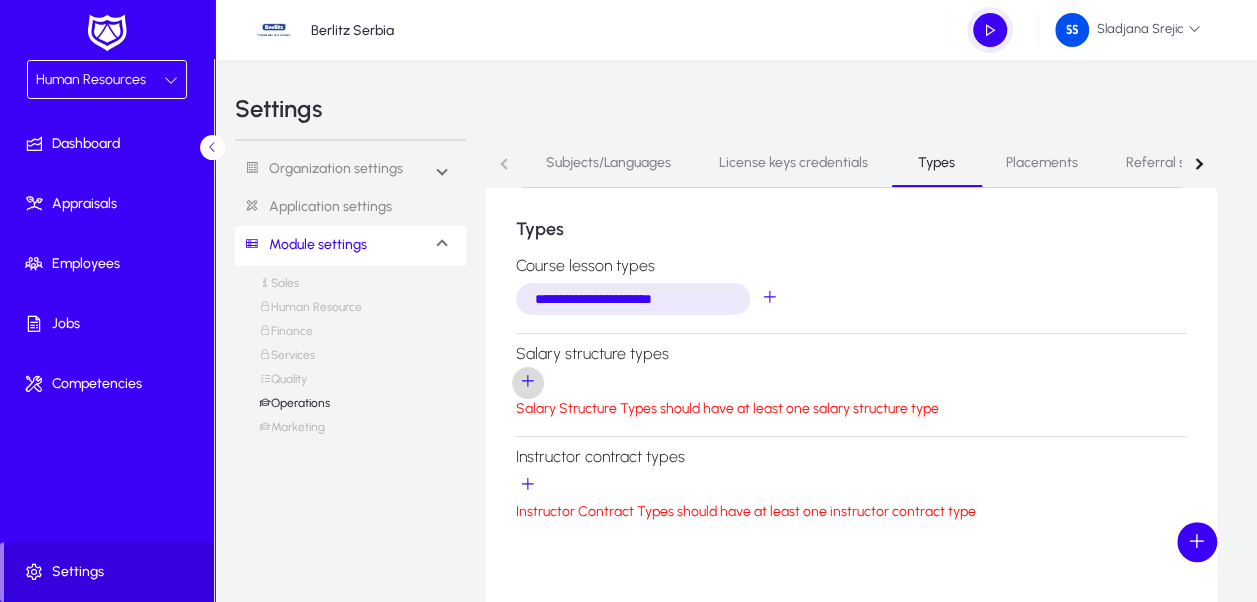 click at bounding box center (528, 383) 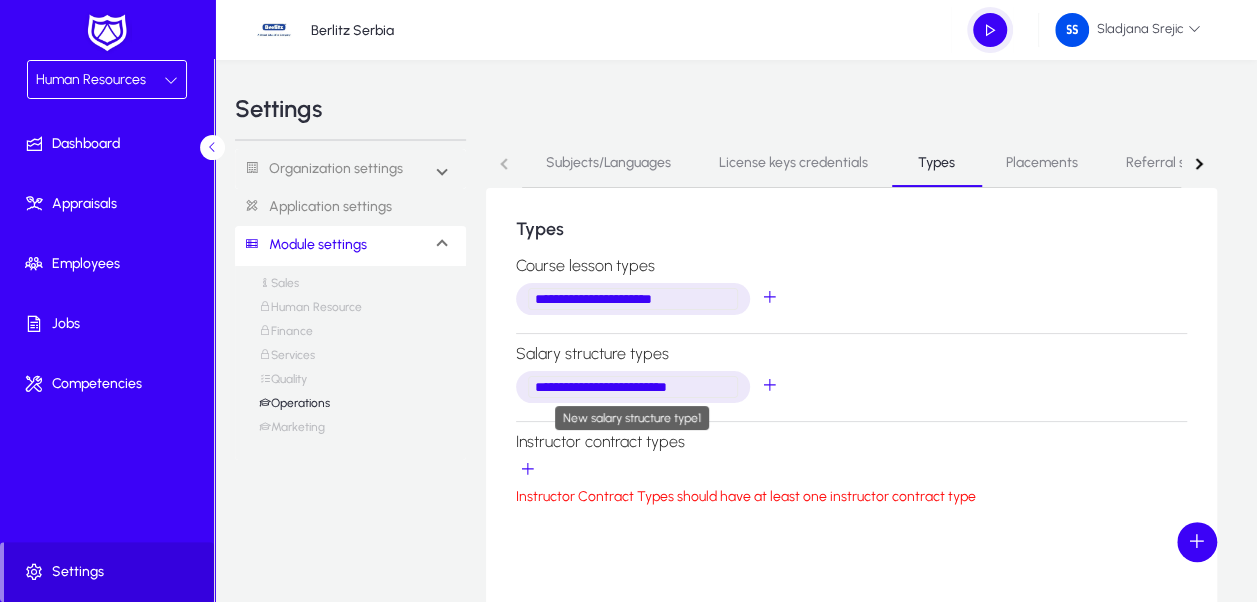 click on "**********" at bounding box center (633, 387) 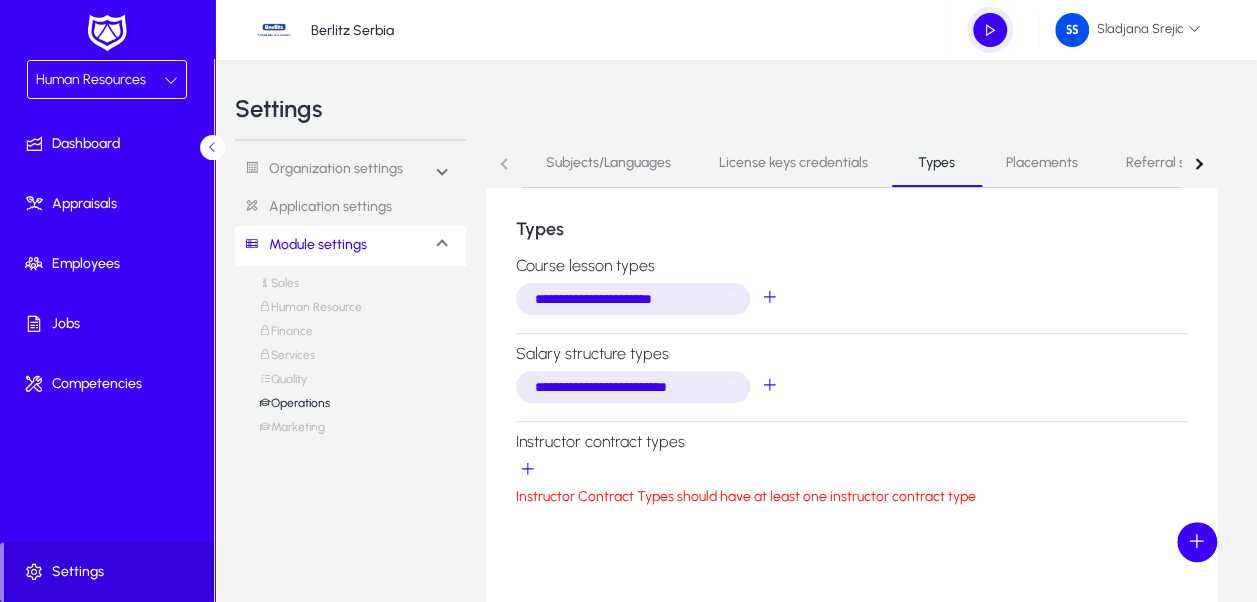 click on "**********" at bounding box center (633, 387) 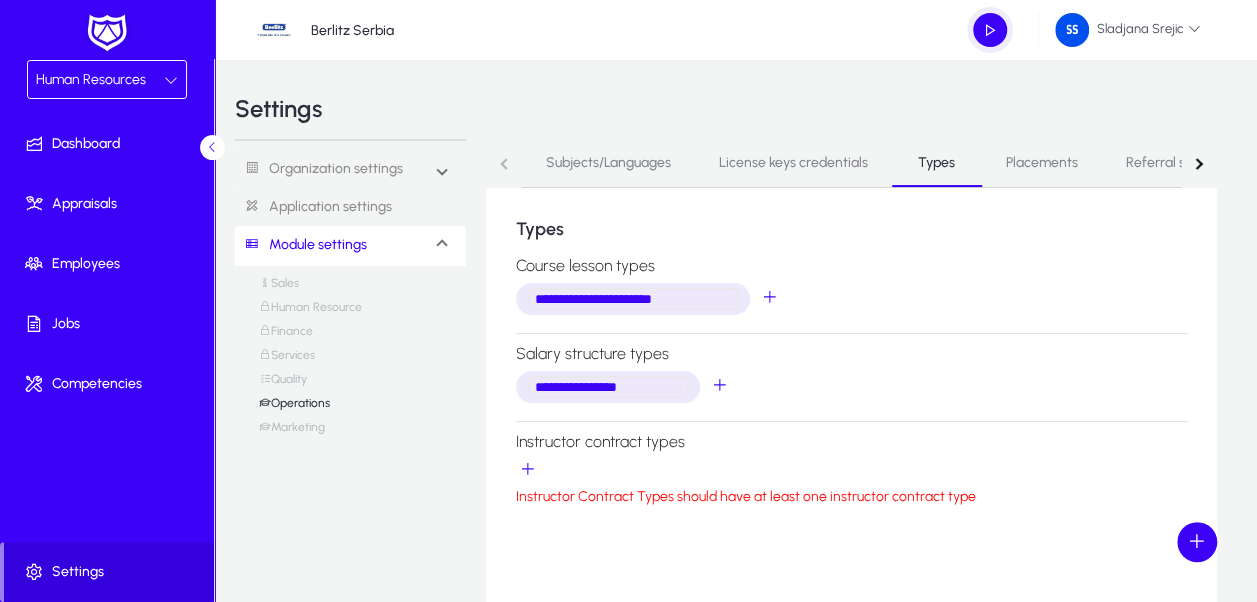 drag, startPoint x: 564, startPoint y: 386, endPoint x: 475, endPoint y: 376, distance: 89.560036 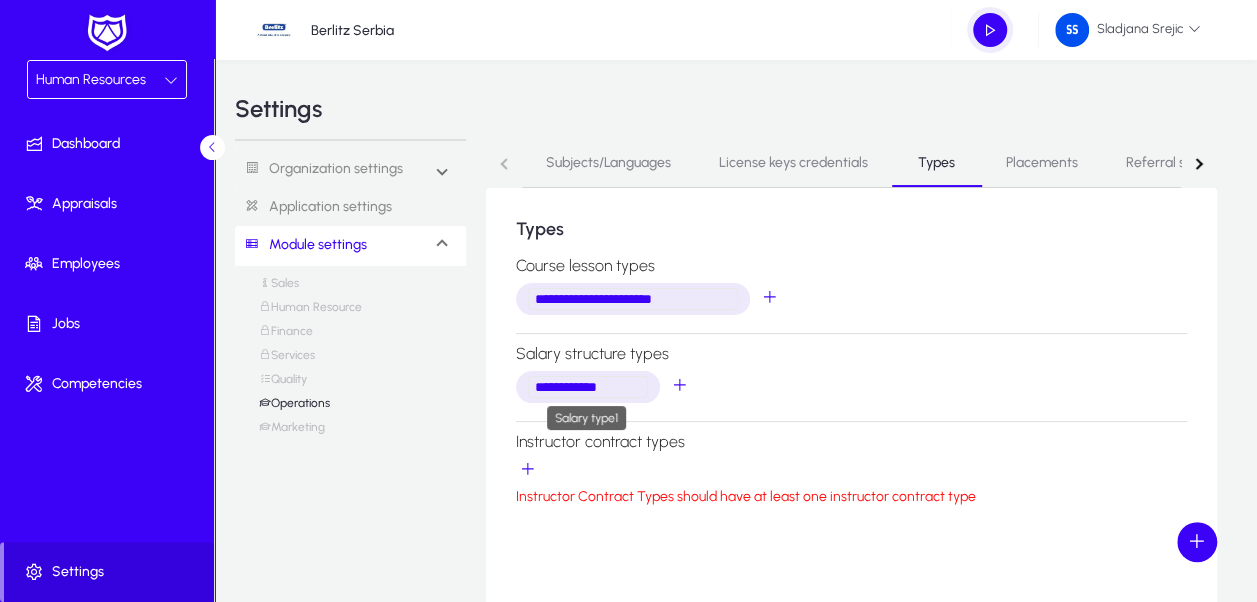 click on "**********" at bounding box center (588, 387) 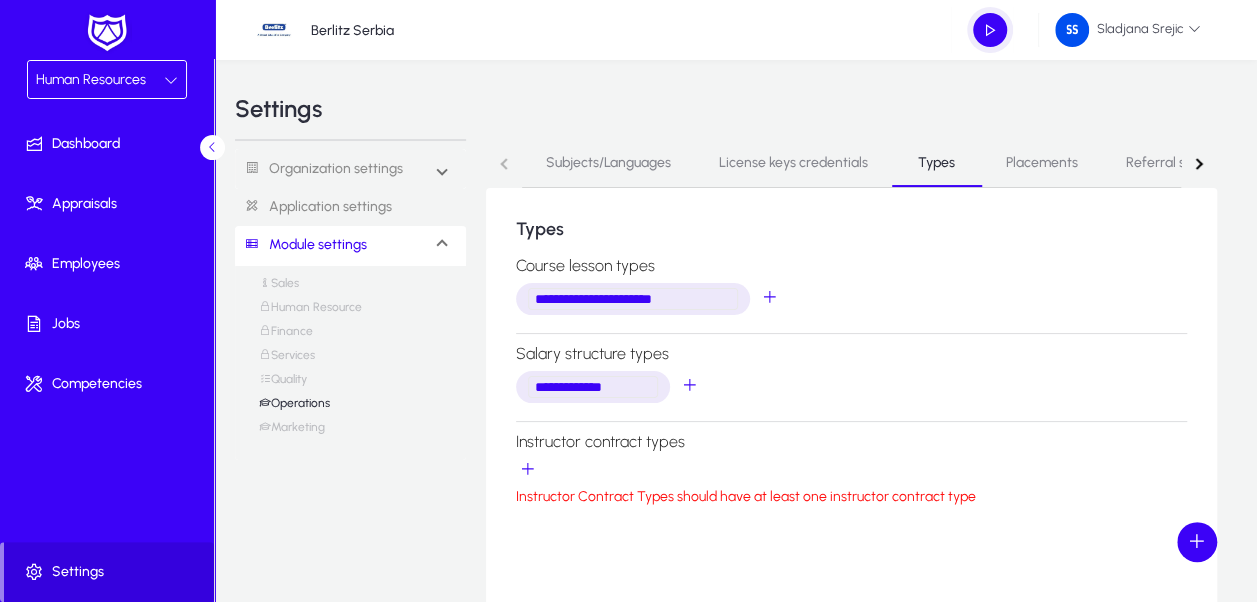 type on "**********" 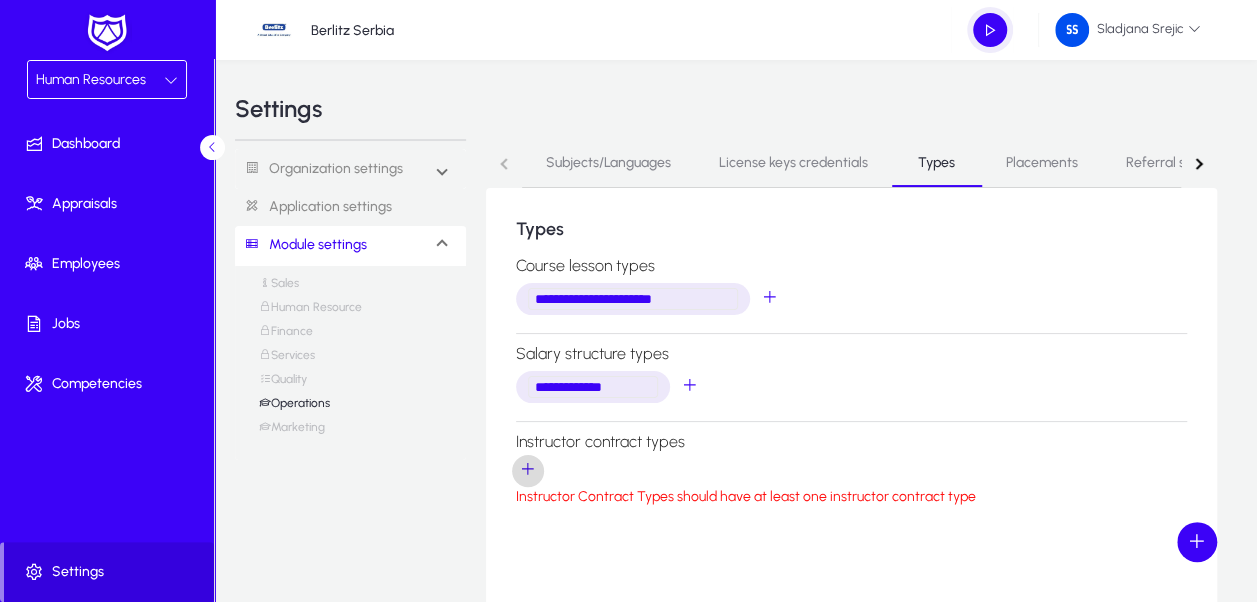 click at bounding box center [528, 471] 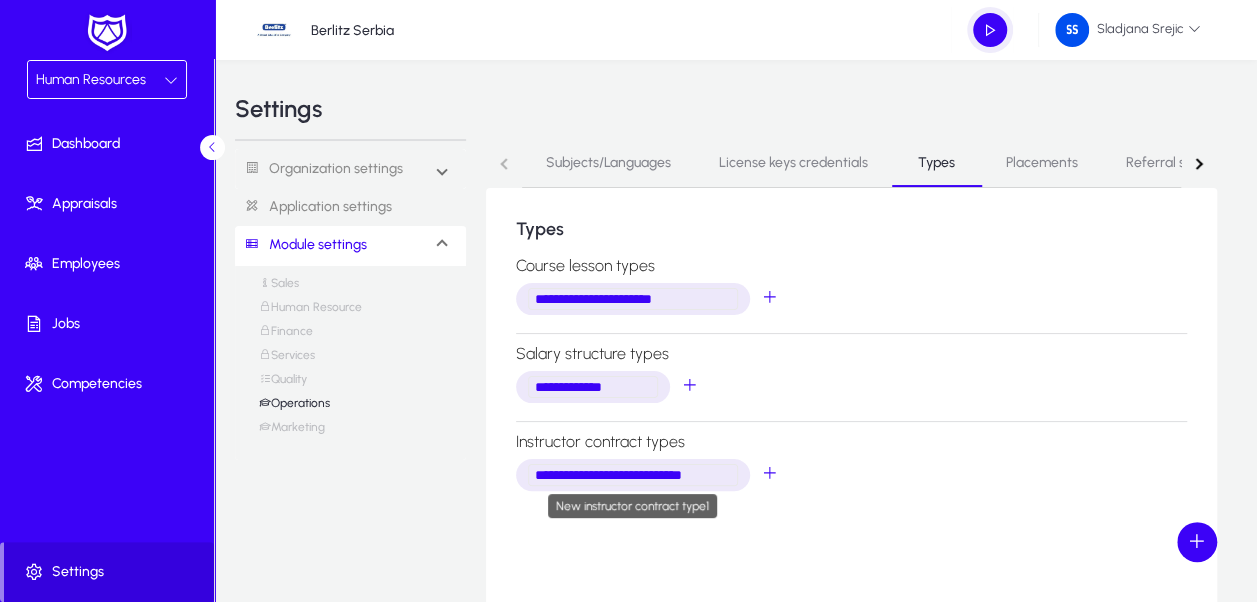 click on "**********" at bounding box center [633, 475] 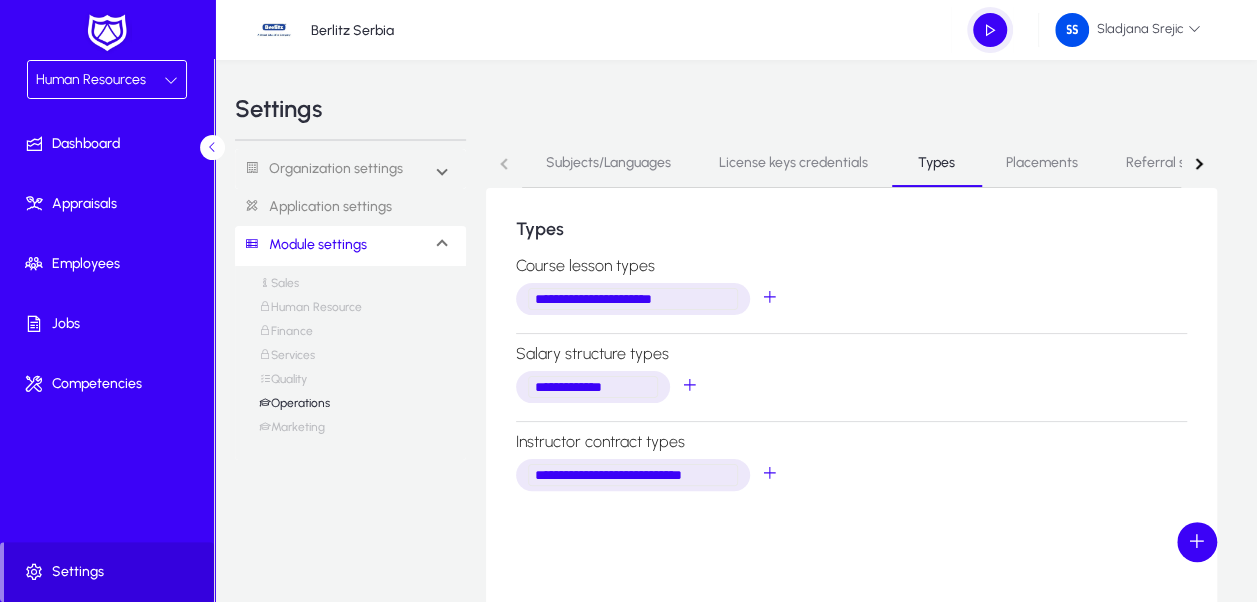 drag, startPoint x: 568, startPoint y: 476, endPoint x: 388, endPoint y: 466, distance: 180.27756 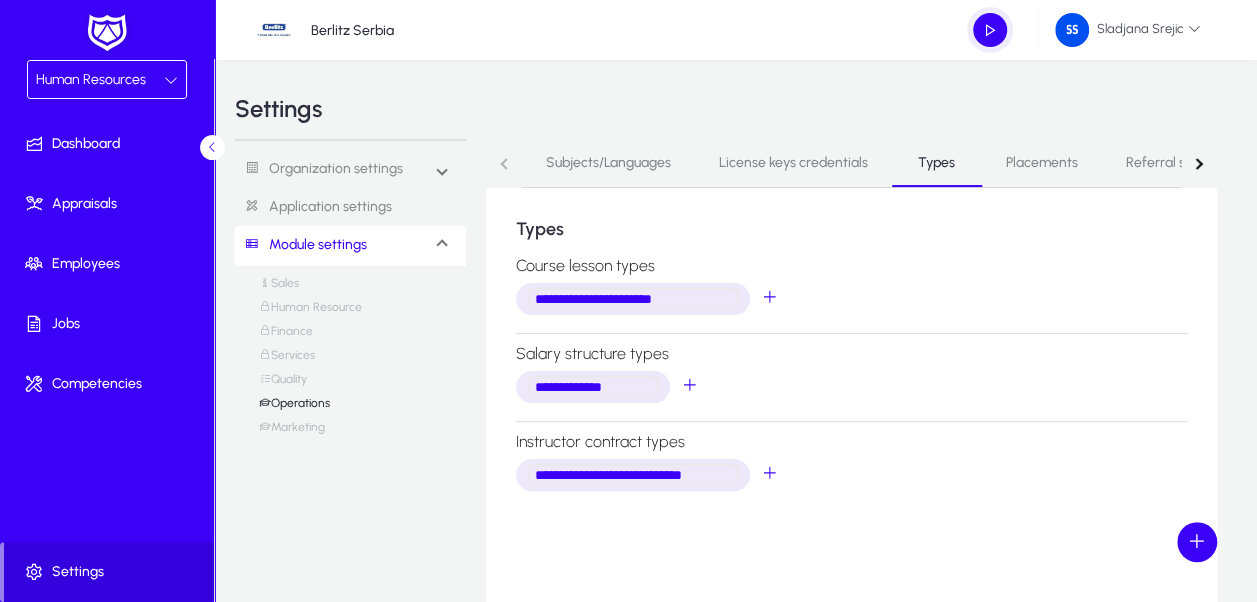 click on "**********" 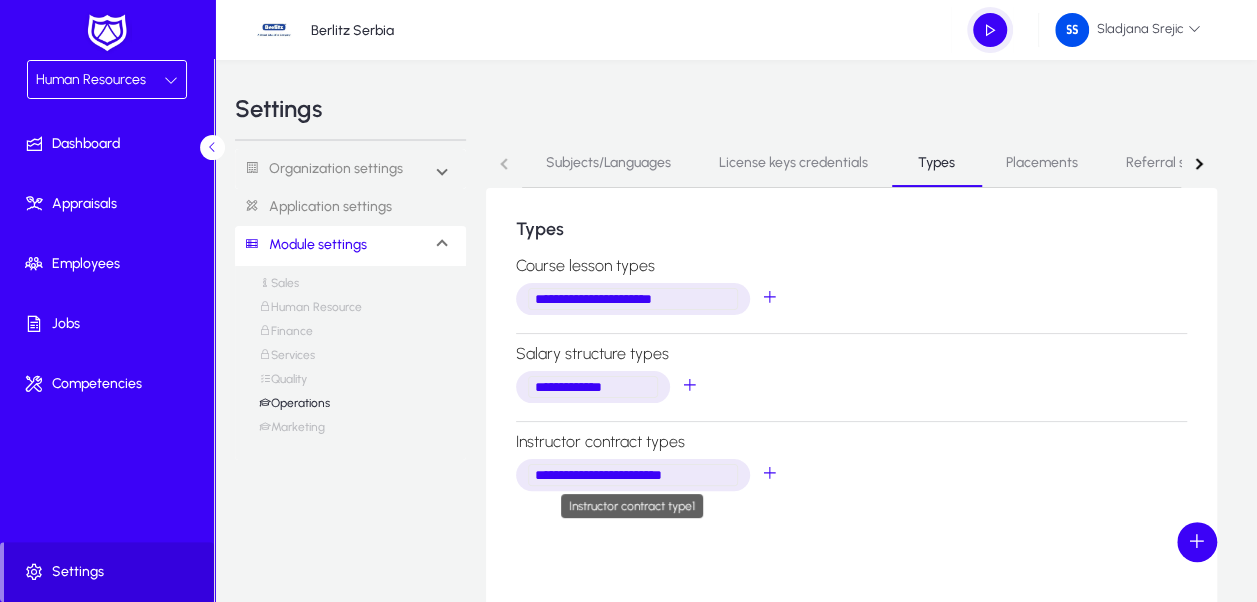 click on "**********" at bounding box center (633, 475) 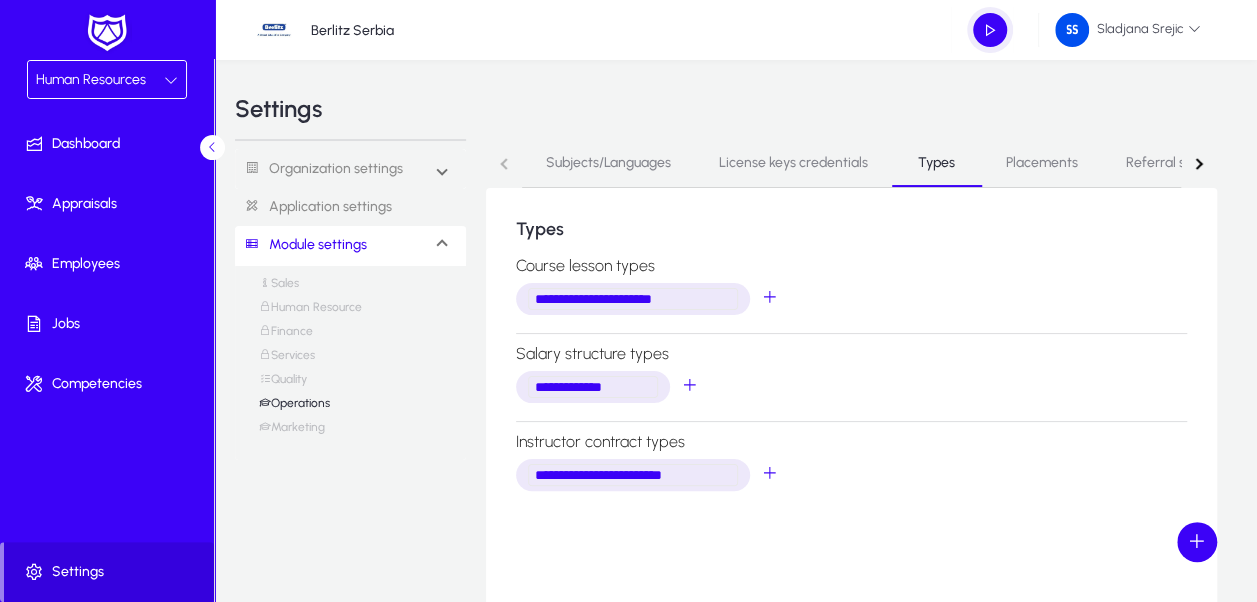 click on "**********" at bounding box center (633, 475) 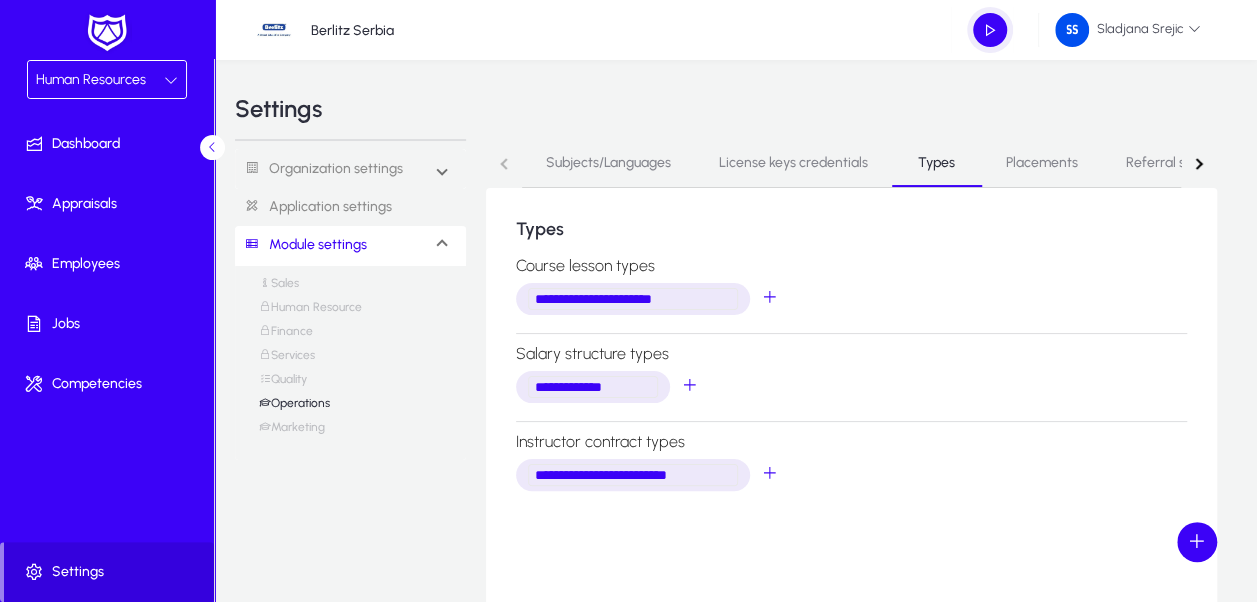 click on "**********" at bounding box center (633, 475) 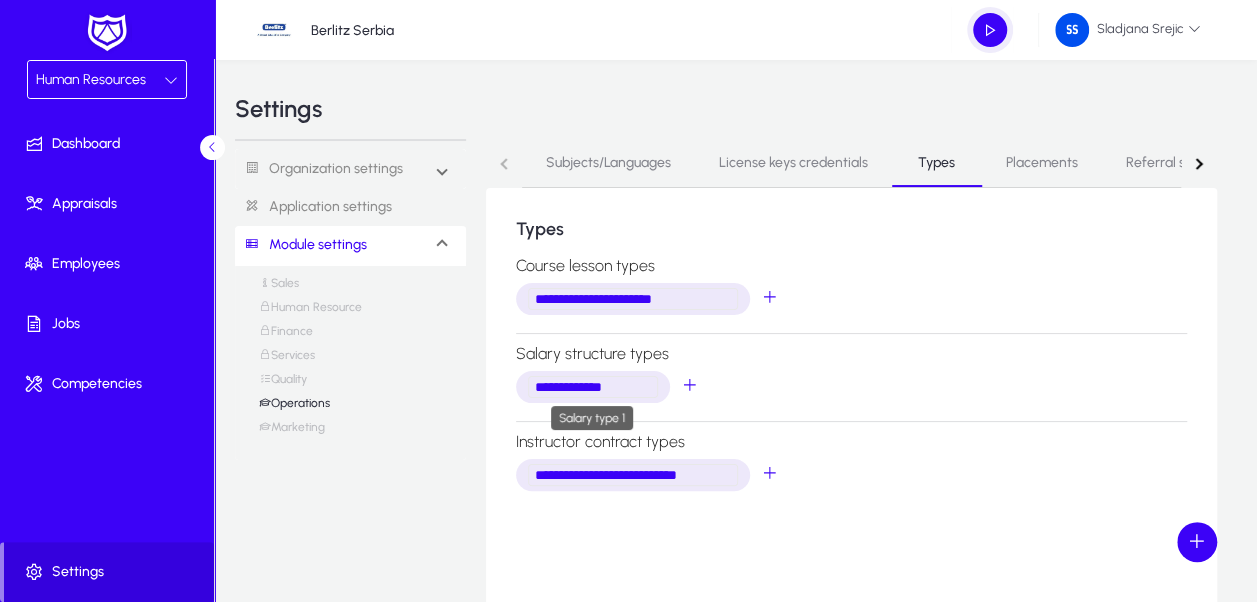 type on "**********" 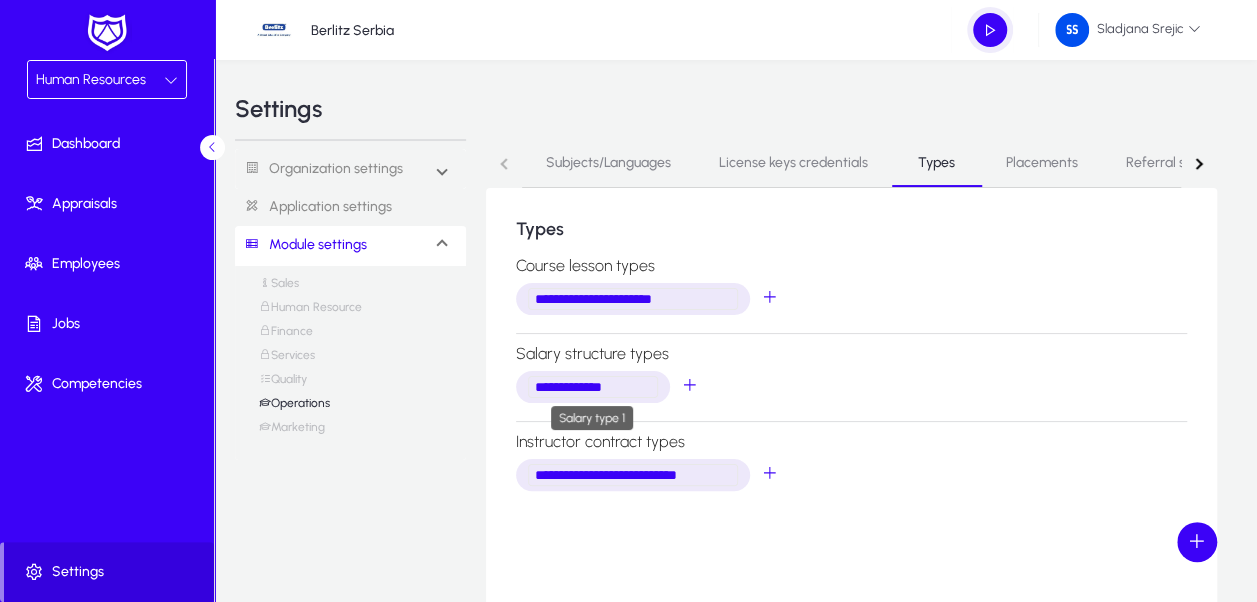 click on "**********" at bounding box center [593, 387] 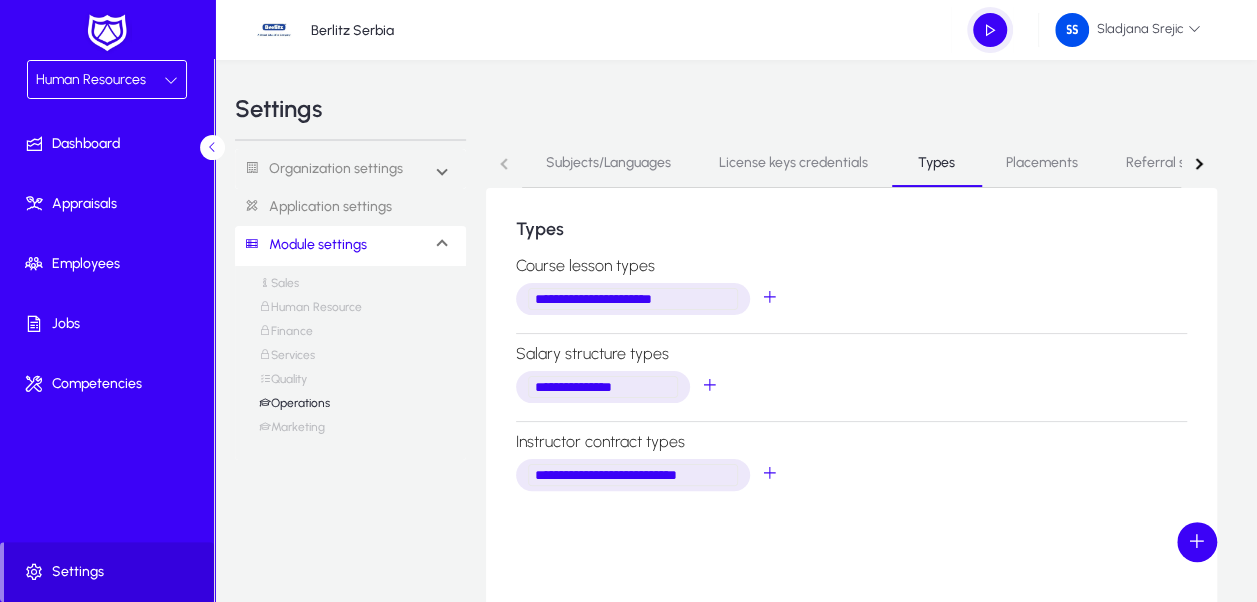type on "**********" 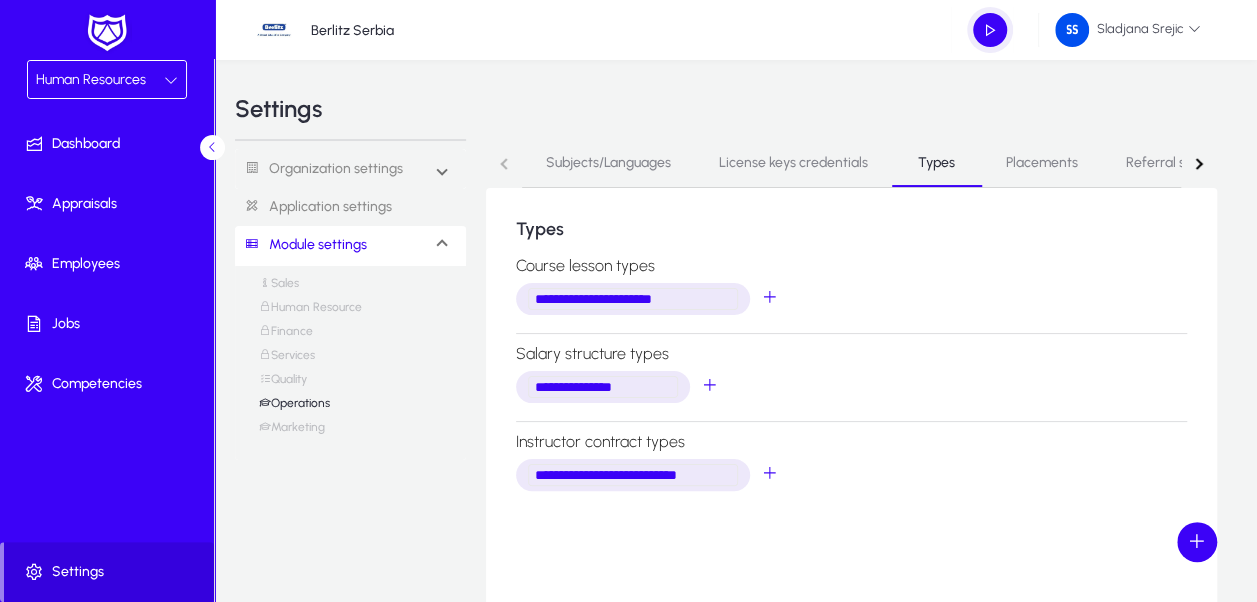 click on "**********" at bounding box center (851, 387) 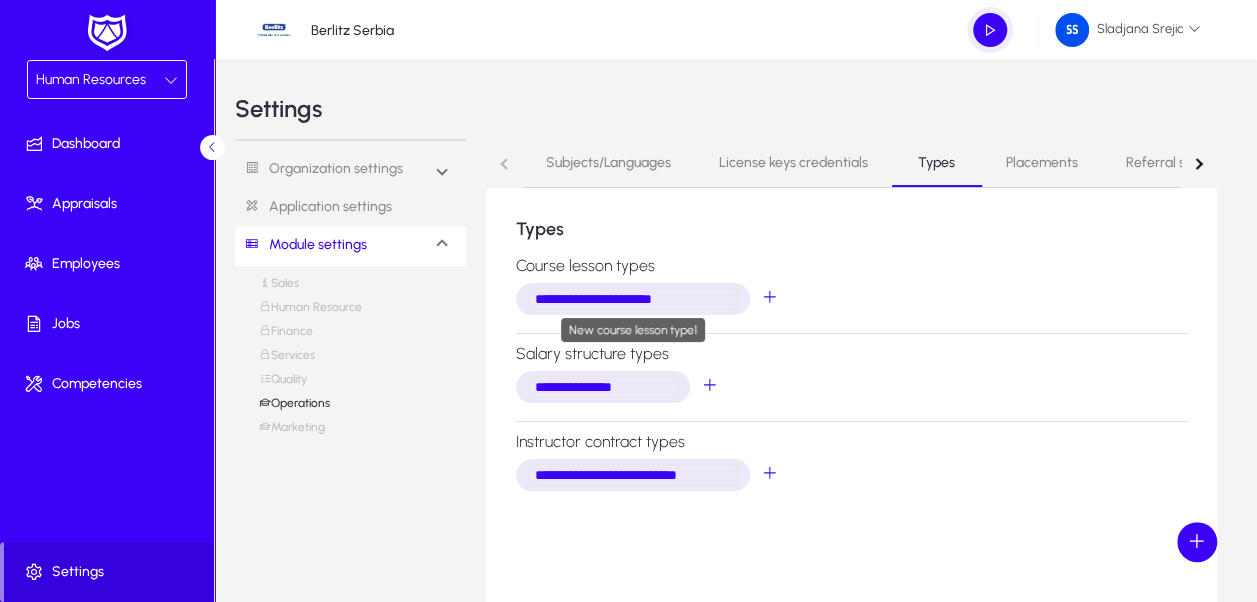 click on "**********" at bounding box center (633, 299) 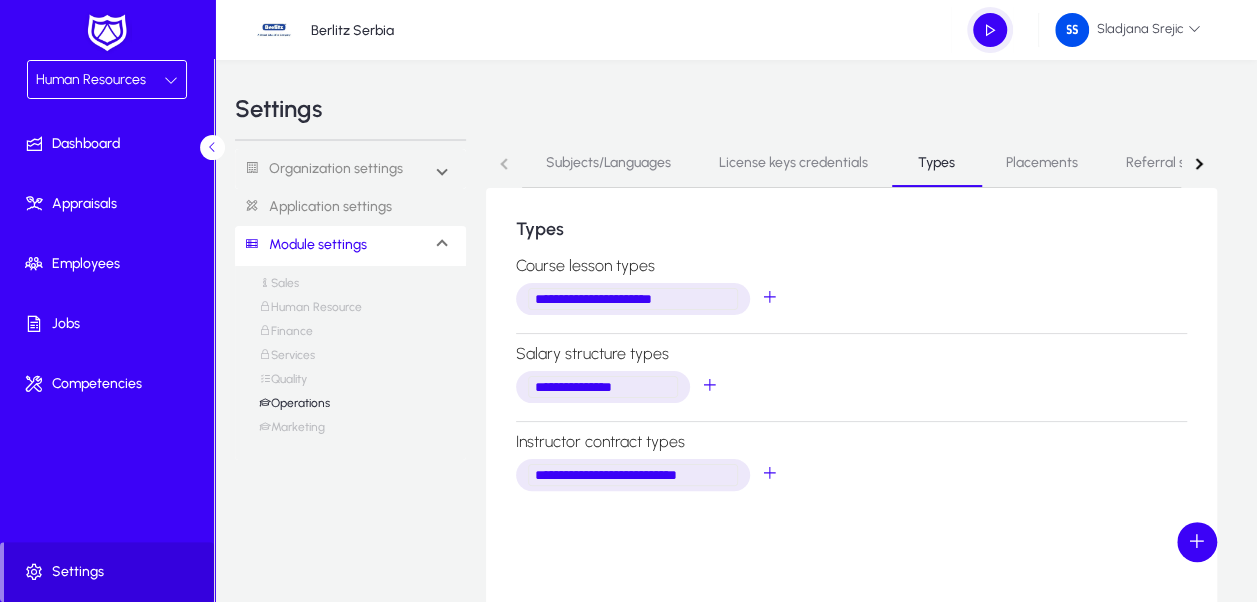 click on "**********" at bounding box center [633, 299] 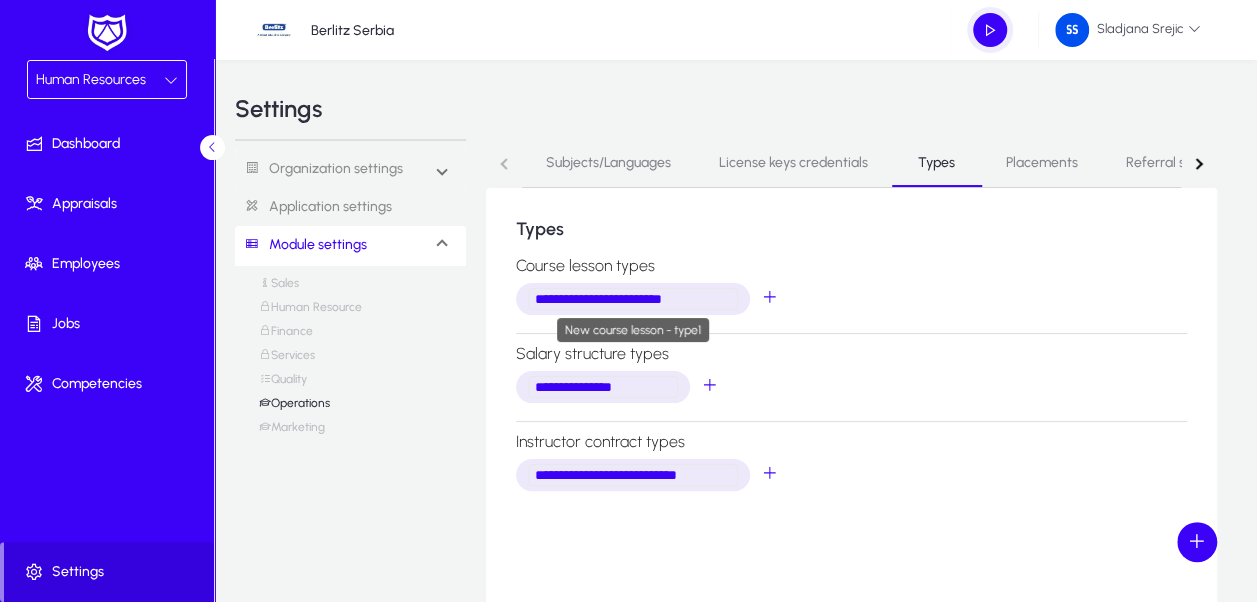 click on "**********" at bounding box center [633, 299] 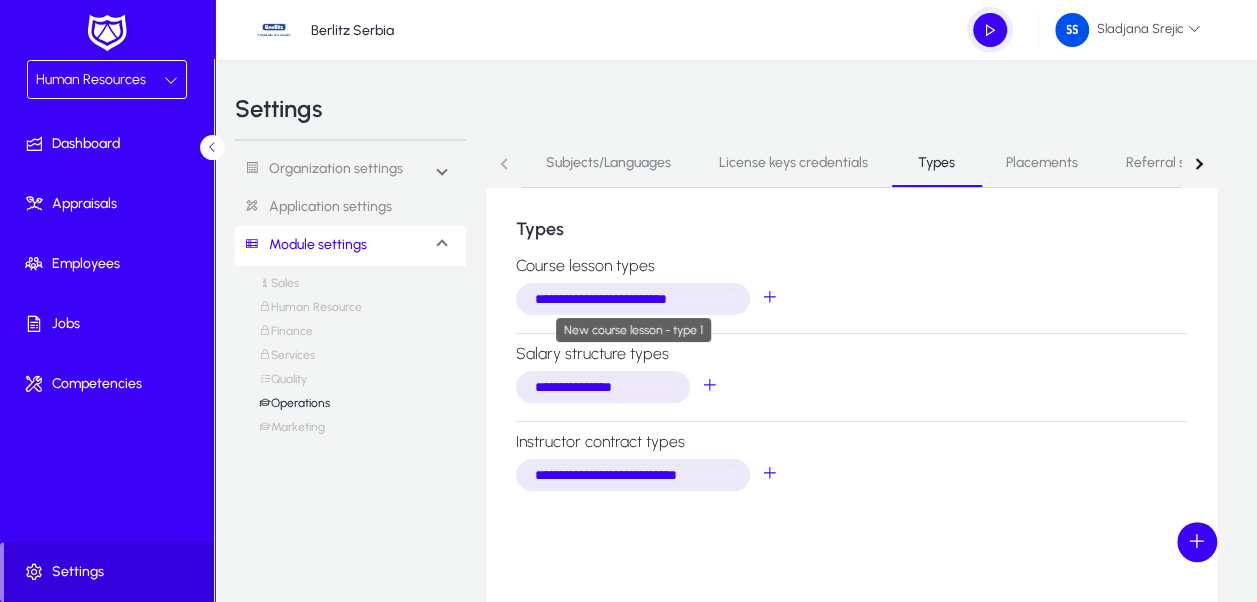 click on "**********" at bounding box center [633, 299] 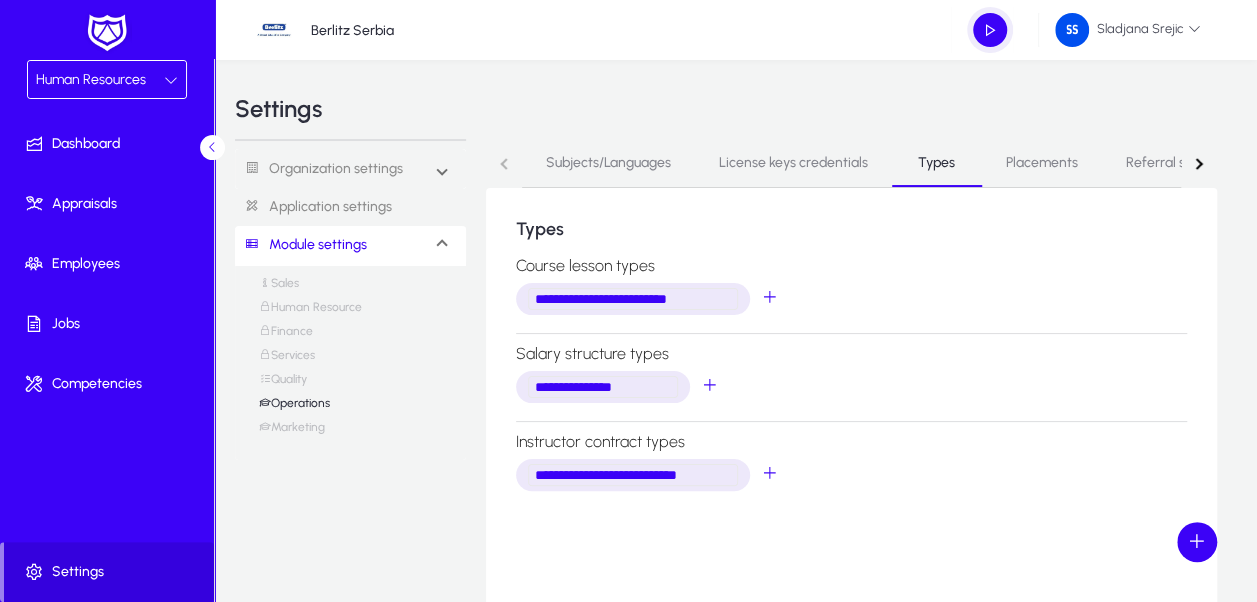 drag, startPoint x: 572, startPoint y: 302, endPoint x: 477, endPoint y: 299, distance: 95.047356 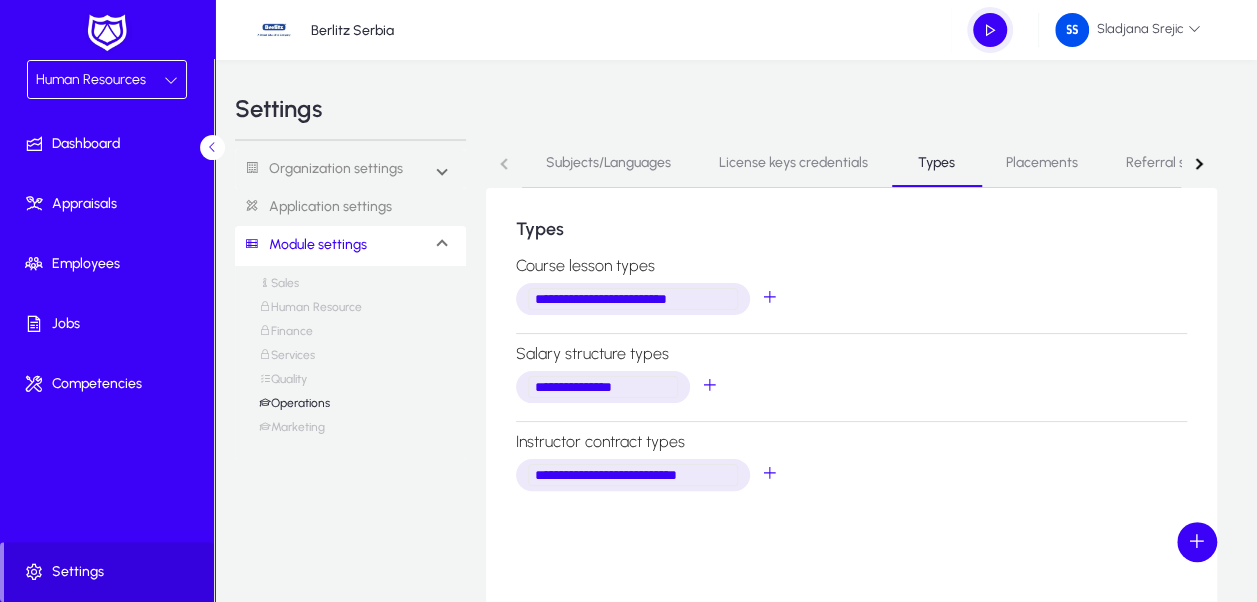 click on "**********" 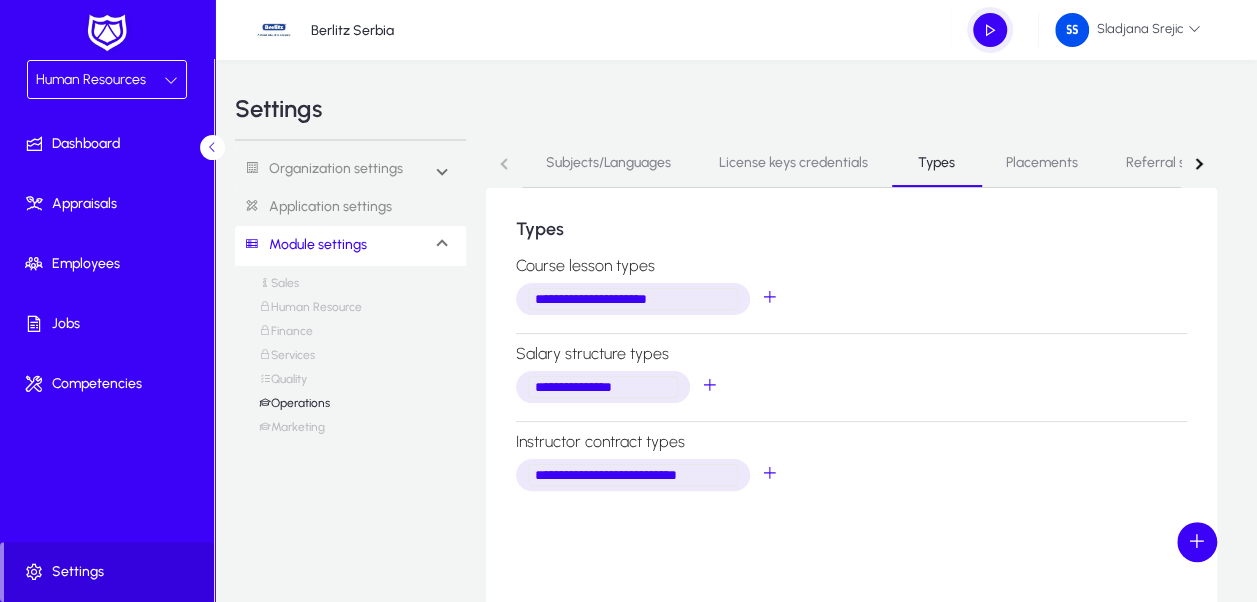 type on "**********" 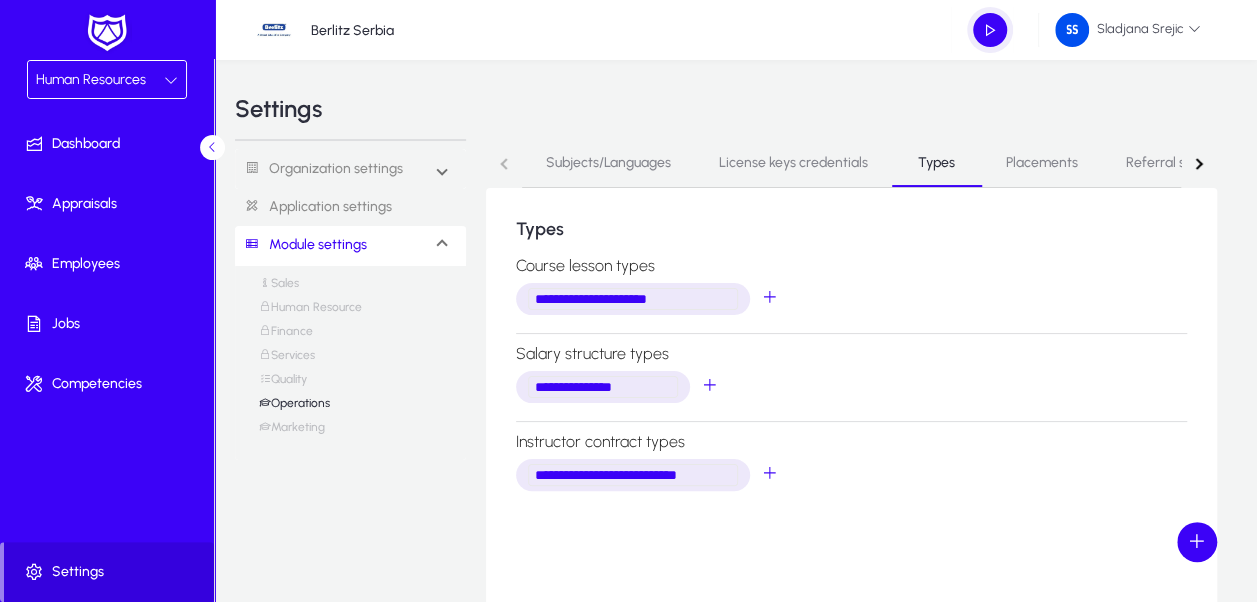 click on "**********" 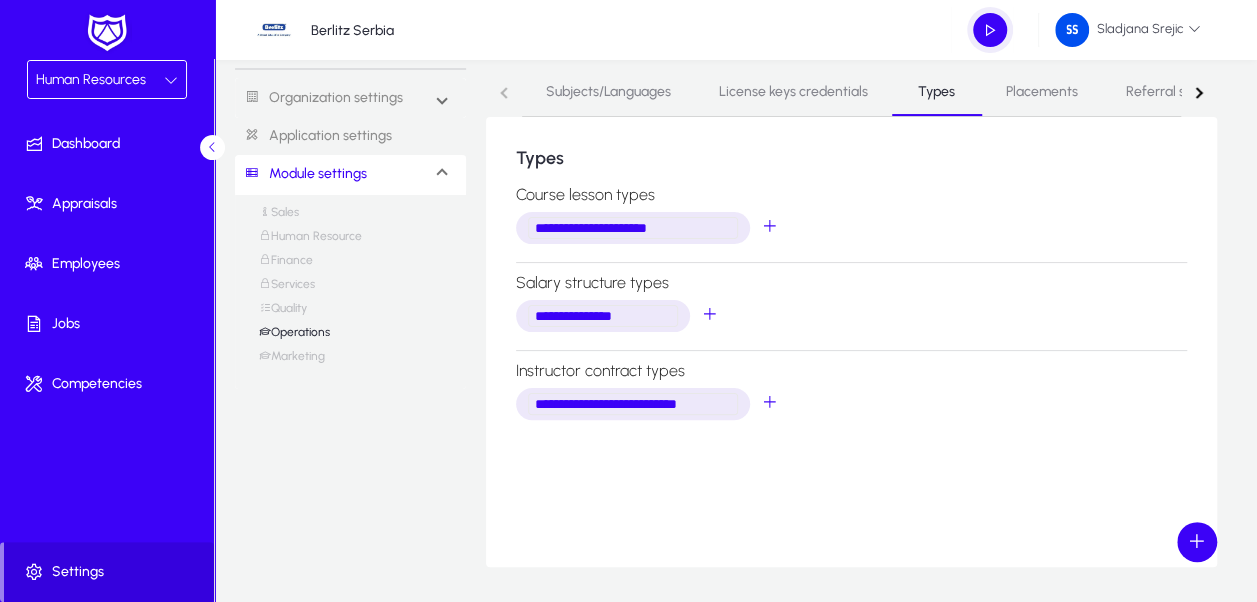 scroll, scrollTop: 0, scrollLeft: 0, axis: both 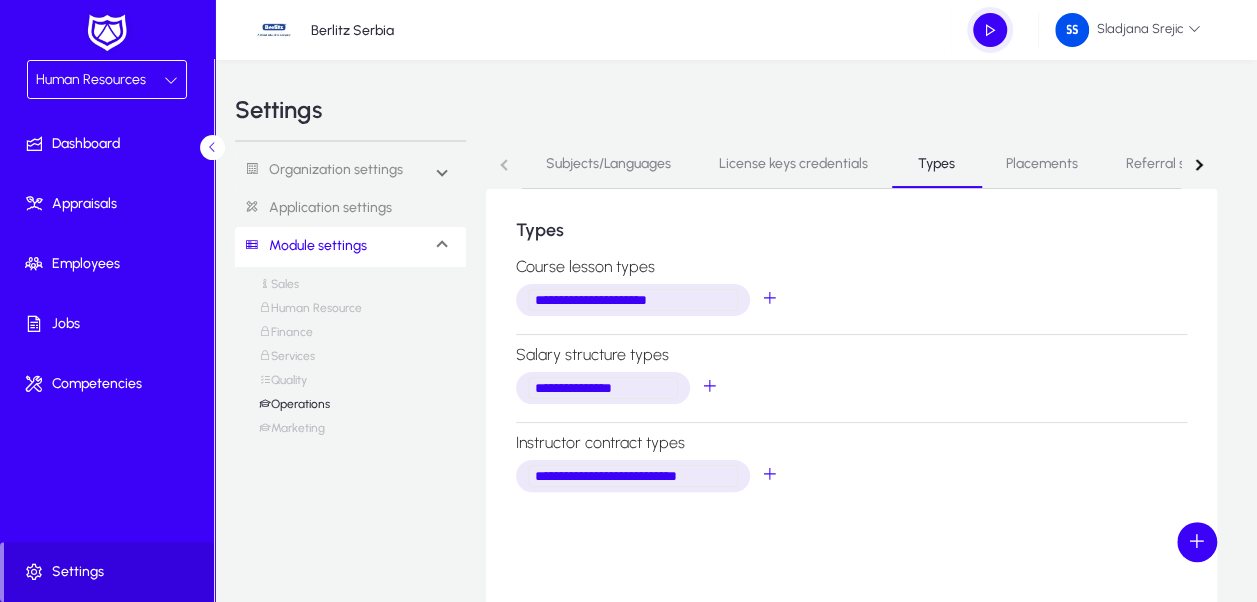 click on "Human Resources" at bounding box center [91, 79] 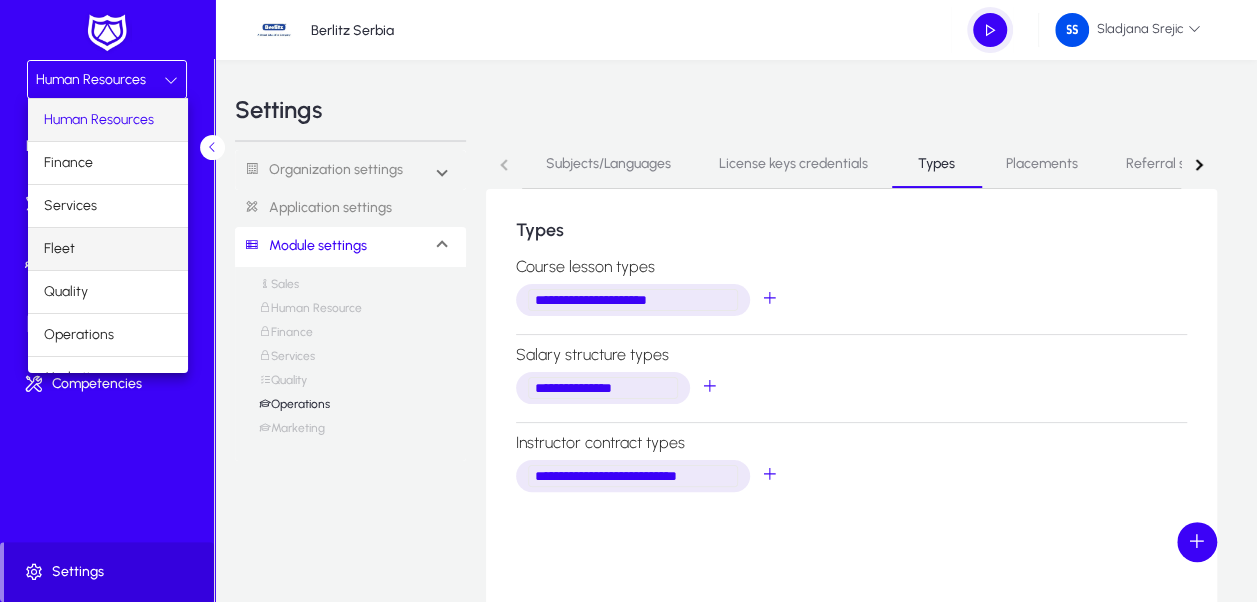 scroll, scrollTop: 65, scrollLeft: 0, axis: vertical 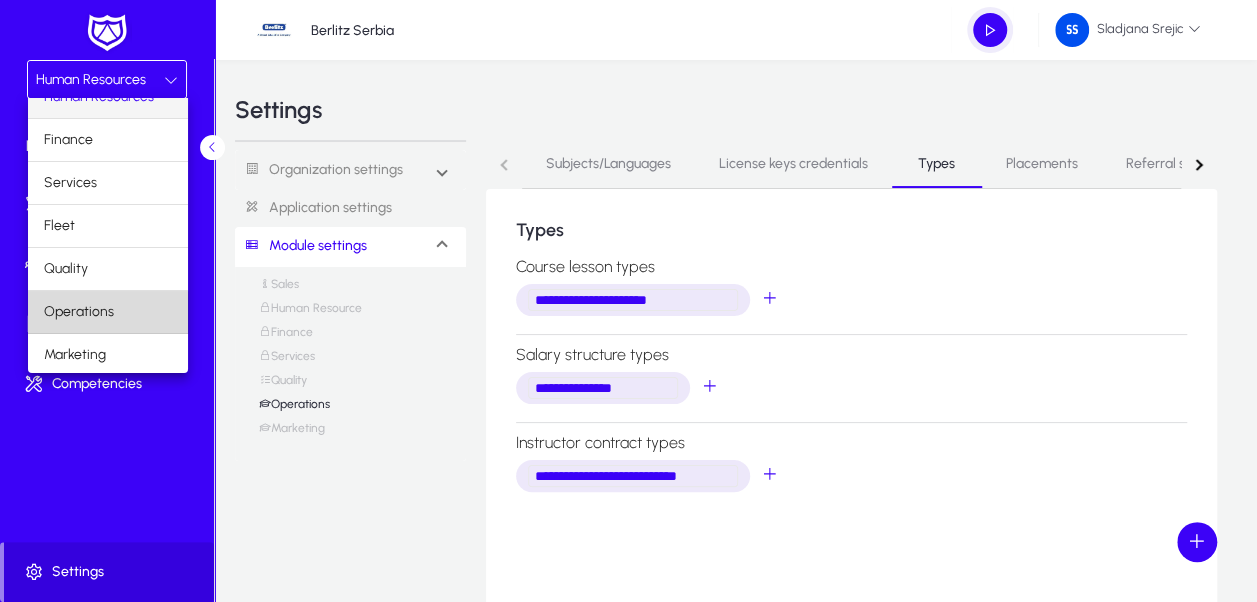 click on "Operations" at bounding box center [79, 312] 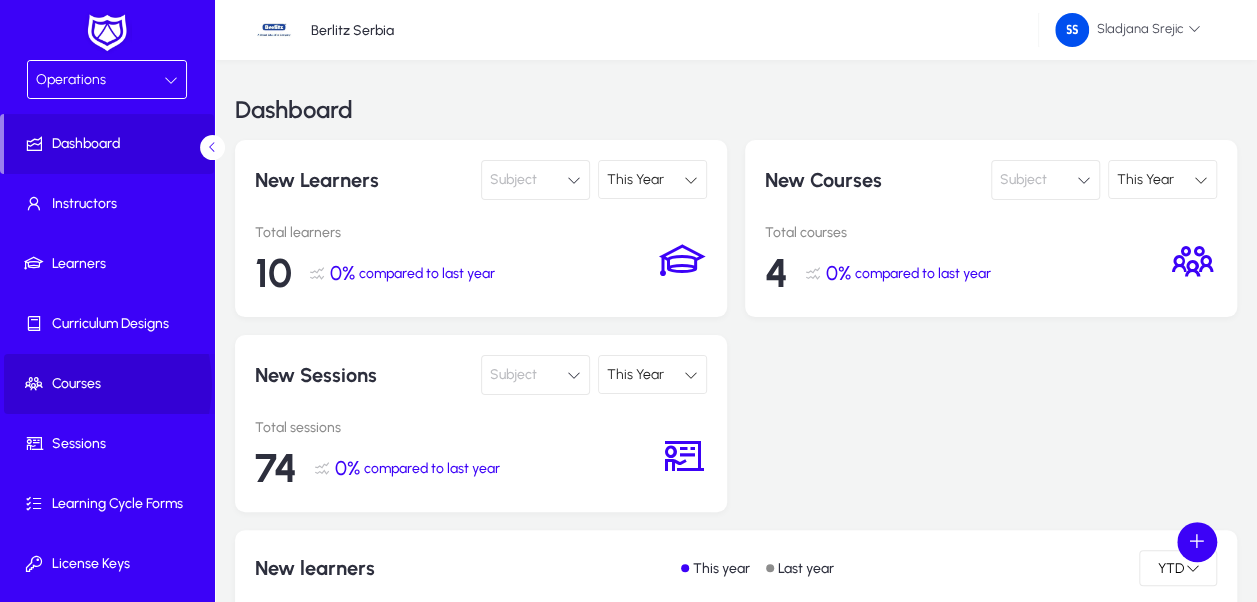 click on "Courses" 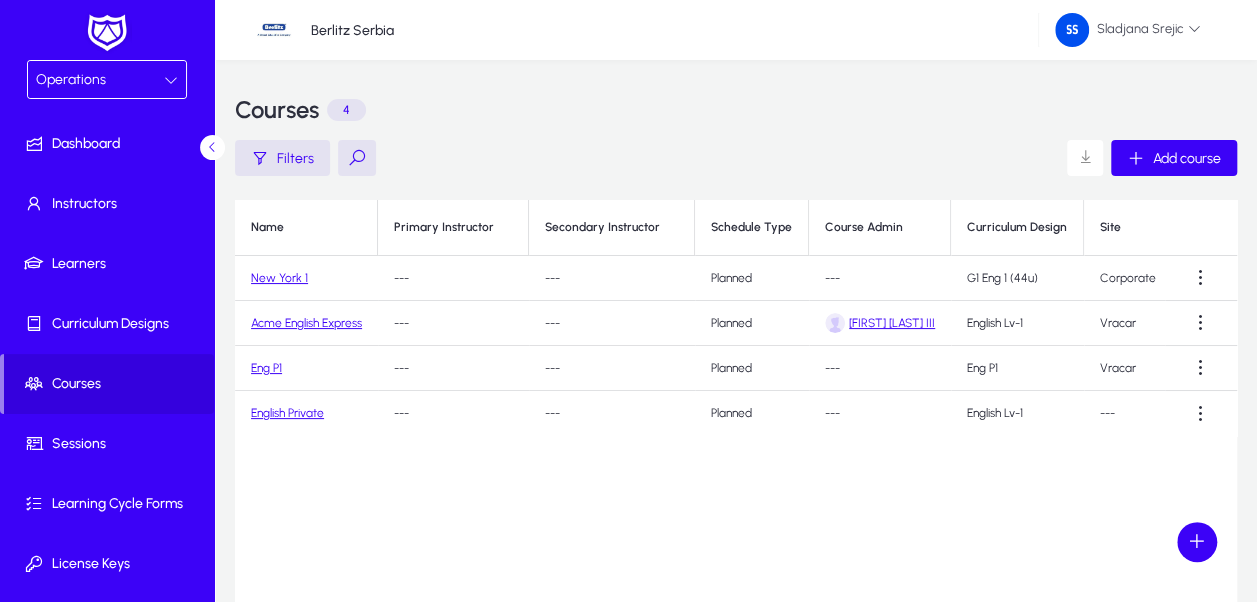 click on "New York 1" 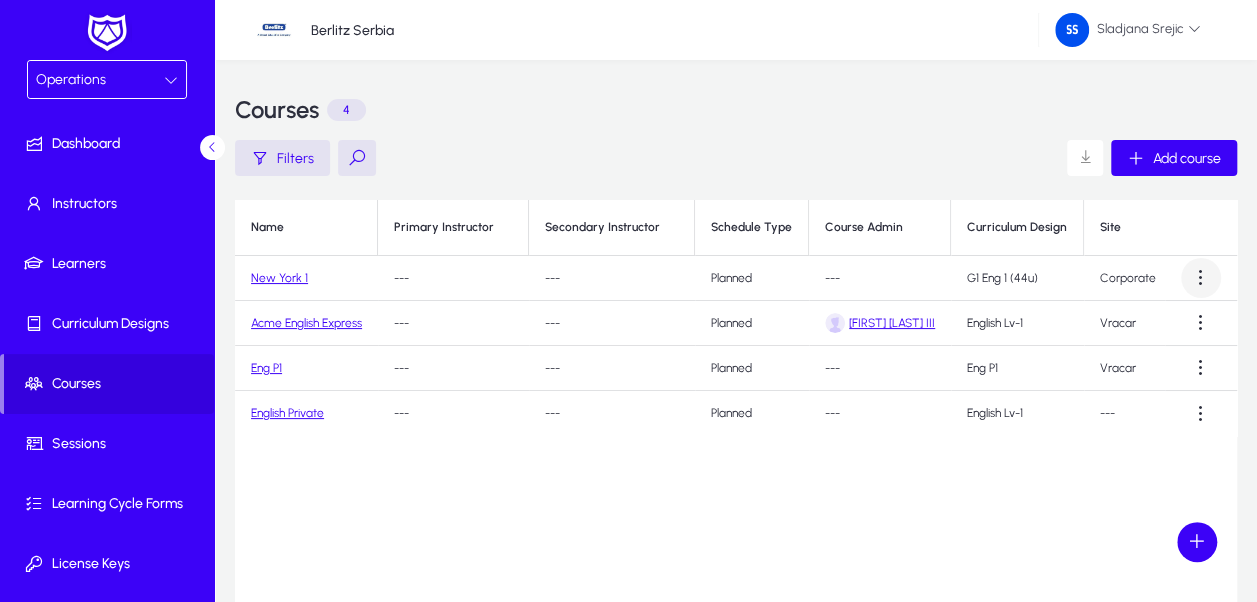 click 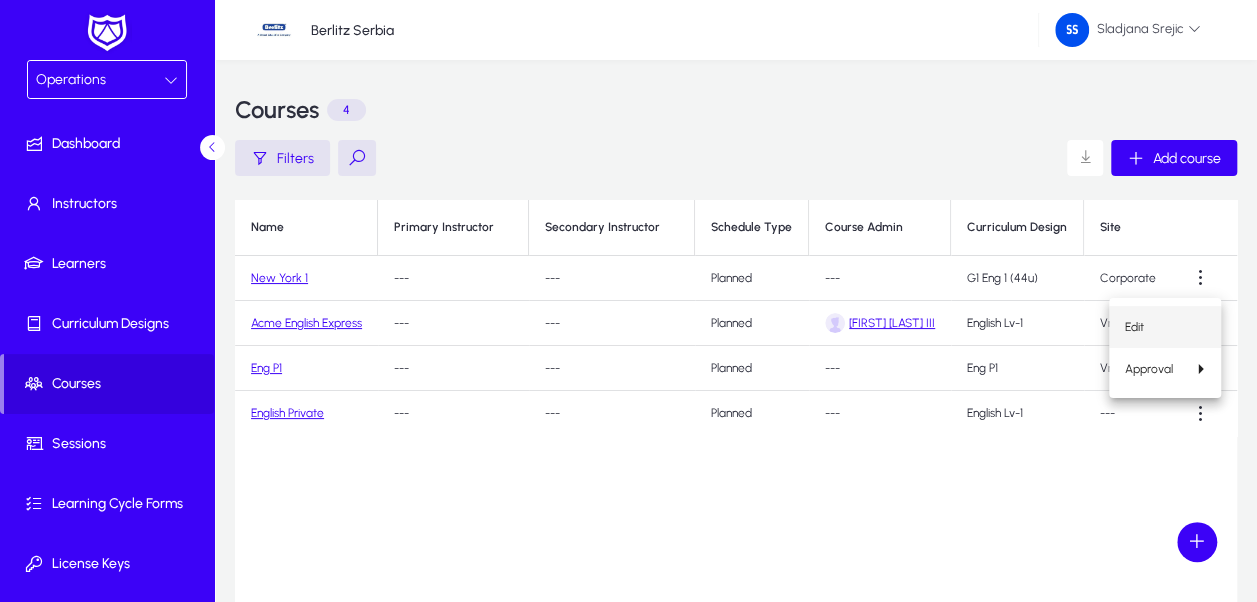 click on "Edit" at bounding box center (1165, 327) 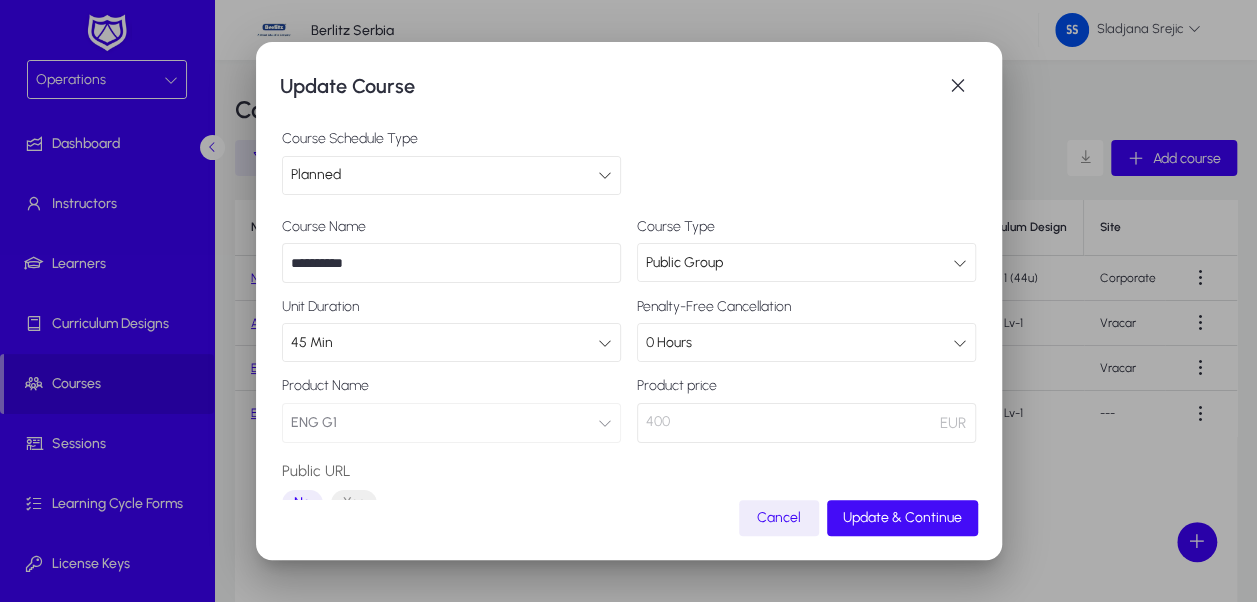 click on "Update & Continue" 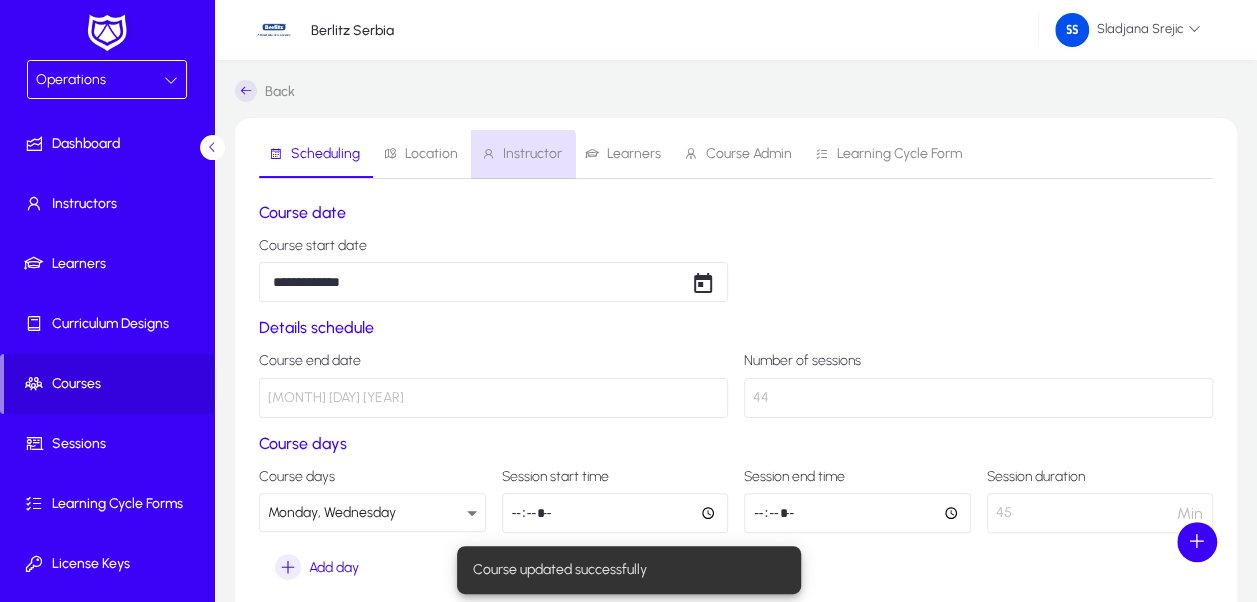 click on "Instructor" at bounding box center (532, 154) 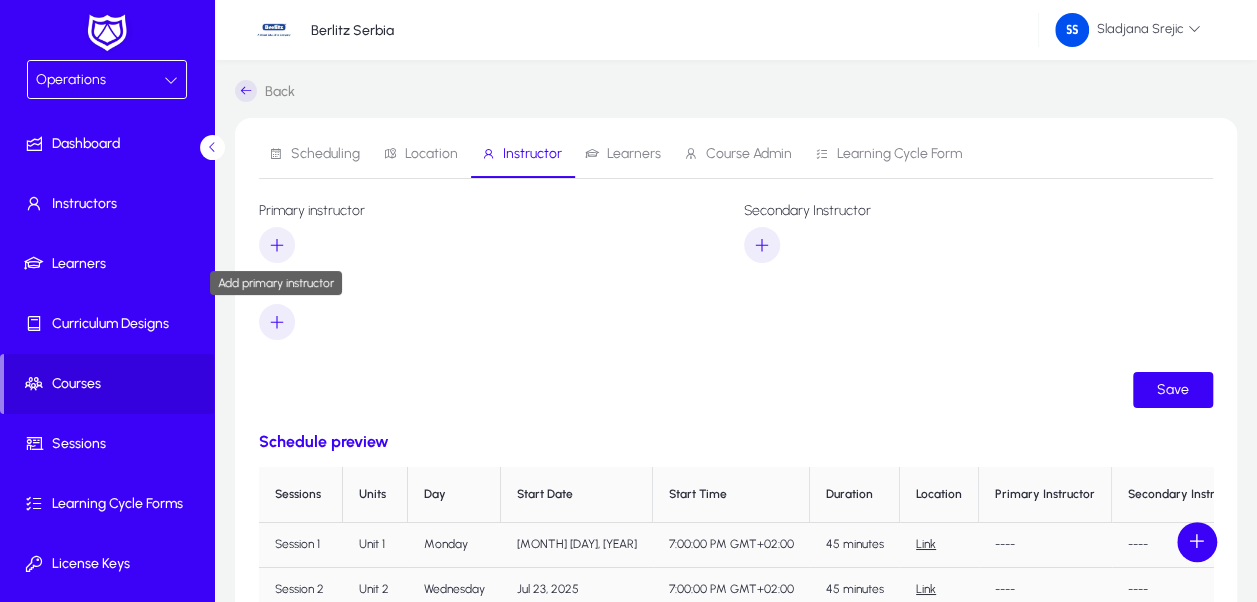 click 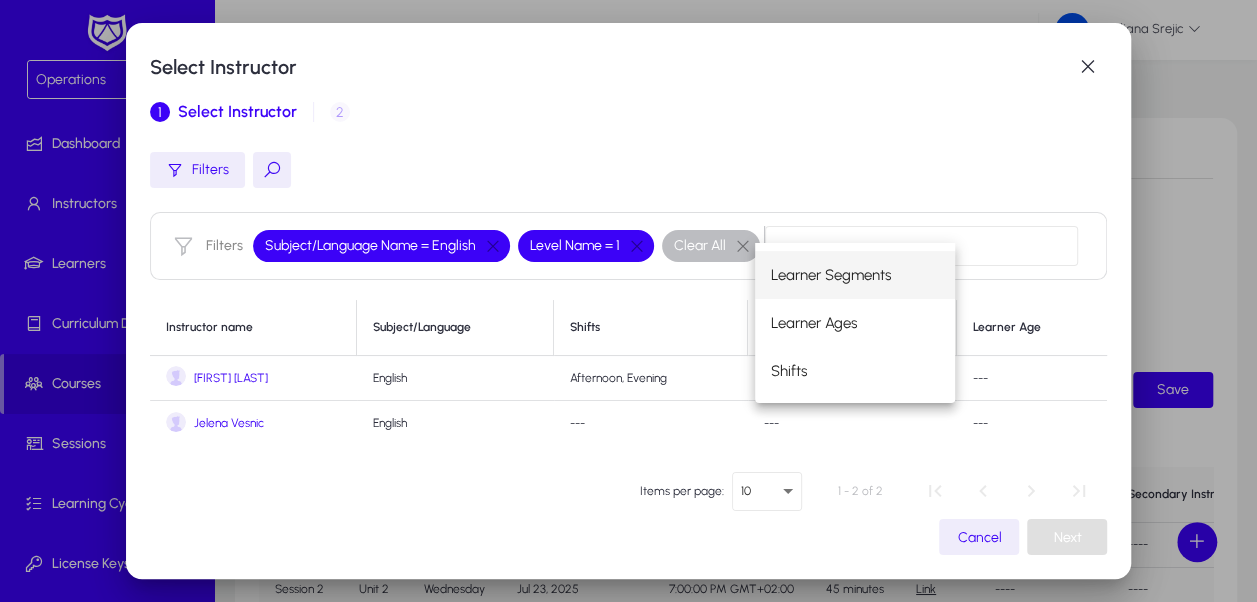 click on "[FIRST] [LAST]" at bounding box center (253, 378) 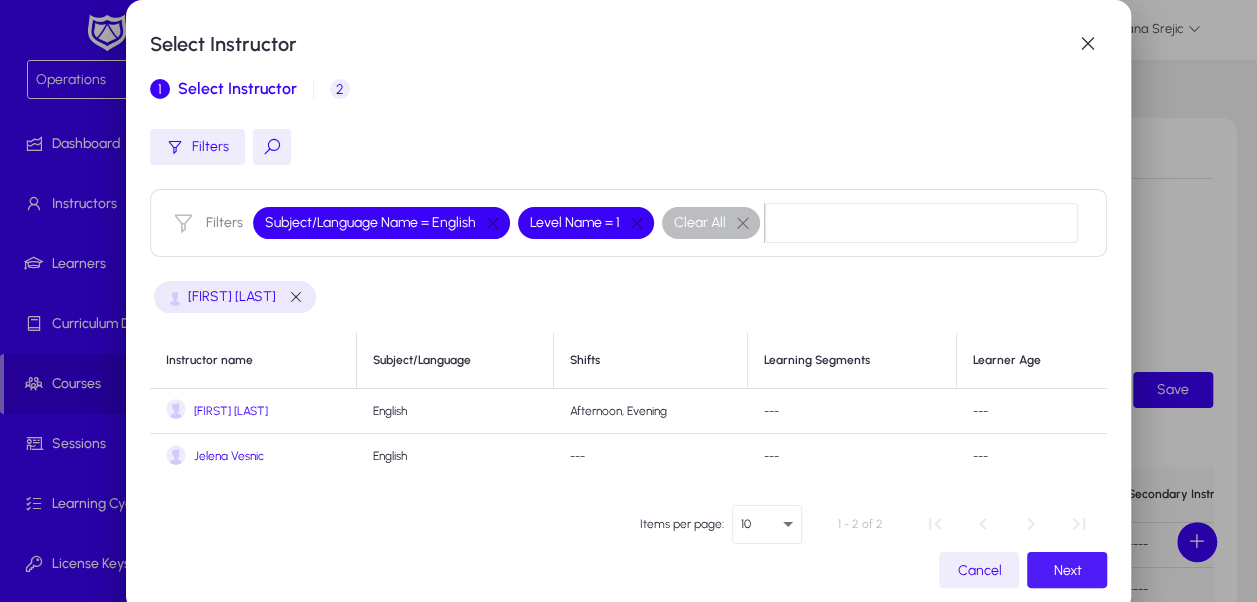 drag, startPoint x: 1064, startPoint y: 570, endPoint x: 1077, endPoint y: 573, distance: 13.341664 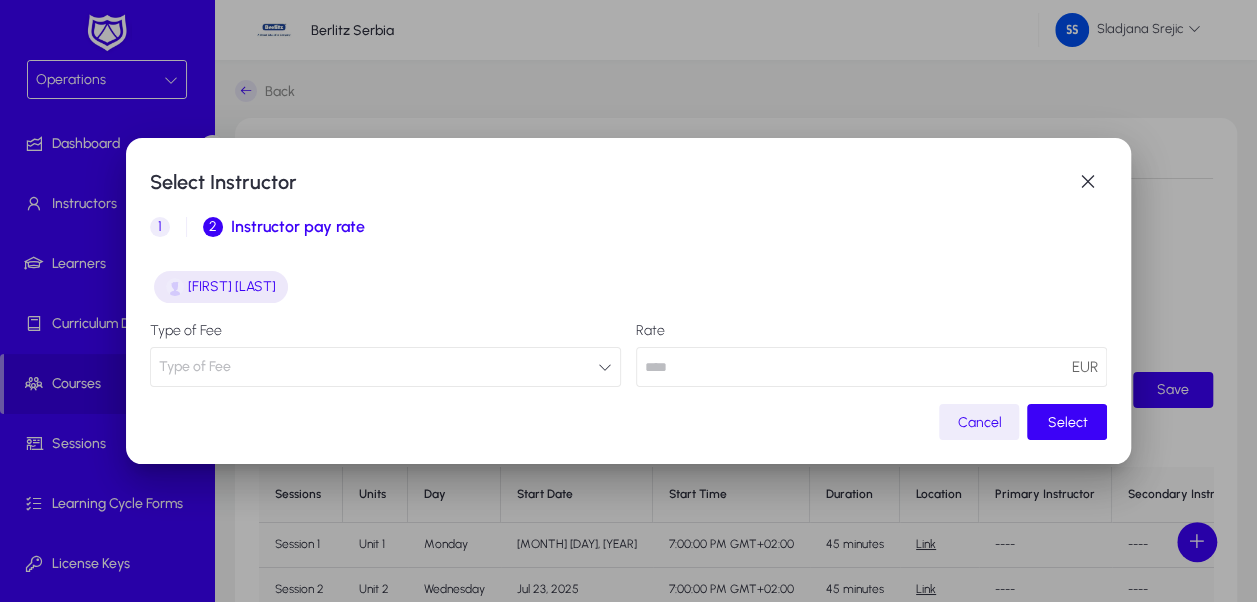 click on "Type of Fee" at bounding box center [385, 367] 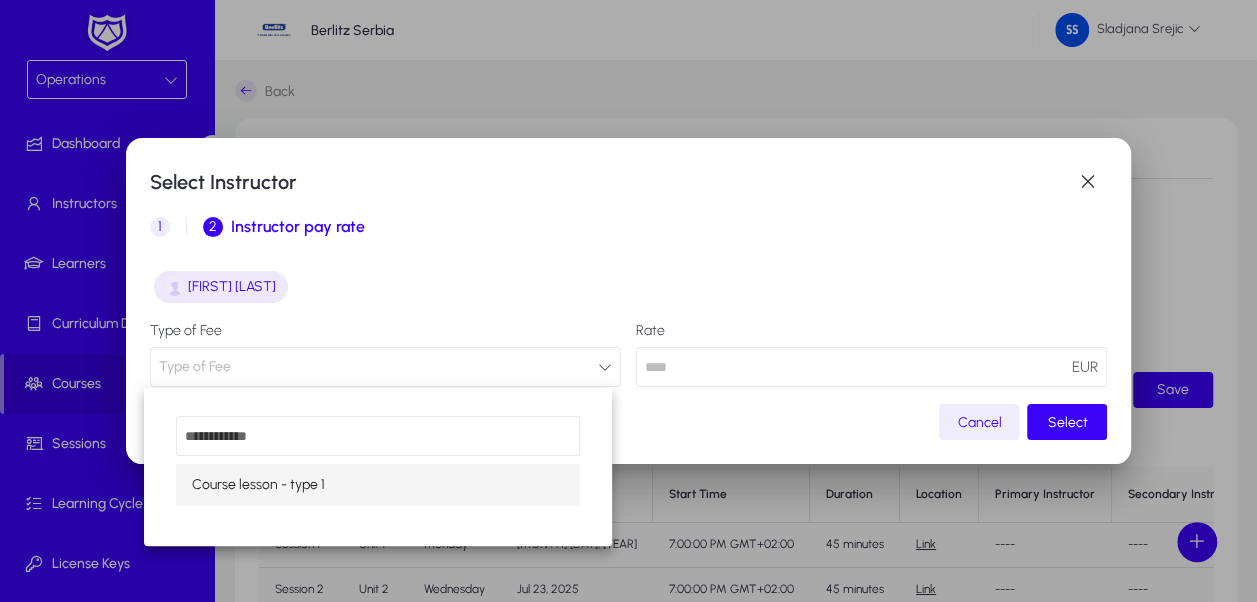 click on "Course lesson - type 1" at bounding box center [258, 485] 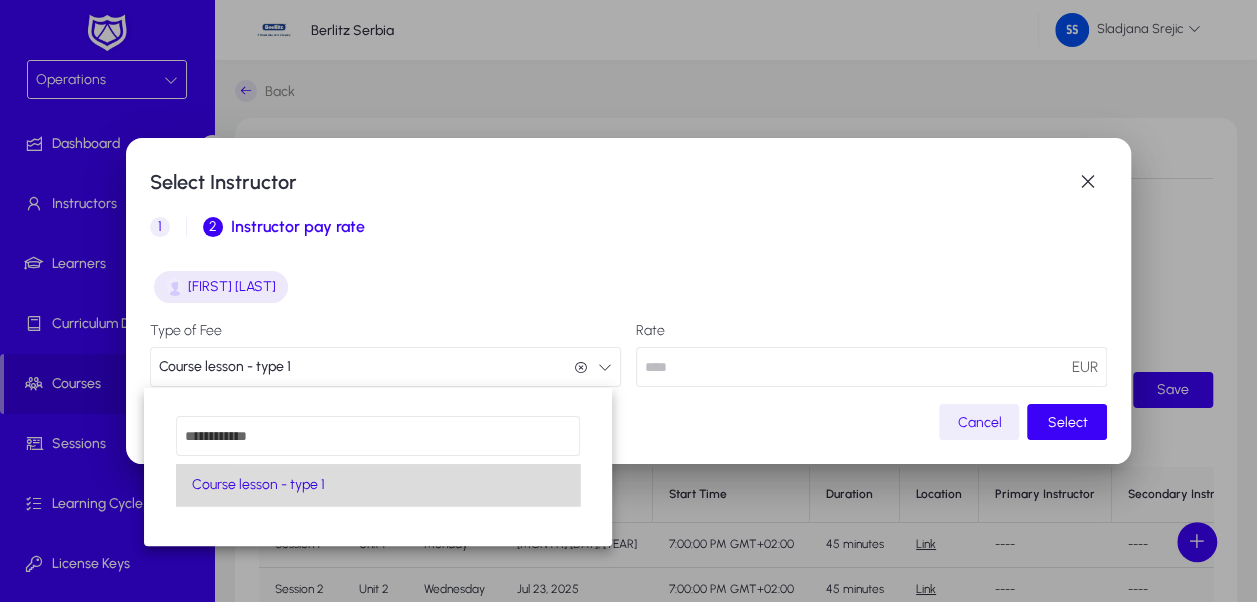 scroll, scrollTop: 0, scrollLeft: 0, axis: both 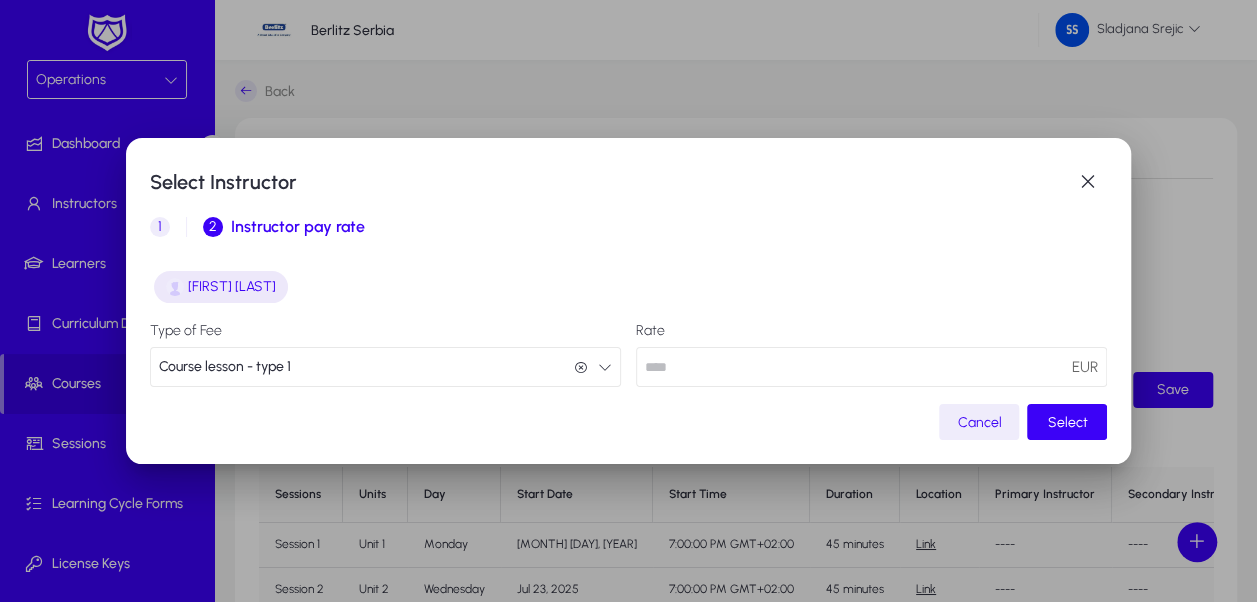 click at bounding box center (871, 367) 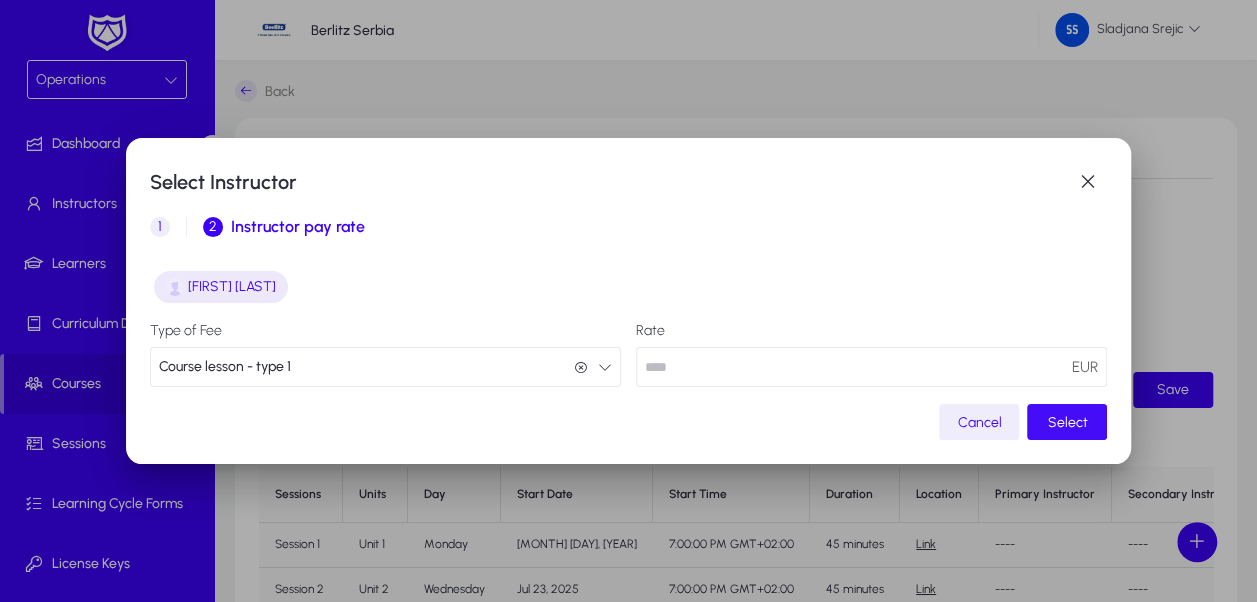 type on "*" 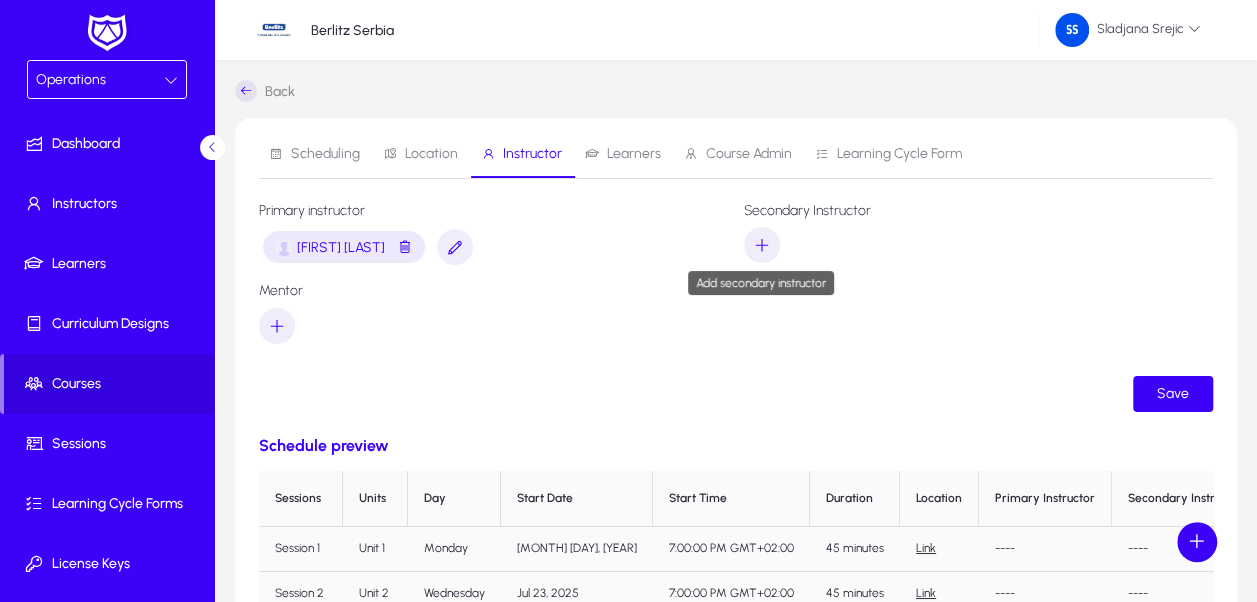 click 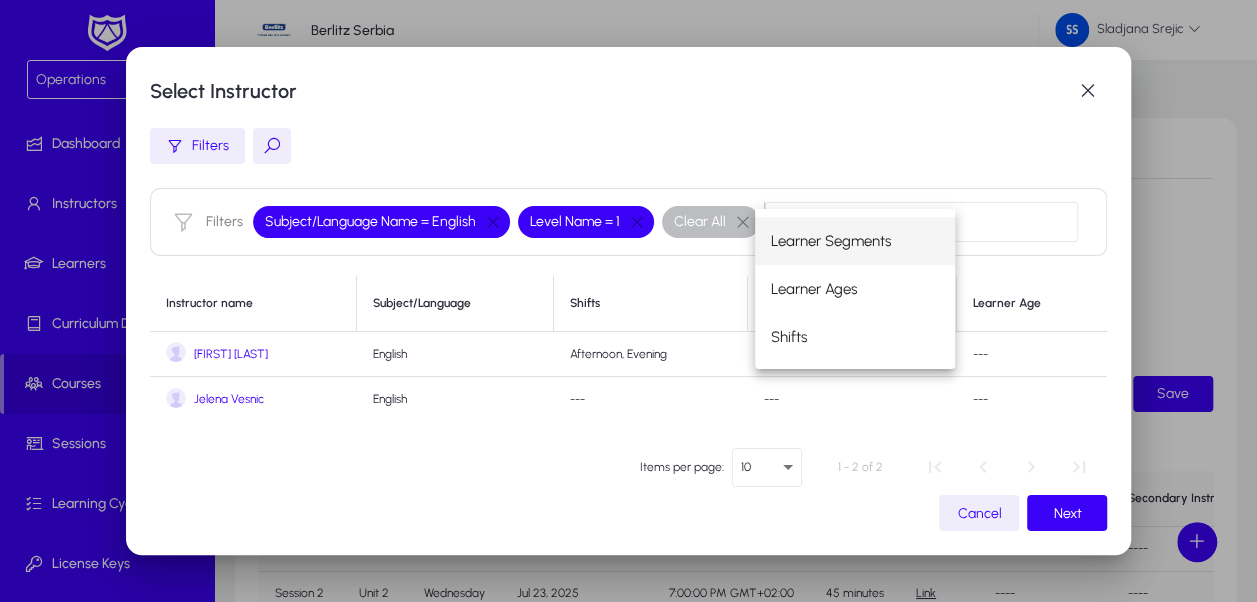 click on "Jelena  Vesnic" at bounding box center (229, 399) 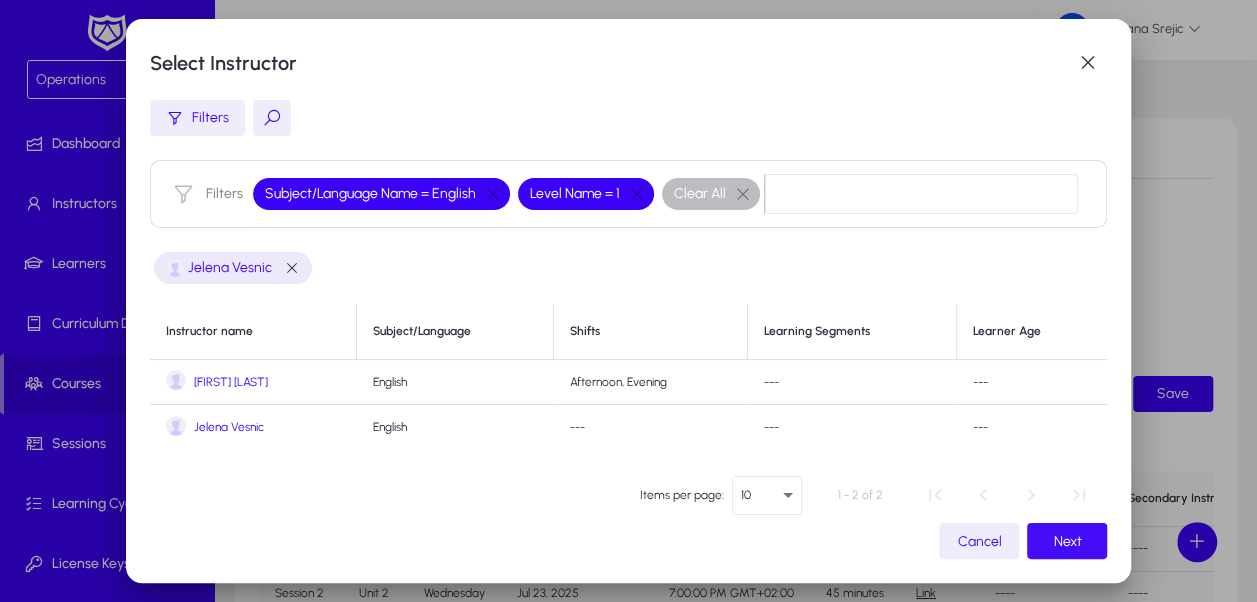 click on "Next" 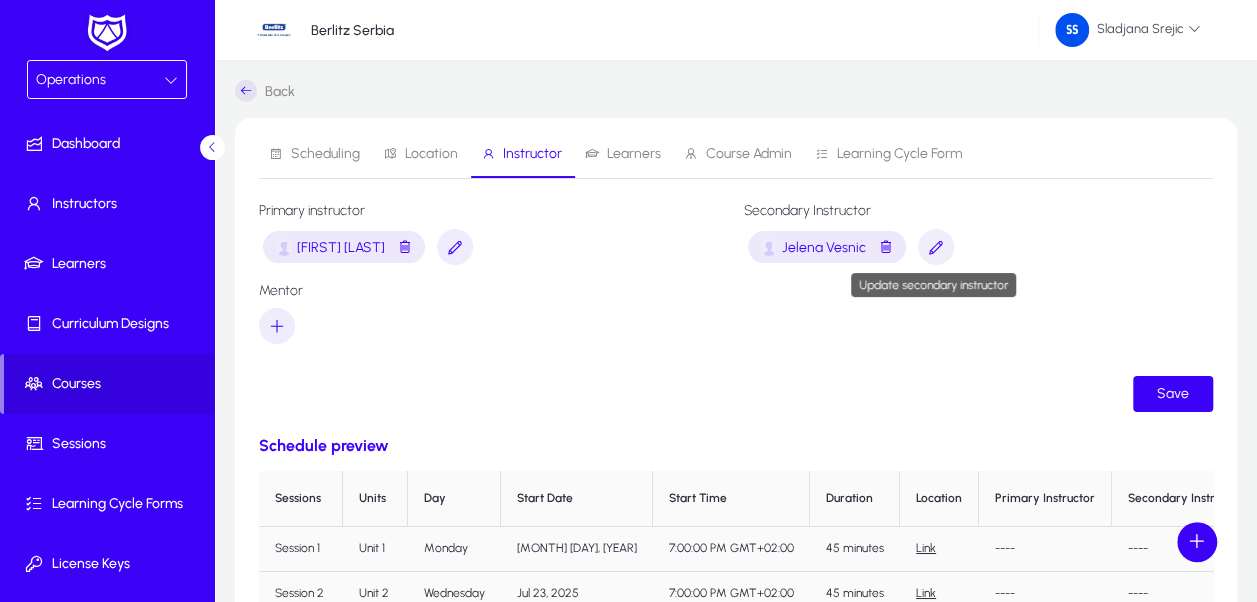 click 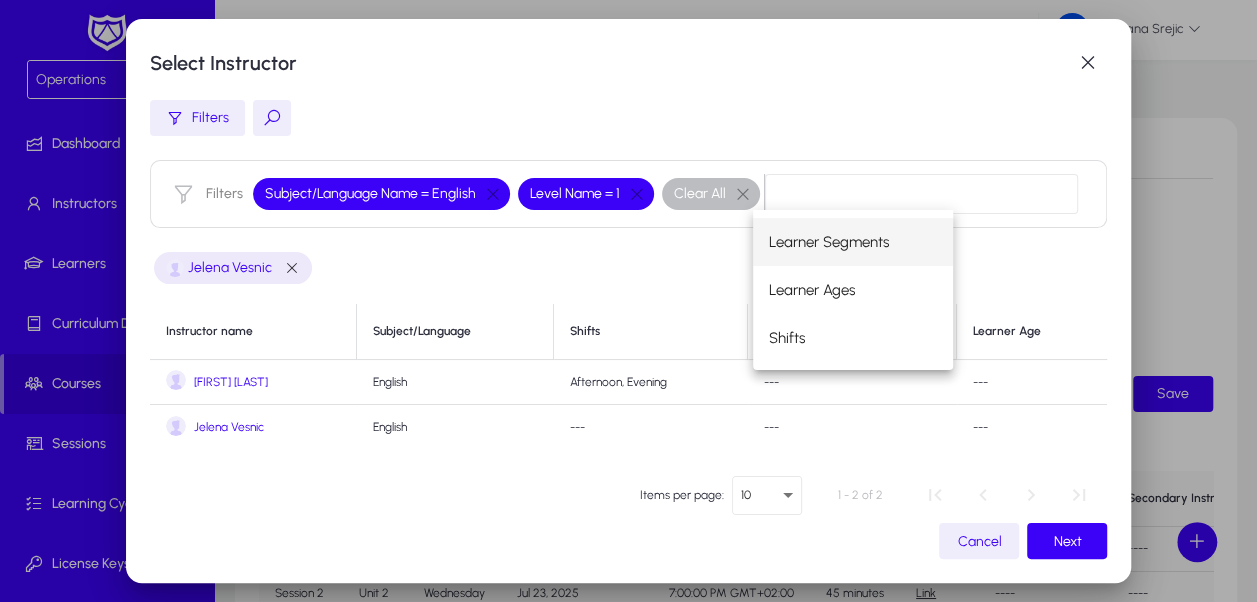 click on "Jelena  Vesnic" at bounding box center [629, 276] 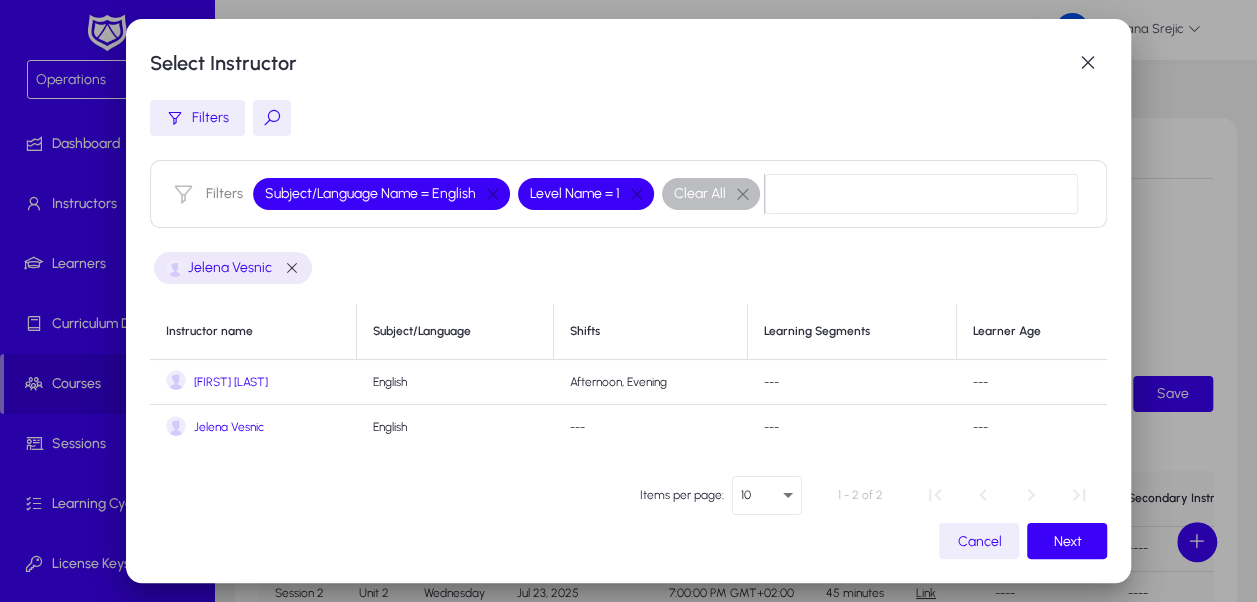 scroll, scrollTop: 6, scrollLeft: 0, axis: vertical 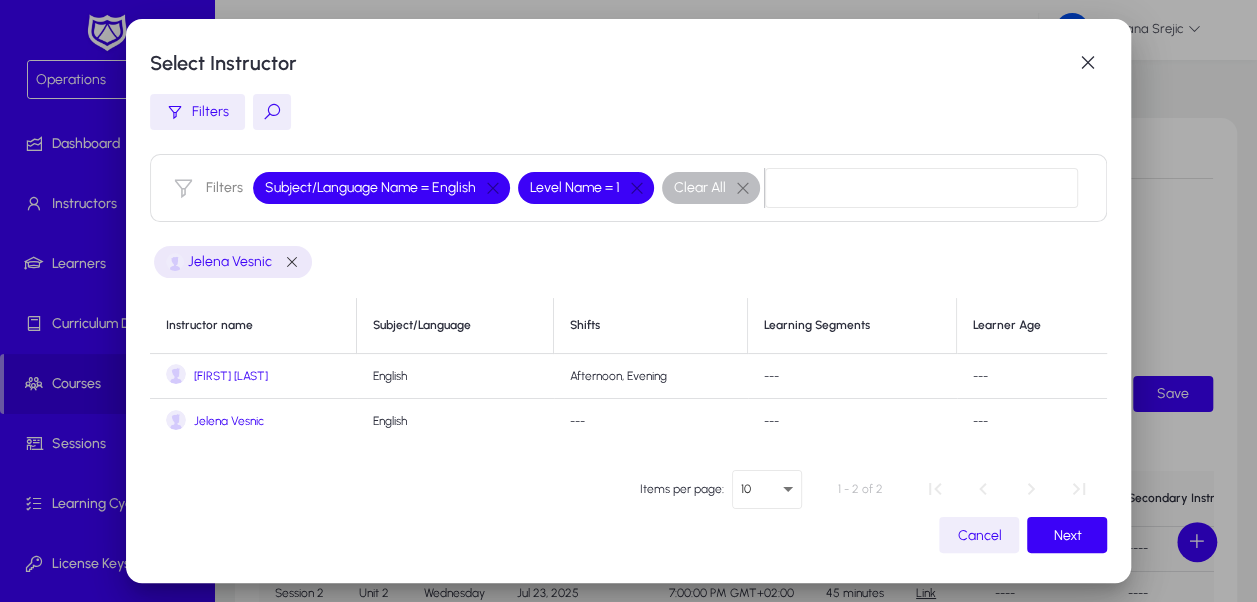 click on "Cancel" 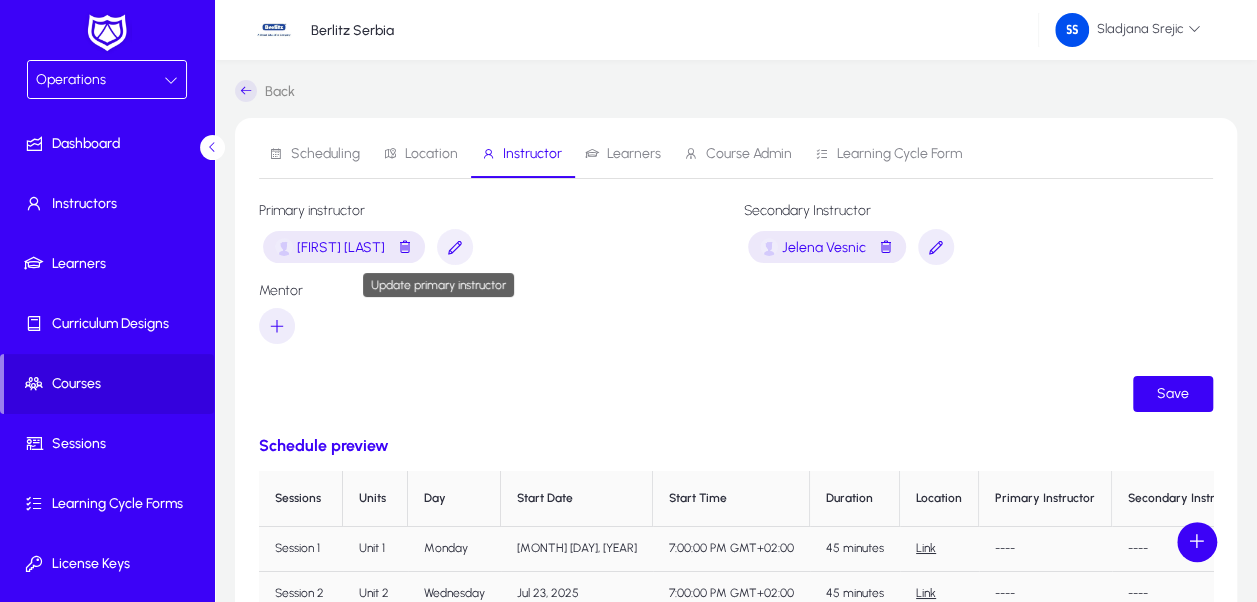 click 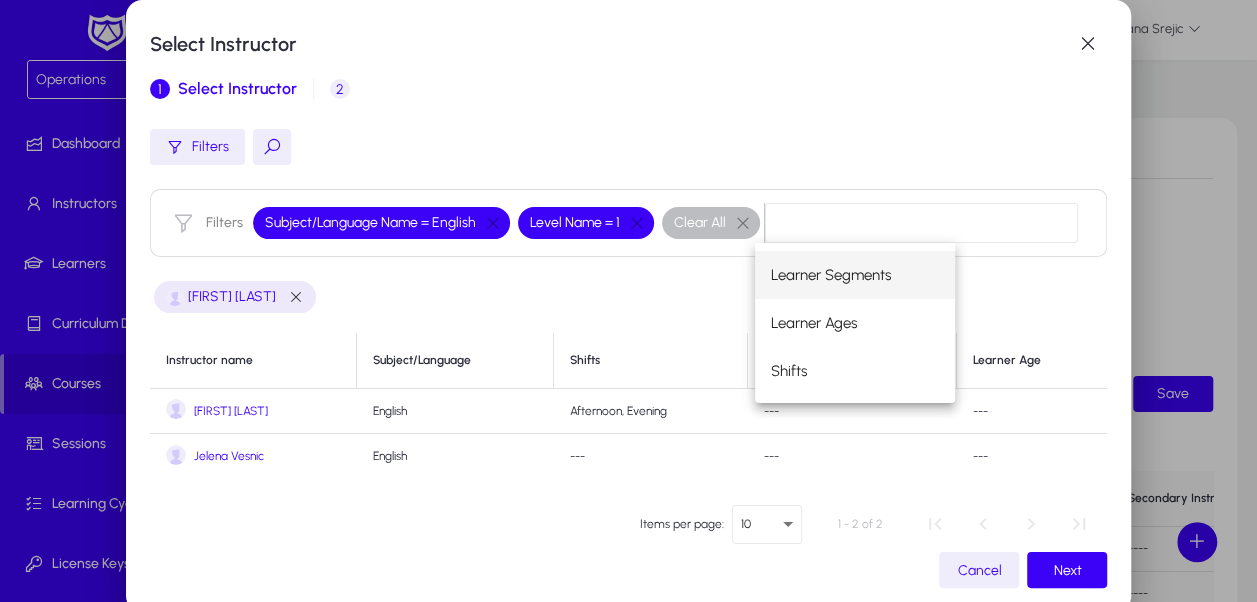 click on "2" at bounding box center [340, 89] 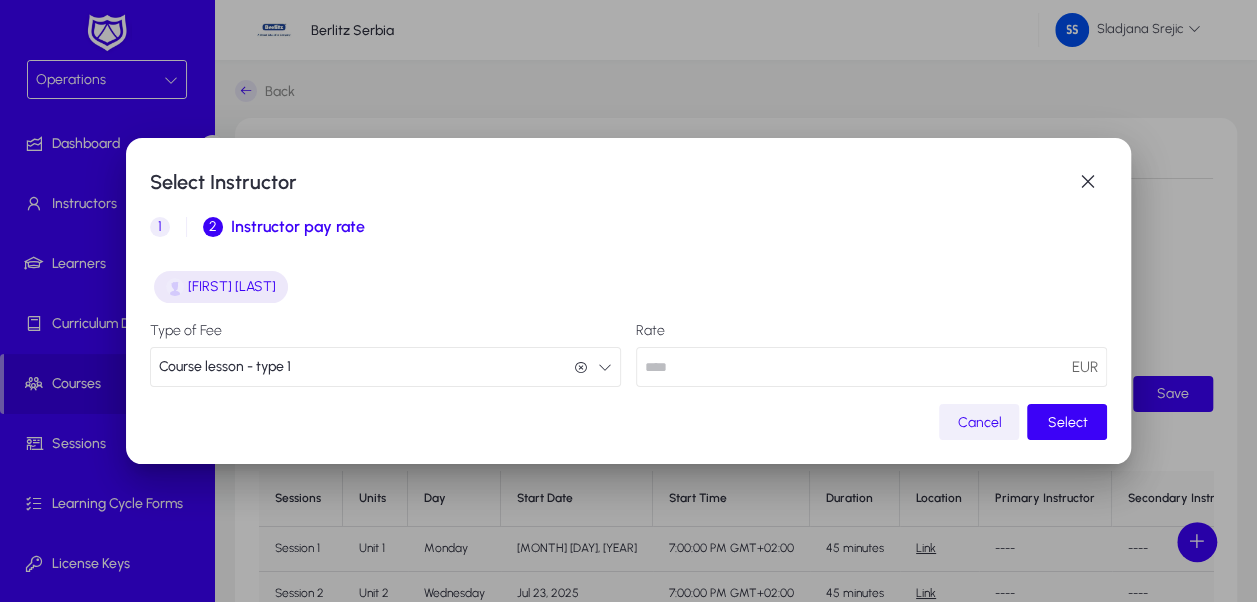 click on "Cancel" 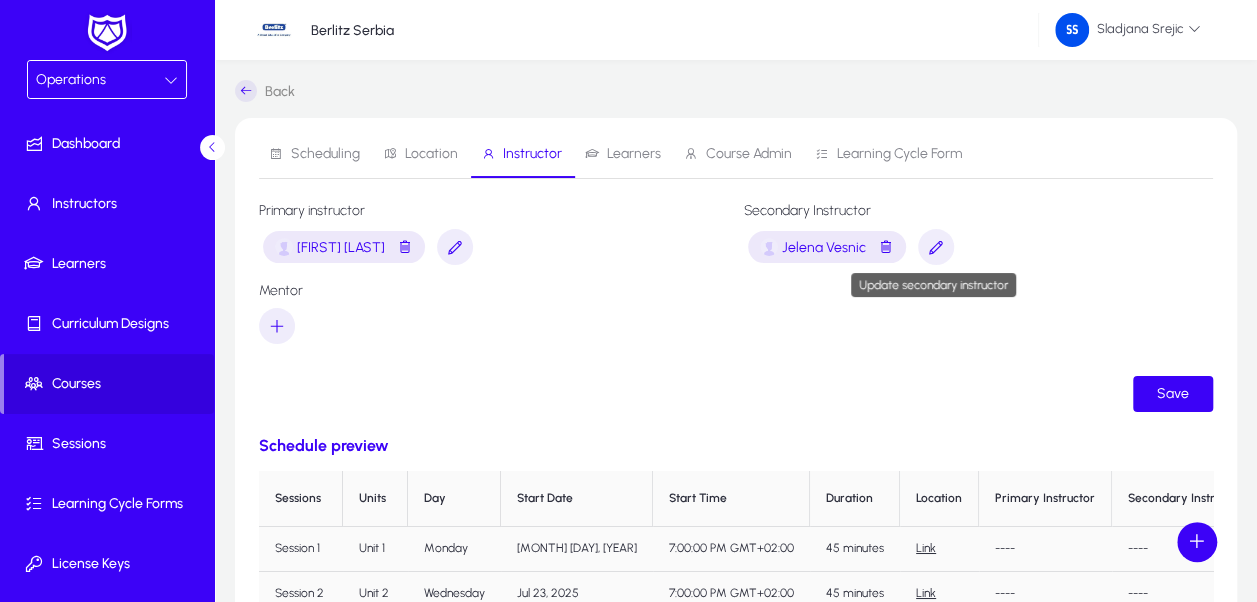 click 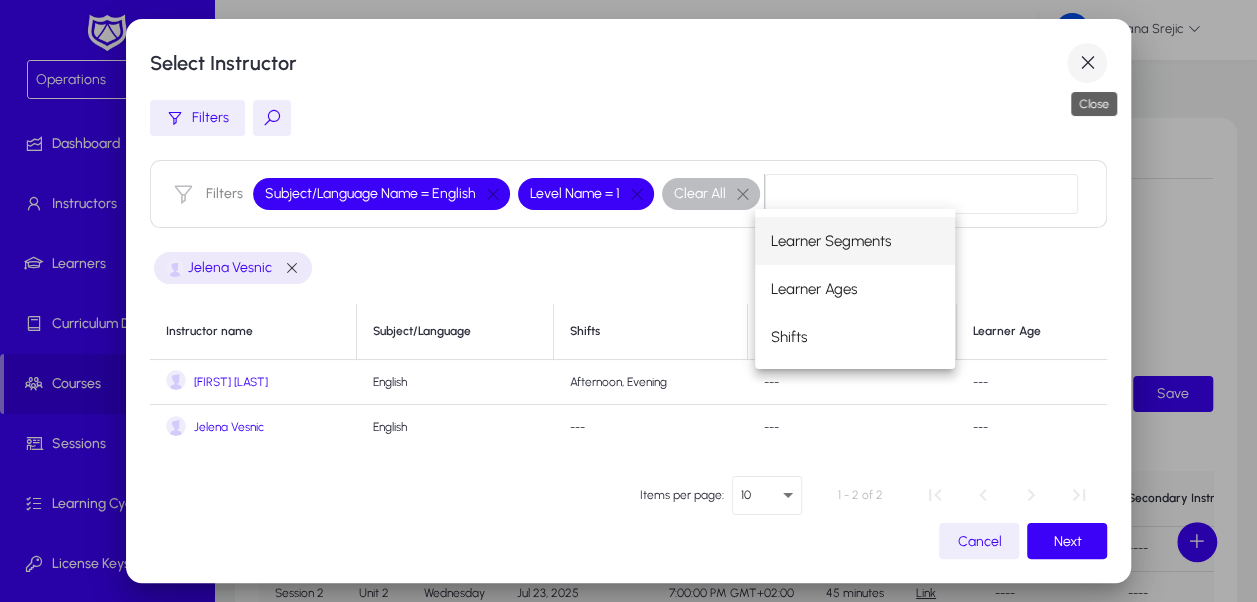 click at bounding box center (1087, 63) 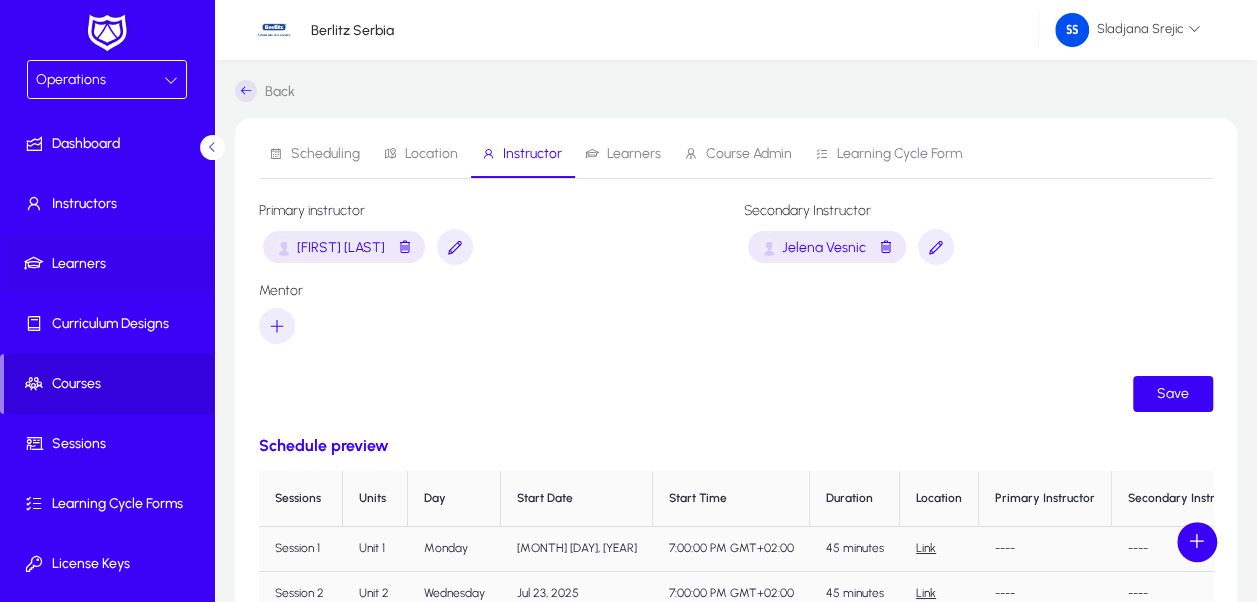 click 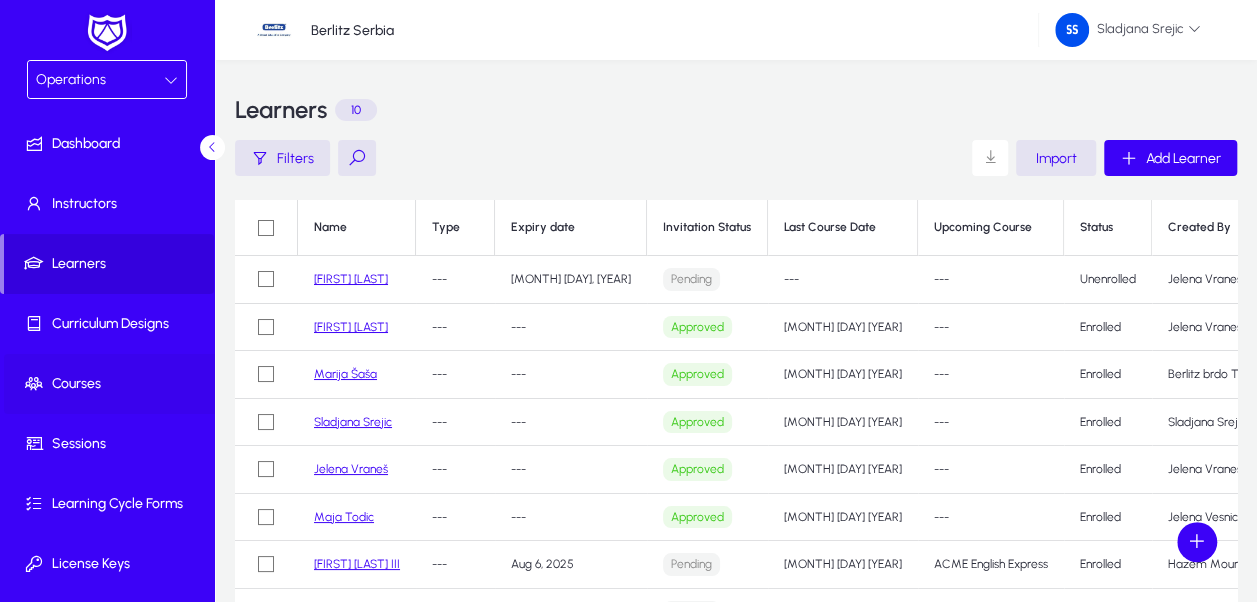 click on "Courses" 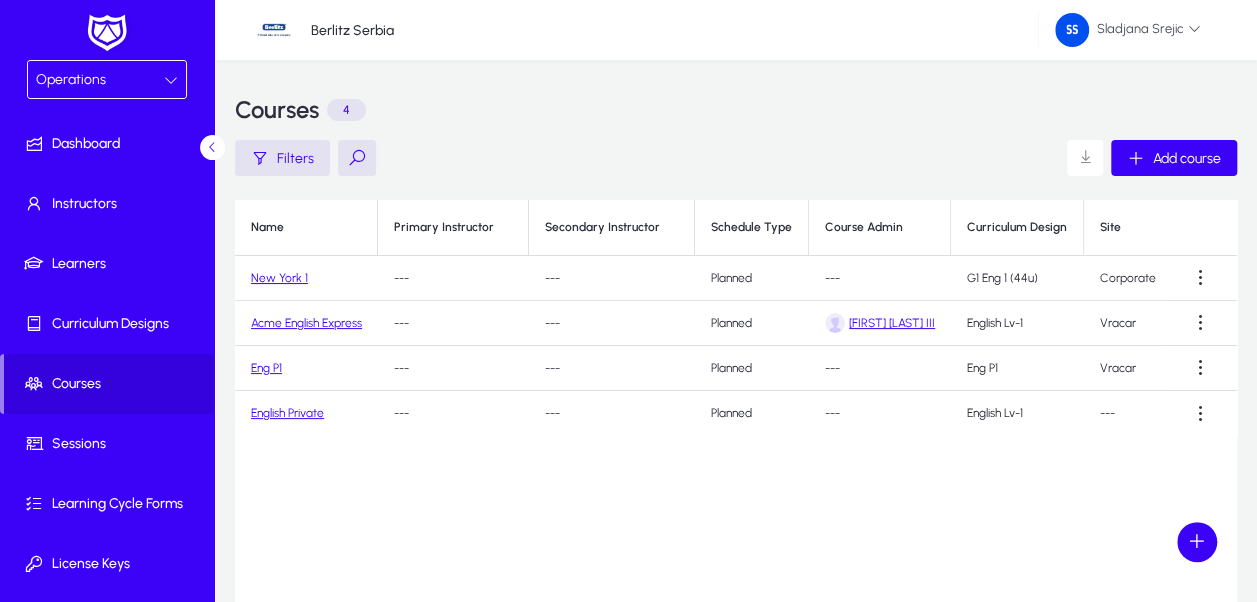 click on "New York 1" 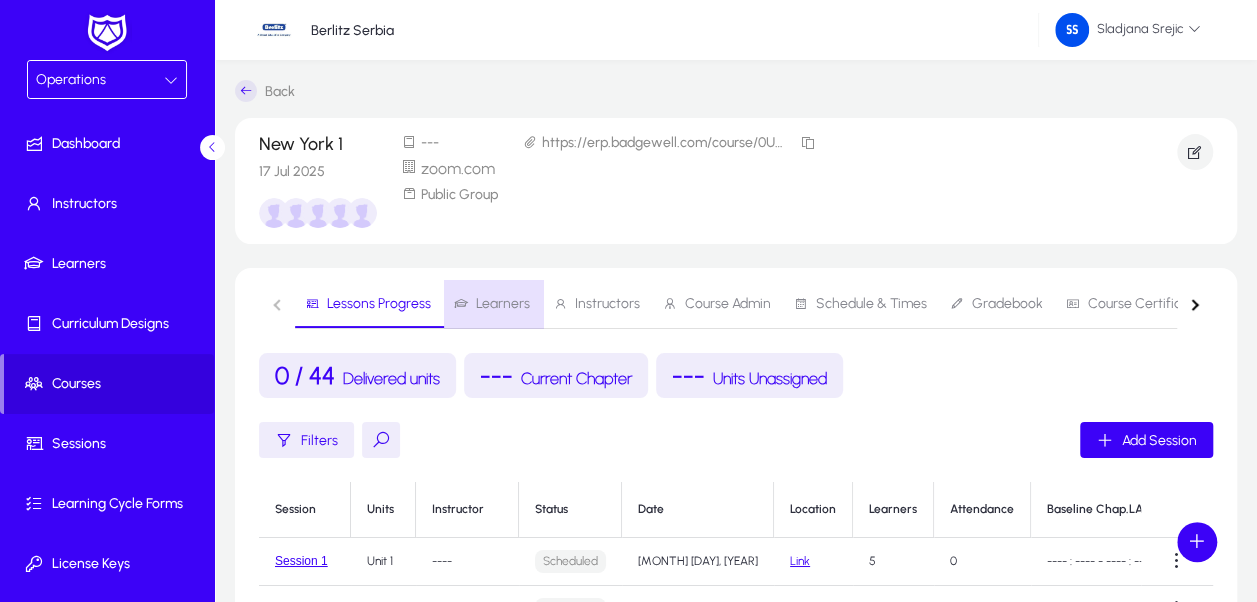 click on "Learners" at bounding box center [492, 304] 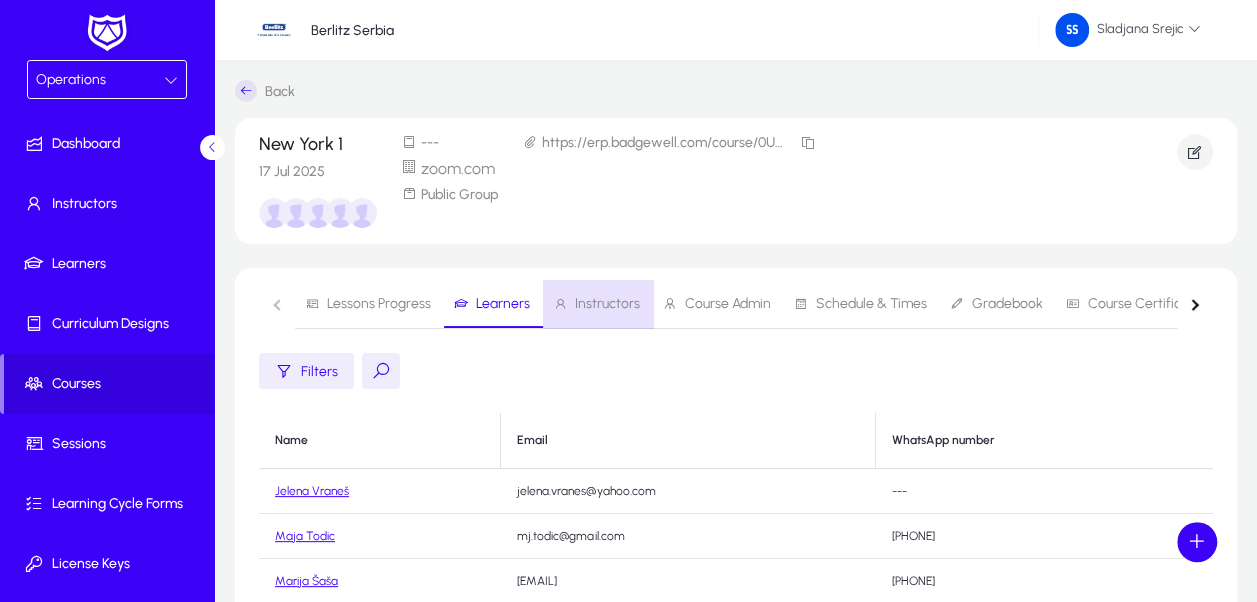 click on "Instructors" at bounding box center (607, 304) 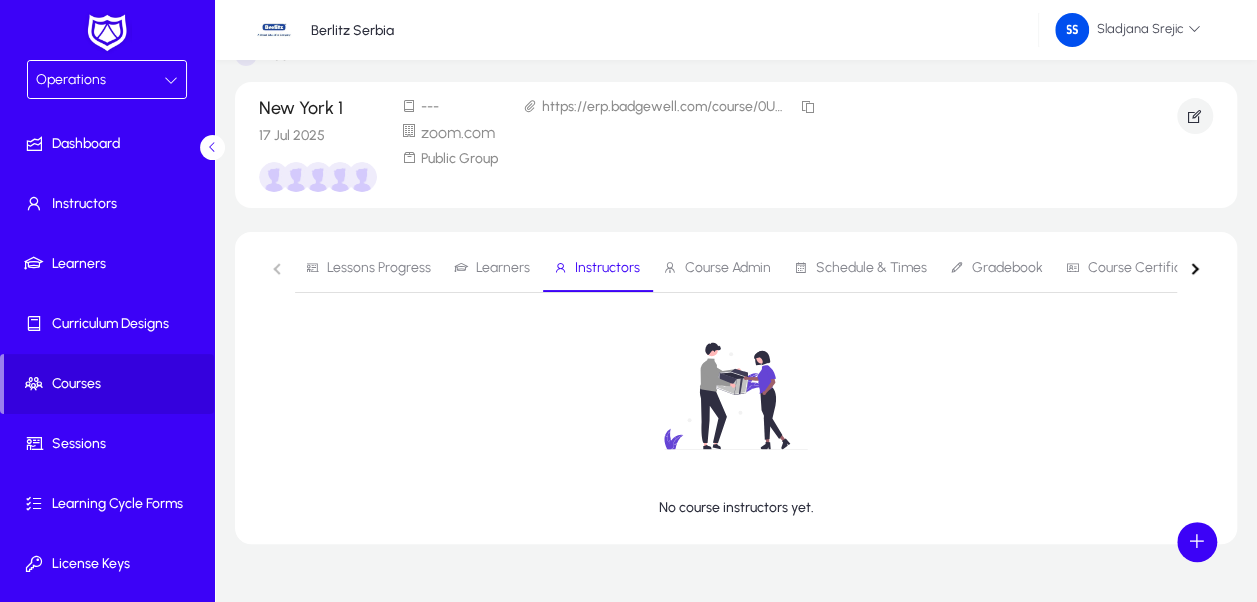 scroll, scrollTop: 0, scrollLeft: 0, axis: both 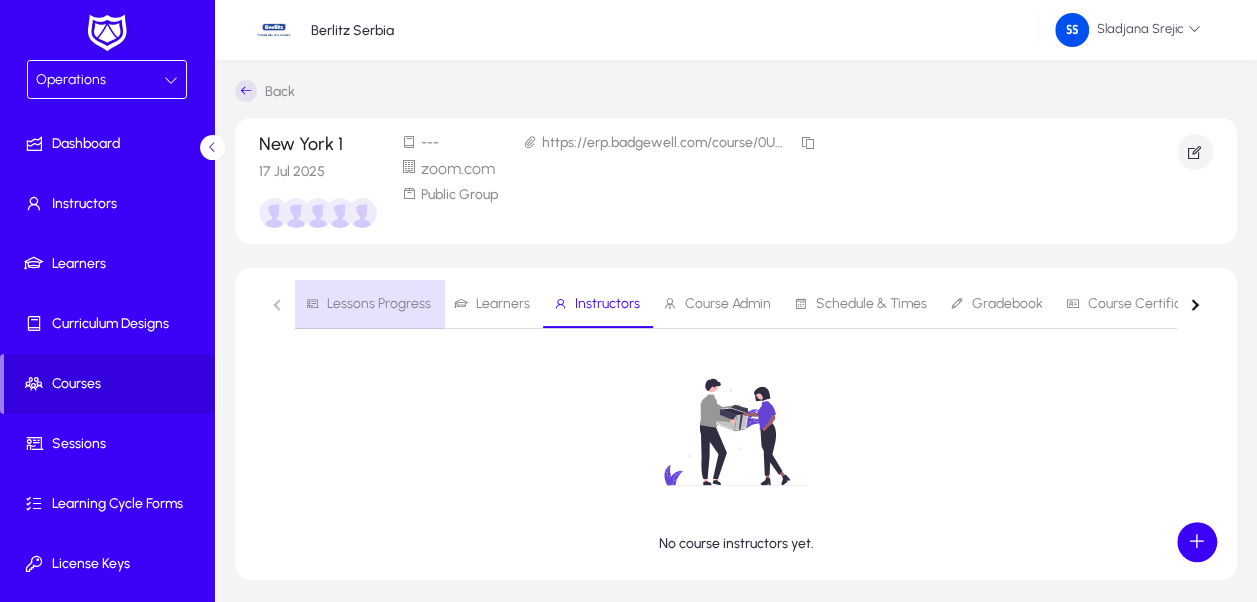 click on "Lessons Progress" at bounding box center (379, 304) 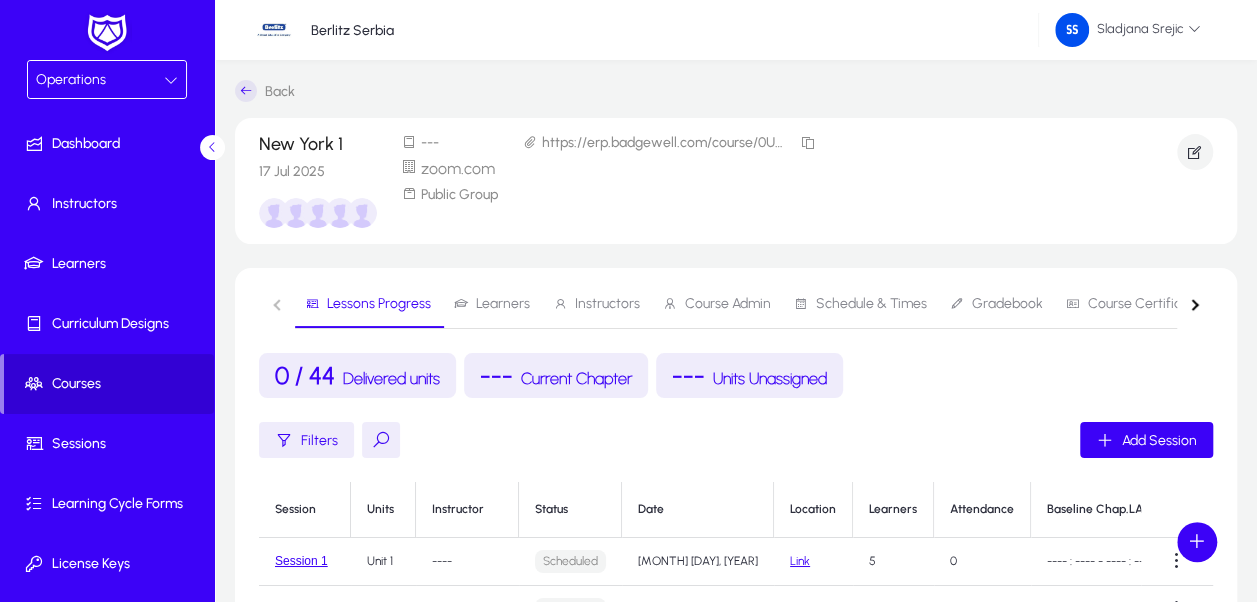 click on "Courses" 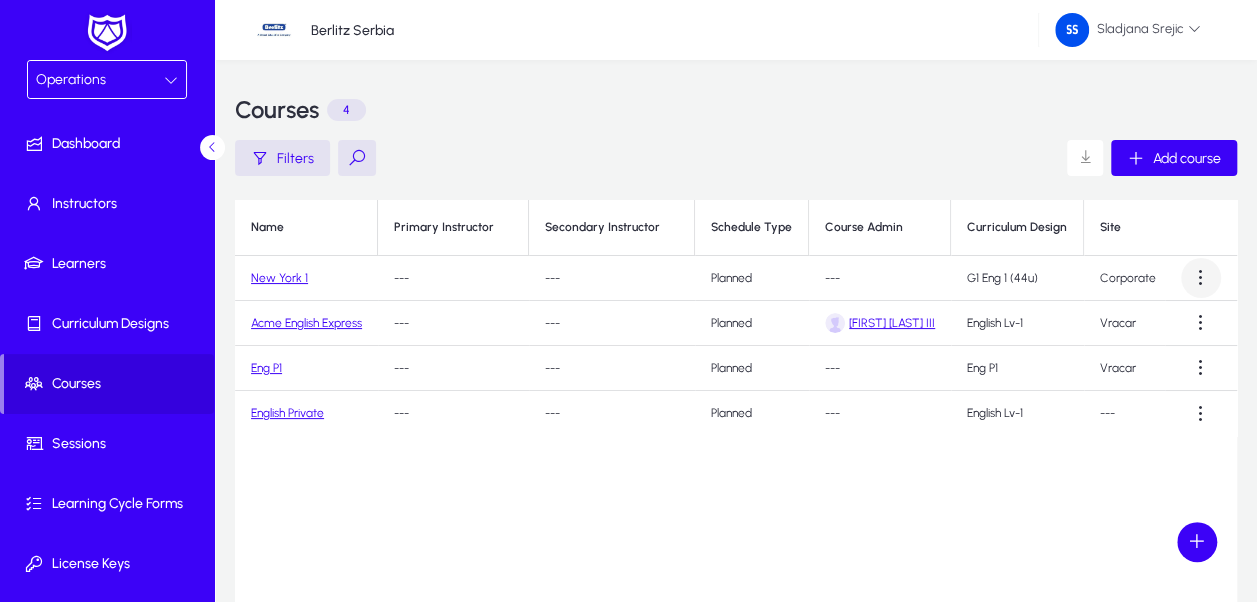 click 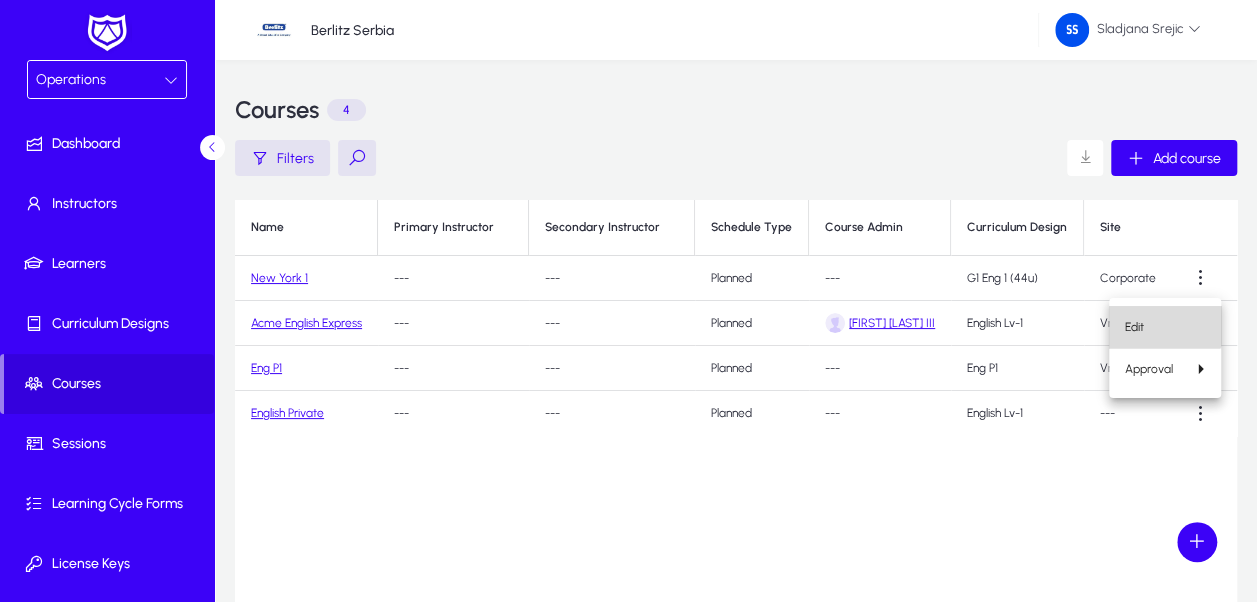 click on "Edit" at bounding box center [1165, 327] 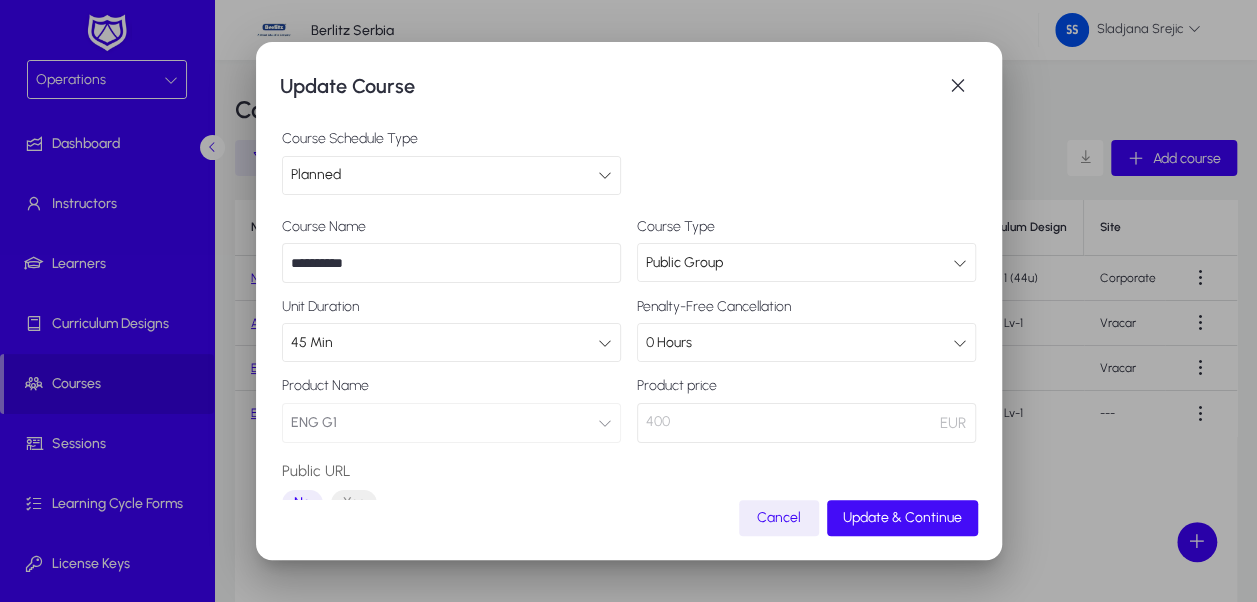 click on "Update & Continue" 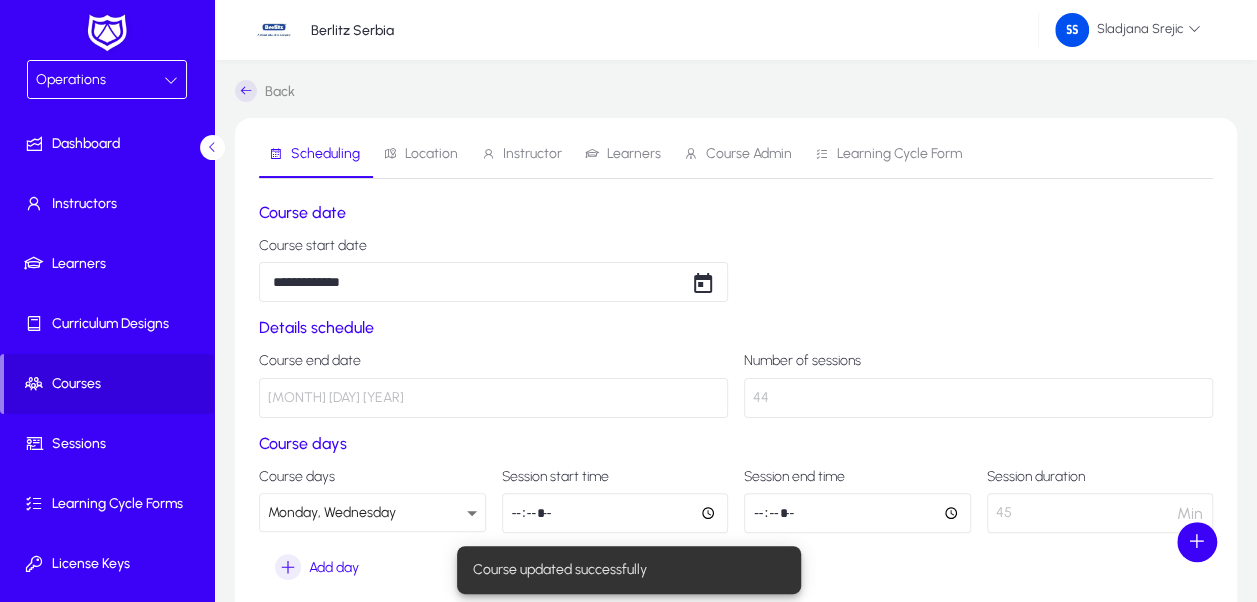 click on "Instructor" at bounding box center (532, 154) 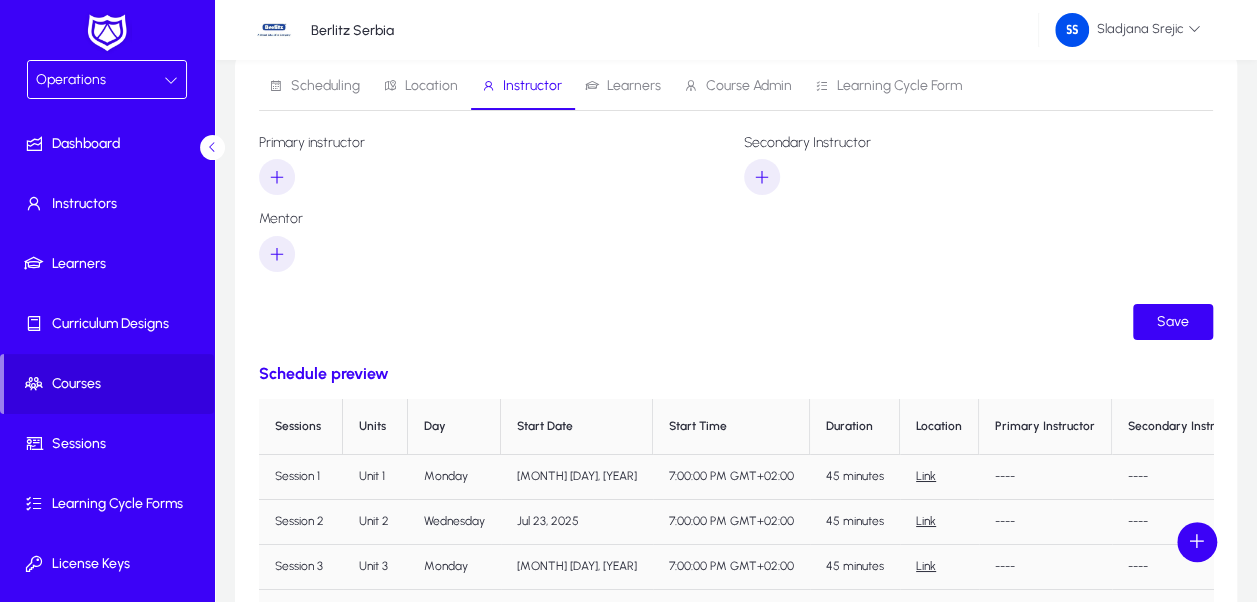 scroll, scrollTop: 100, scrollLeft: 0, axis: vertical 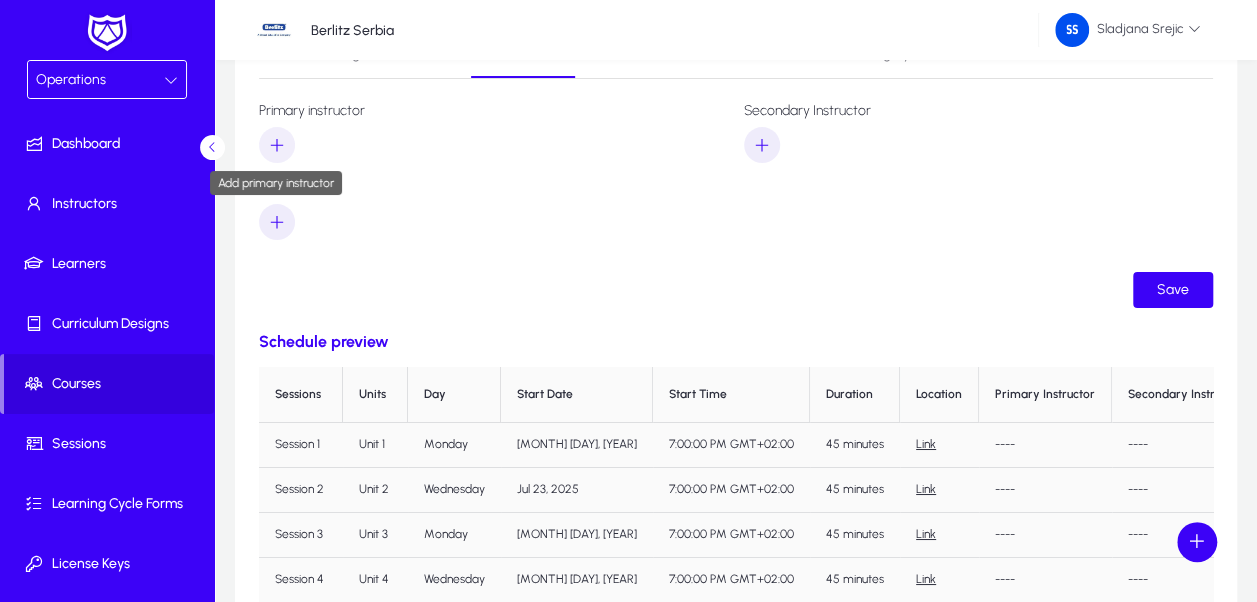 click 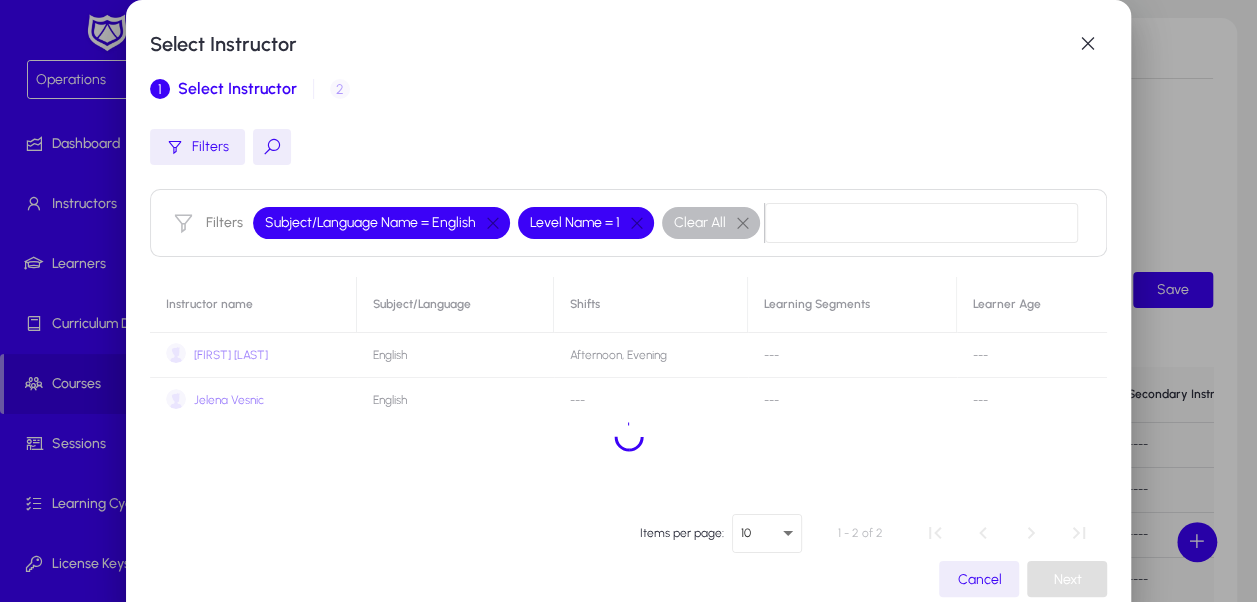 scroll, scrollTop: 0, scrollLeft: 0, axis: both 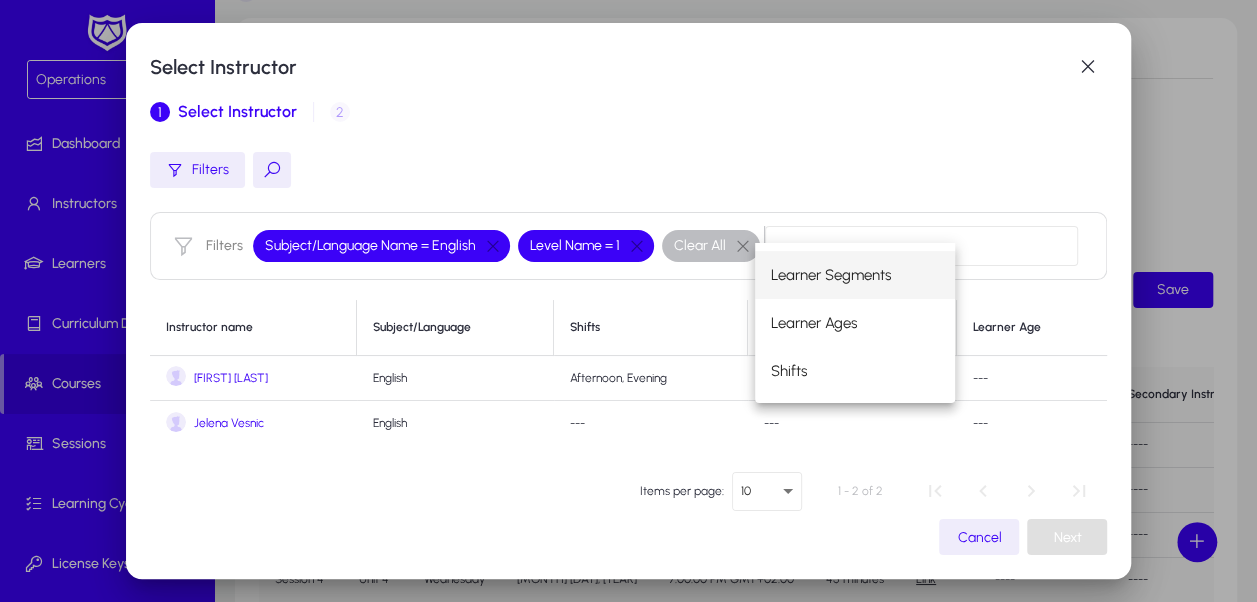click on "[FIRST] [LAST]" at bounding box center [253, 378] 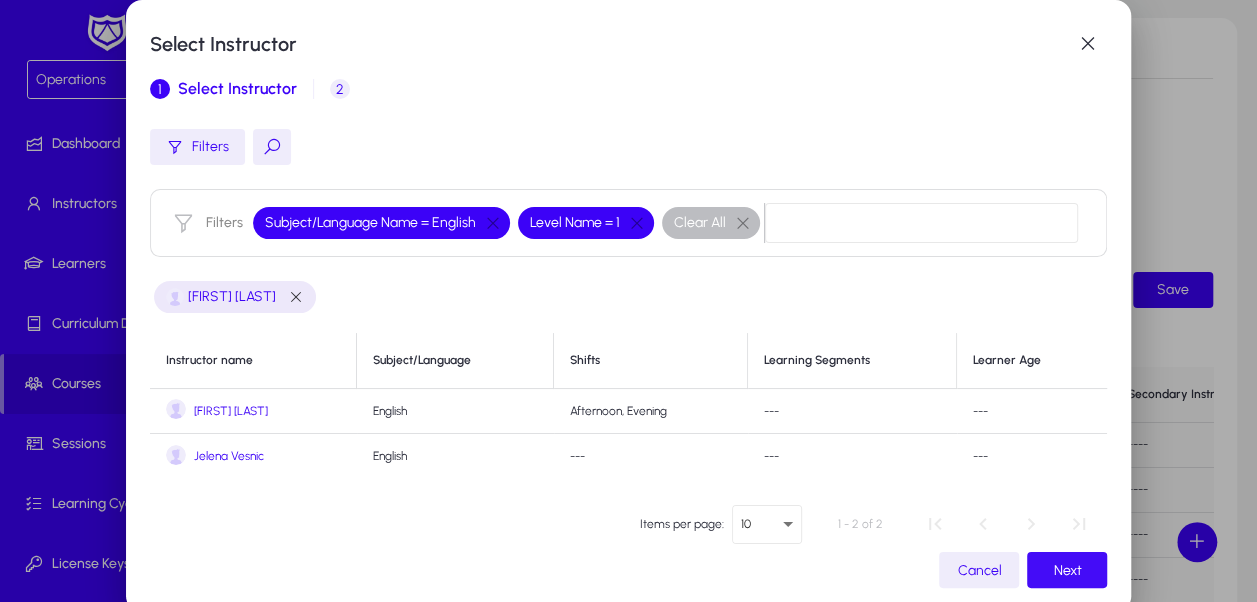 click on "Next" 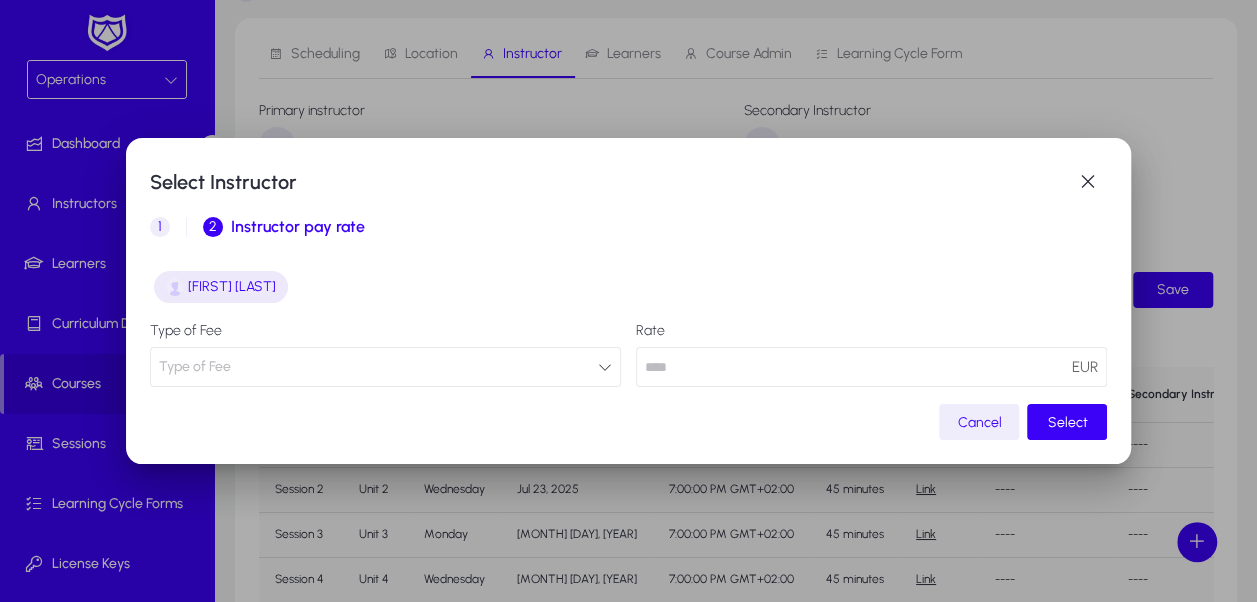 click on "Type of Fee" at bounding box center (385, 367) 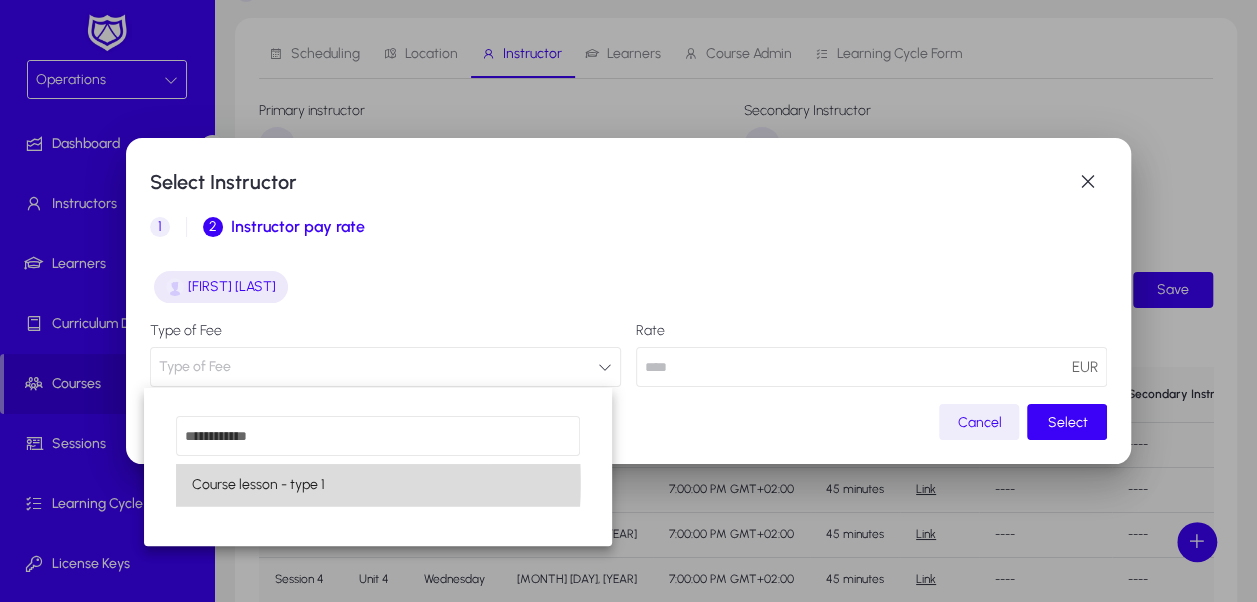 click on "Course lesson - type 1" at bounding box center (258, 485) 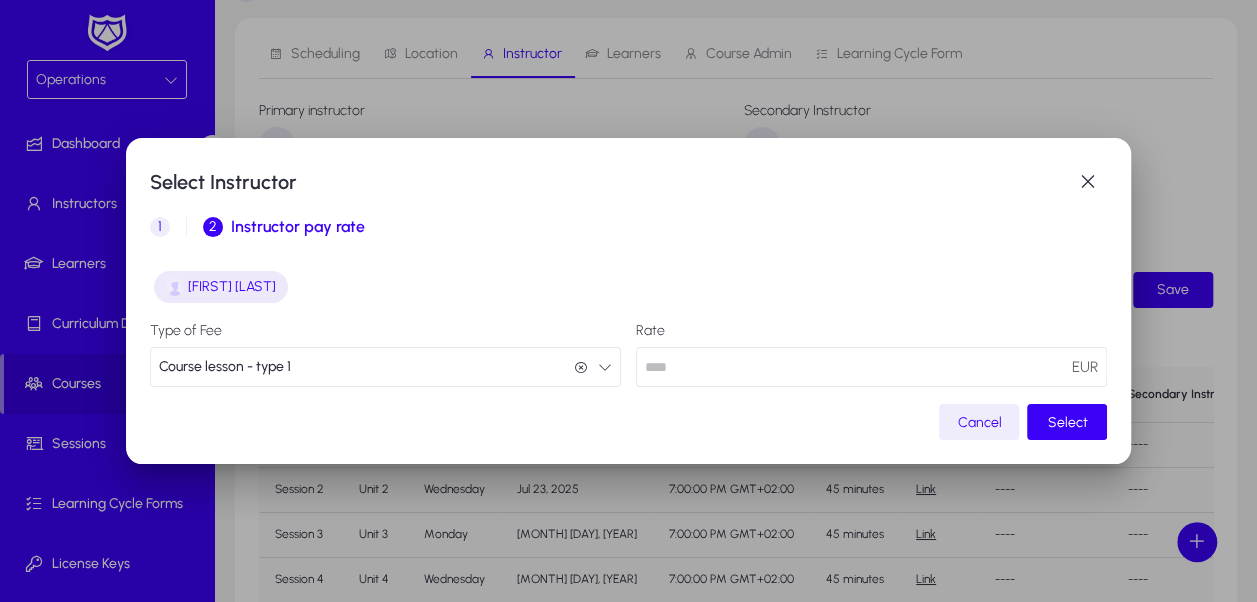 click at bounding box center [871, 367] 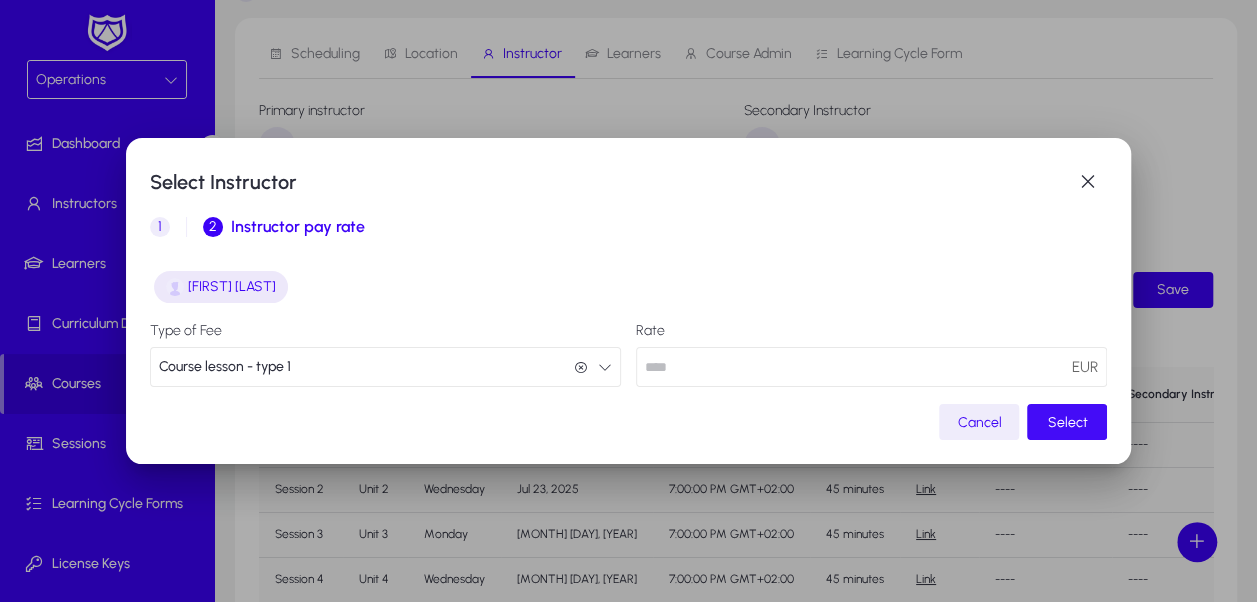 type on "**" 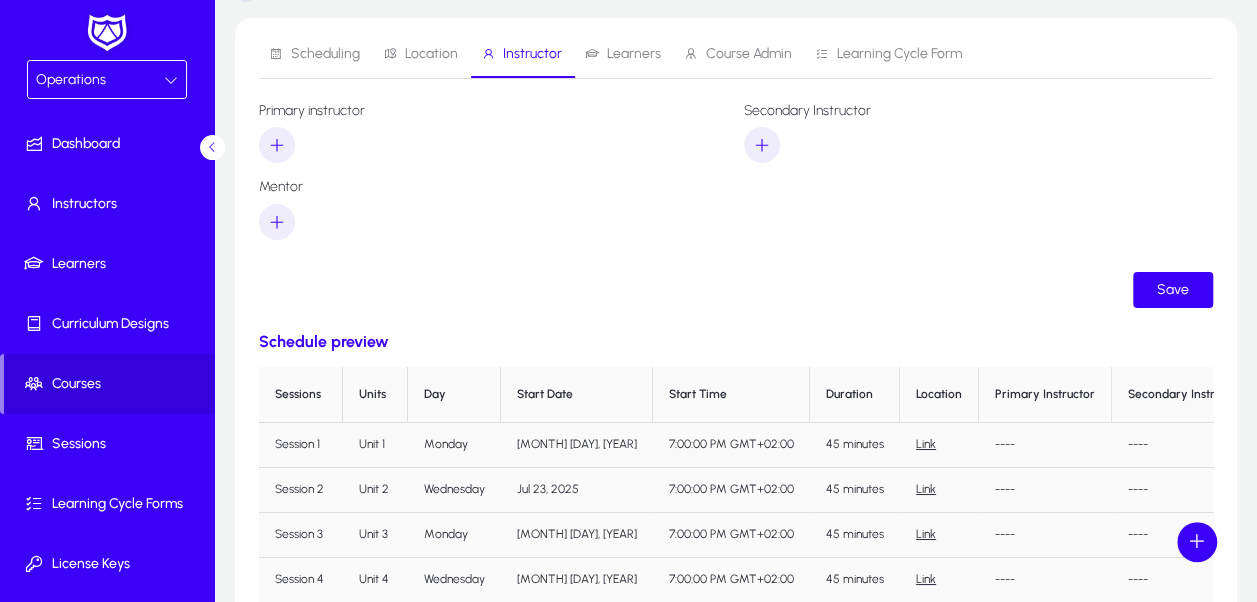 scroll, scrollTop: 100, scrollLeft: 0, axis: vertical 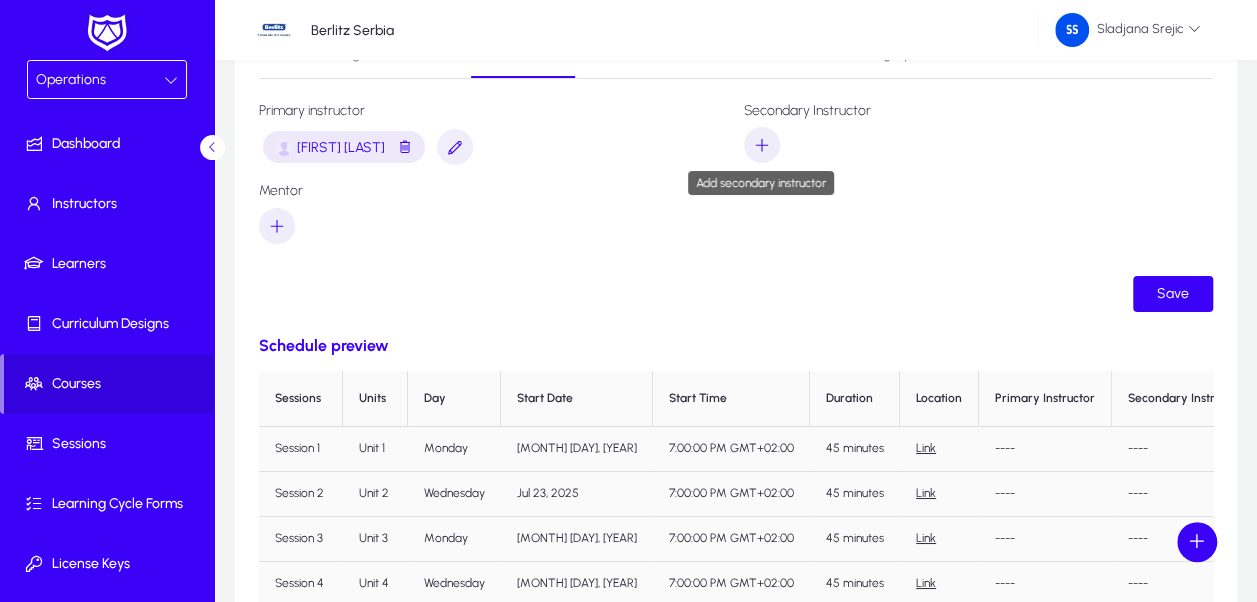 click 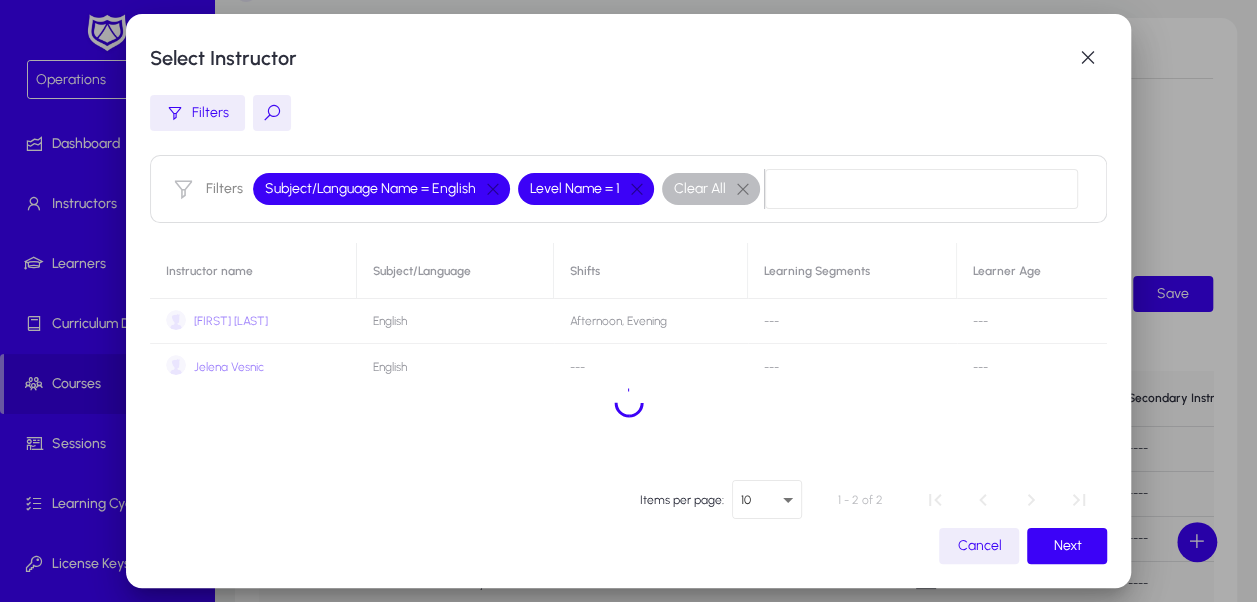 scroll, scrollTop: 0, scrollLeft: 0, axis: both 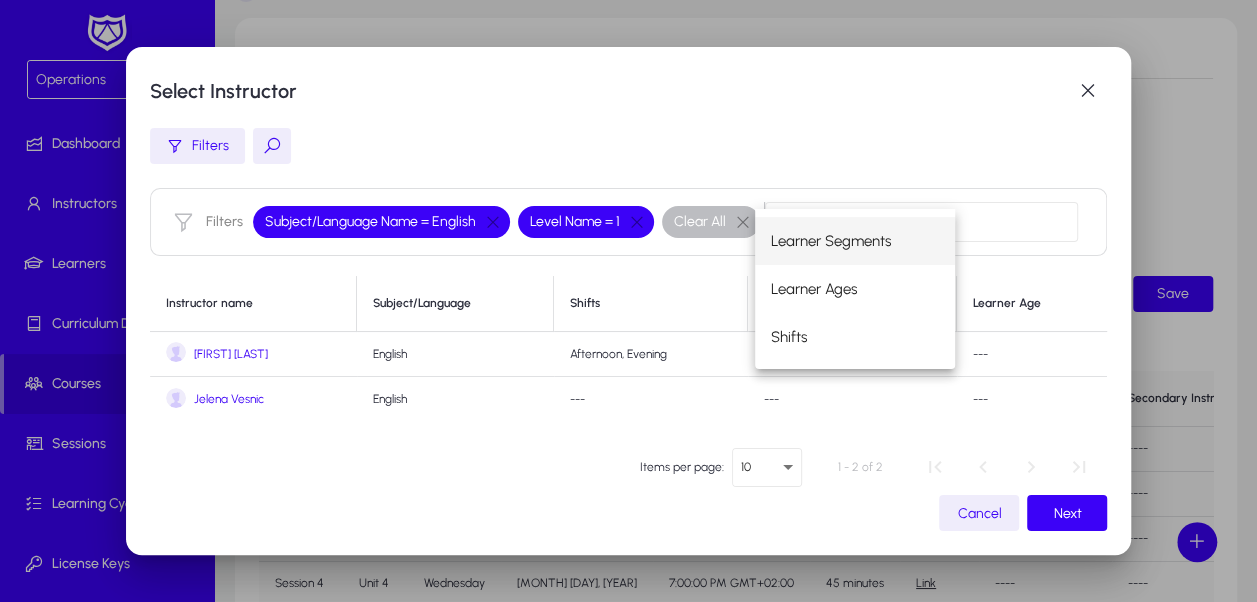 click on "Jelena  Vesnic" at bounding box center (229, 399) 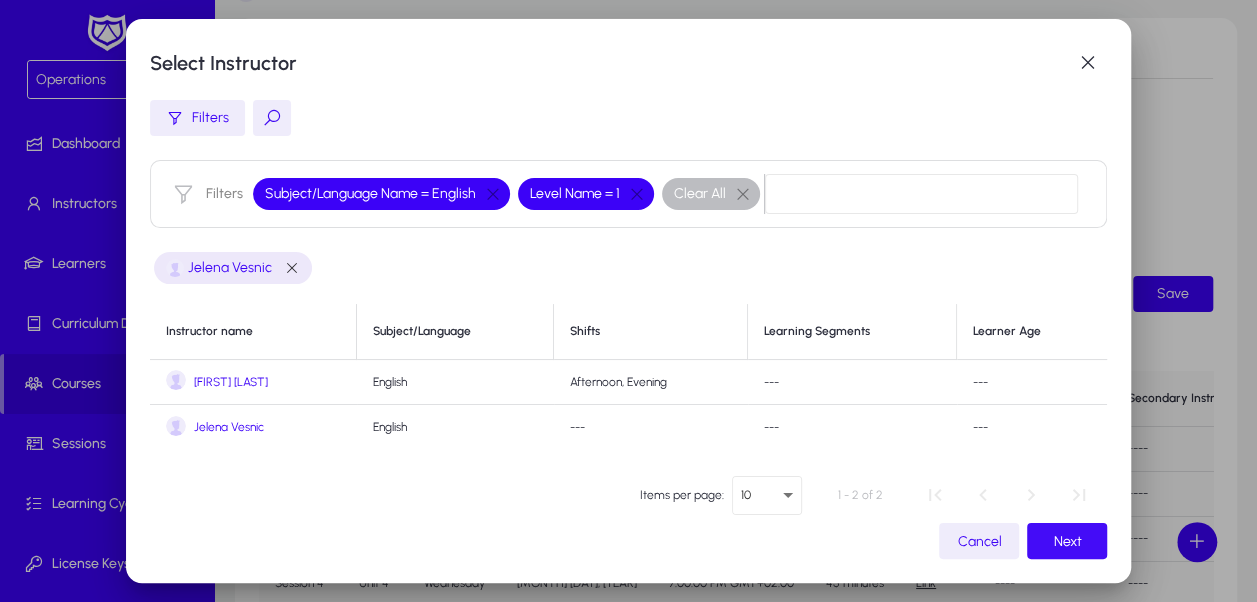click on "Next" 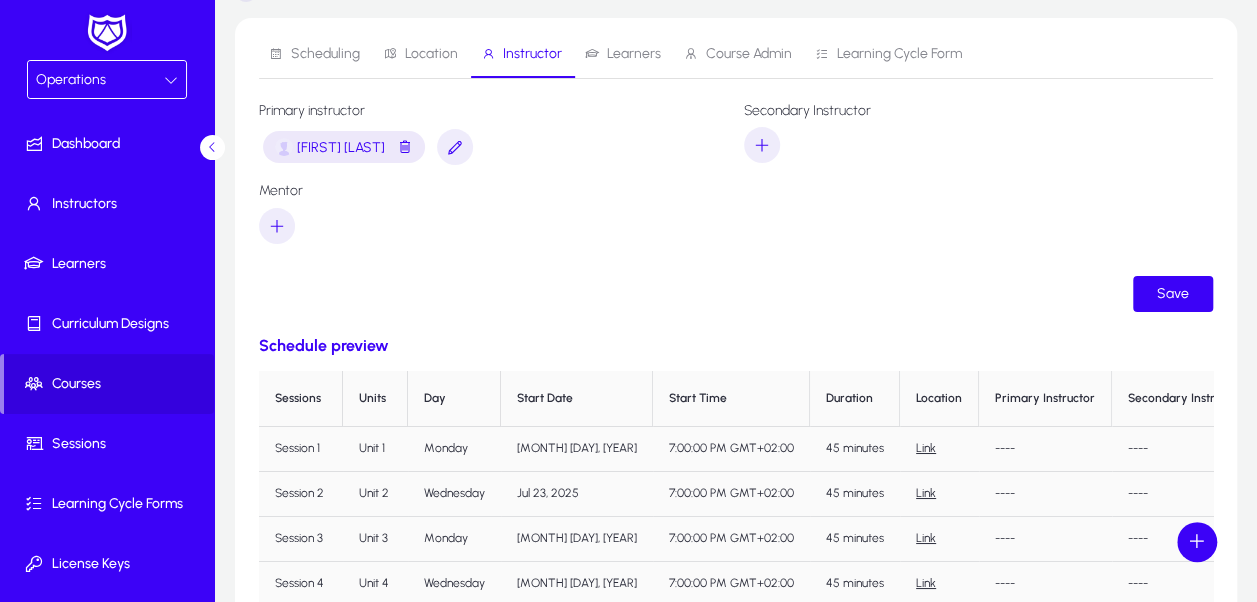 scroll, scrollTop: 100, scrollLeft: 0, axis: vertical 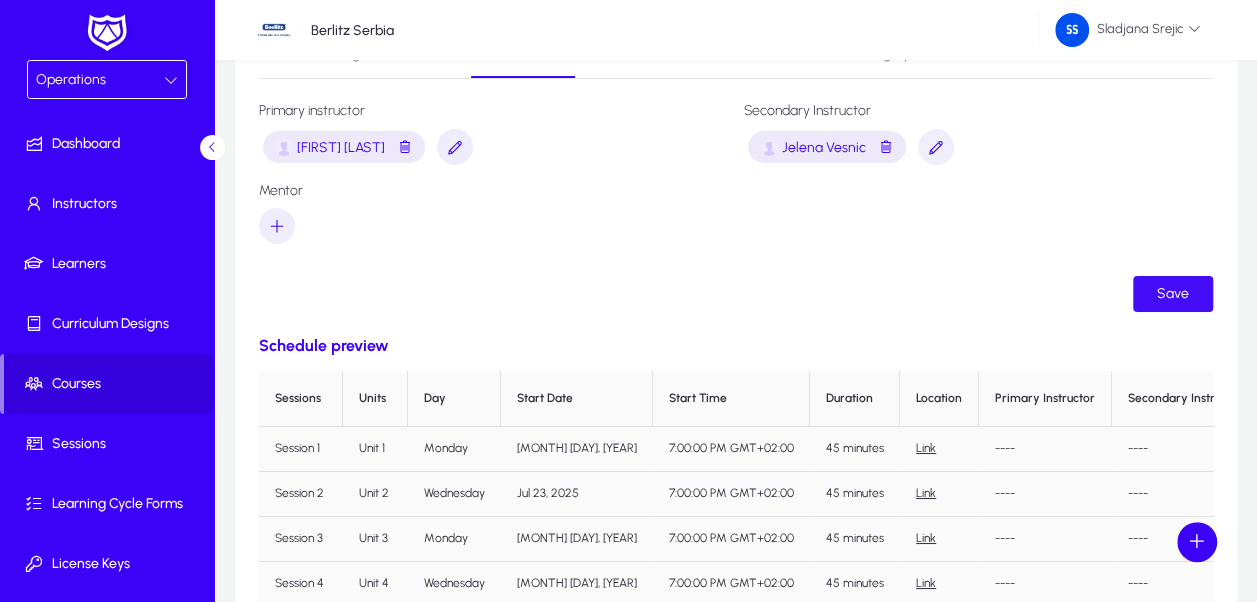 click 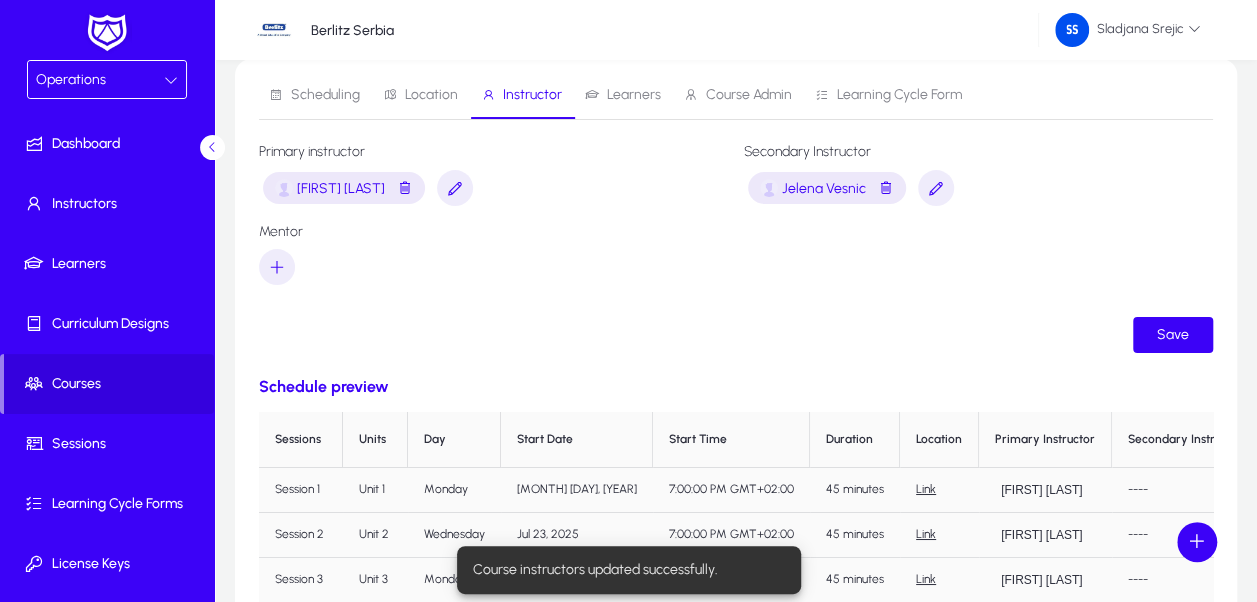 scroll, scrollTop: 0, scrollLeft: 0, axis: both 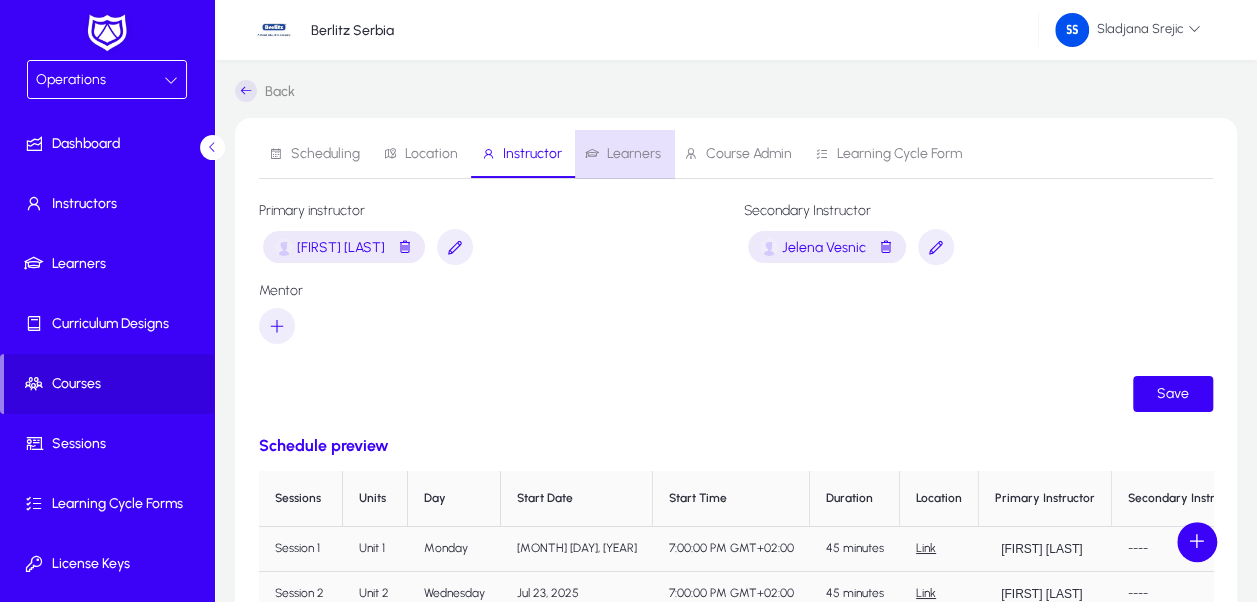 click on "Learners" at bounding box center (623, 154) 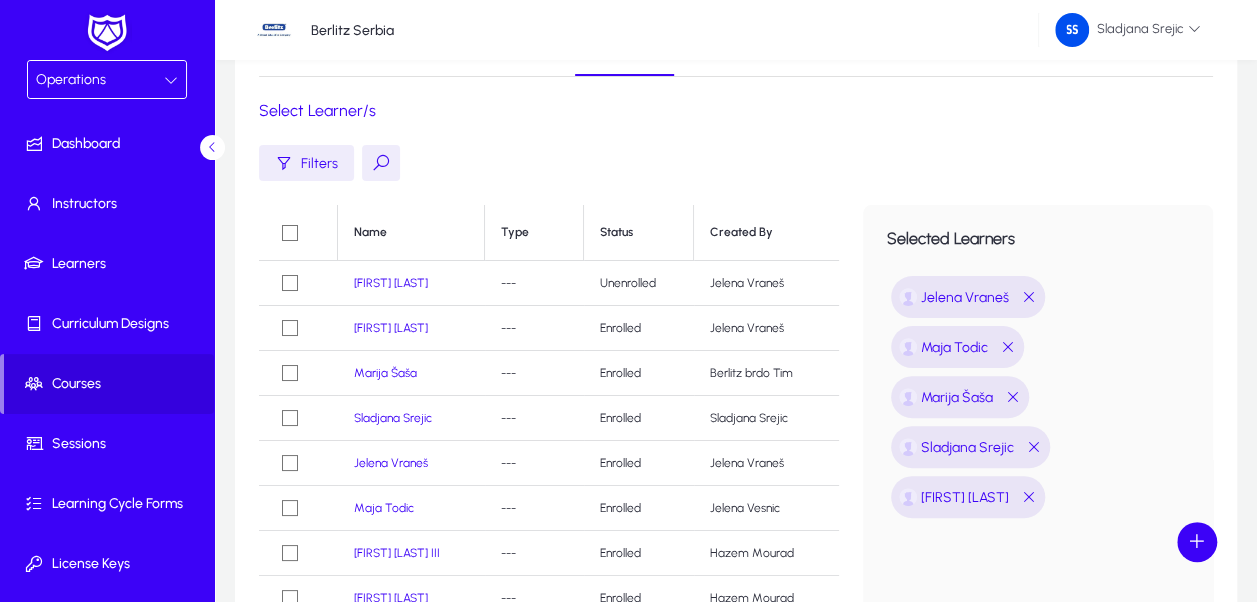 scroll, scrollTop: 0, scrollLeft: 0, axis: both 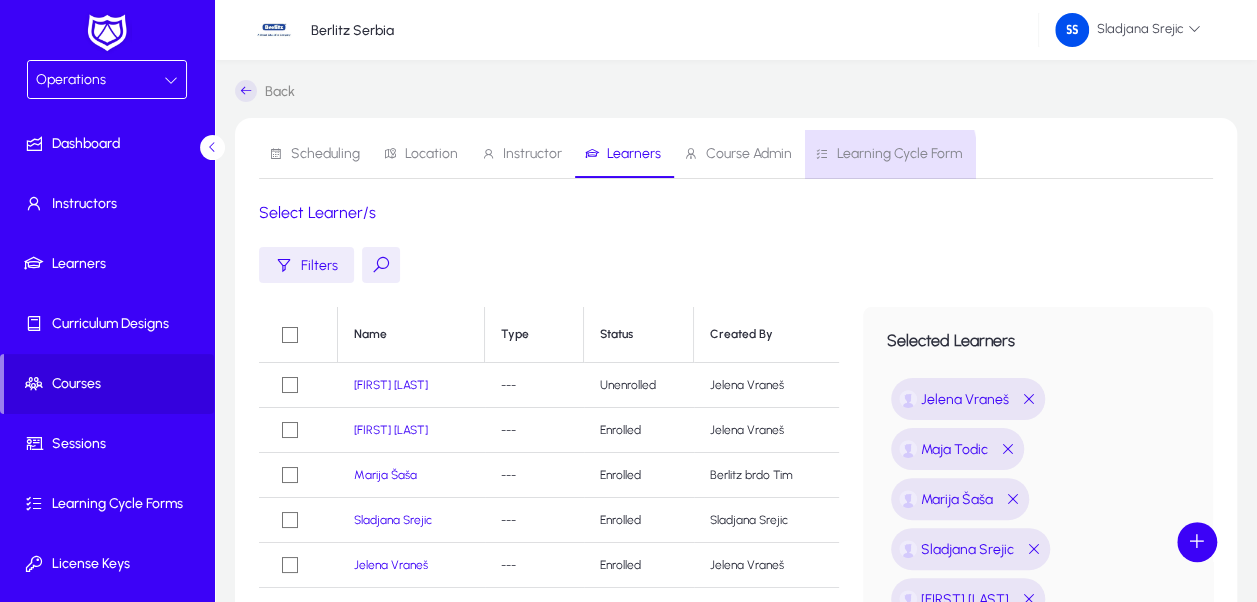 click on "Learning Cycle Form" at bounding box center (899, 154) 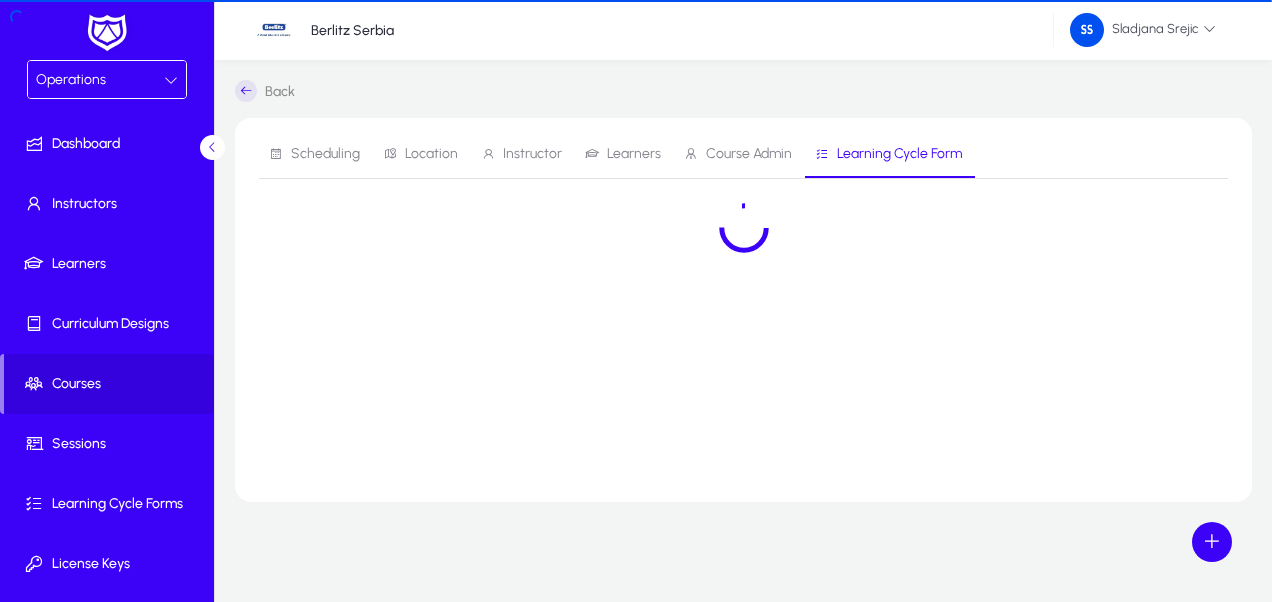 click on "Course Admin" at bounding box center (749, 154) 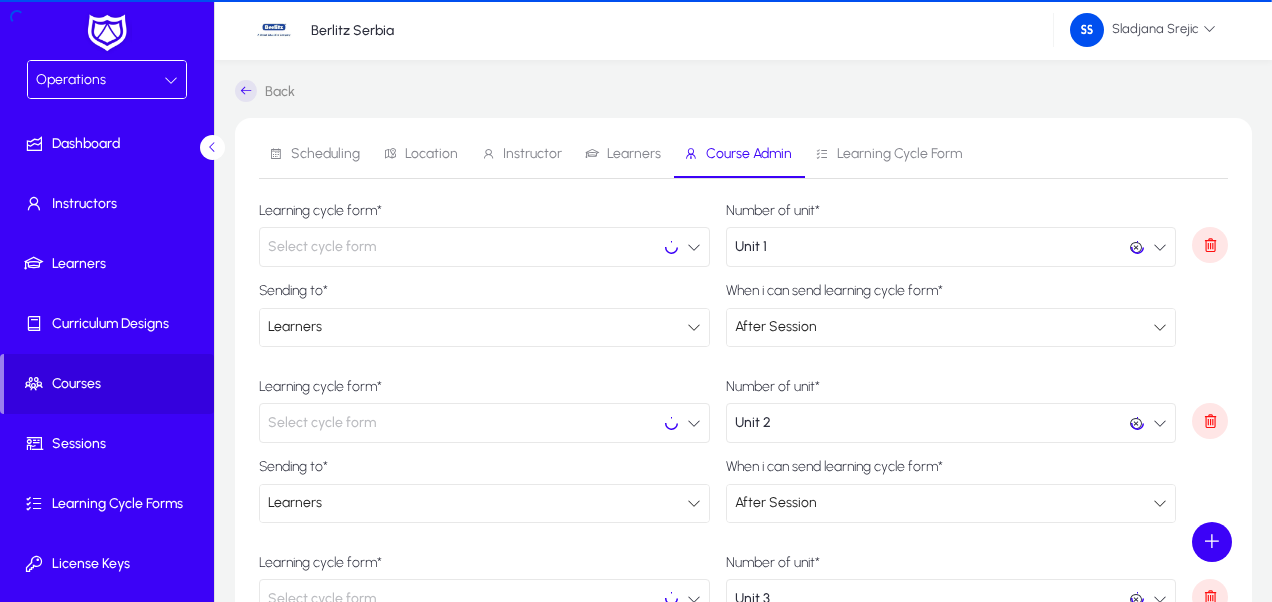 click on "Select cycle form" 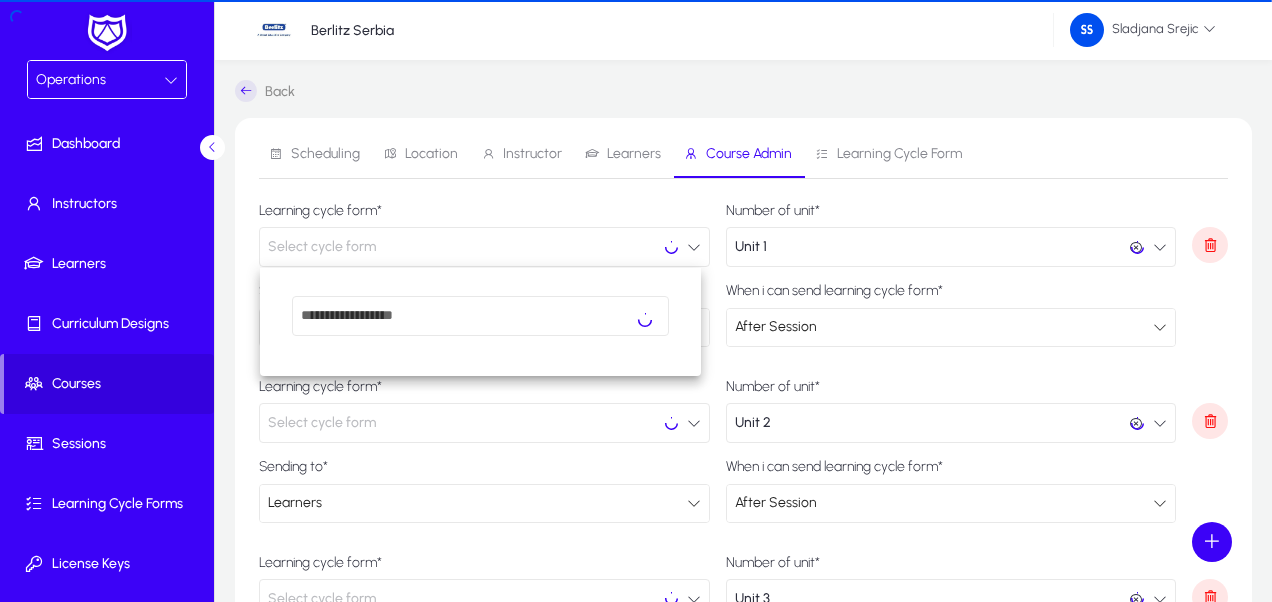 click at bounding box center (636, 301) 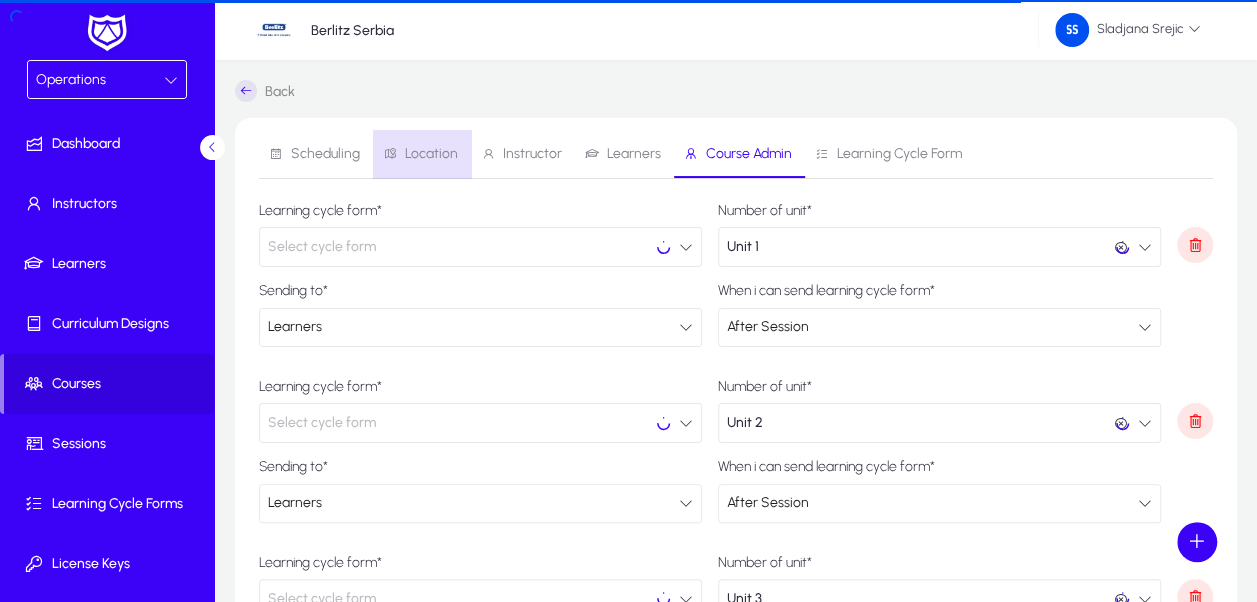 click on "Location" at bounding box center [431, 154] 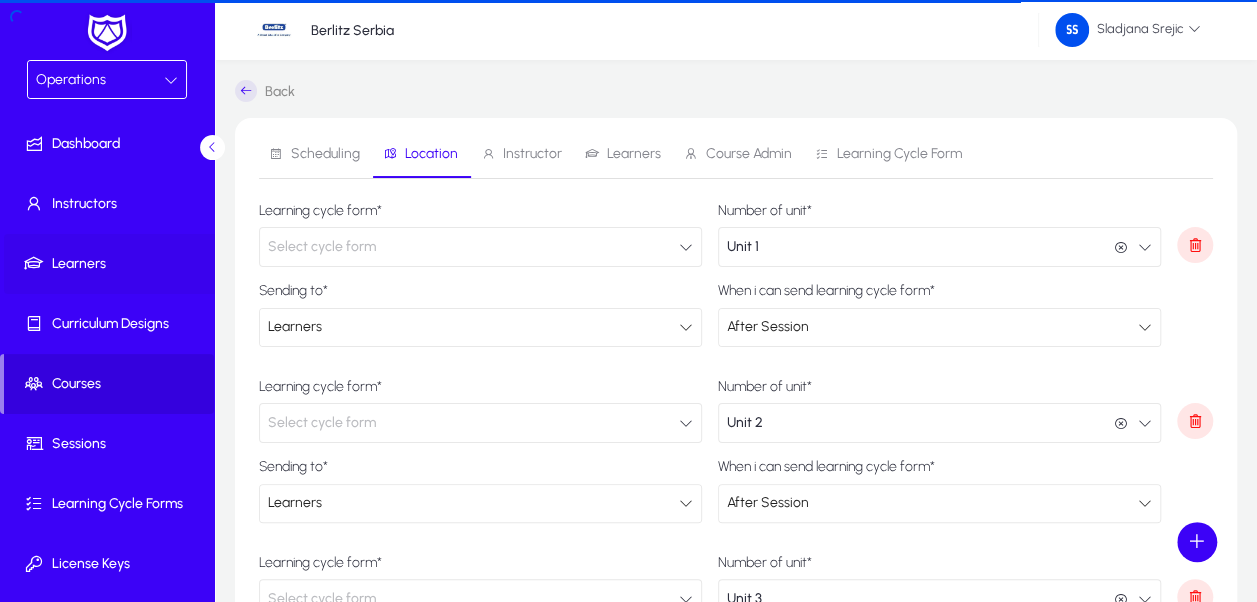 click on "Learners" 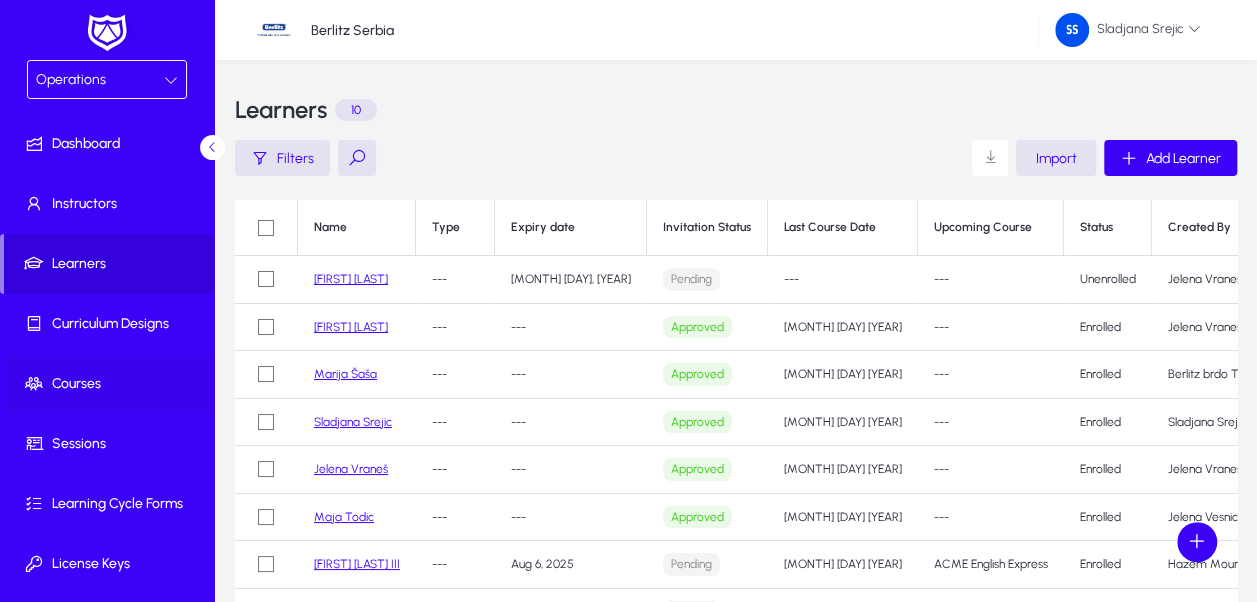 click on "Courses" 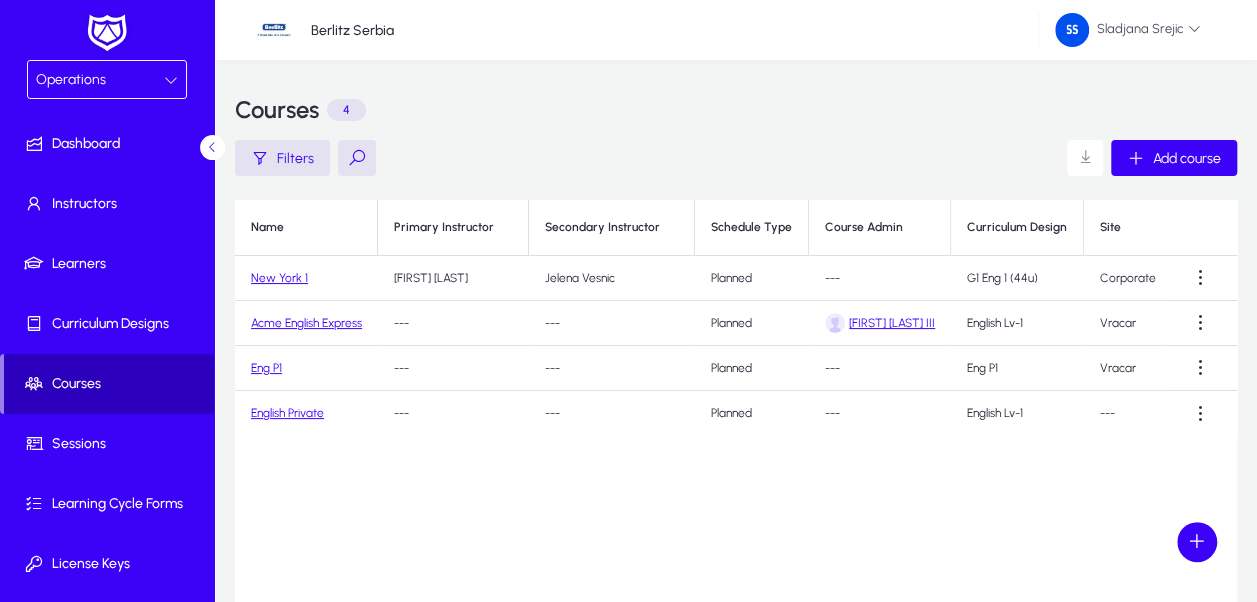 click on "Courses" 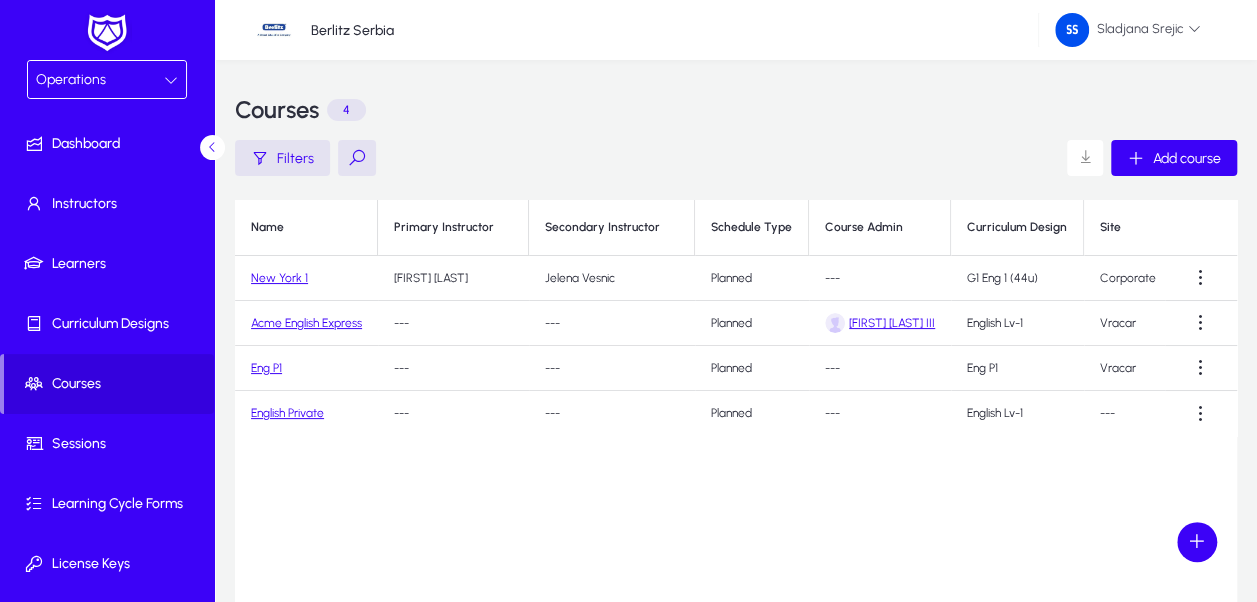 drag, startPoint x: 1113, startPoint y: 287, endPoint x: 799, endPoint y: 292, distance: 314.0398 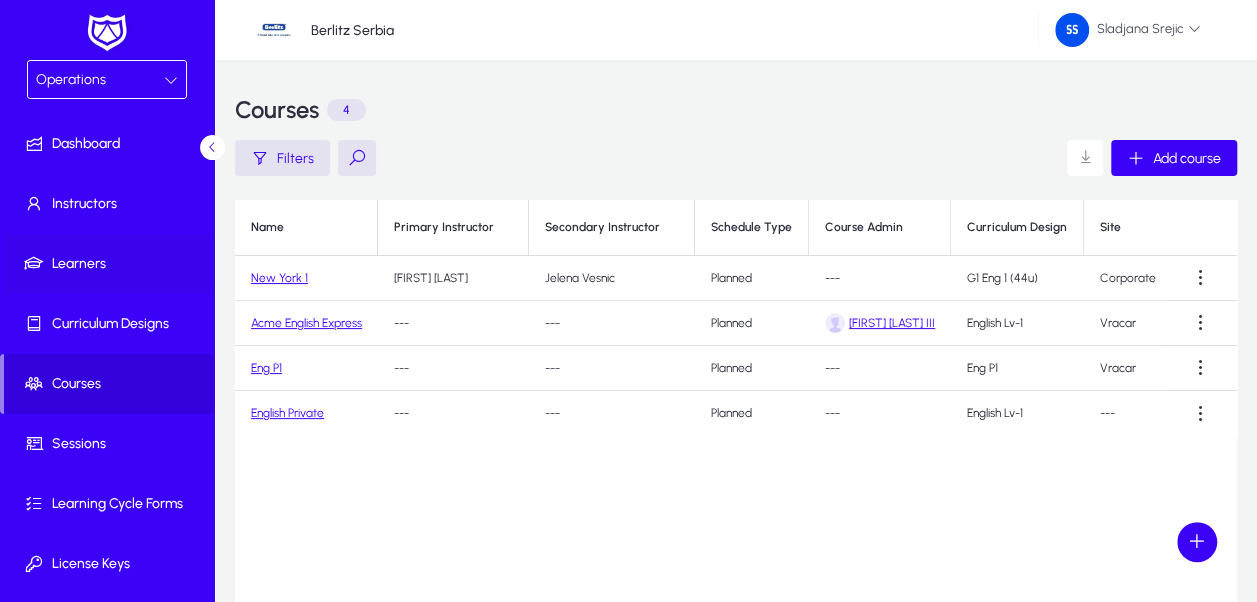 click 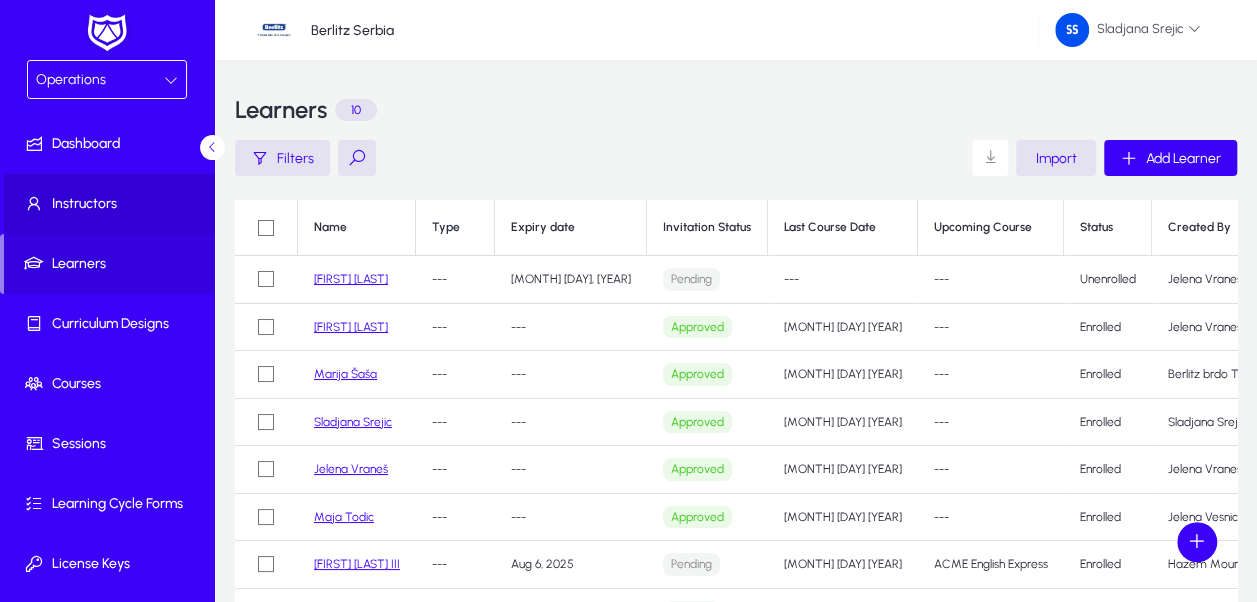 click 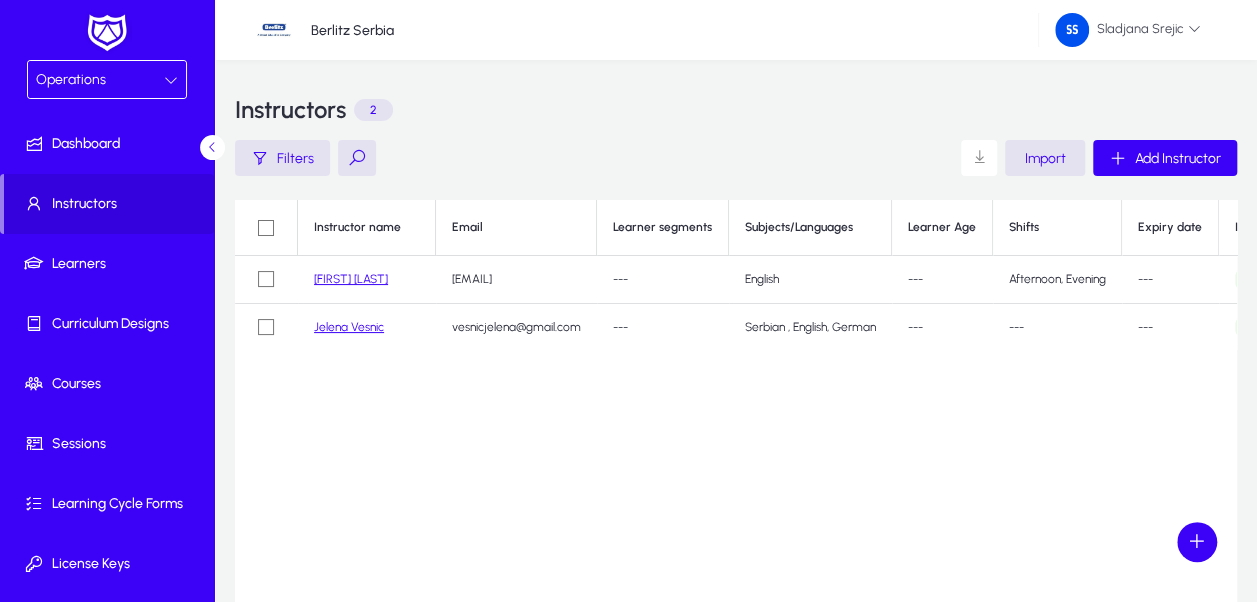drag, startPoint x: 548, startPoint y: 280, endPoint x: 642, endPoint y: 282, distance: 94.02127 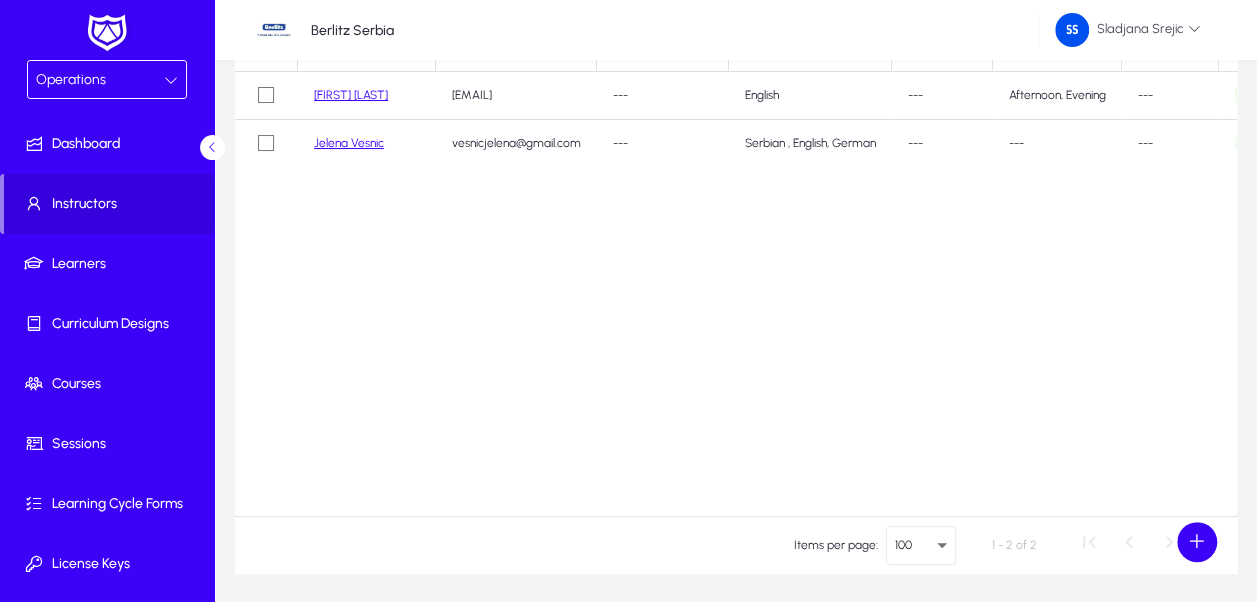 scroll, scrollTop: 154, scrollLeft: 0, axis: vertical 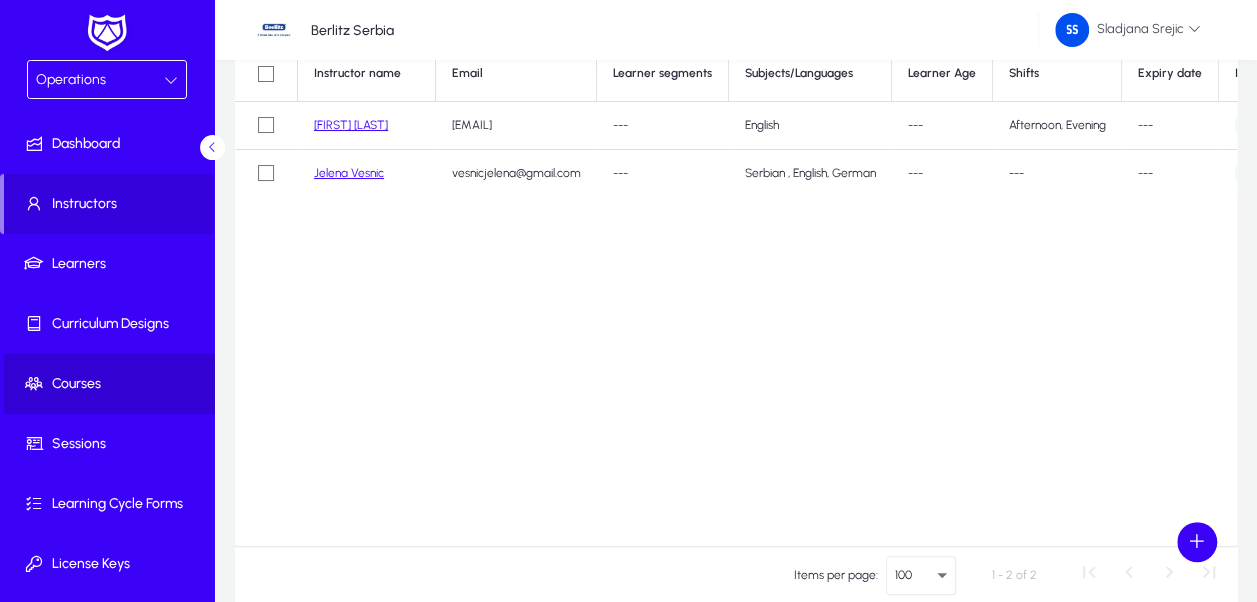 click on "Courses" 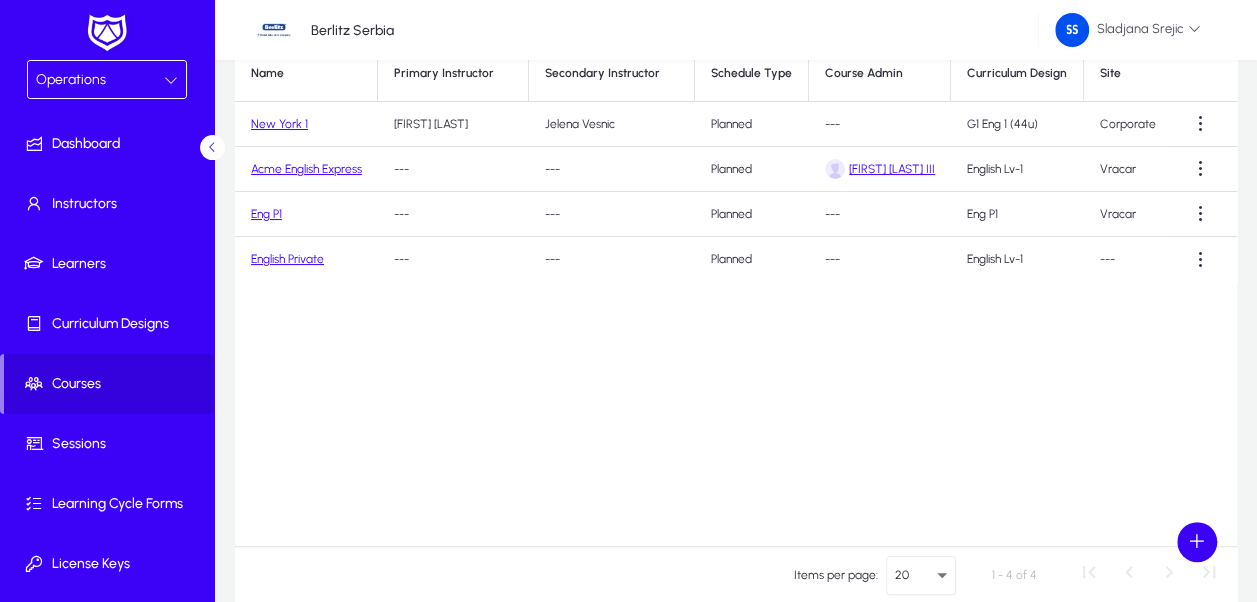 scroll, scrollTop: 0, scrollLeft: 0, axis: both 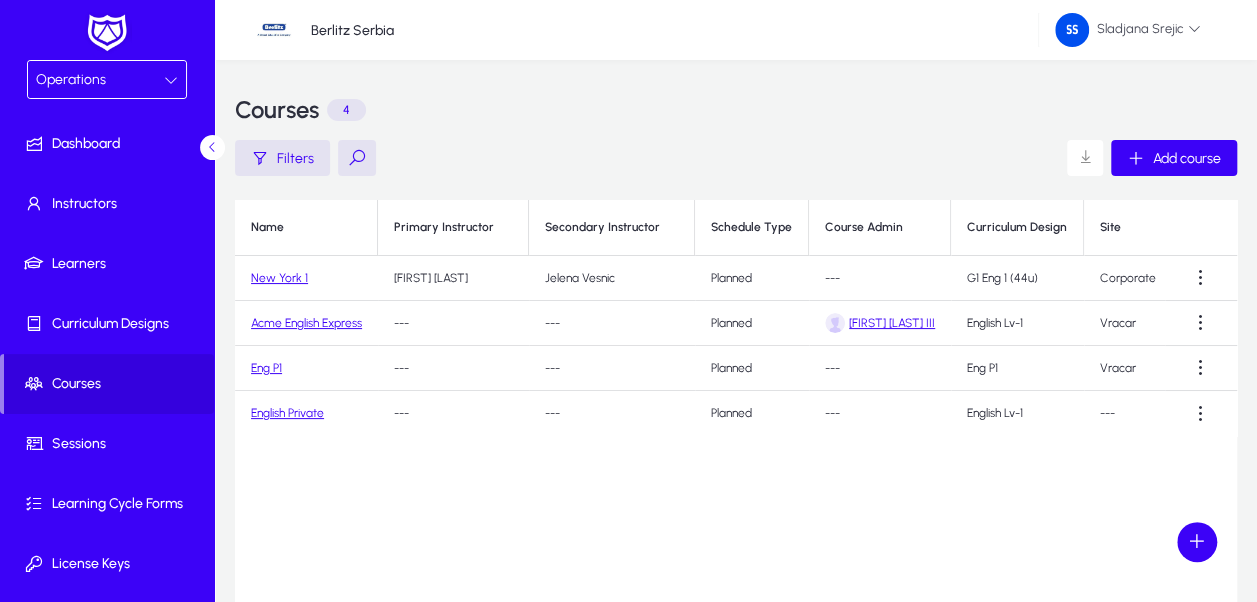 click on "New York 1" 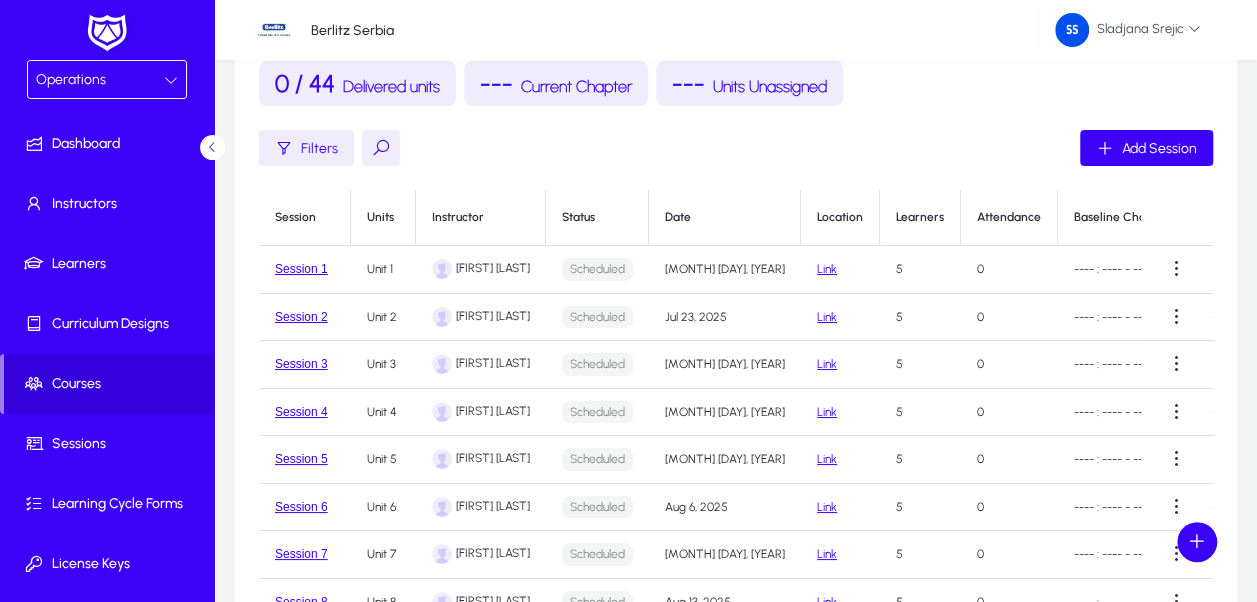 scroll, scrollTop: 300, scrollLeft: 0, axis: vertical 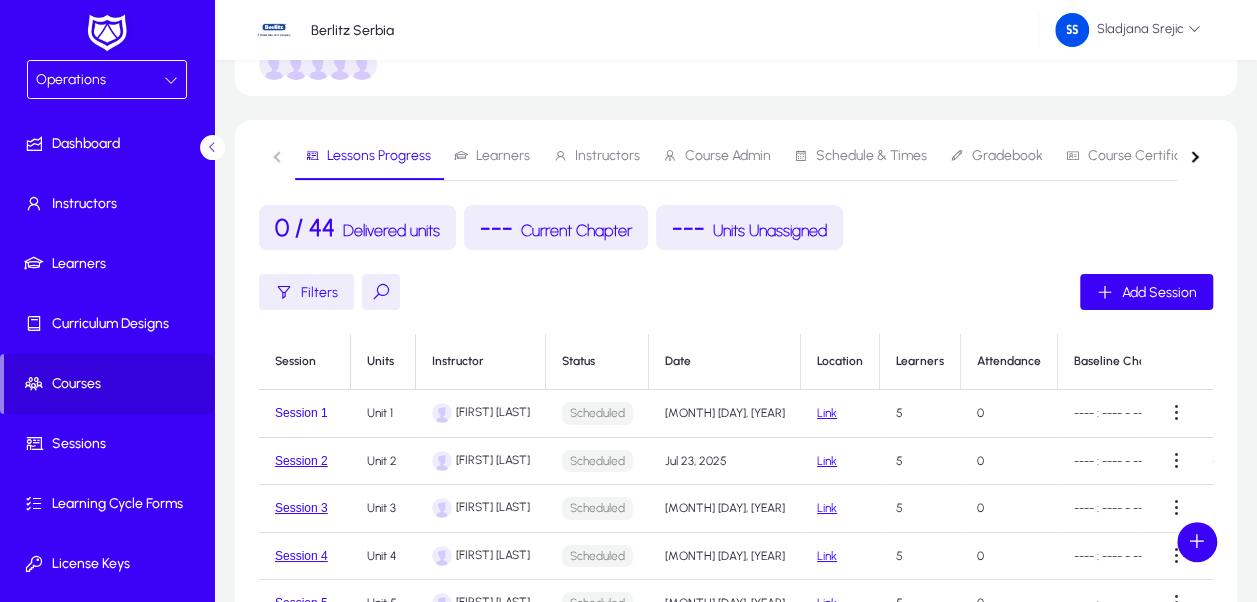 click on "Session 1" 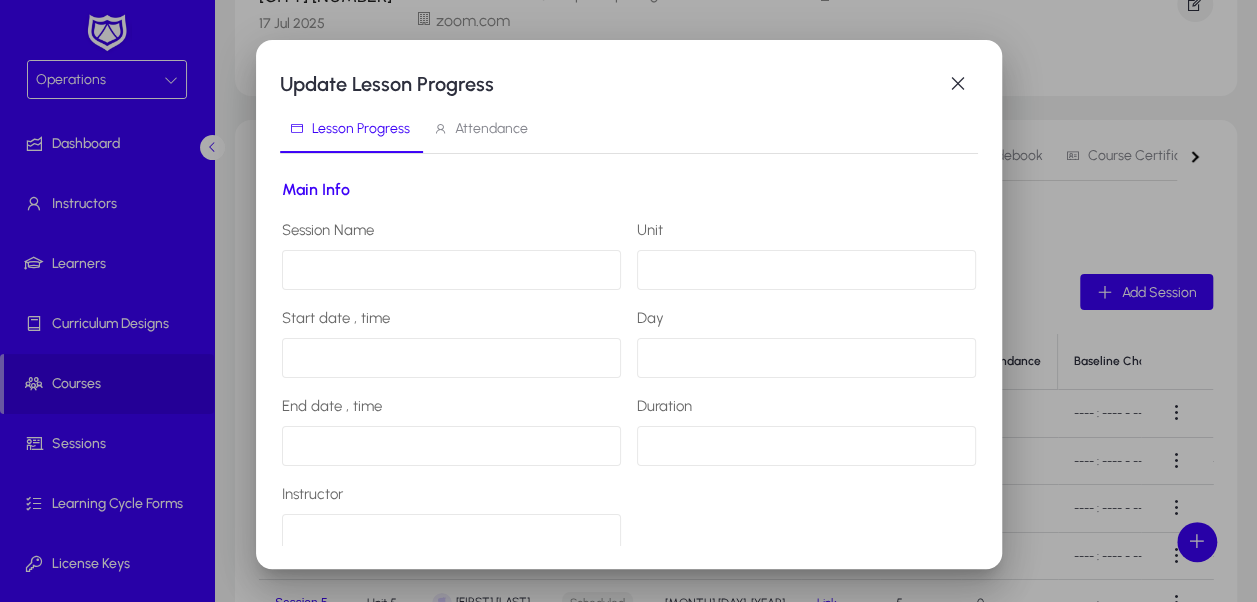 scroll, scrollTop: 0, scrollLeft: 0, axis: both 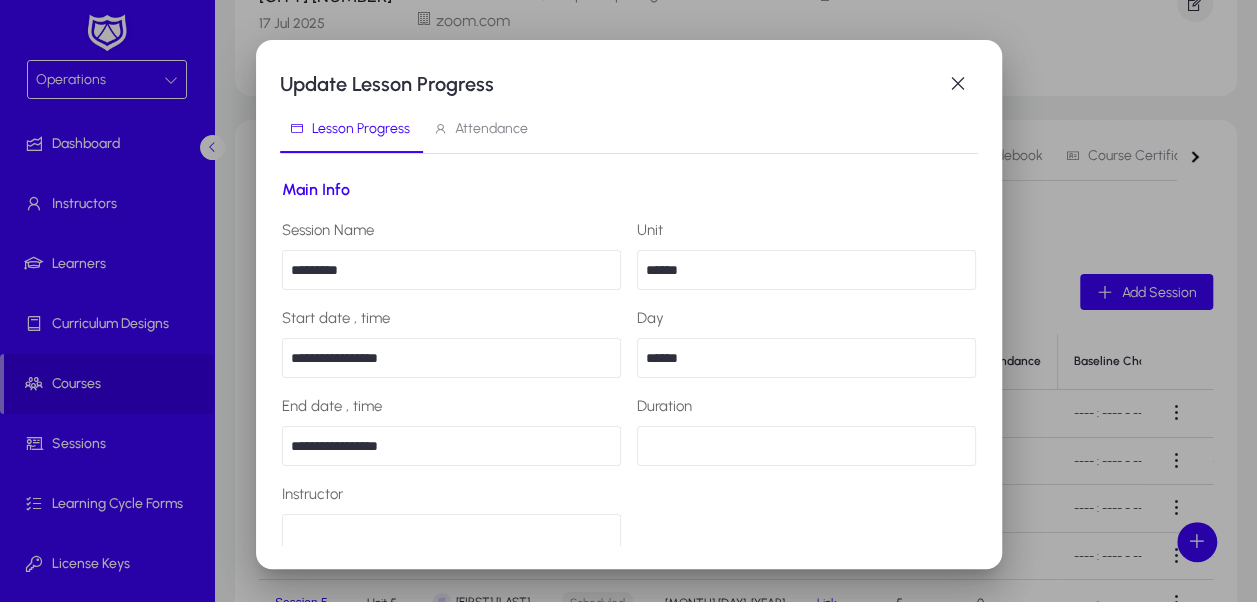 type on "**********" 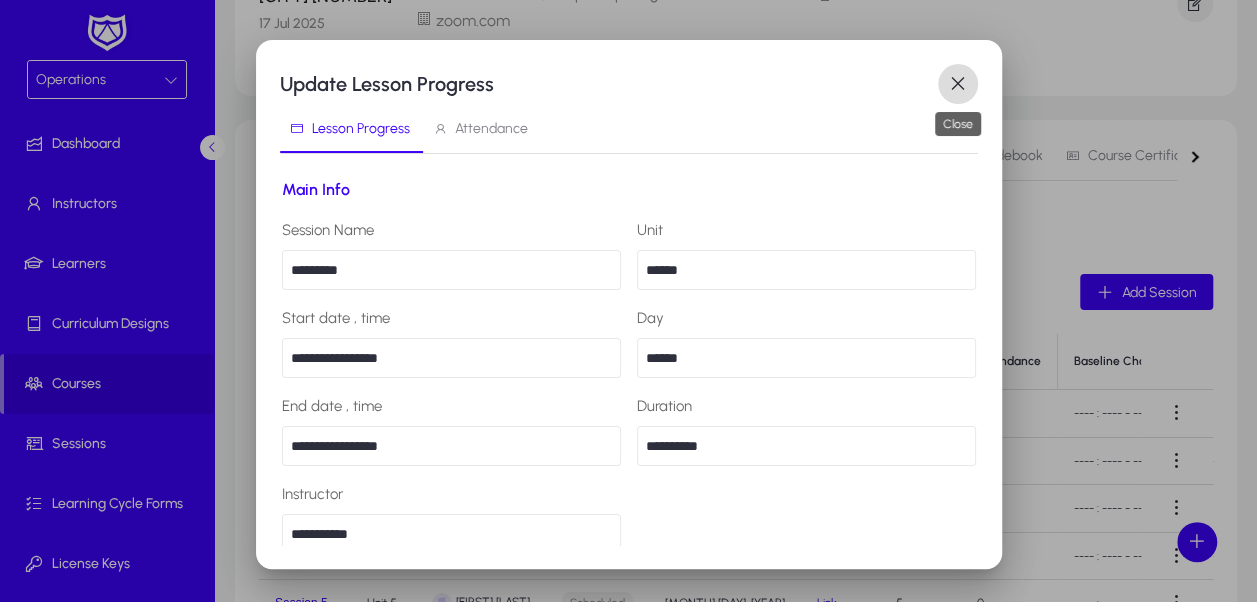 click at bounding box center (958, 84) 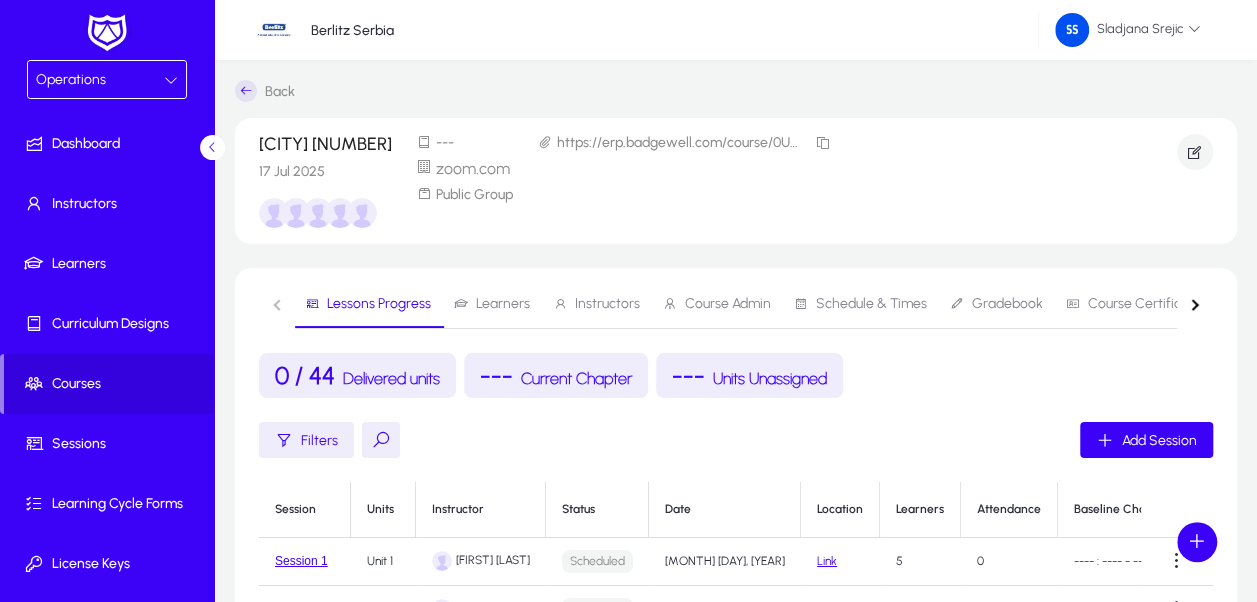 scroll, scrollTop: 148, scrollLeft: 0, axis: vertical 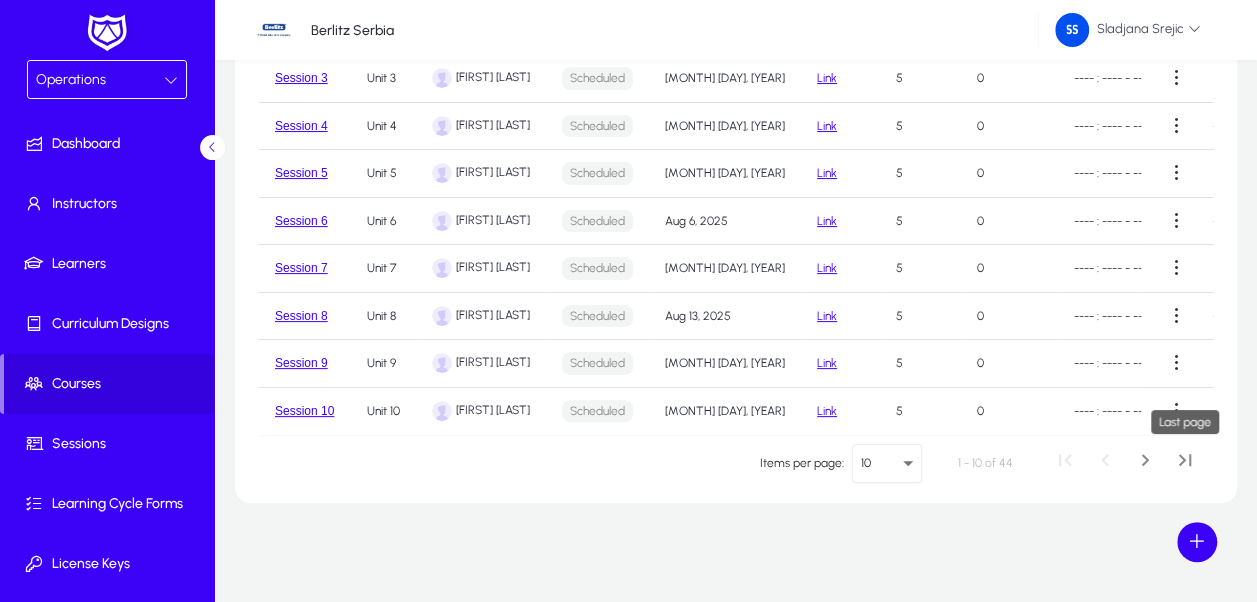 click 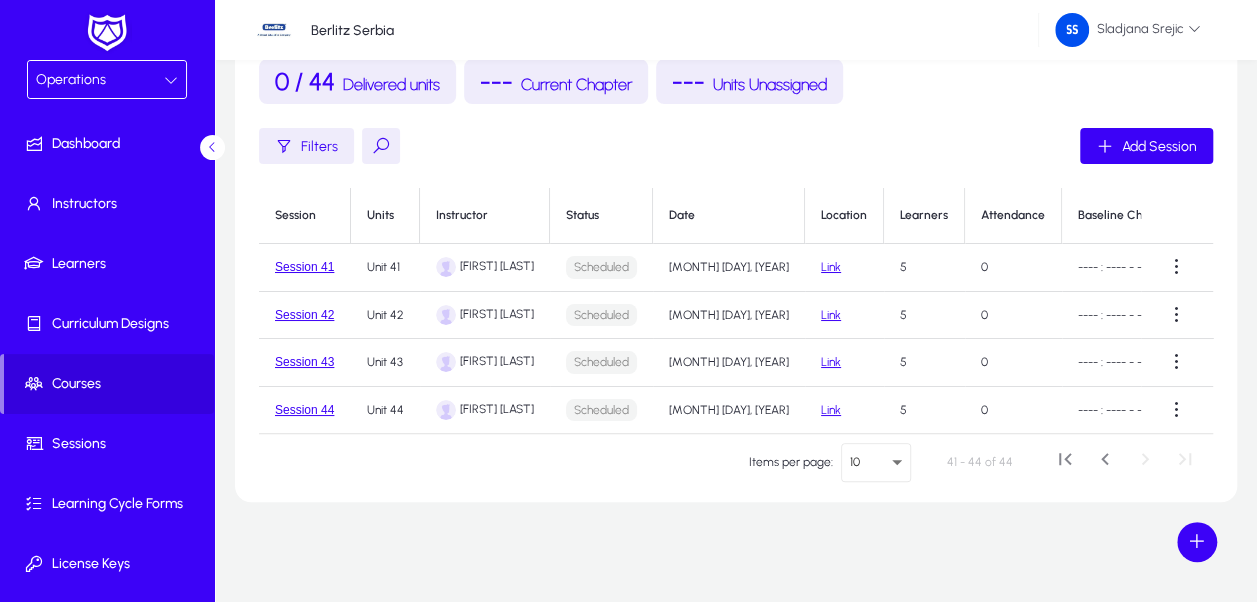 scroll, scrollTop: 0, scrollLeft: 0, axis: both 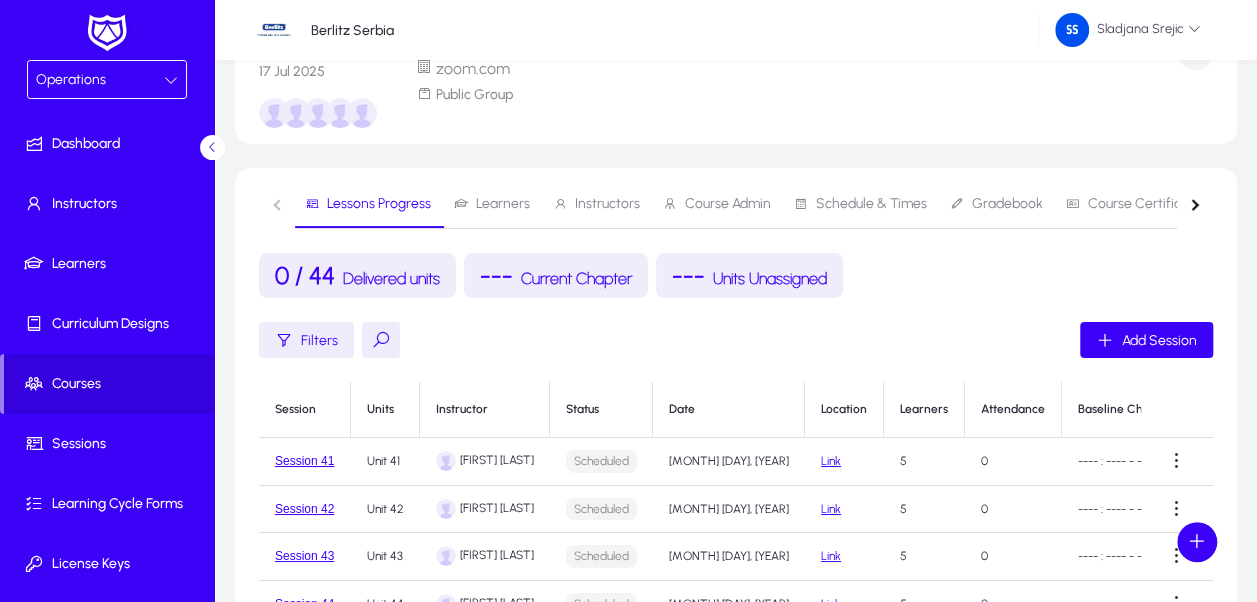 click on "---  Current Chapter" 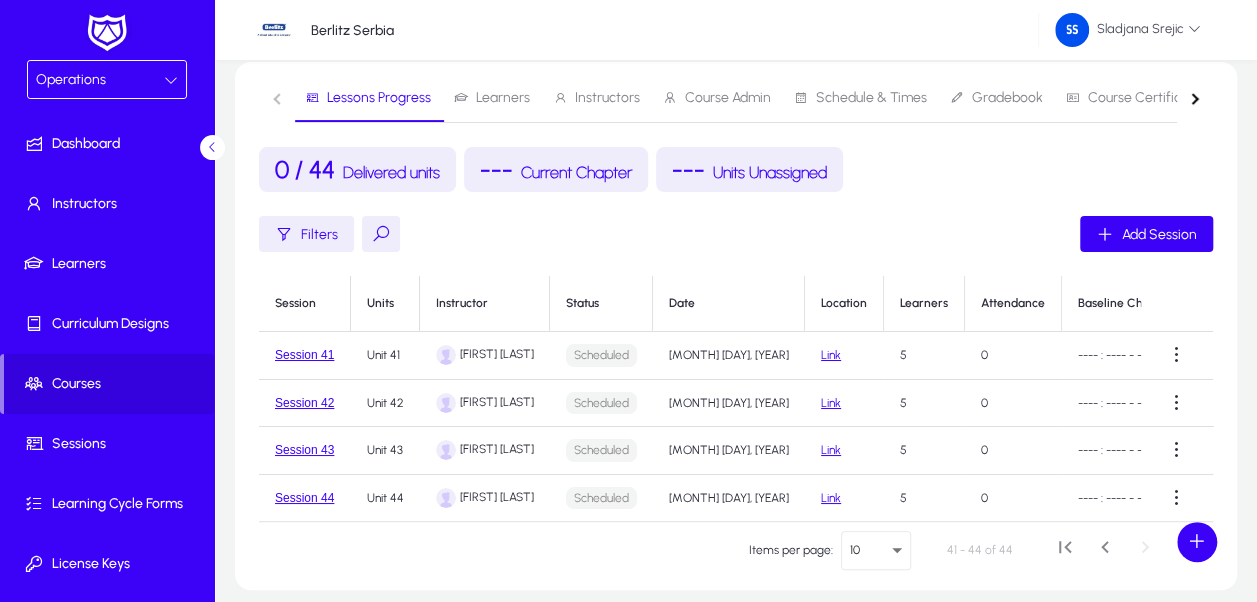scroll, scrollTop: 300, scrollLeft: 0, axis: vertical 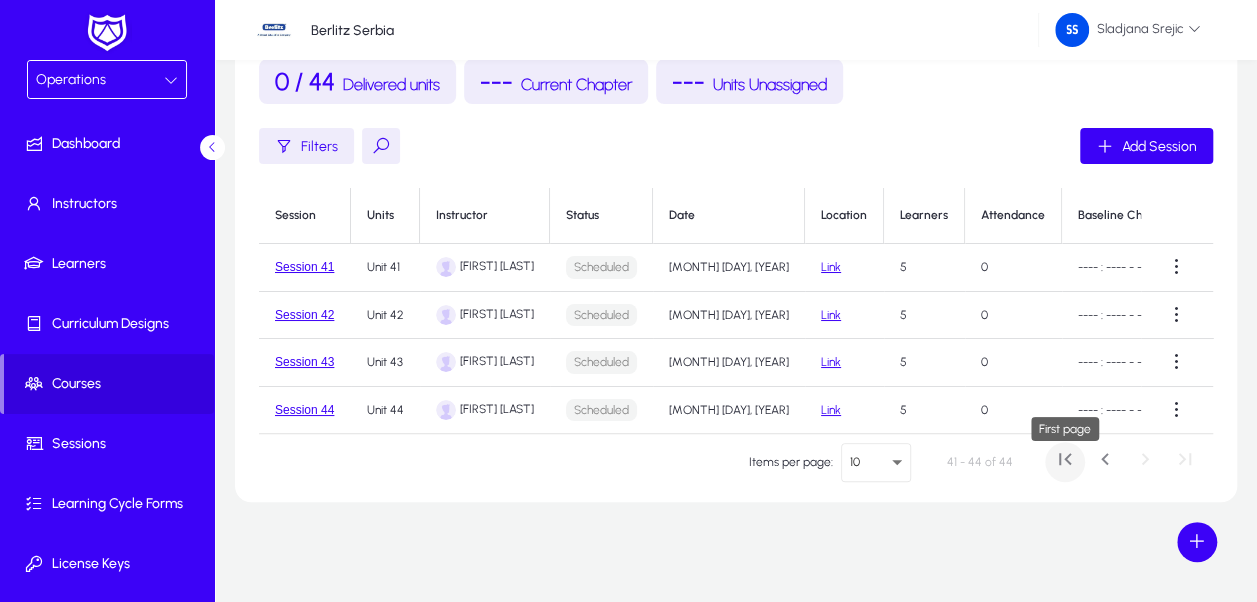 click 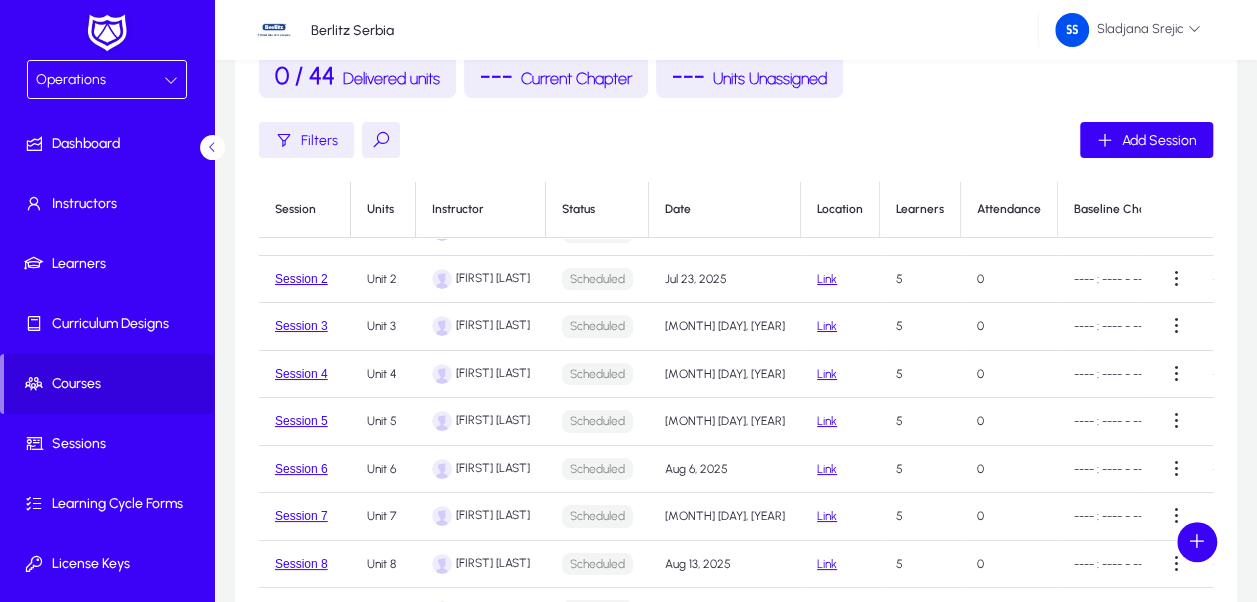 scroll, scrollTop: 0, scrollLeft: 0, axis: both 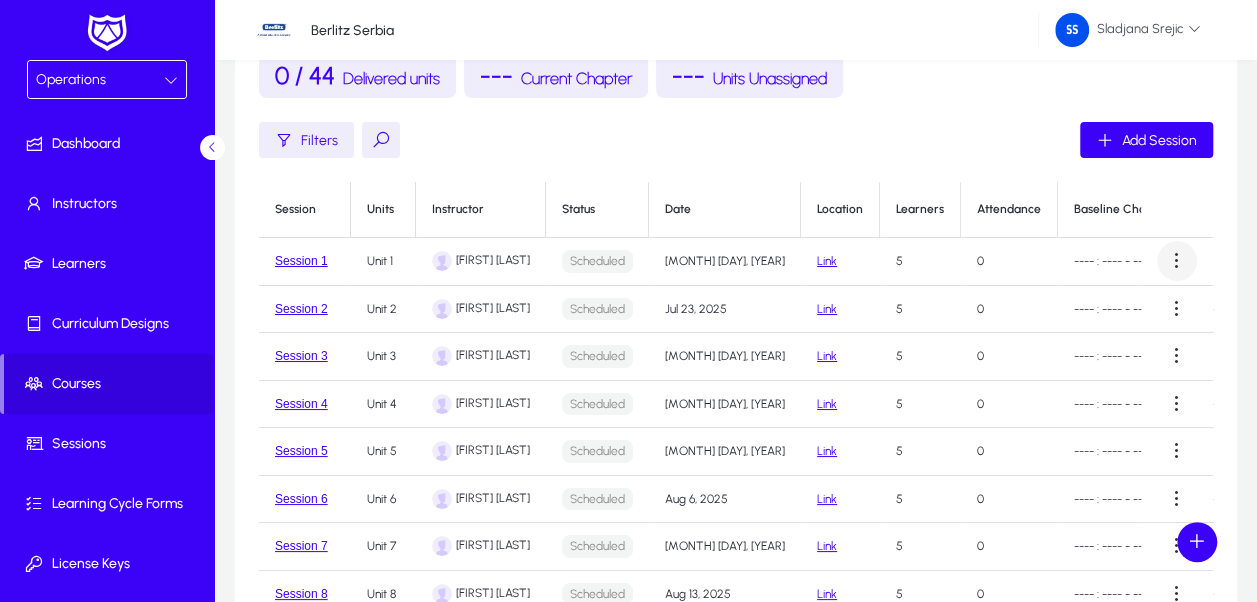 click 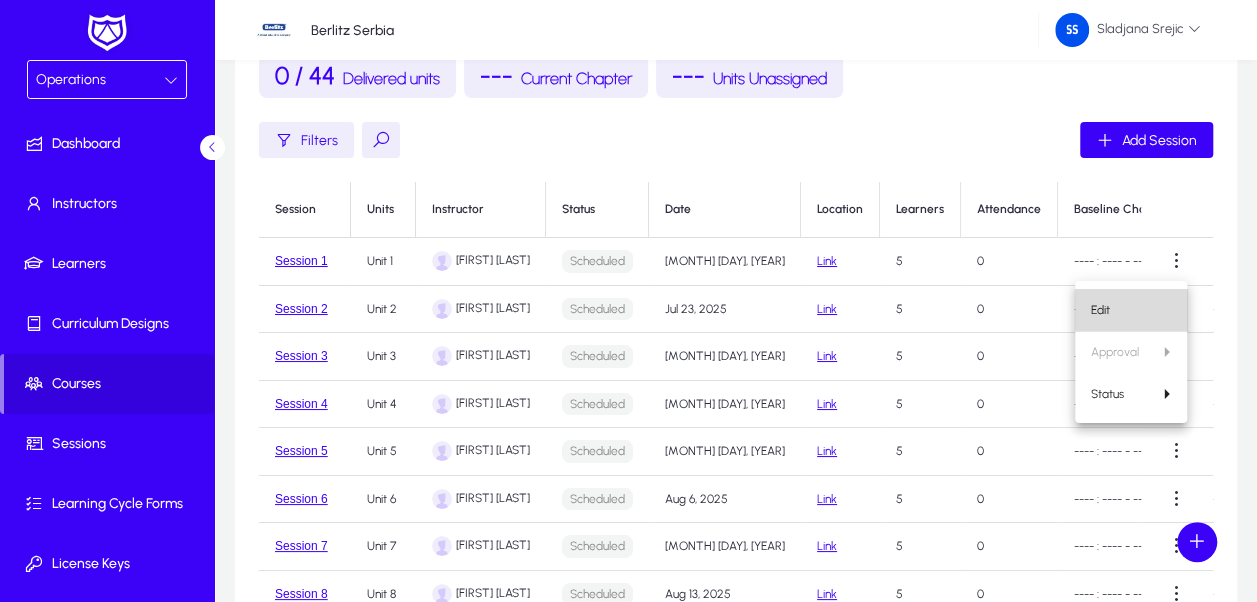 click on "Edit" at bounding box center (1131, 310) 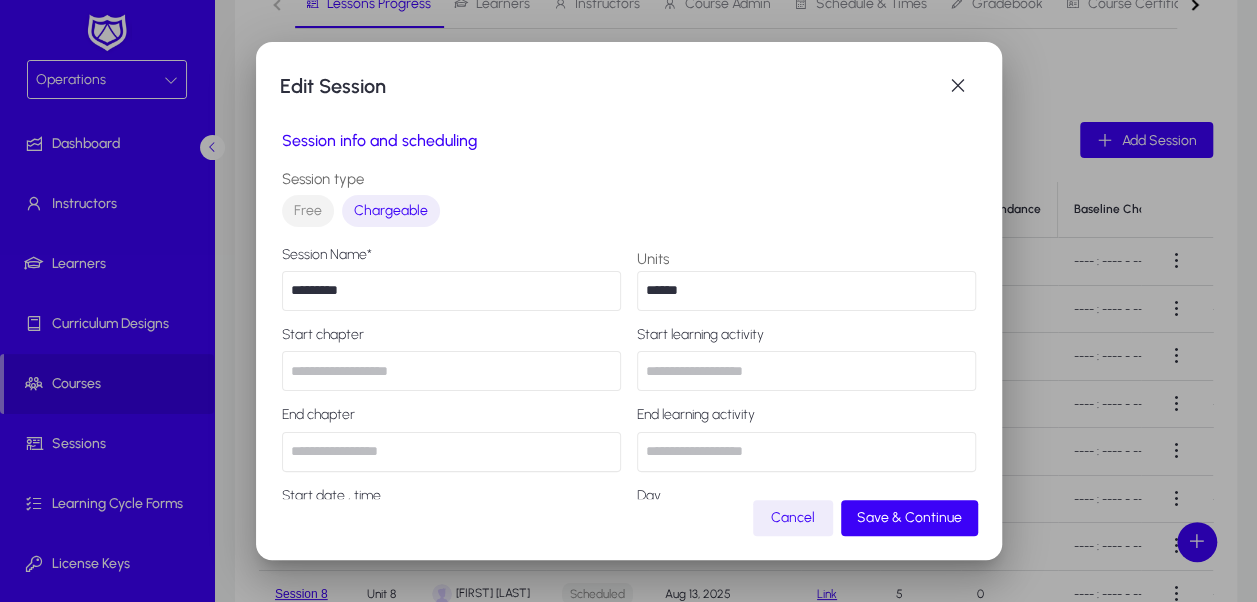type on "******" 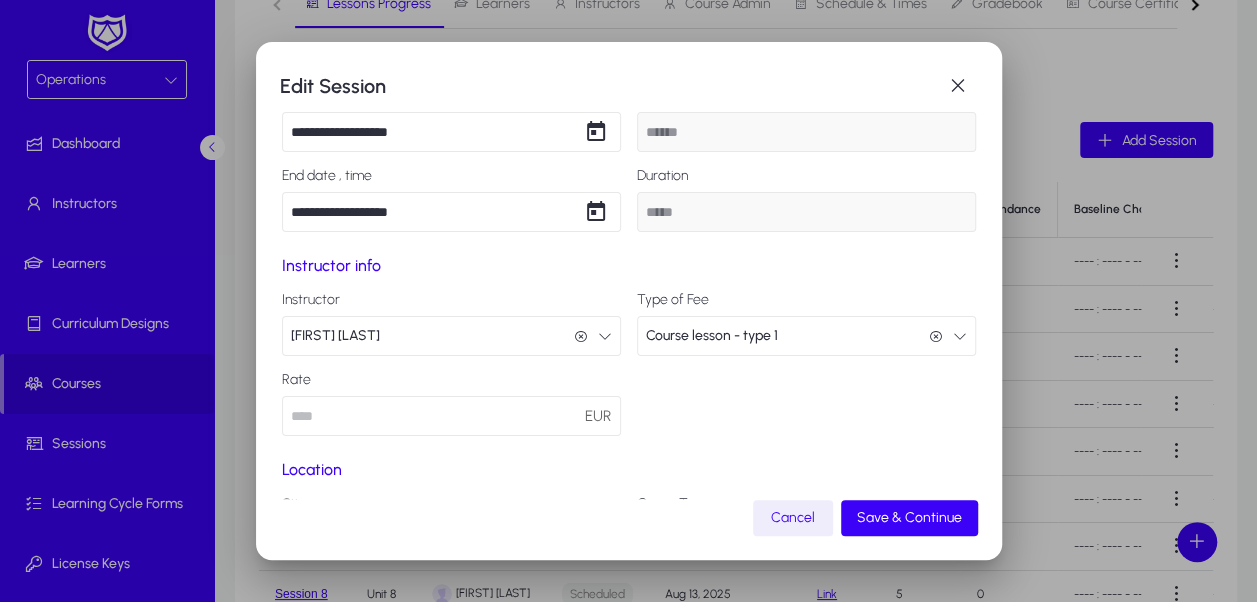 scroll, scrollTop: 574, scrollLeft: 0, axis: vertical 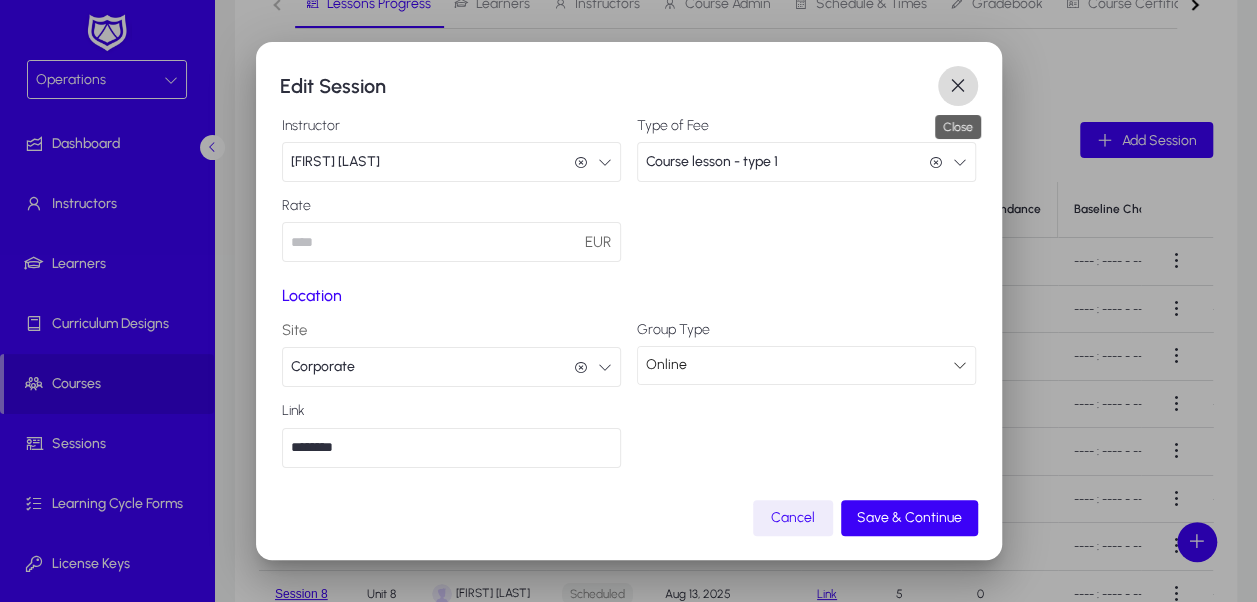 click at bounding box center [958, 86] 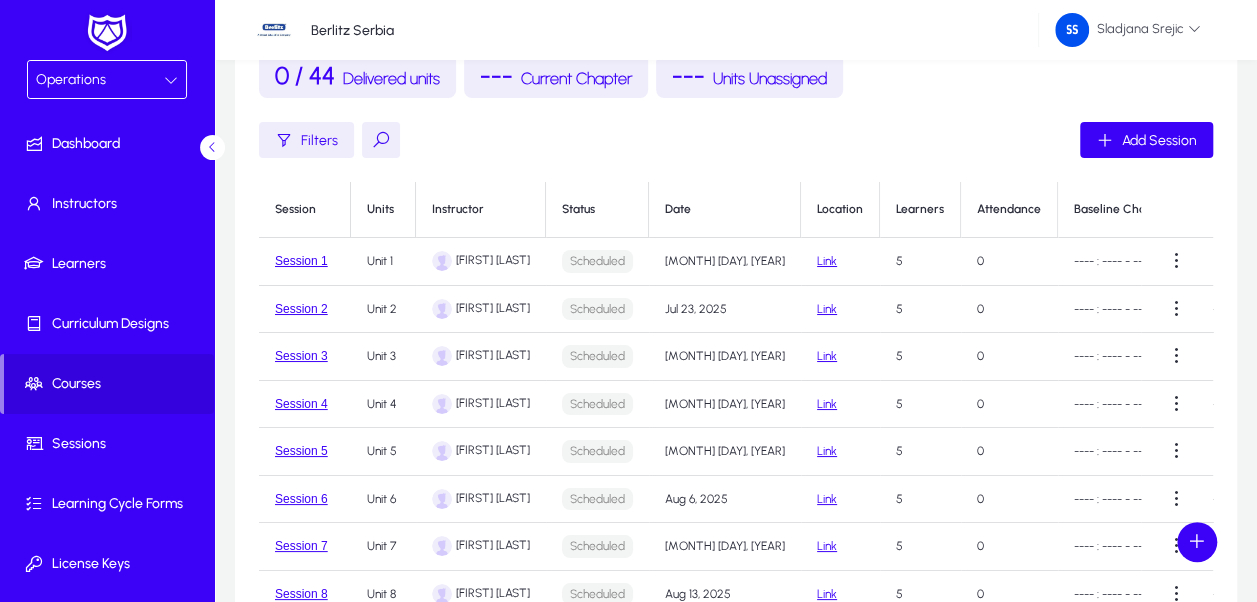 scroll, scrollTop: 200, scrollLeft: 0, axis: vertical 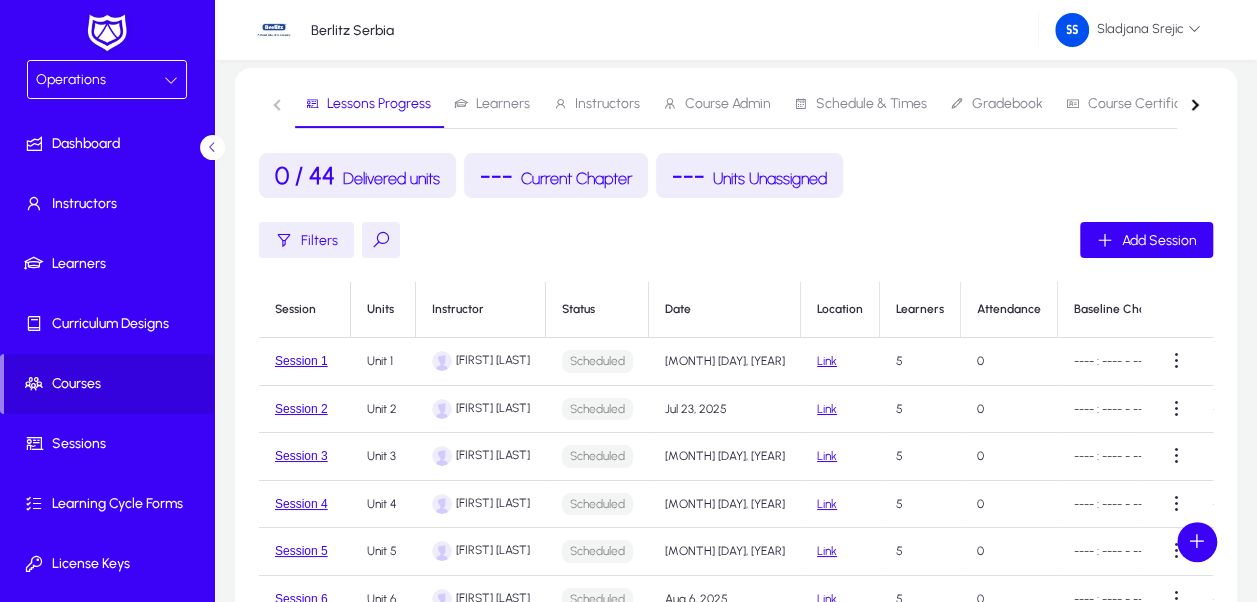 drag, startPoint x: 616, startPoint y: 366, endPoint x: 604, endPoint y: 364, distance: 12.165525 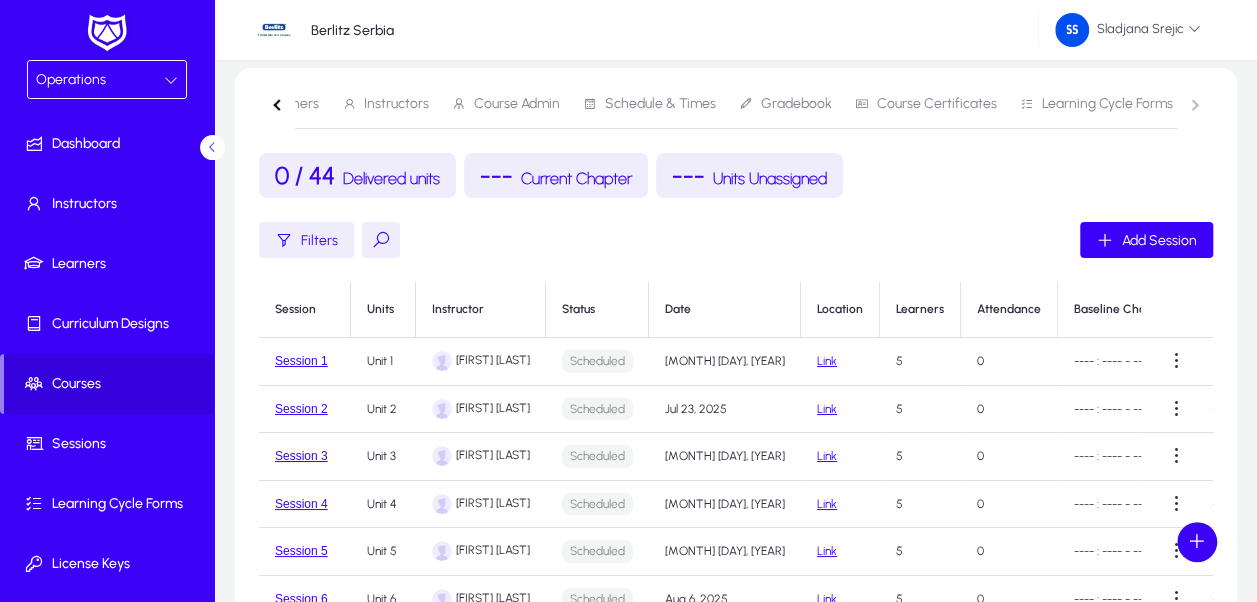 click on "Lessons Progress   Learners   Instructors   Course Admin   Schedule & Times   Gradebook   Course Certificates   Learning Cycle Forms" 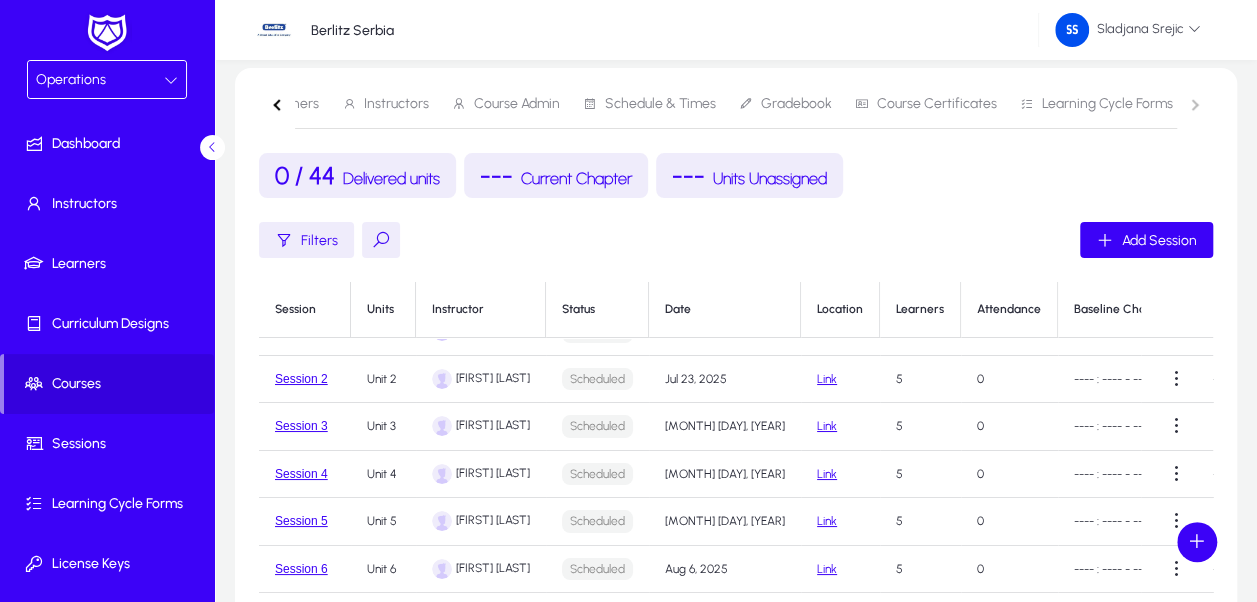 scroll, scrollTop: 42, scrollLeft: 0, axis: vertical 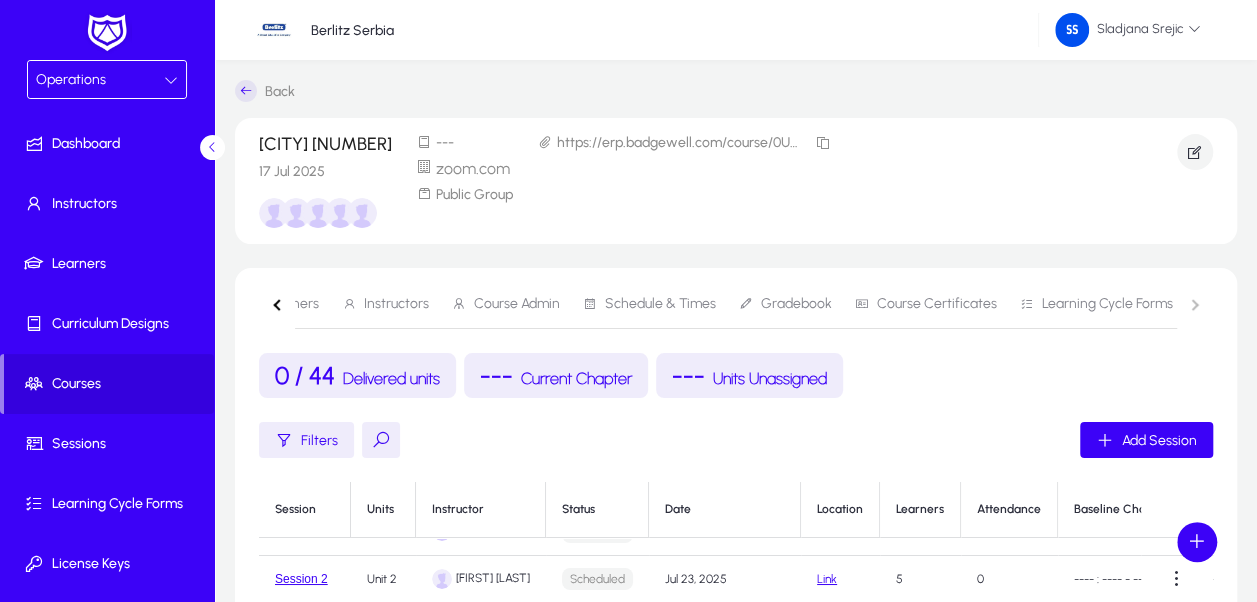 click 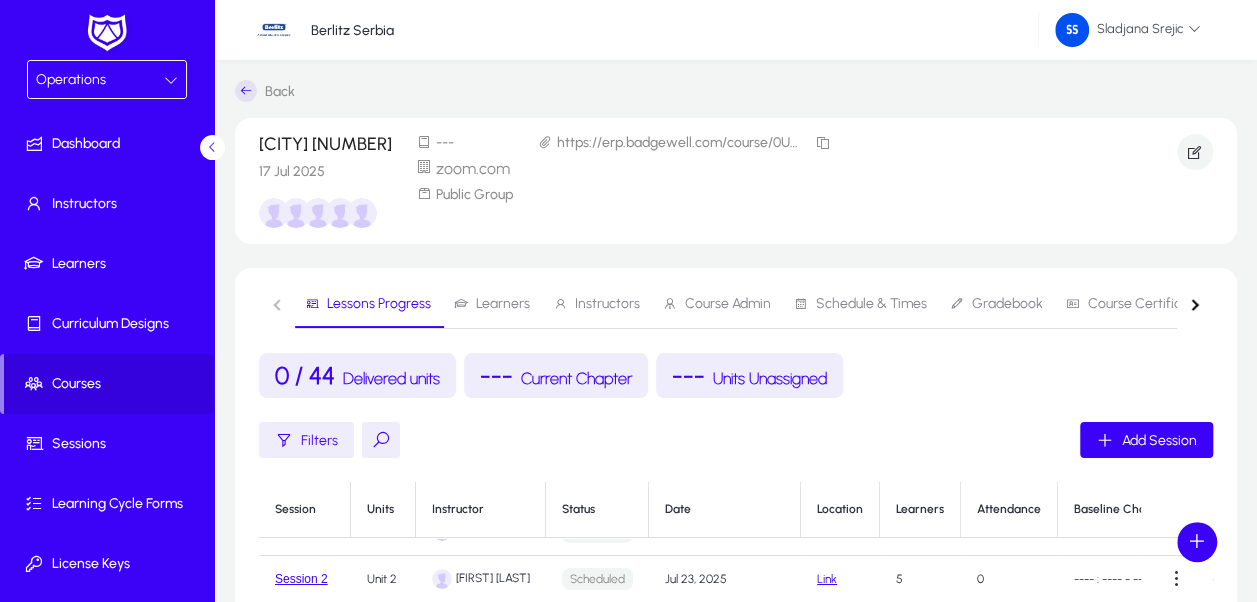 click on "Lessons Progress   Learners   Instructors   Course Admin   Schedule & Times   Gradebook   Course Certificates   Learning Cycle Forms" 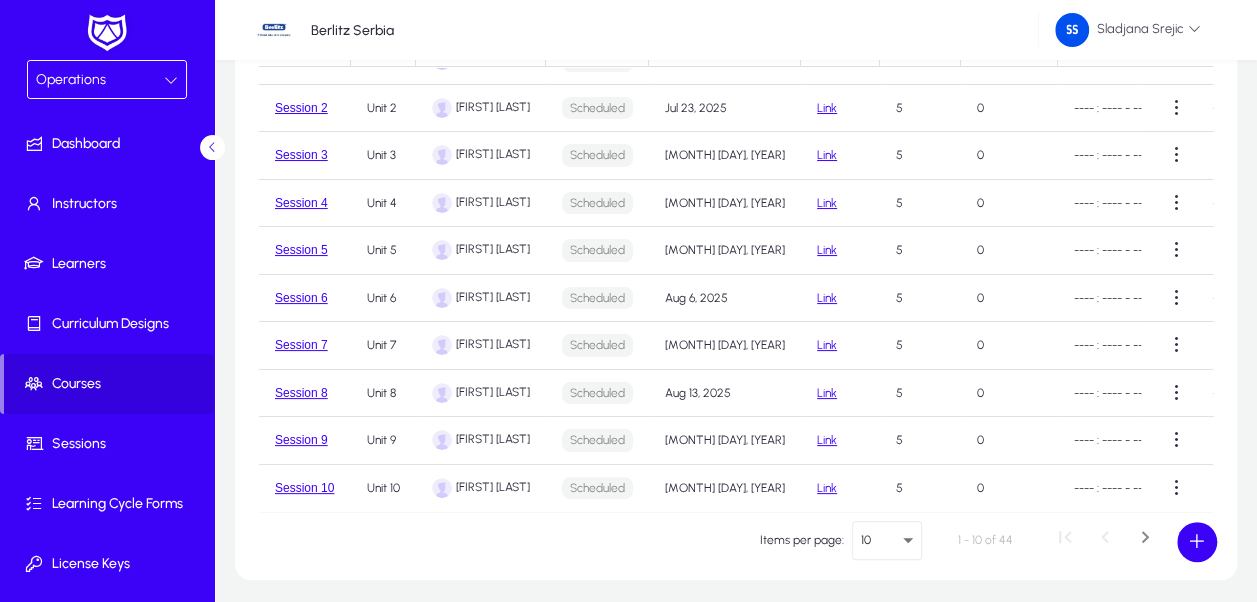 scroll, scrollTop: 548, scrollLeft: 0, axis: vertical 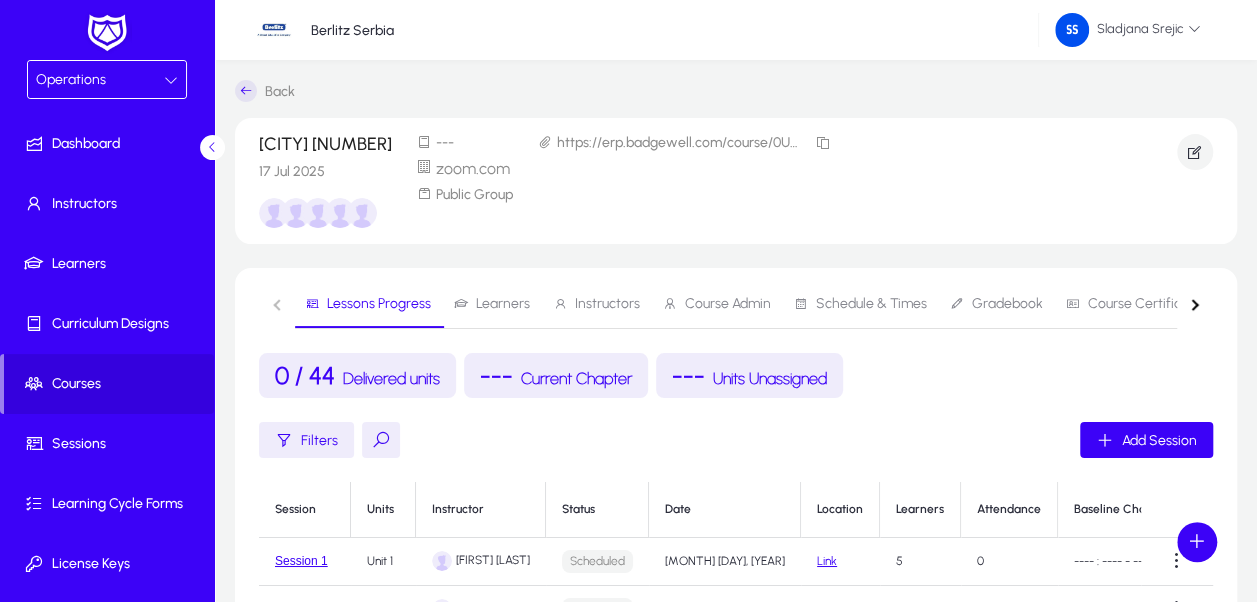 click on "Current Chapter" 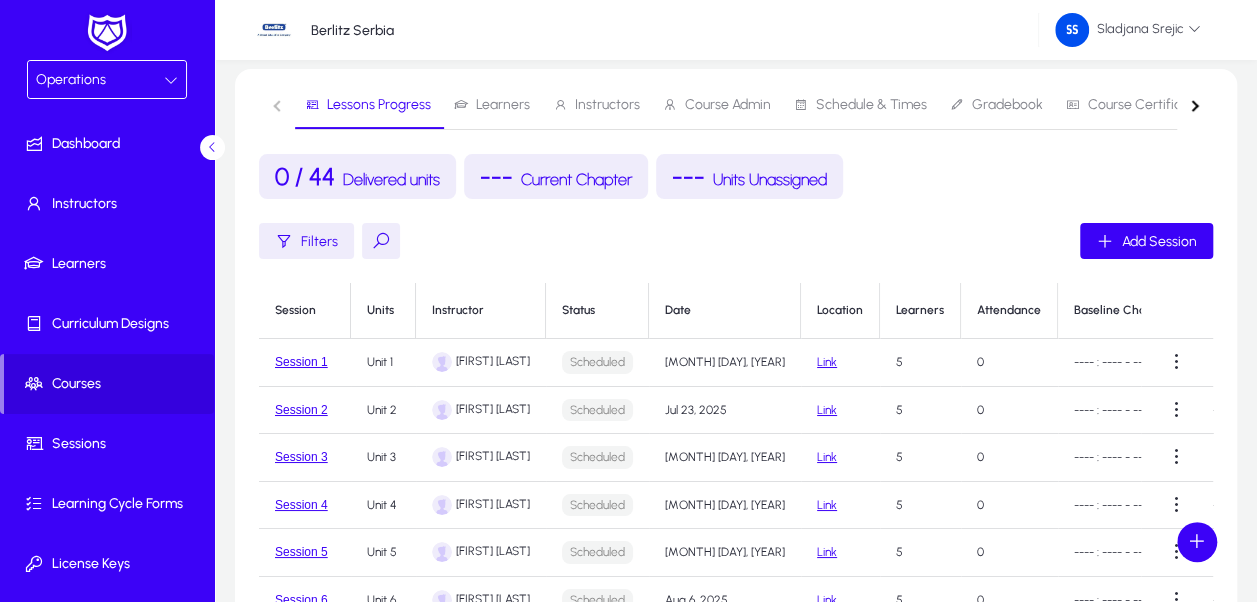 scroll, scrollTop: 200, scrollLeft: 0, axis: vertical 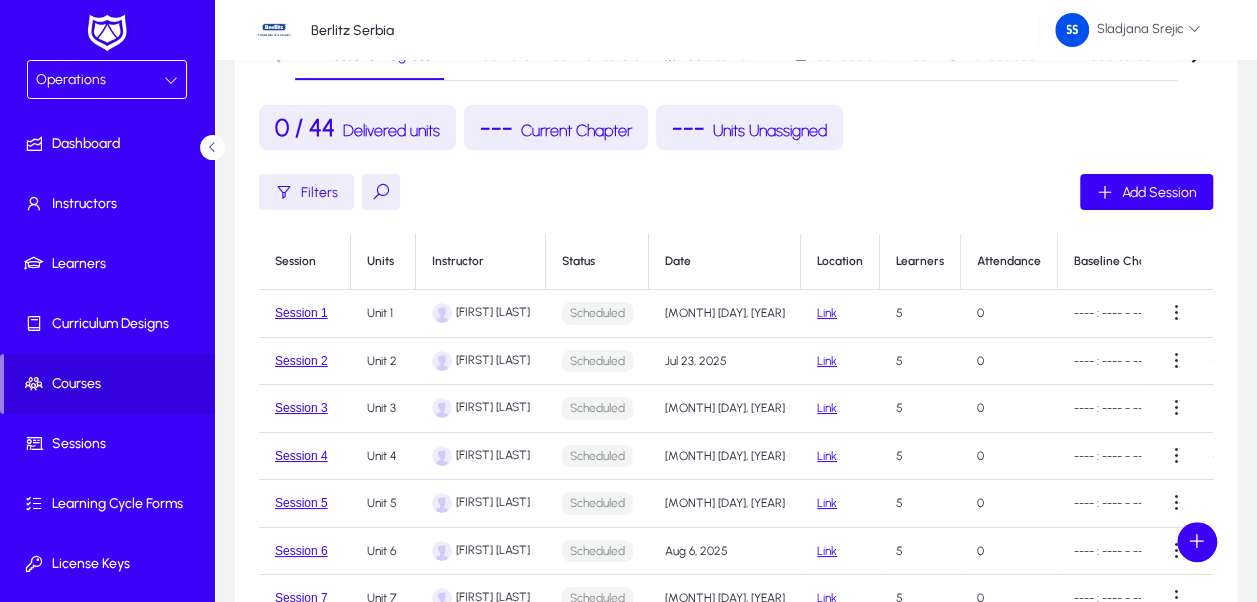 click on "---  Units Unassigned" 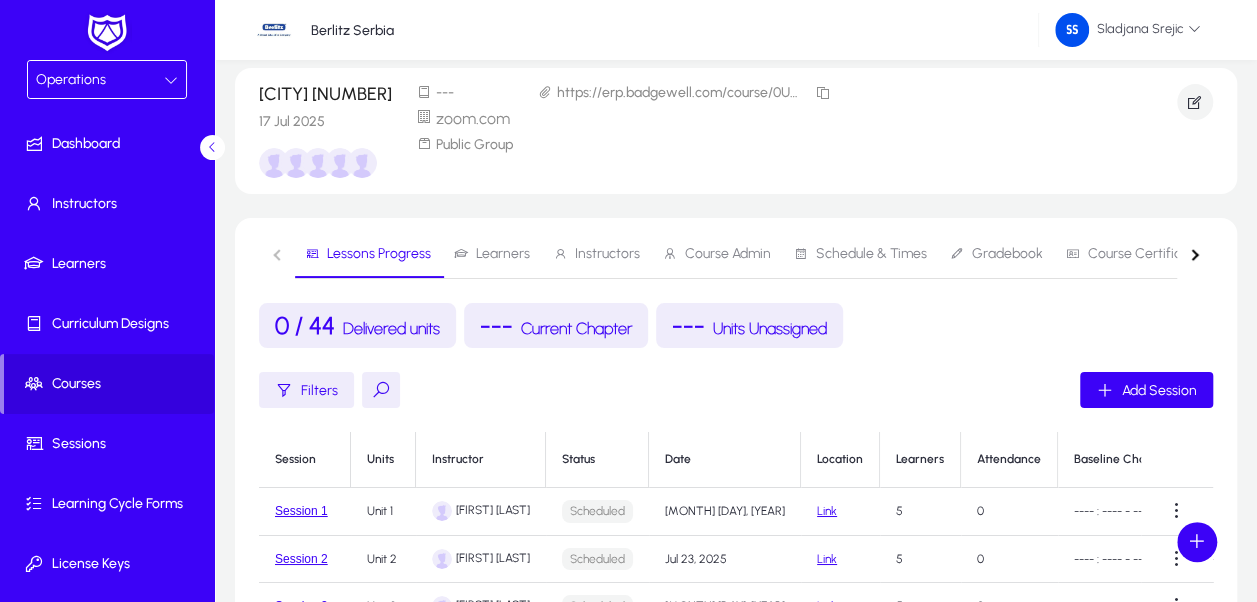 scroll, scrollTop: 48, scrollLeft: 0, axis: vertical 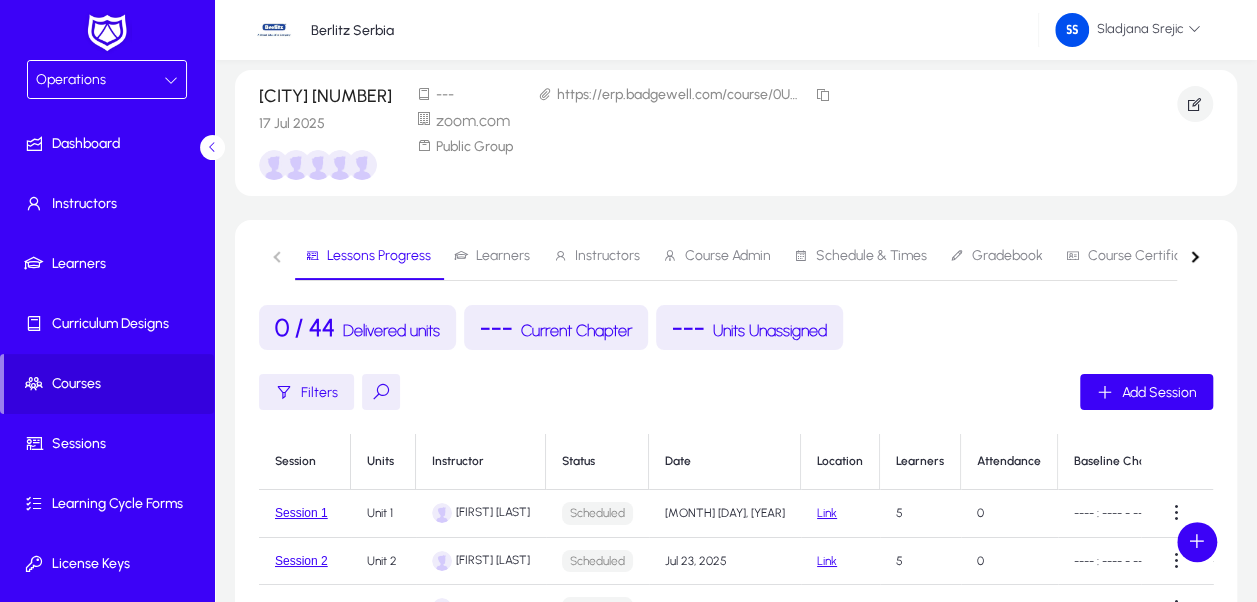 click on "Course Admin" at bounding box center [728, 256] 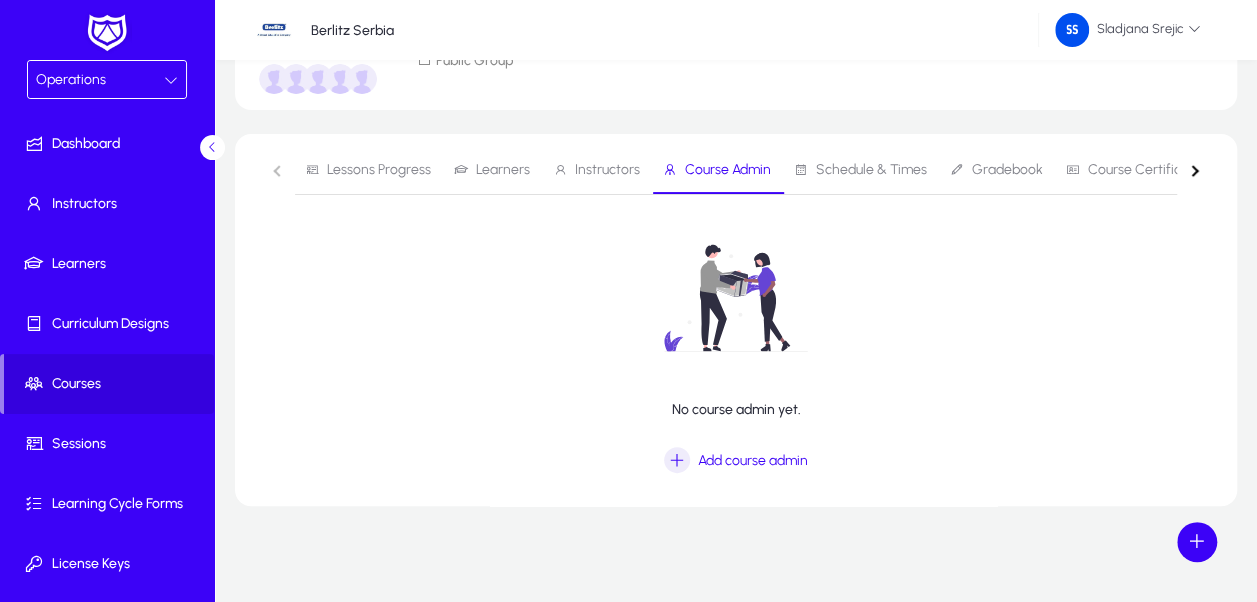 scroll, scrollTop: 138, scrollLeft: 0, axis: vertical 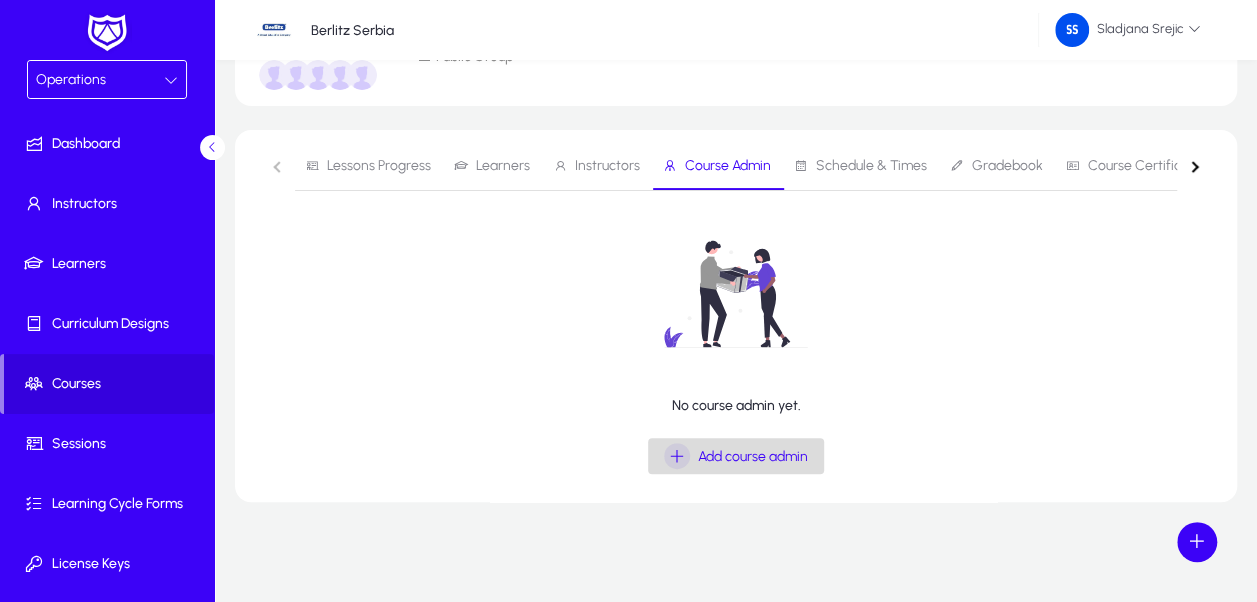 click 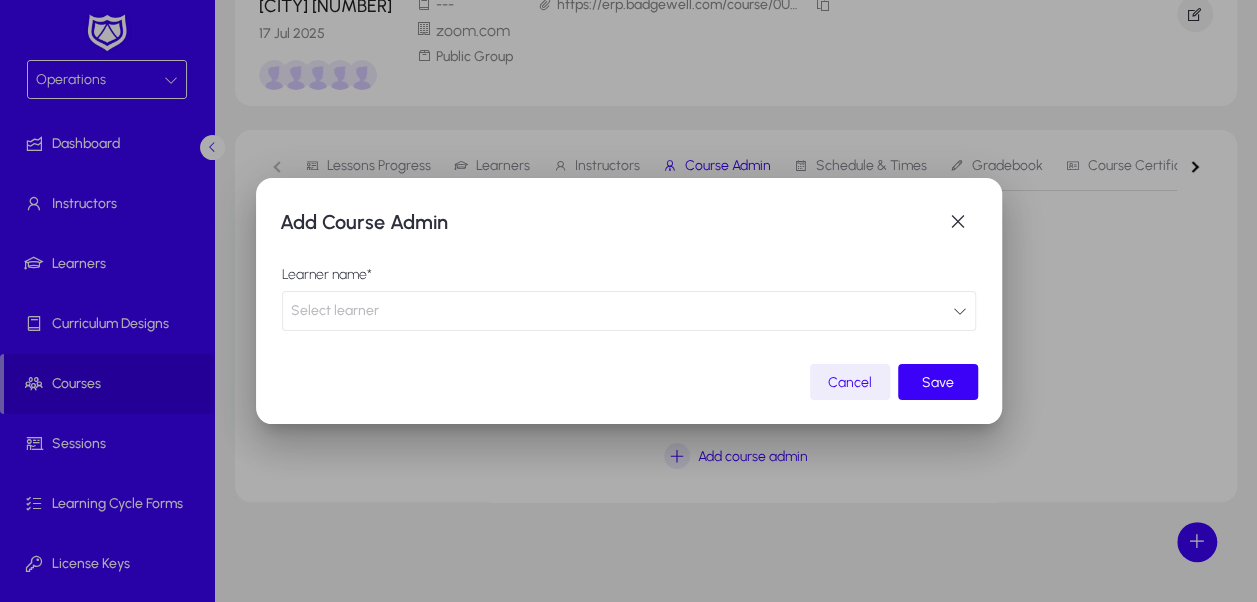 click on "Select learner" at bounding box center (629, 311) 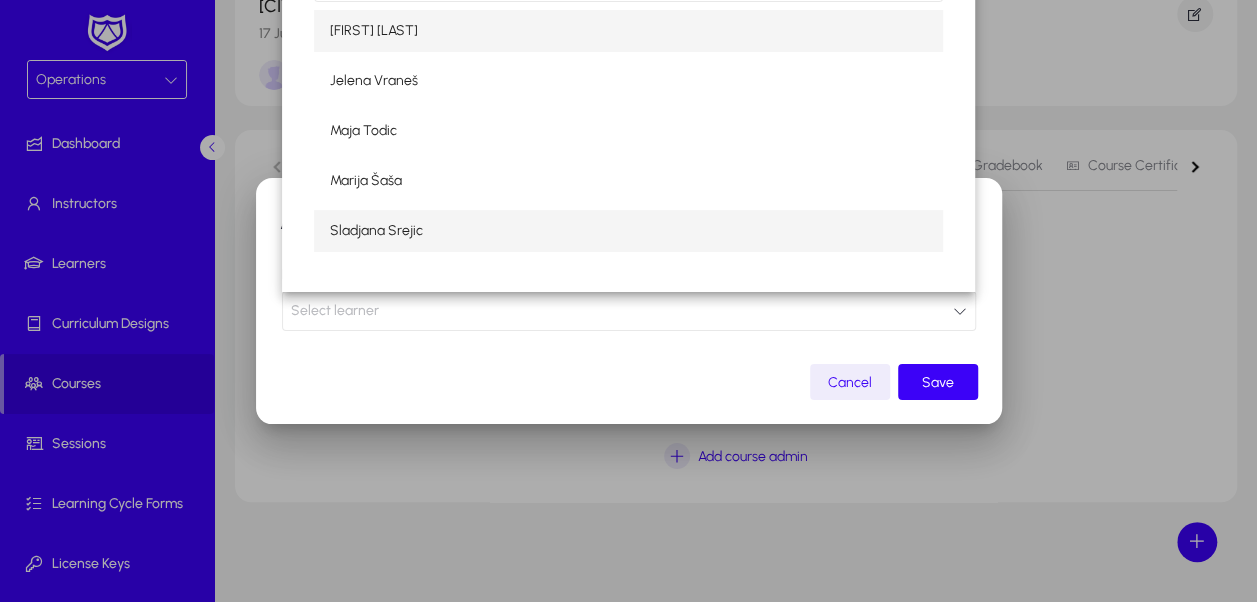 click on "Sladjana Srejic" at bounding box center [628, 231] 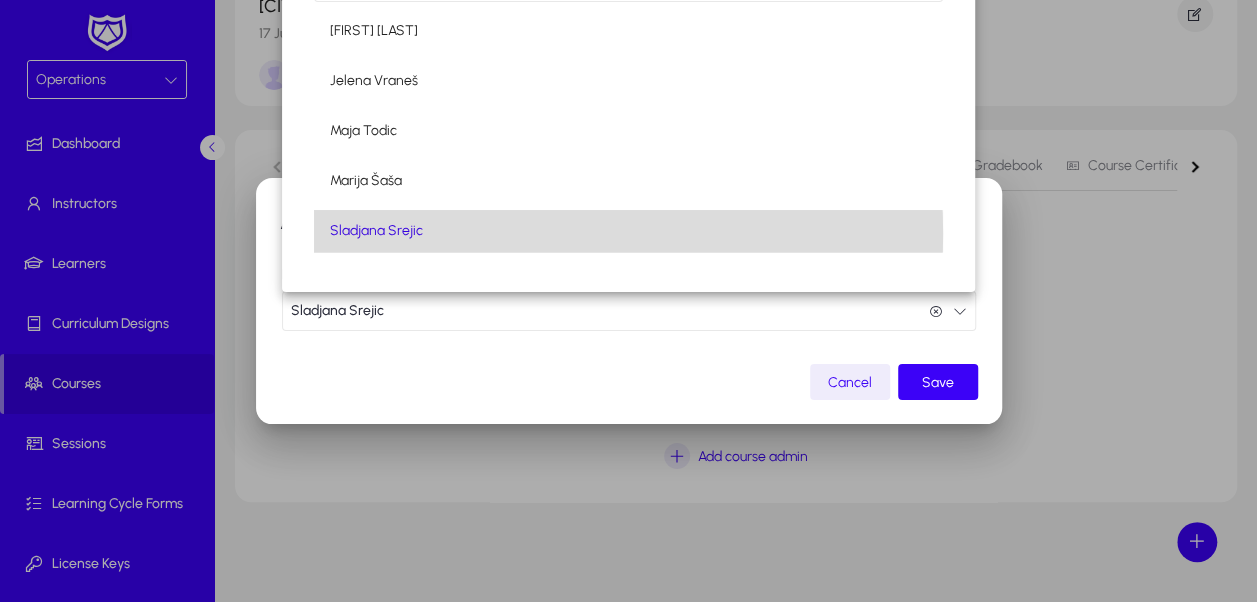 scroll, scrollTop: 0, scrollLeft: 0, axis: both 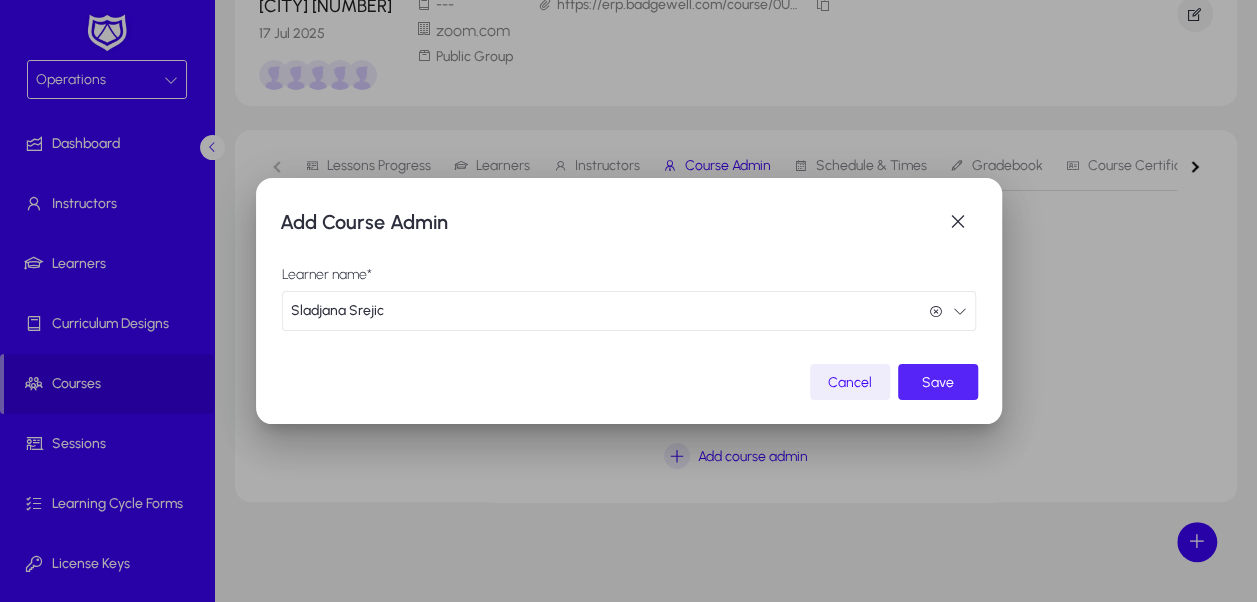 click on "Save" 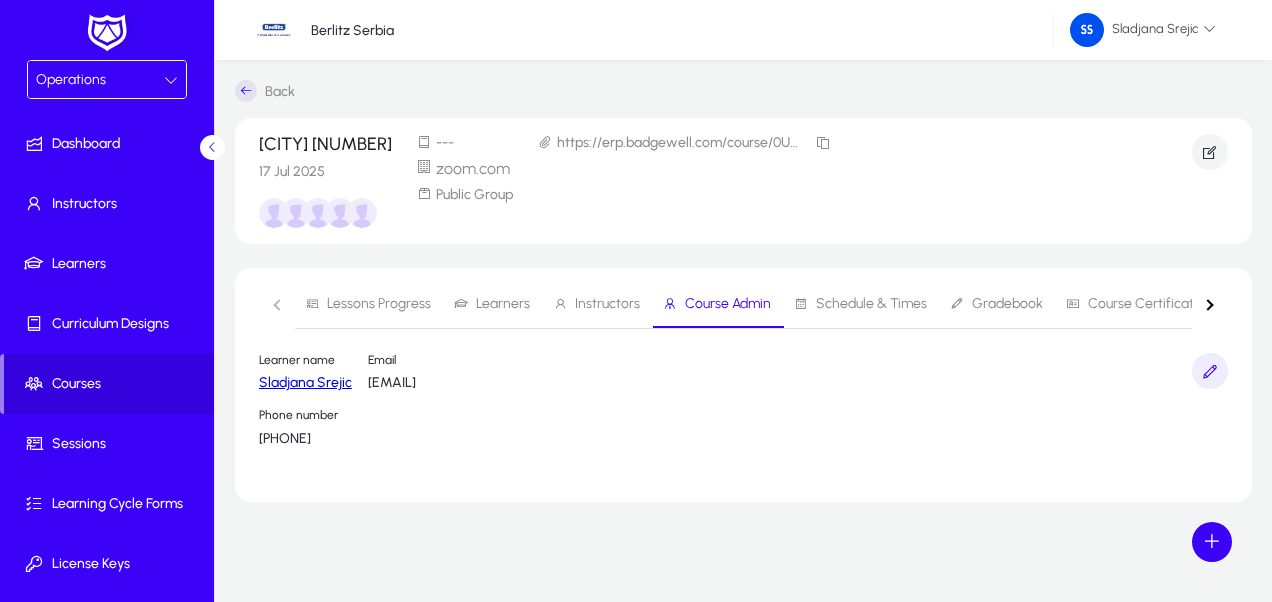 click on "Schedule & Times" at bounding box center [871, 304] 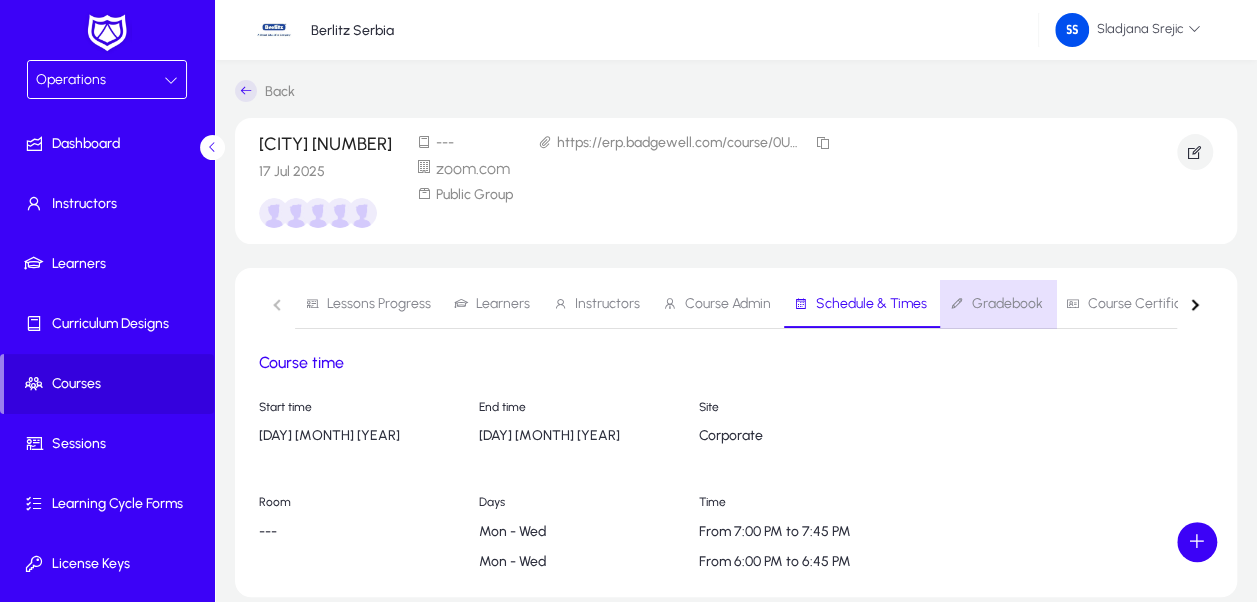 click on "Gradebook" at bounding box center [996, 304] 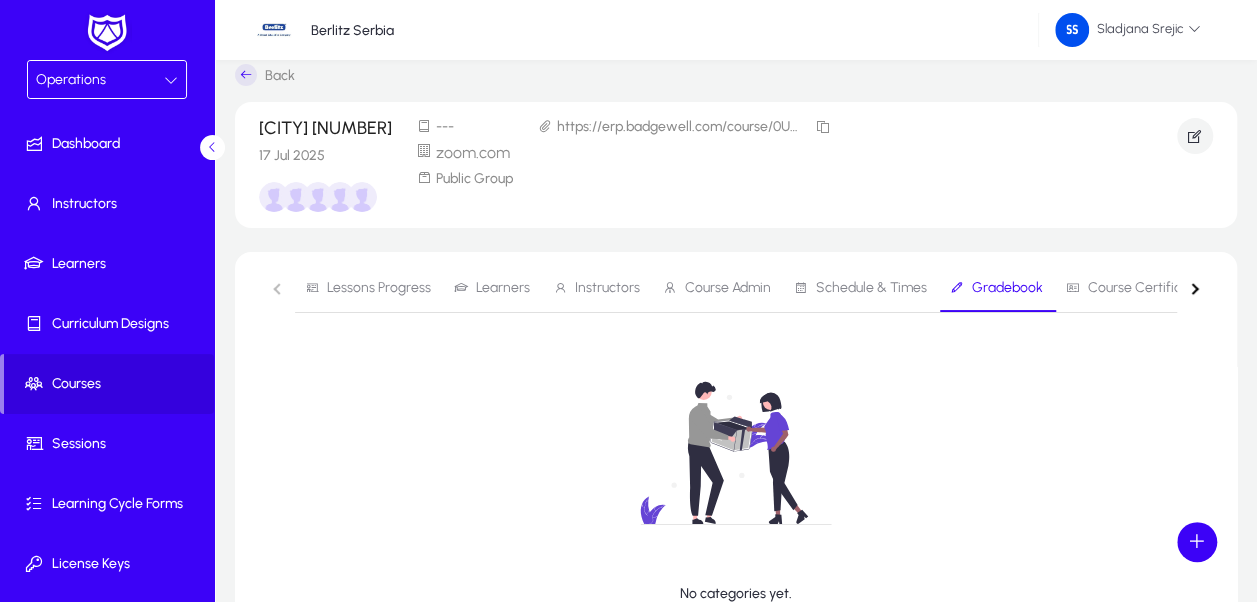 scroll, scrollTop: 0, scrollLeft: 0, axis: both 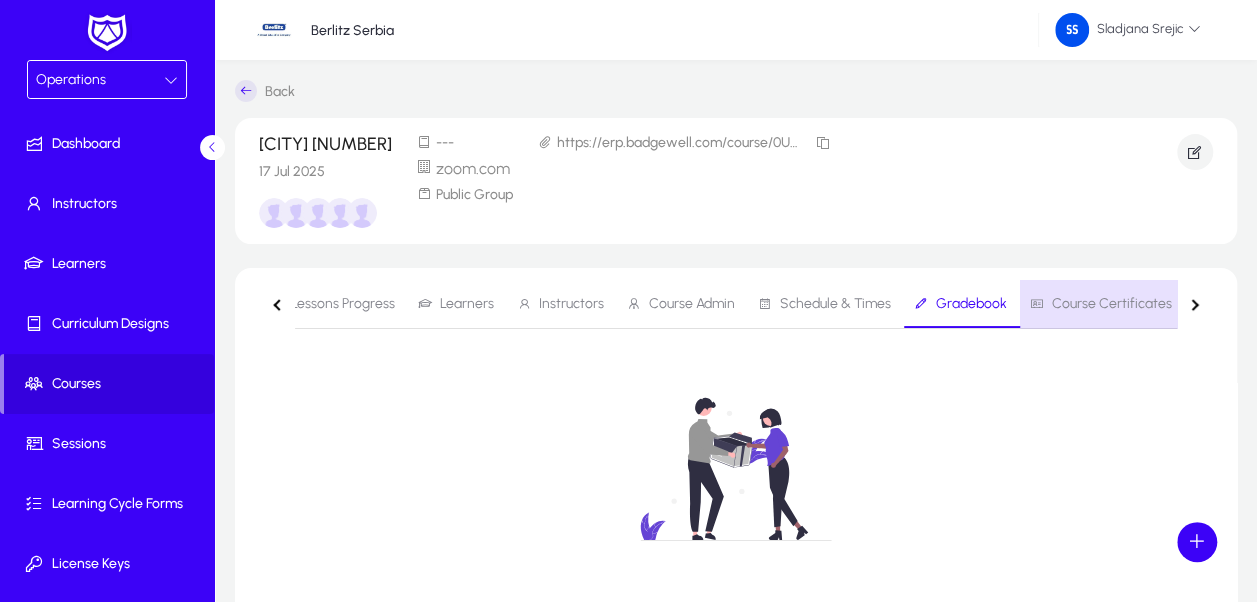 click on "Course Certificates" at bounding box center [1112, 304] 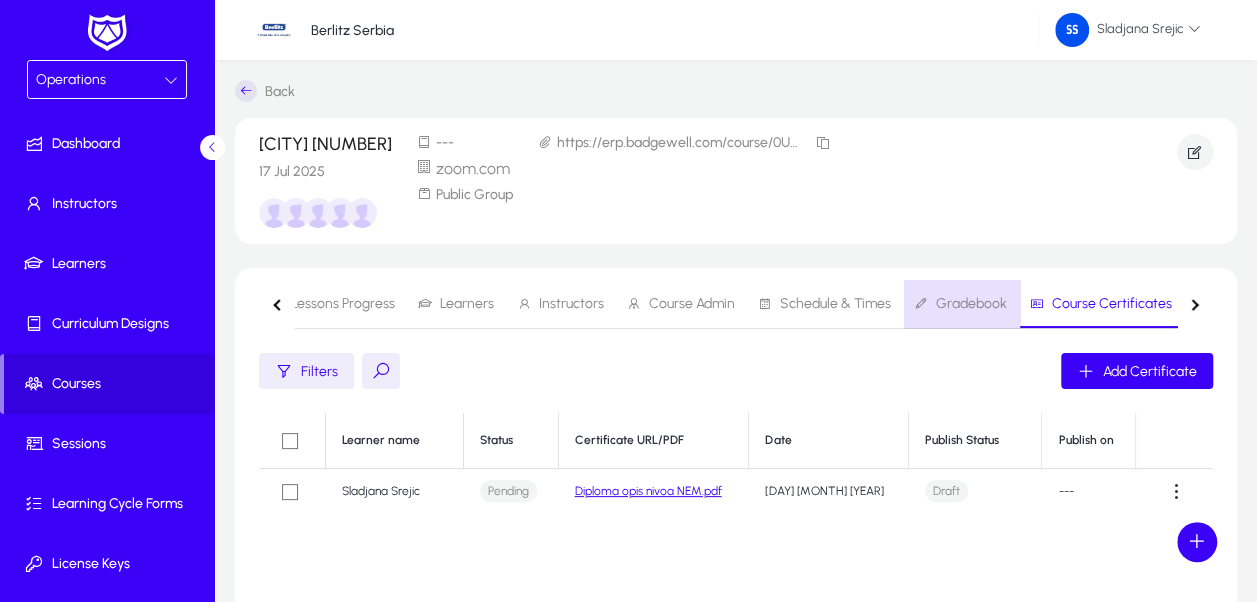 click on "Gradebook" at bounding box center (971, 304) 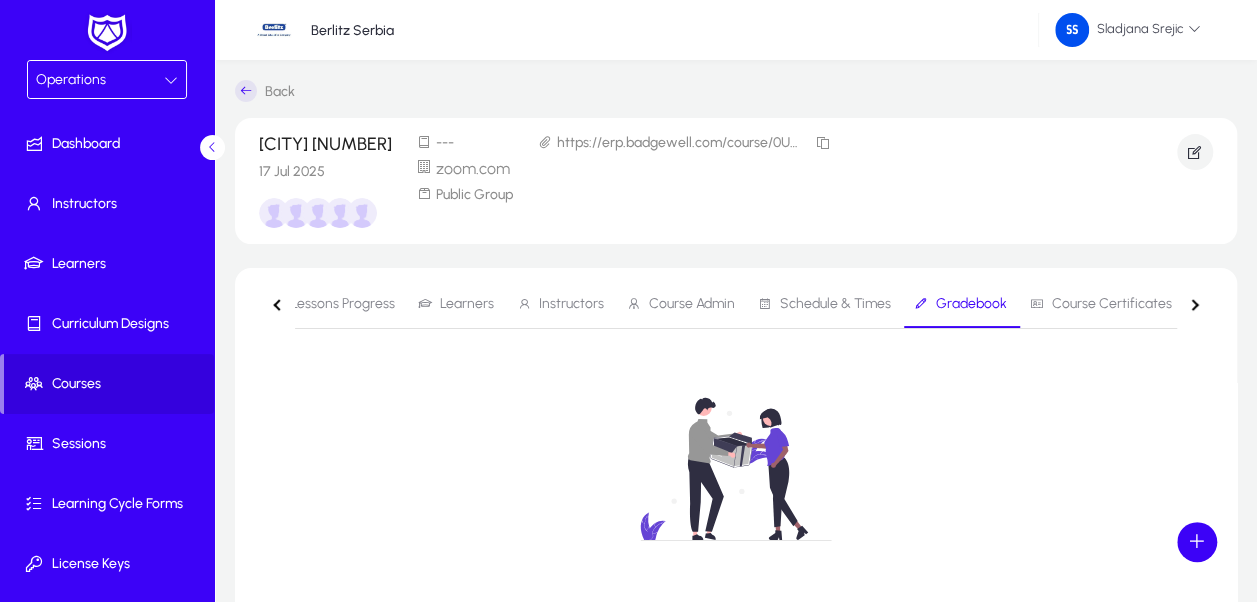 click on "Course Certificates" at bounding box center (1112, 304) 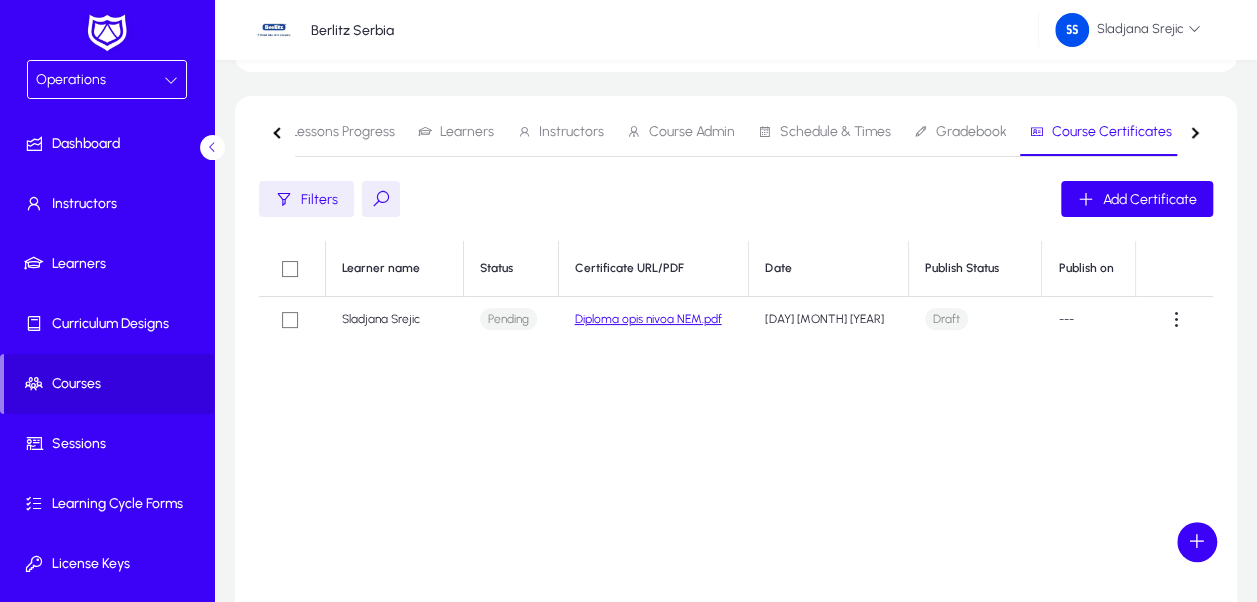 scroll, scrollTop: 200, scrollLeft: 0, axis: vertical 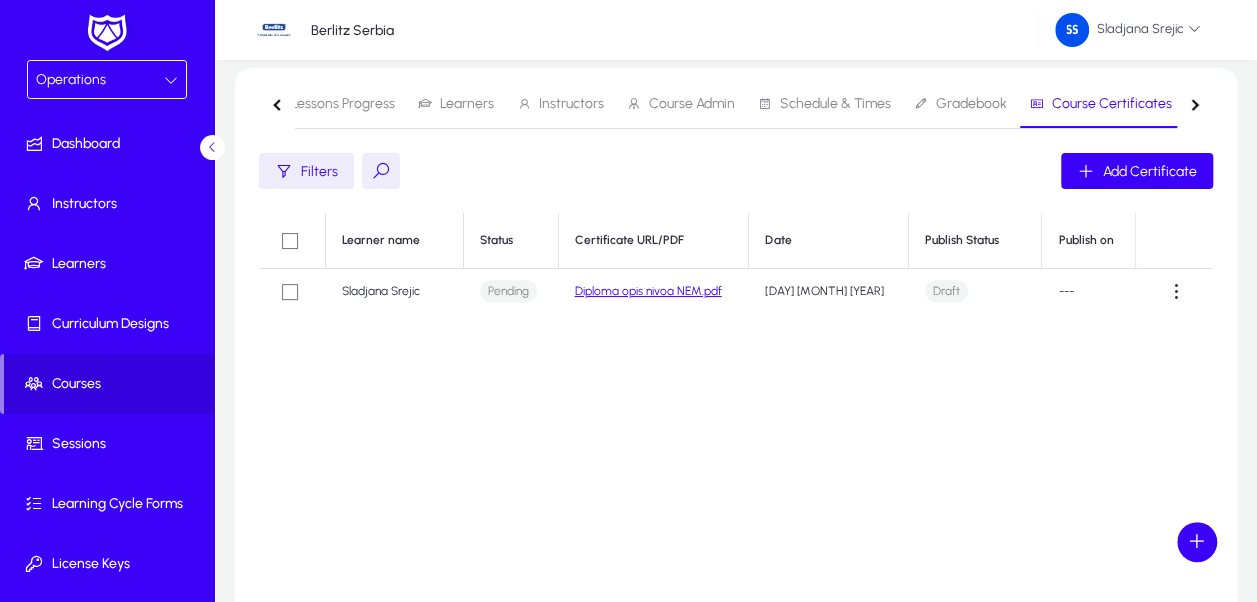click on "Pending" 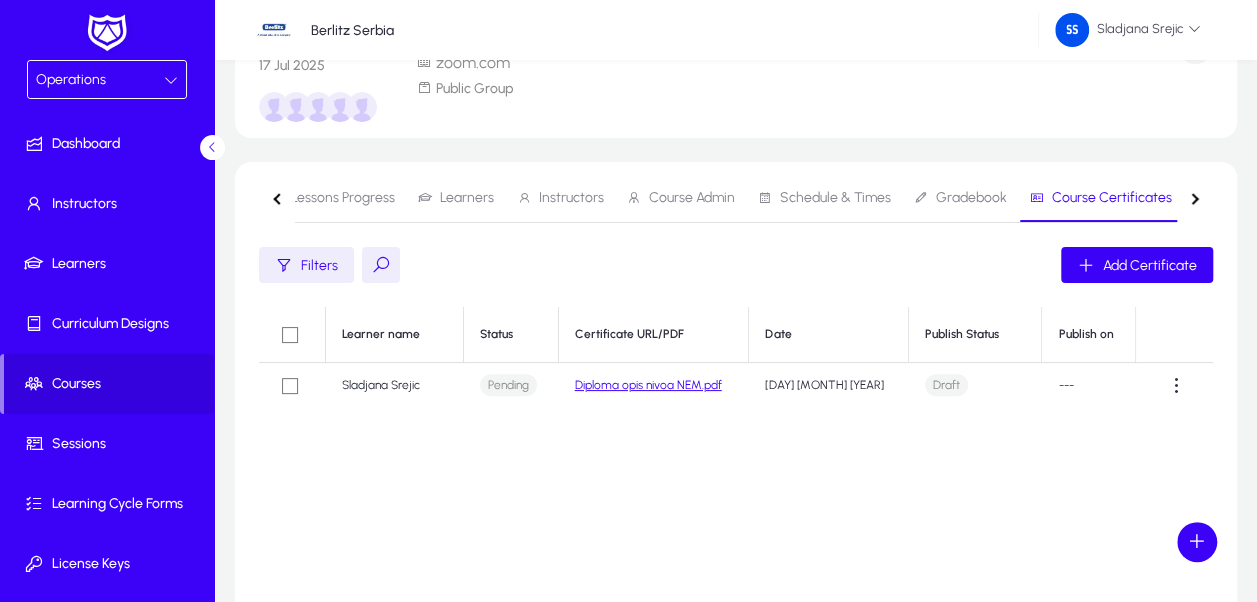 scroll, scrollTop: 0, scrollLeft: 0, axis: both 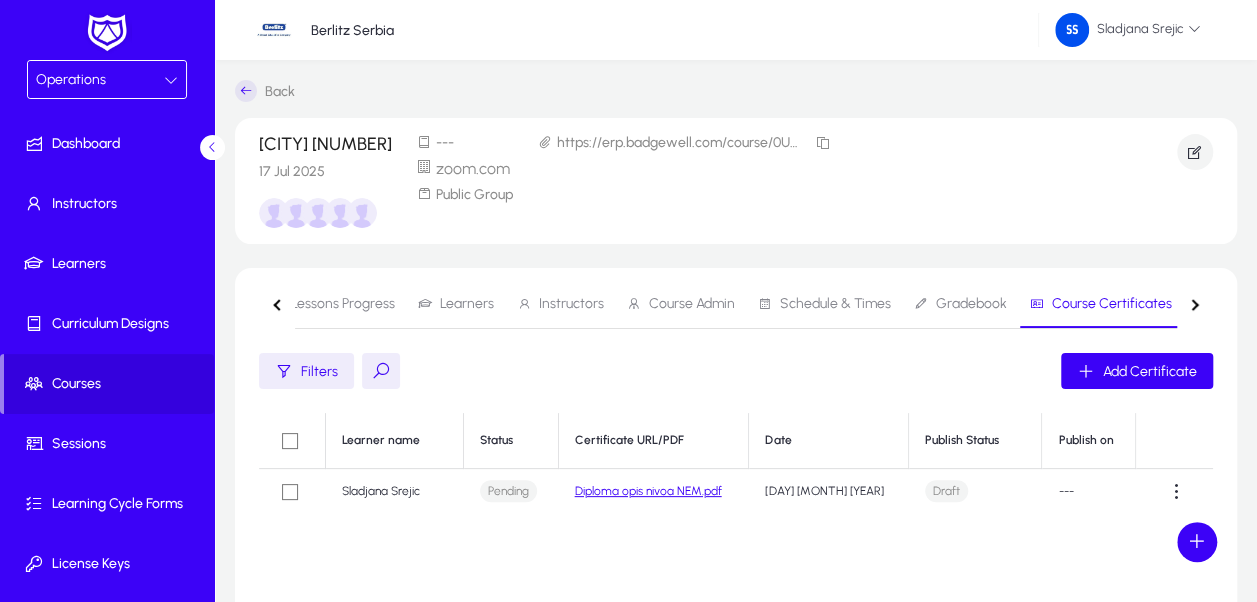 click on "Filters   Add Certificate" 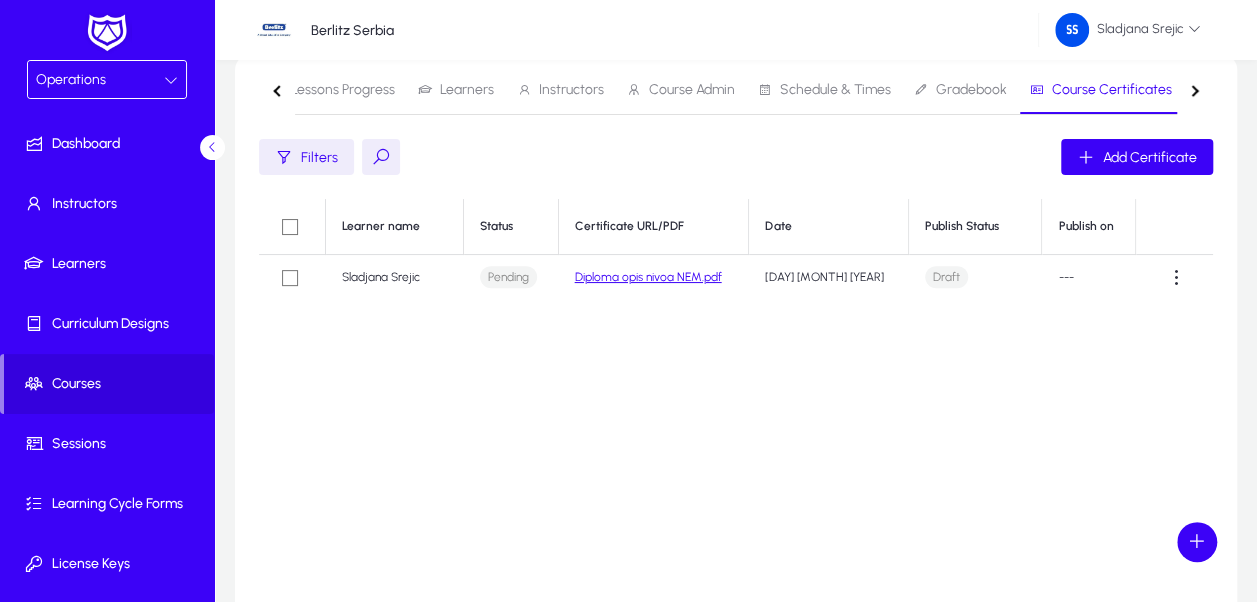 scroll, scrollTop: 300, scrollLeft: 0, axis: vertical 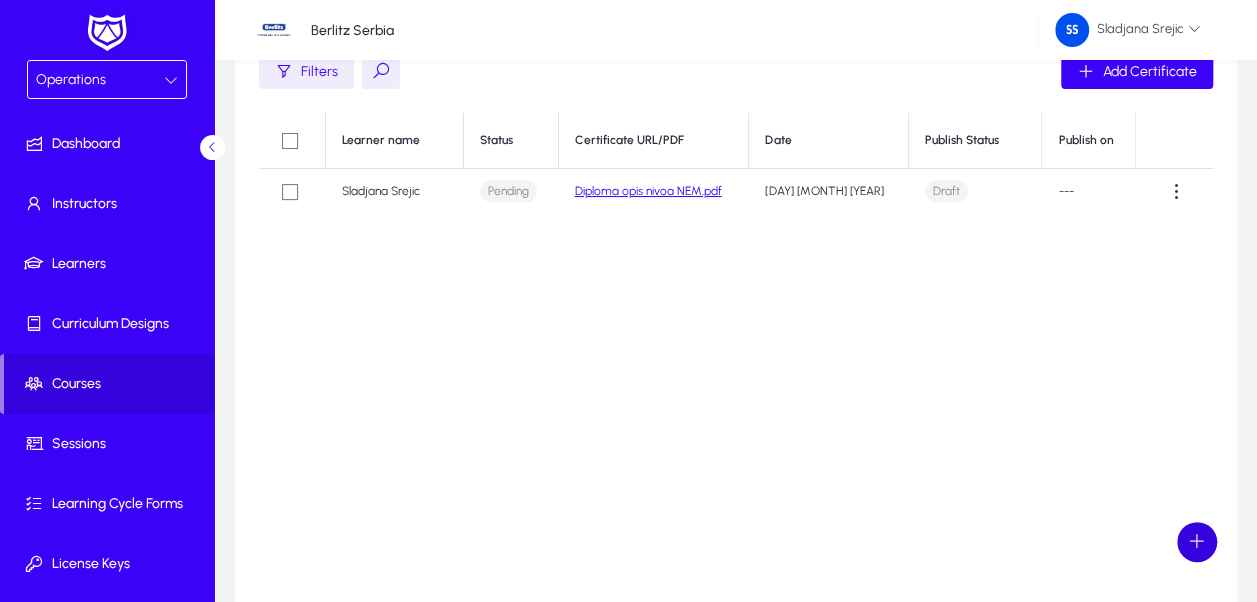 click 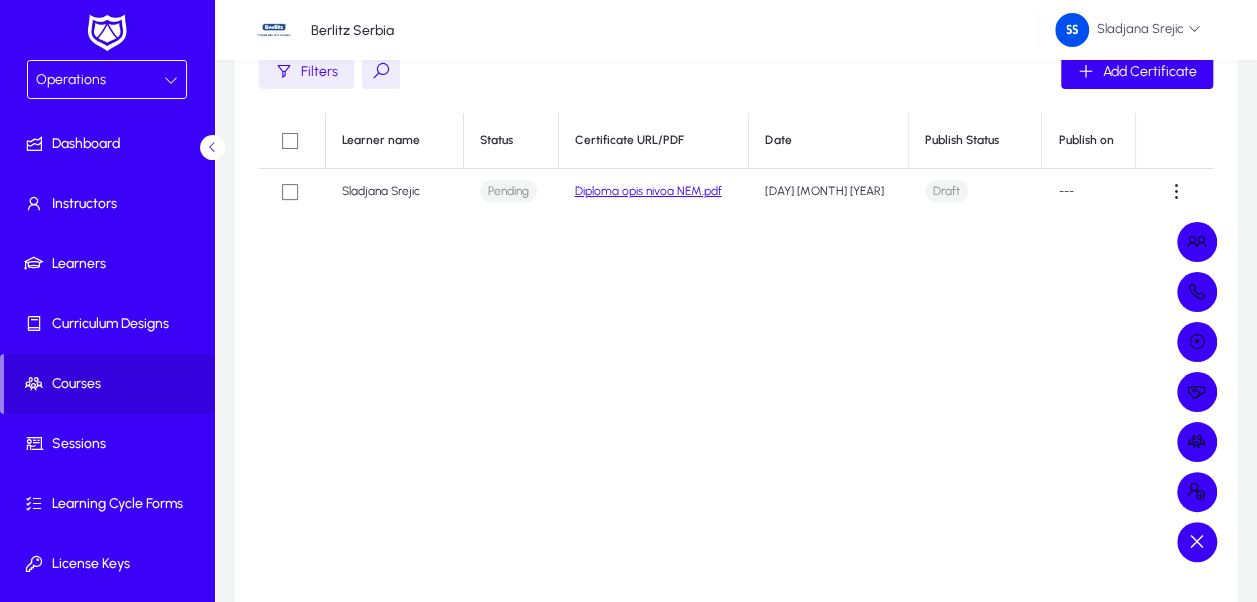 click at bounding box center (628, 301) 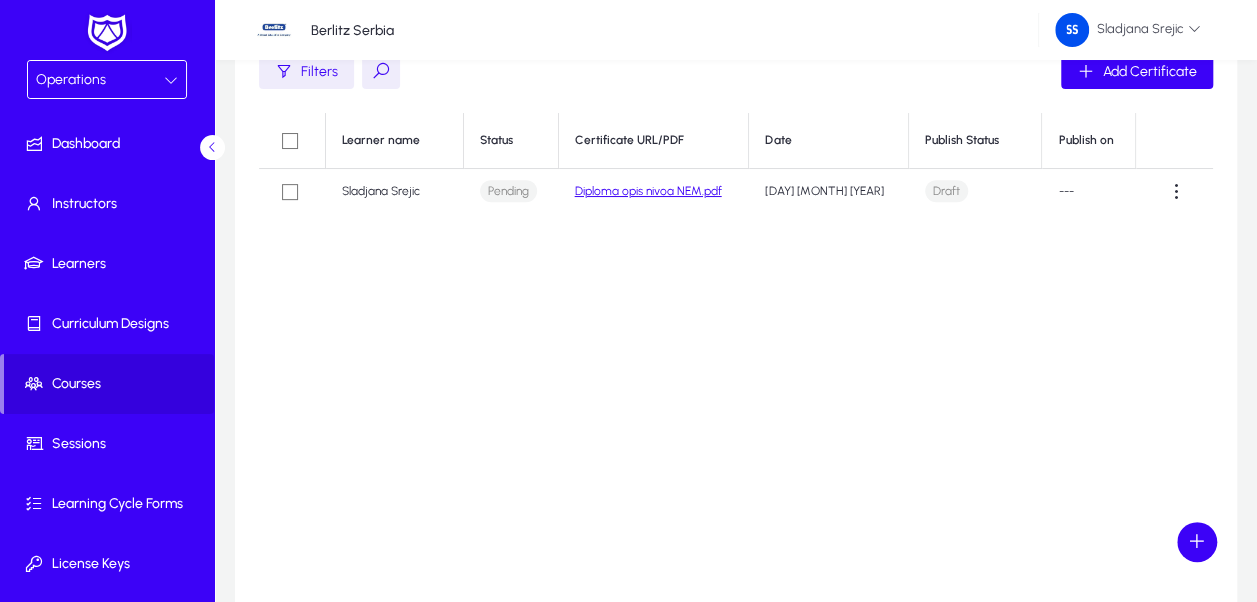 scroll, scrollTop: 0, scrollLeft: 0, axis: both 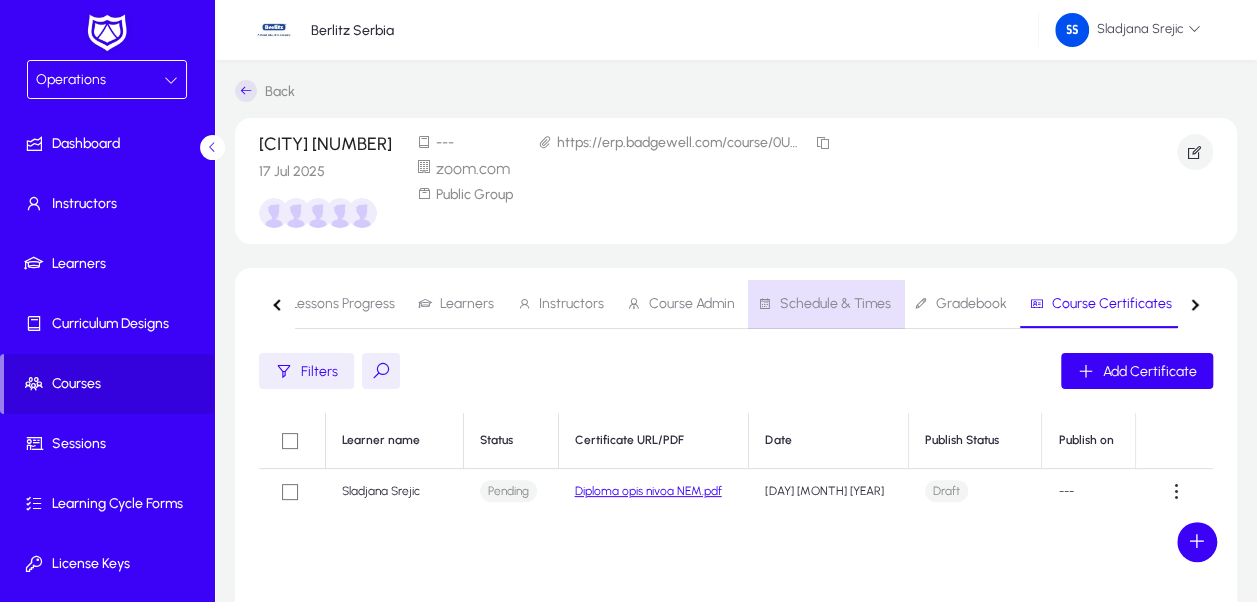 click on "Schedule & Times" at bounding box center [835, 304] 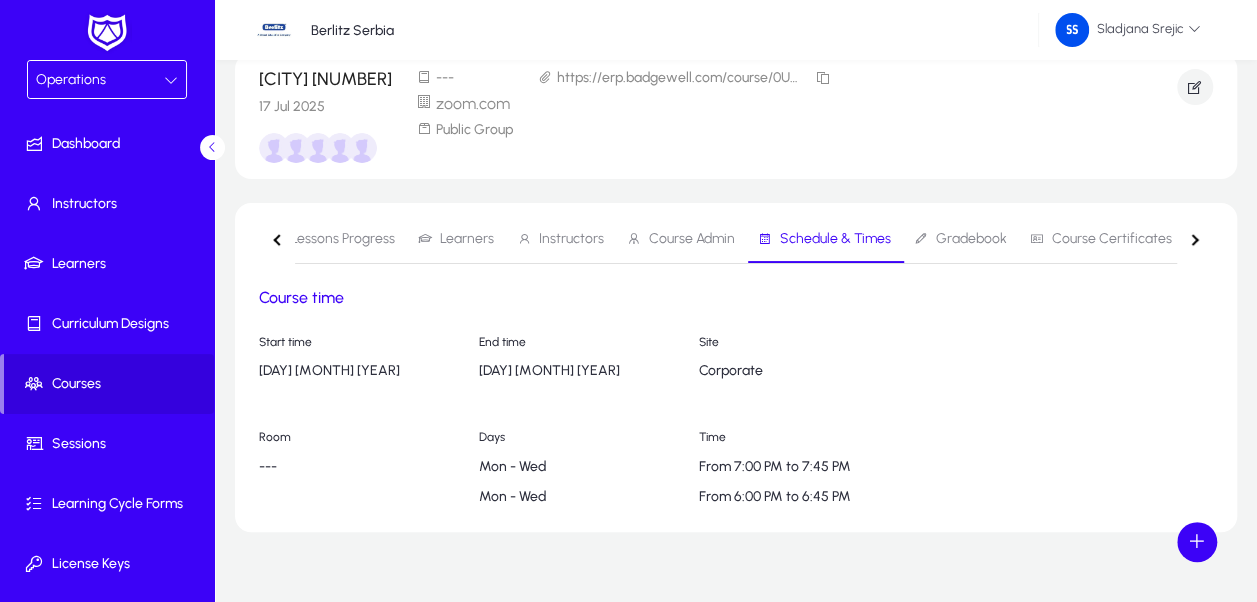 scroll, scrollTop: 94, scrollLeft: 0, axis: vertical 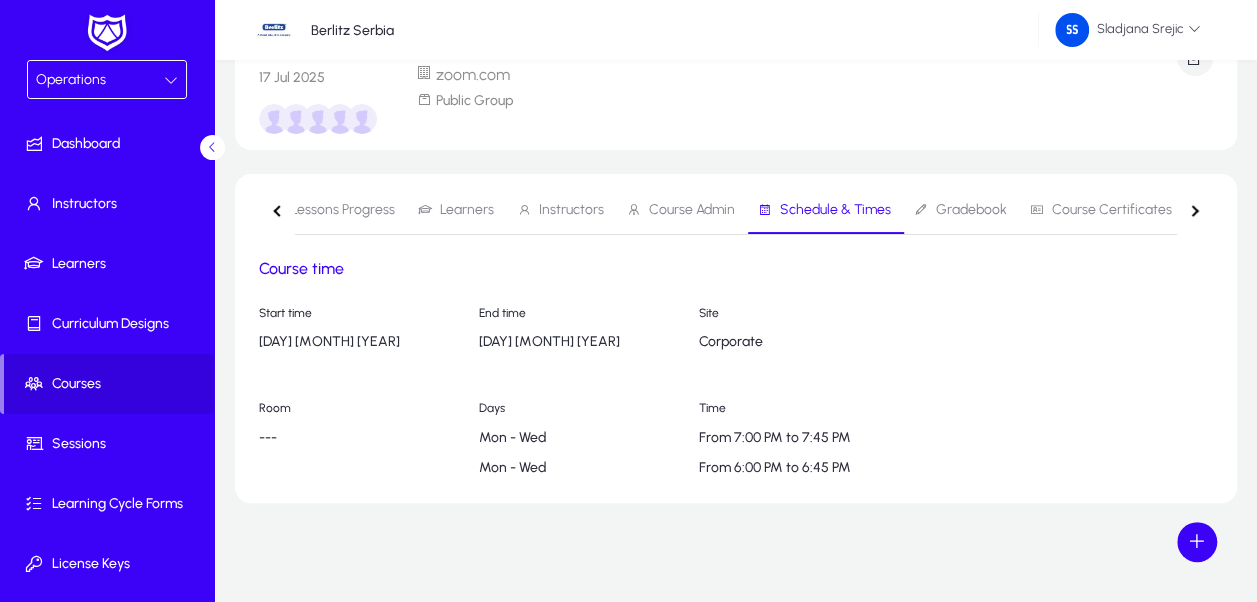 click on "Course Certificates" at bounding box center (1112, 210) 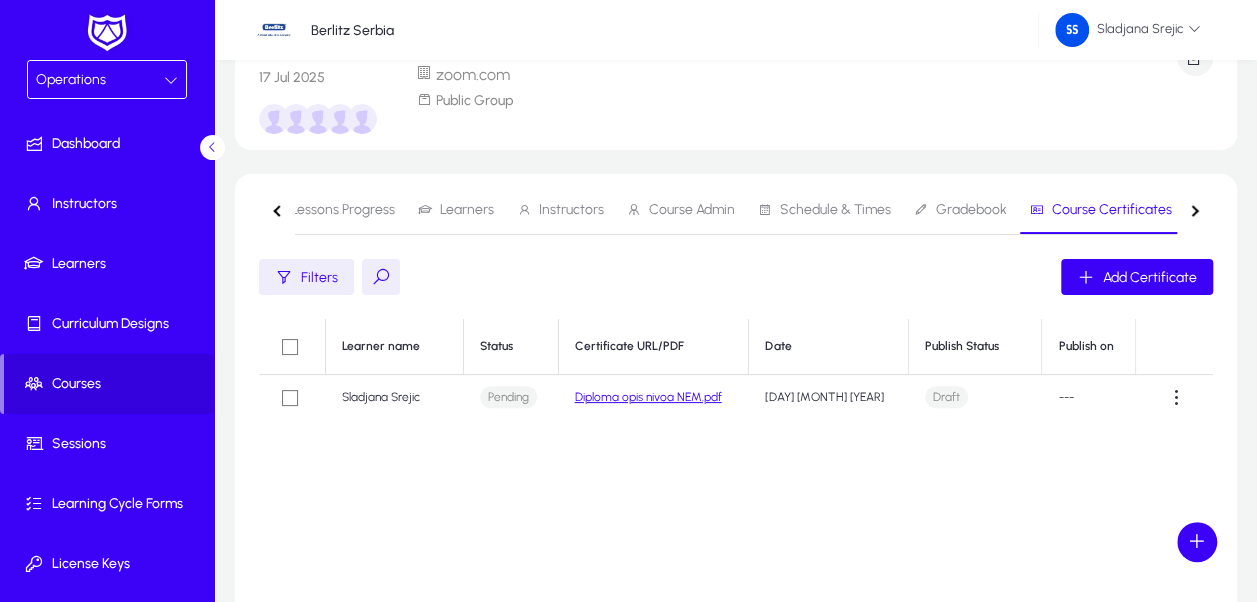drag, startPoint x: 509, startPoint y: 402, endPoint x: 522, endPoint y: 402, distance: 13 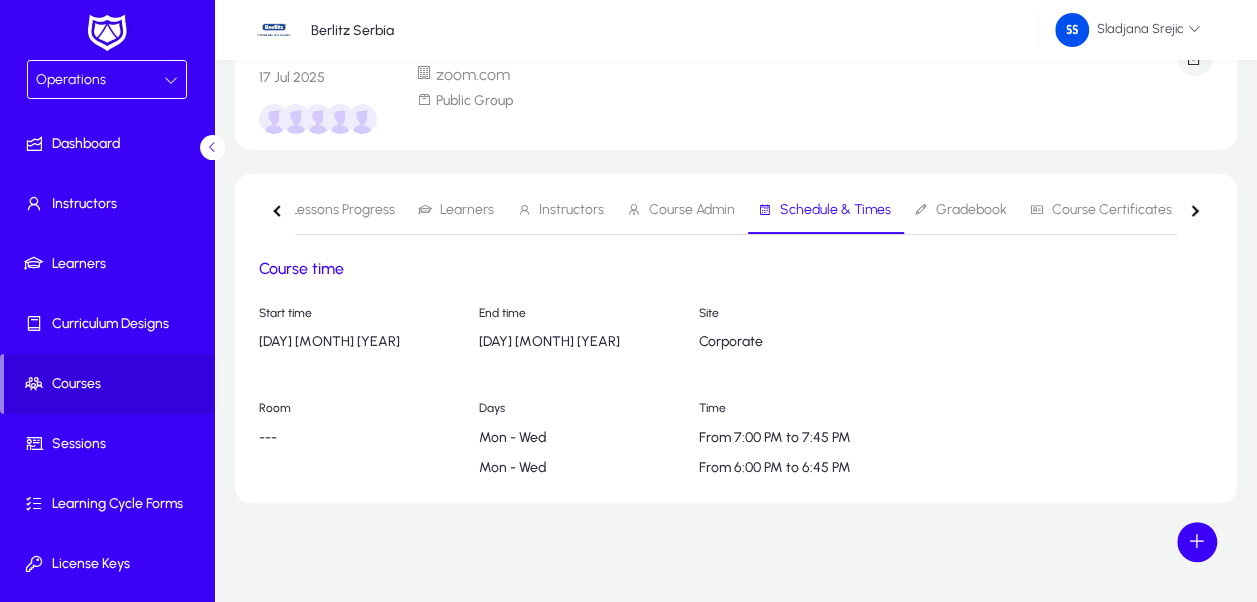click on "Gradebook" at bounding box center [971, 210] 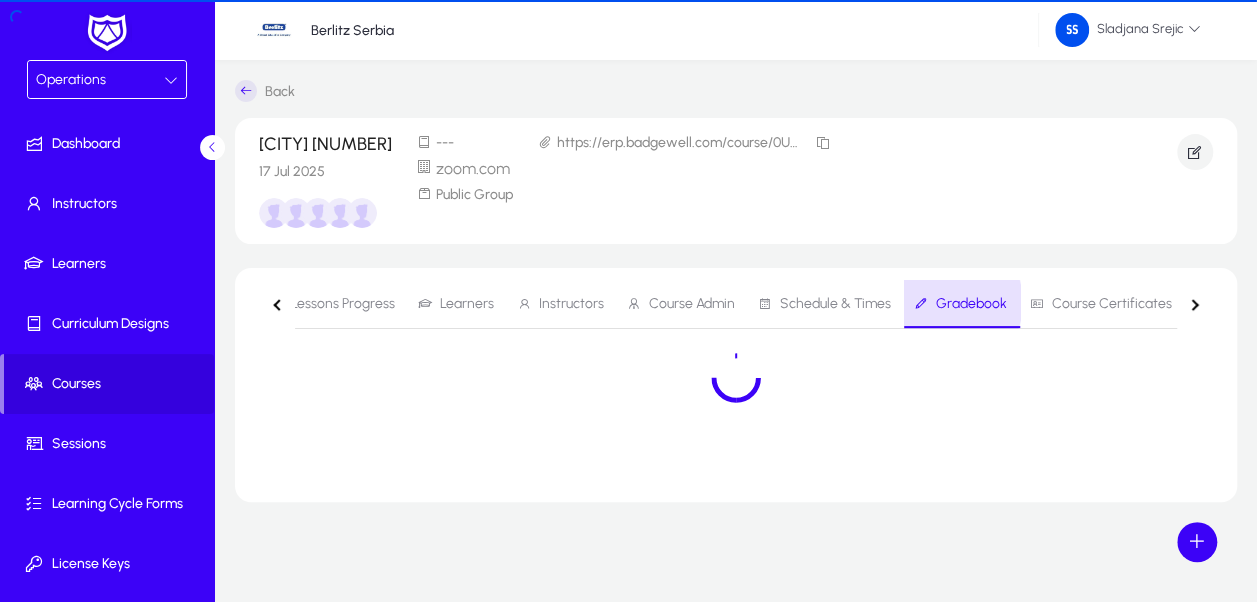 scroll, scrollTop: 0, scrollLeft: 0, axis: both 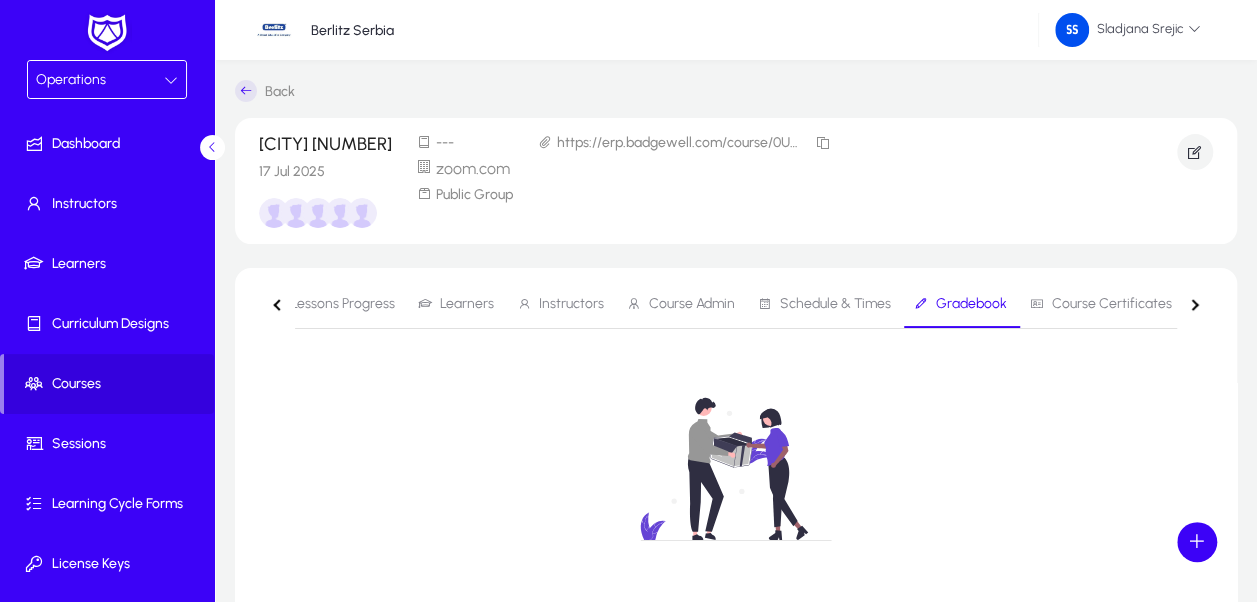 click 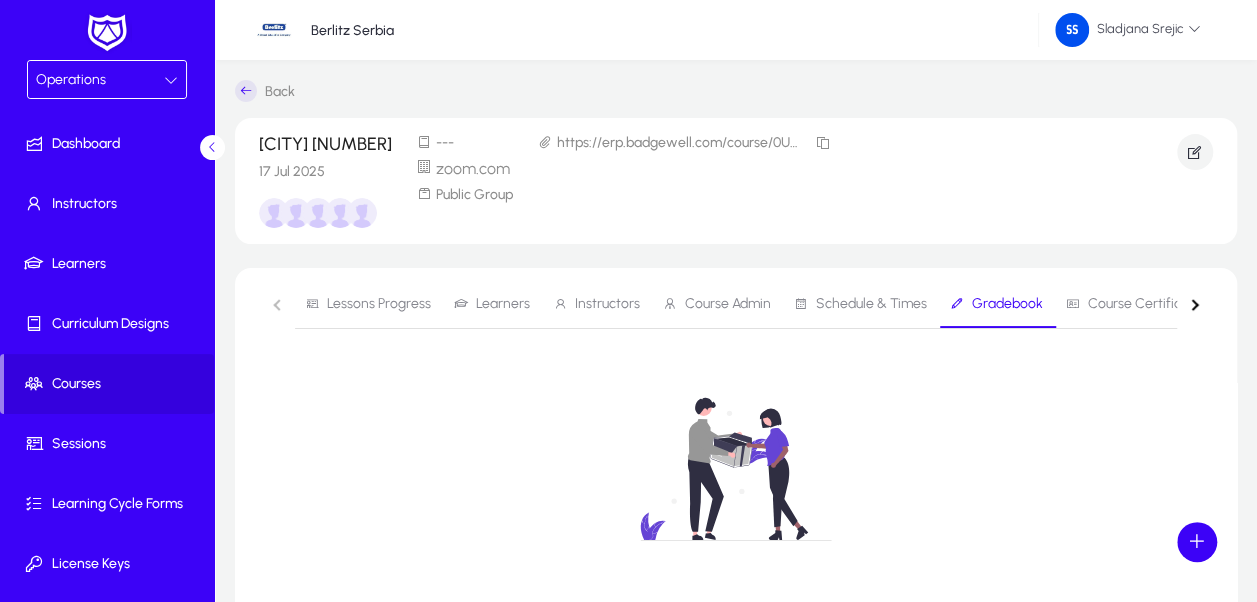 click on "Lessons Progress   Learners   Instructors   Course Admin   Schedule & Times   Gradebook   Course Certificates   Learning Cycle Forms" 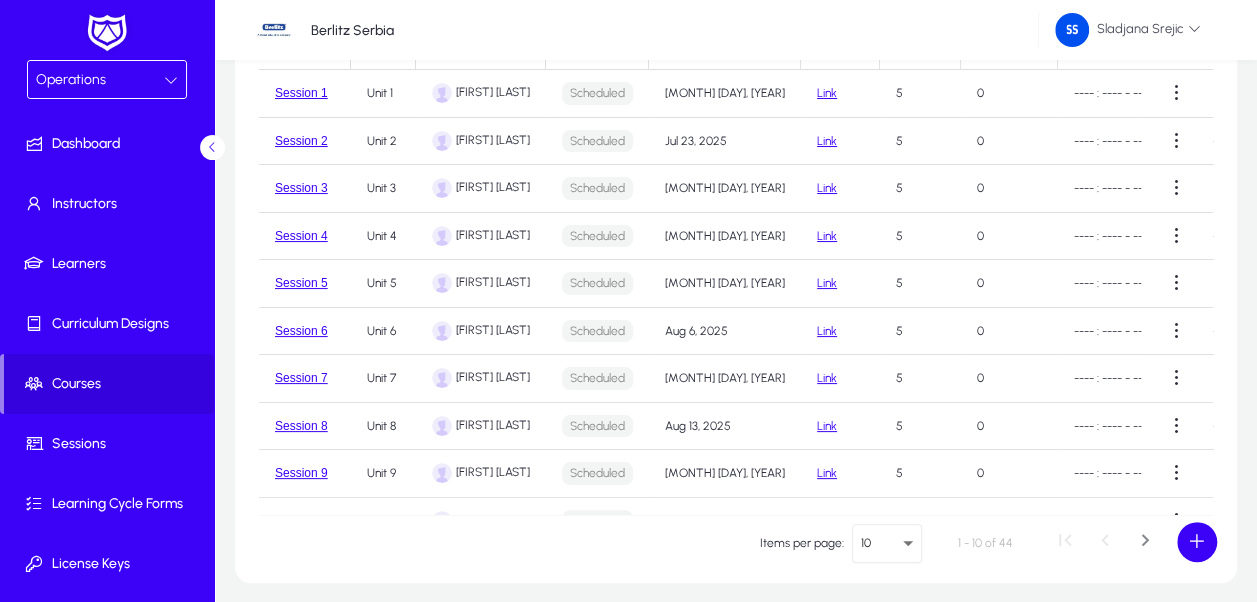 scroll, scrollTop: 348, scrollLeft: 0, axis: vertical 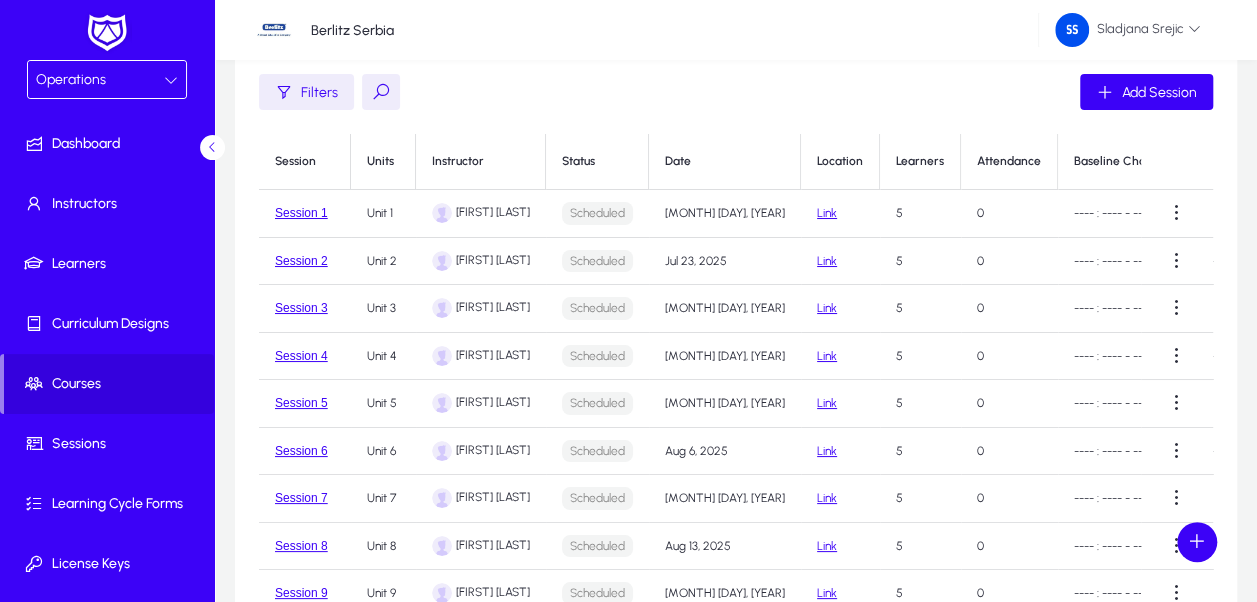 drag, startPoint x: 582, startPoint y: 261, endPoint x: 627, endPoint y: 259, distance: 45.044422 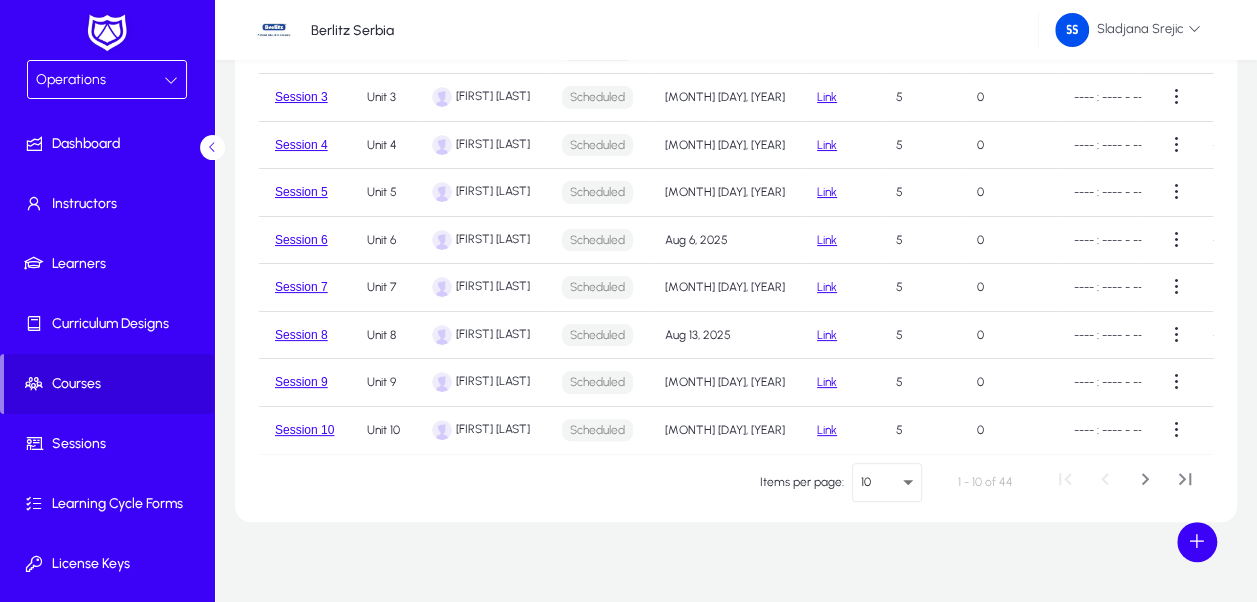 scroll, scrollTop: 548, scrollLeft: 0, axis: vertical 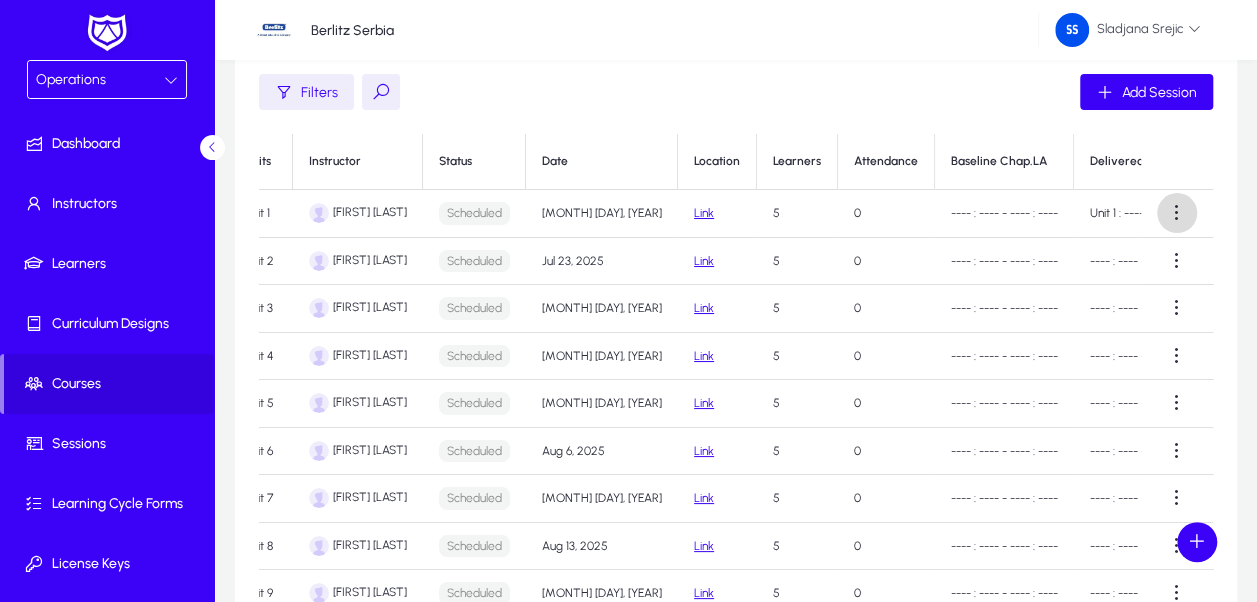 click 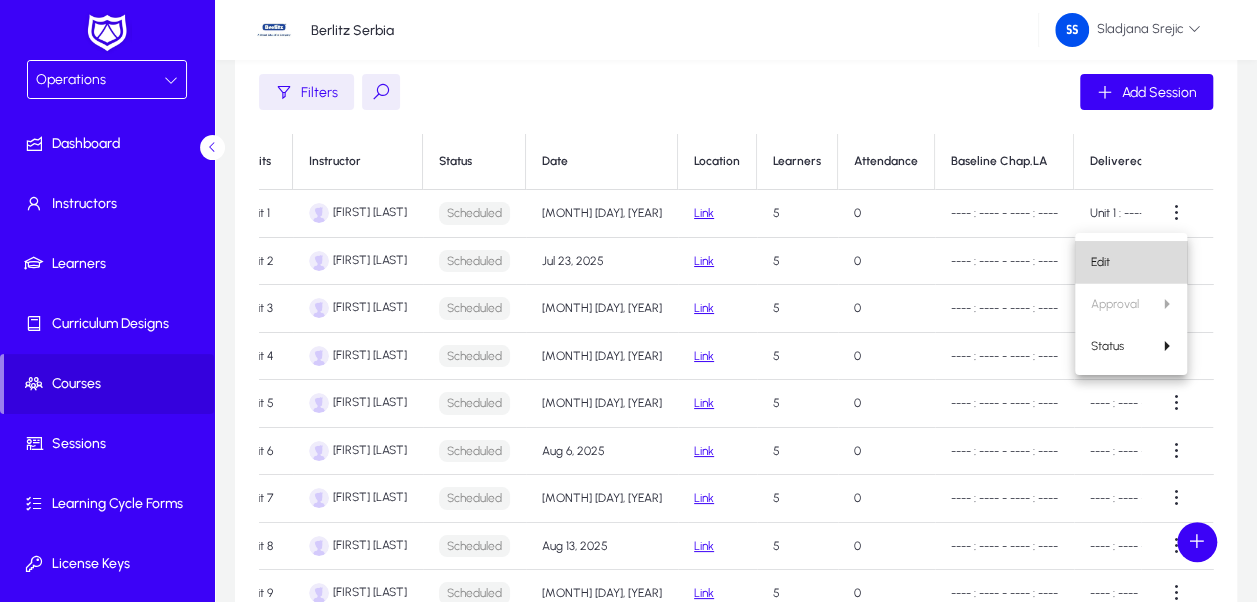 click on "Edit" at bounding box center (1131, 262) 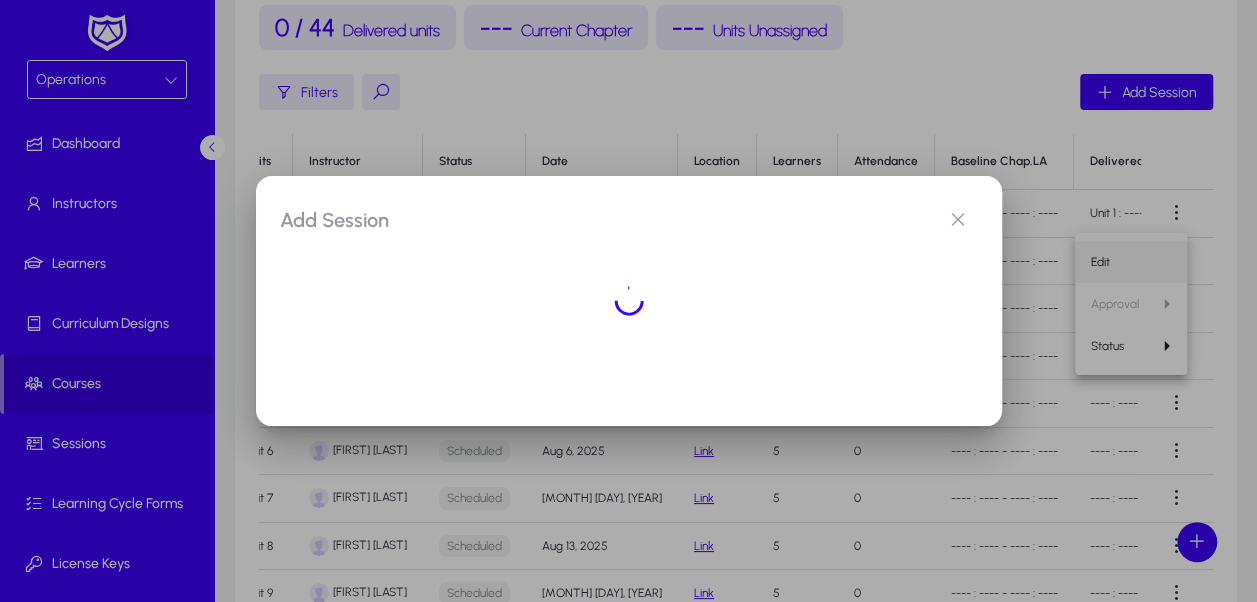 scroll, scrollTop: 0, scrollLeft: 0, axis: both 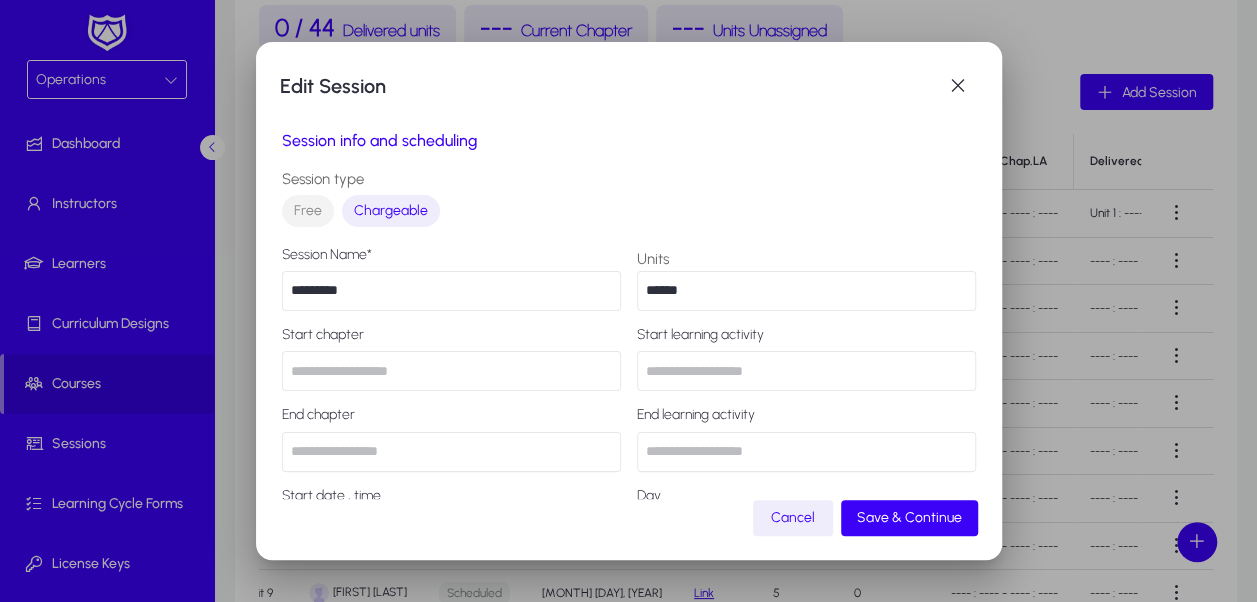 type on "******" 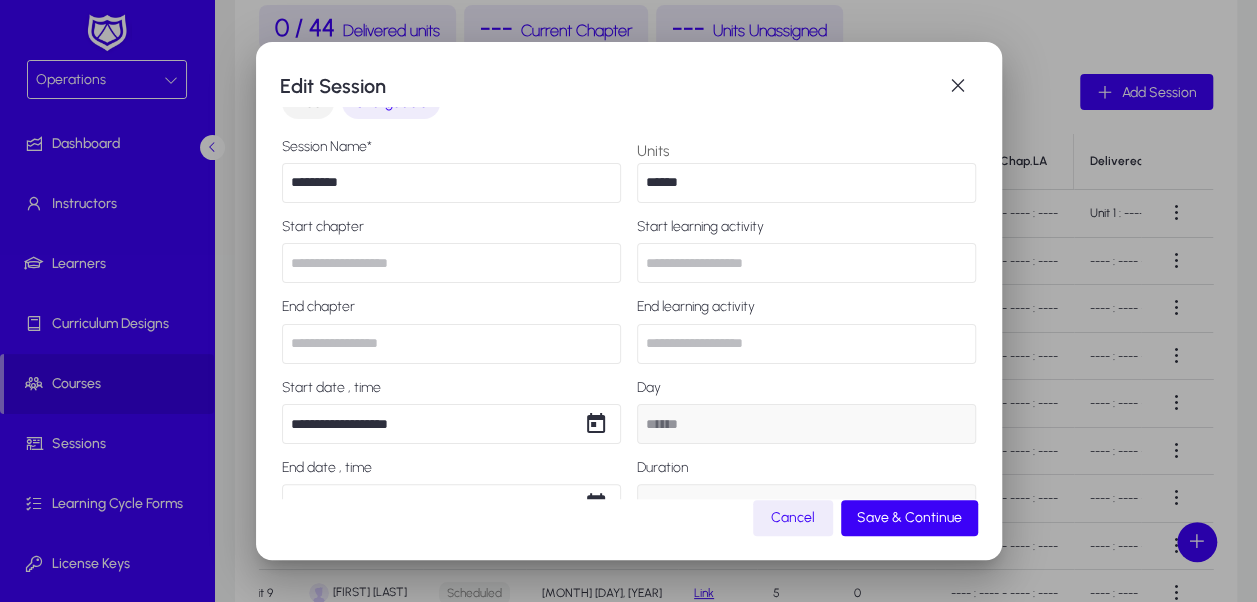 scroll, scrollTop: 0, scrollLeft: 0, axis: both 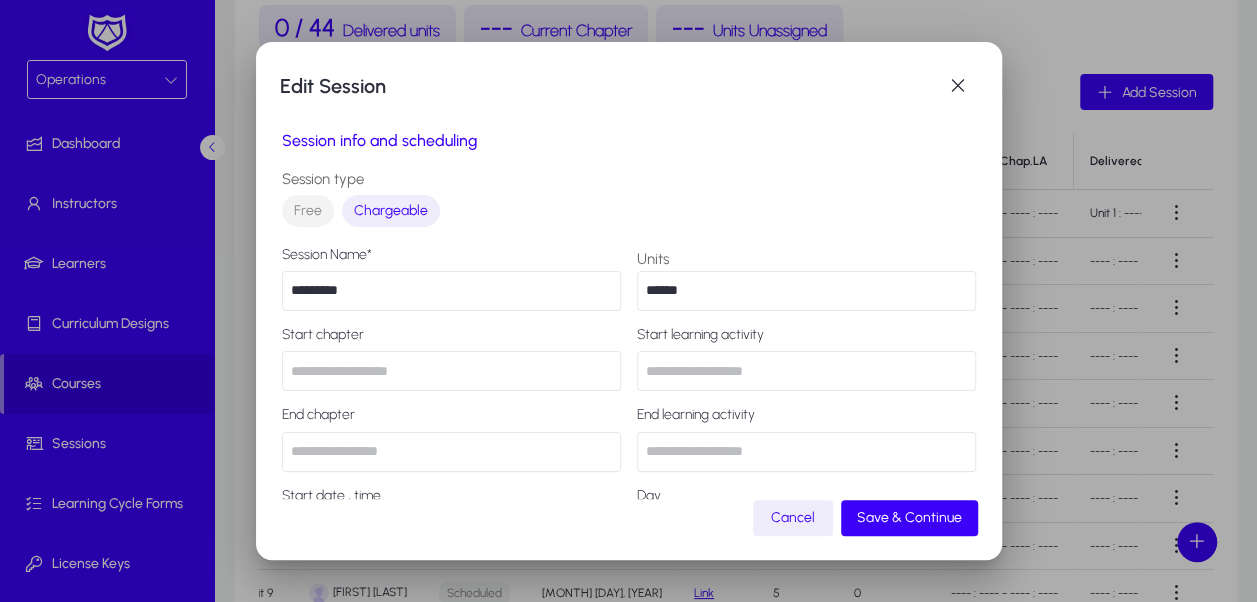 click at bounding box center (451, 371) 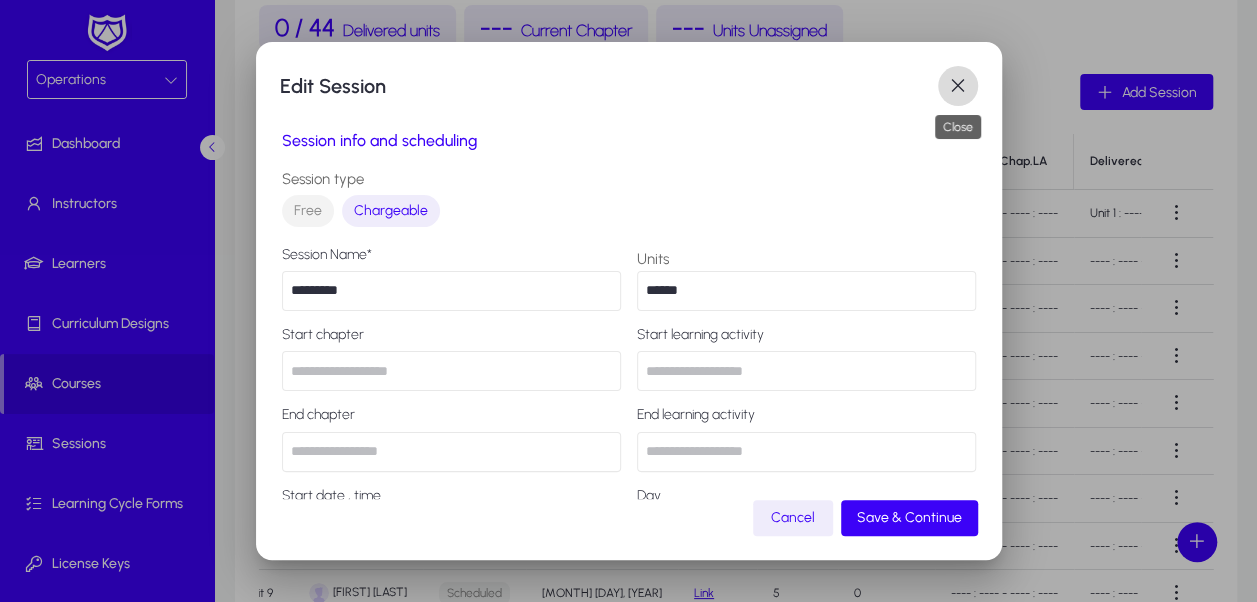 click at bounding box center [958, 86] 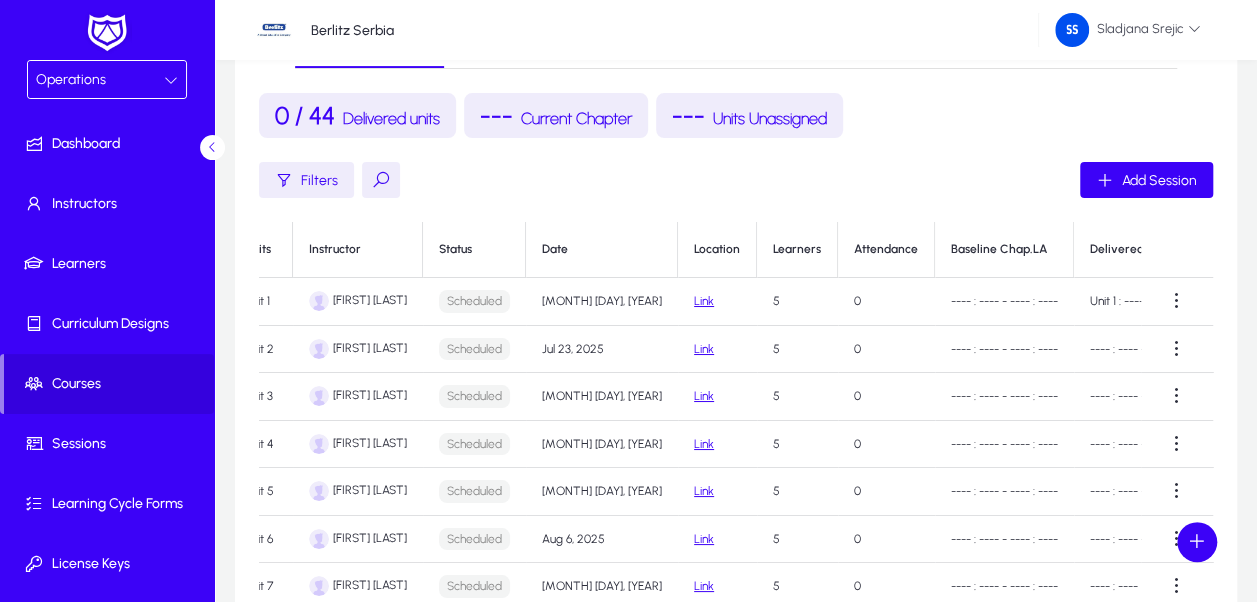 scroll, scrollTop: 148, scrollLeft: 0, axis: vertical 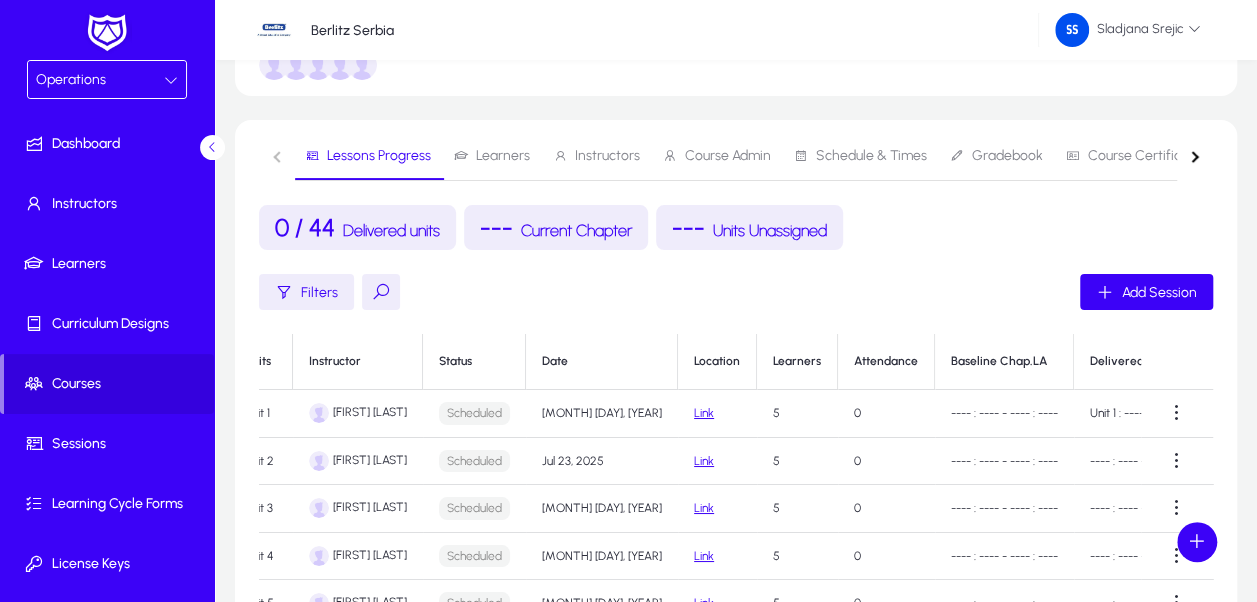 drag, startPoint x: 507, startPoint y: 272, endPoint x: 543, endPoint y: 271, distance: 36.013885 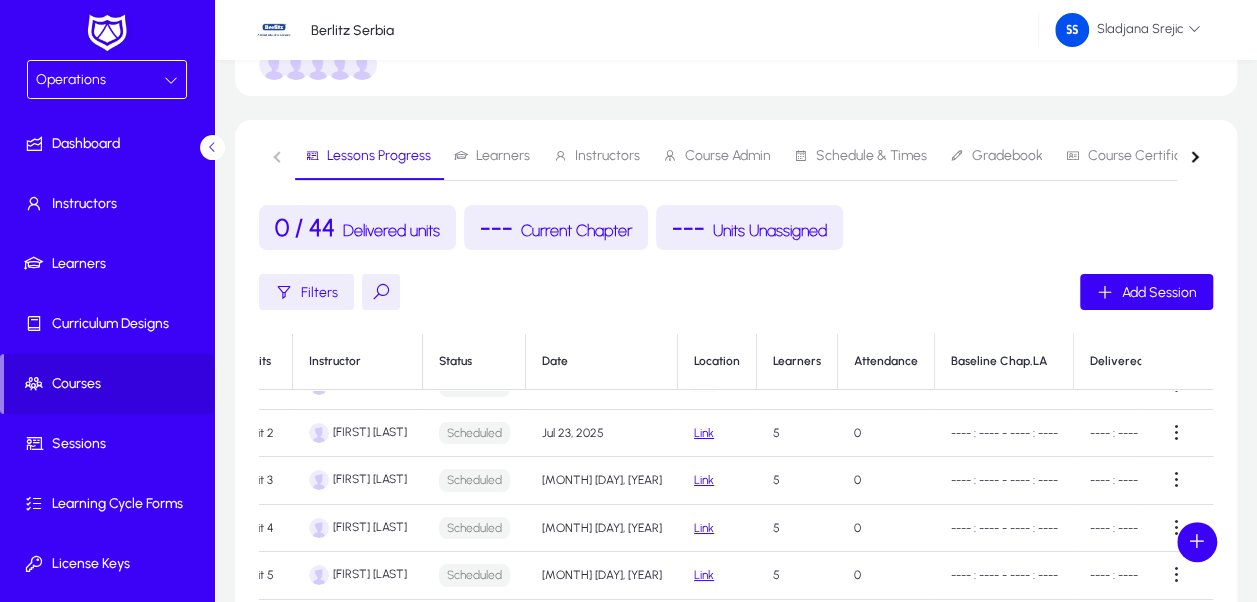 scroll, scrollTop: 42, scrollLeft: 123, axis: both 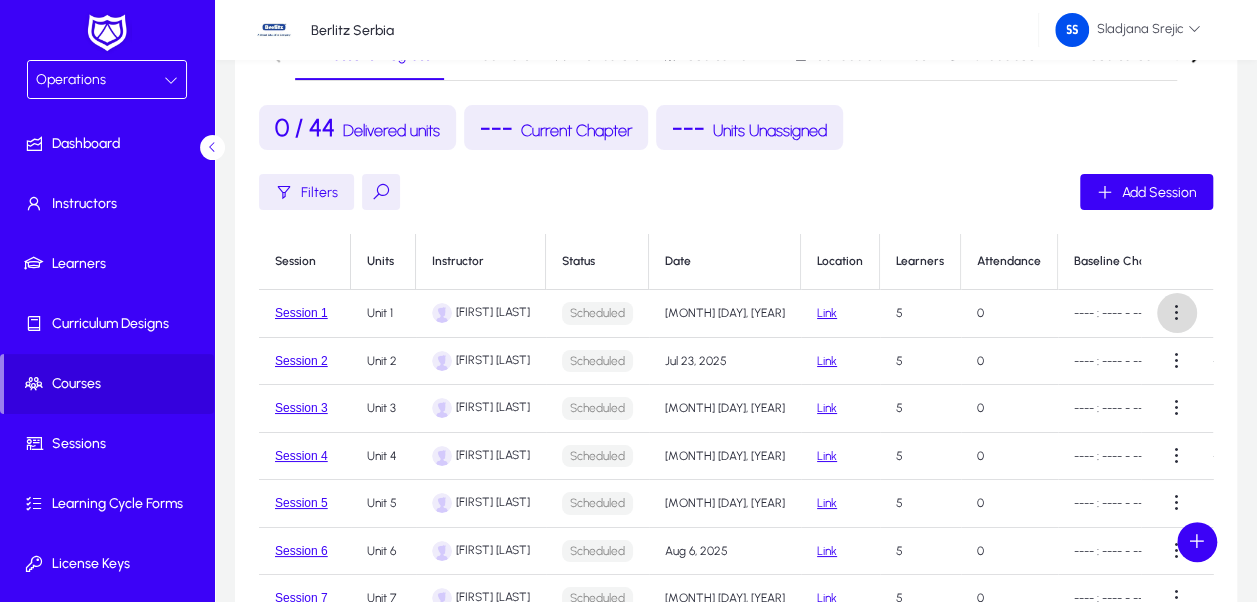 click 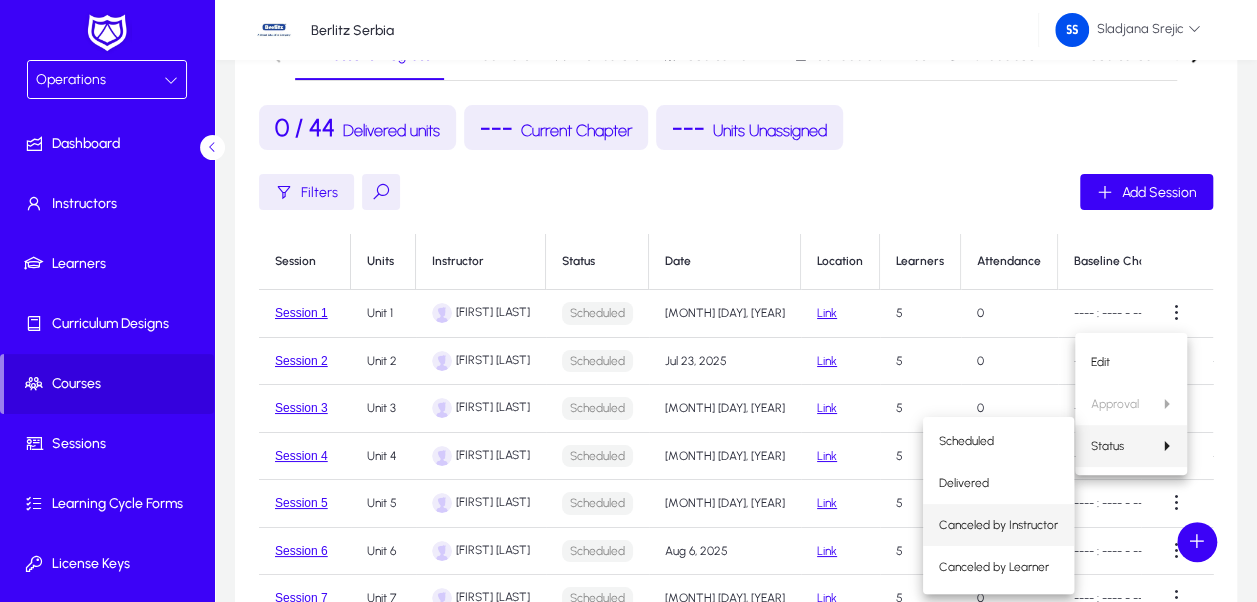 scroll, scrollTop: 6, scrollLeft: 0, axis: vertical 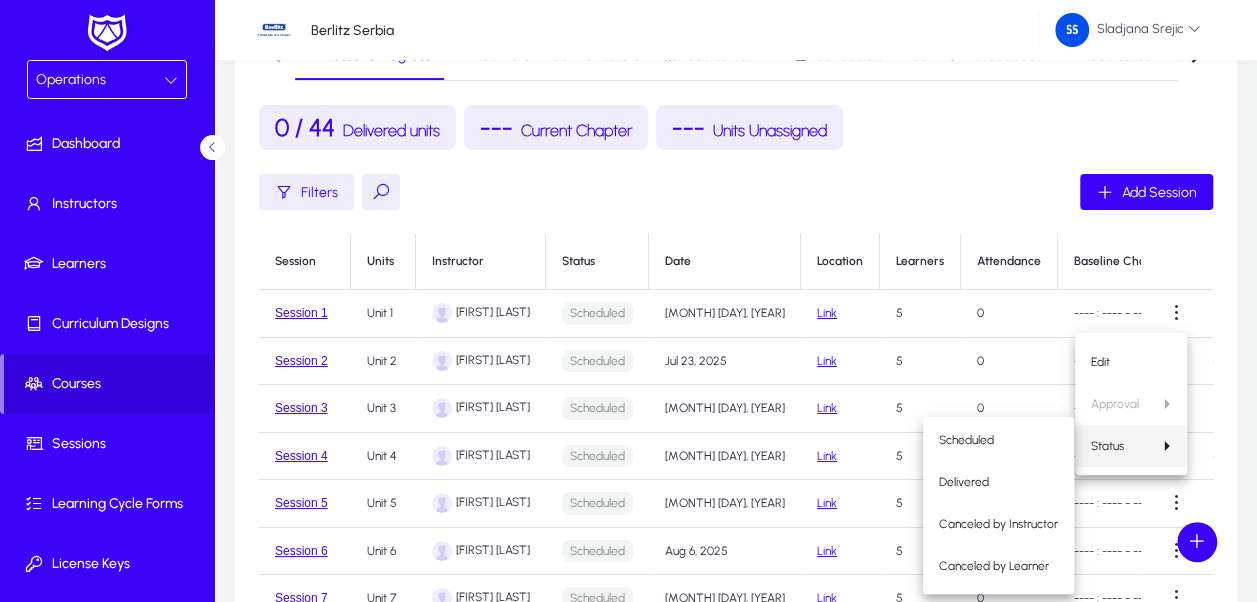 click at bounding box center [628, 301] 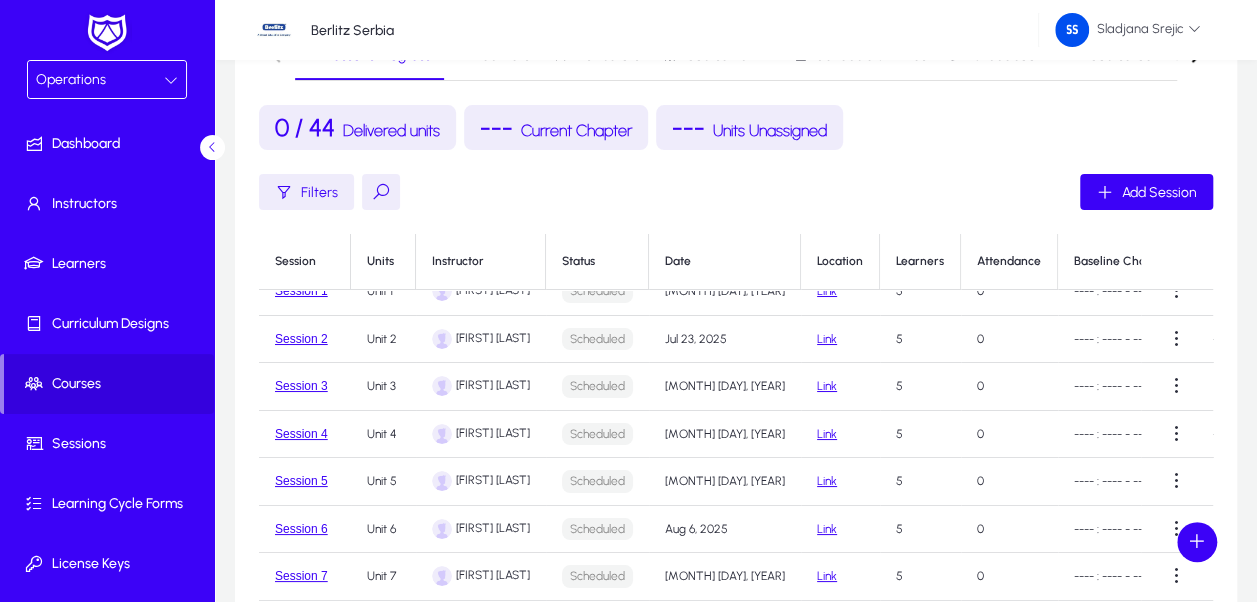 scroll, scrollTop: 42, scrollLeft: 0, axis: vertical 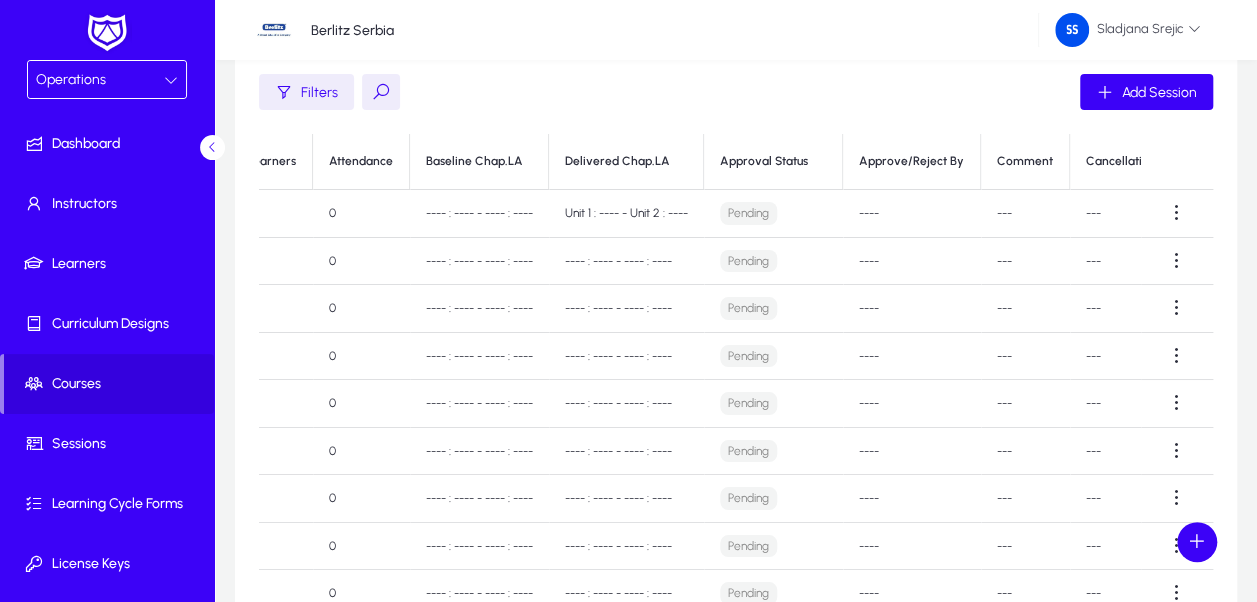 click on "Pending" 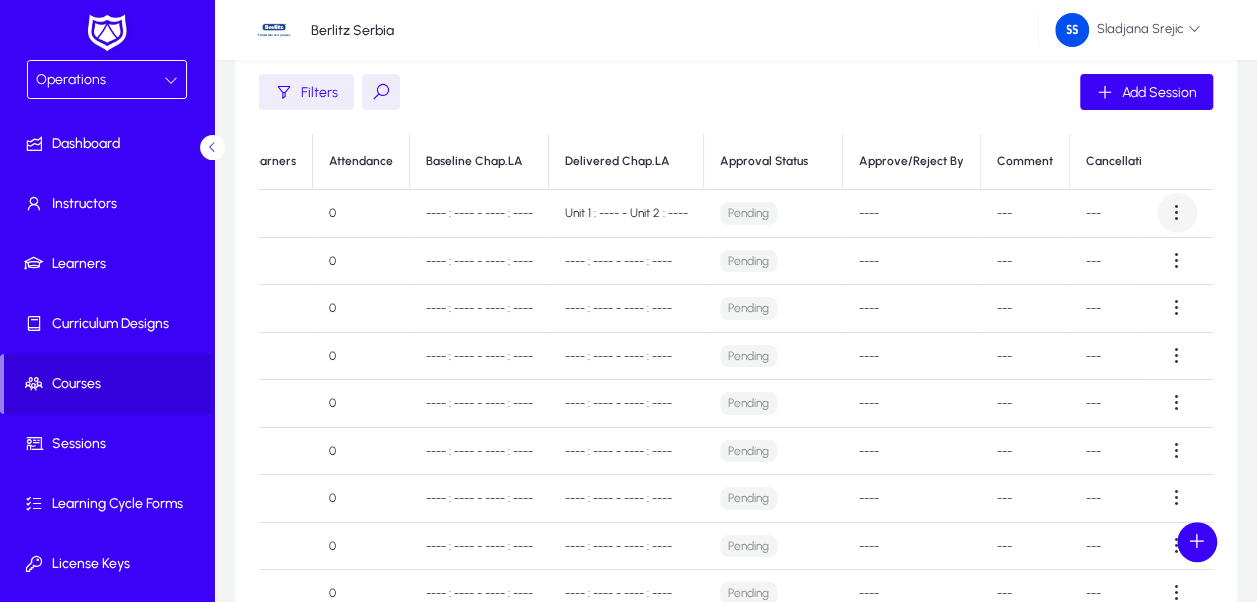 click 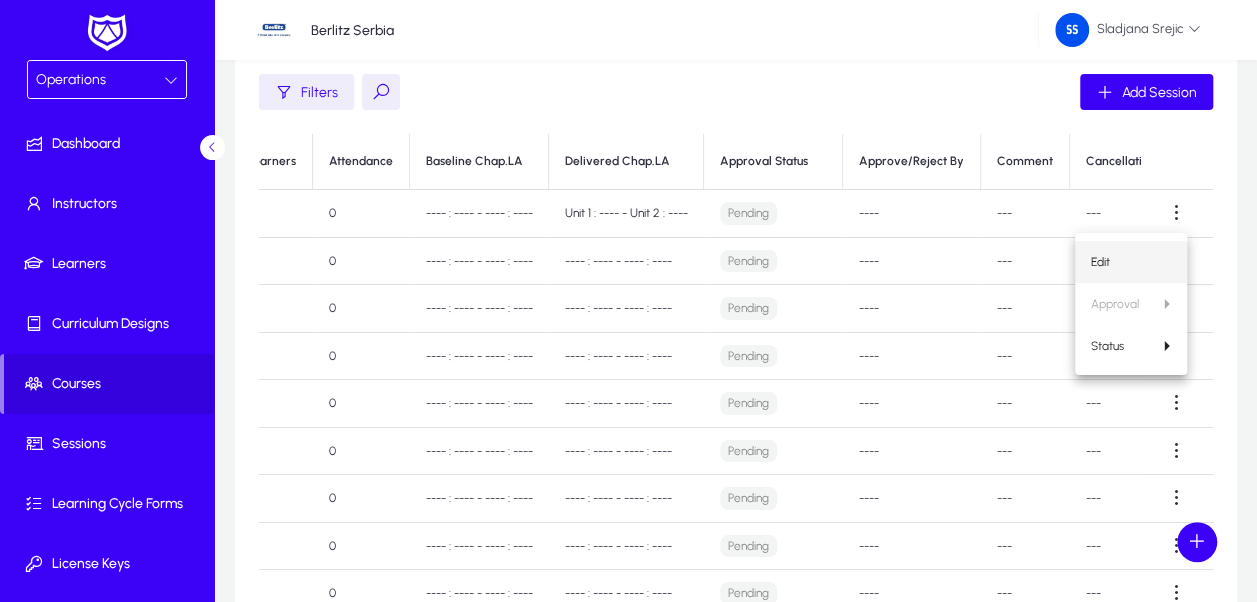 click on "Edit" at bounding box center (1131, 262) 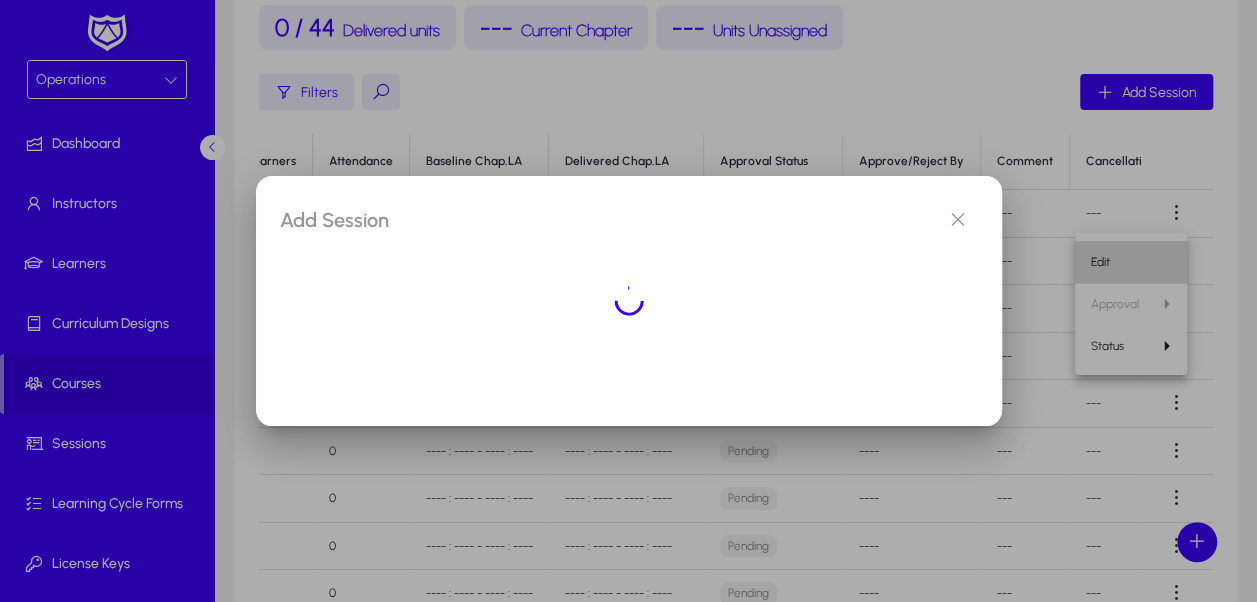 scroll, scrollTop: 0, scrollLeft: 0, axis: both 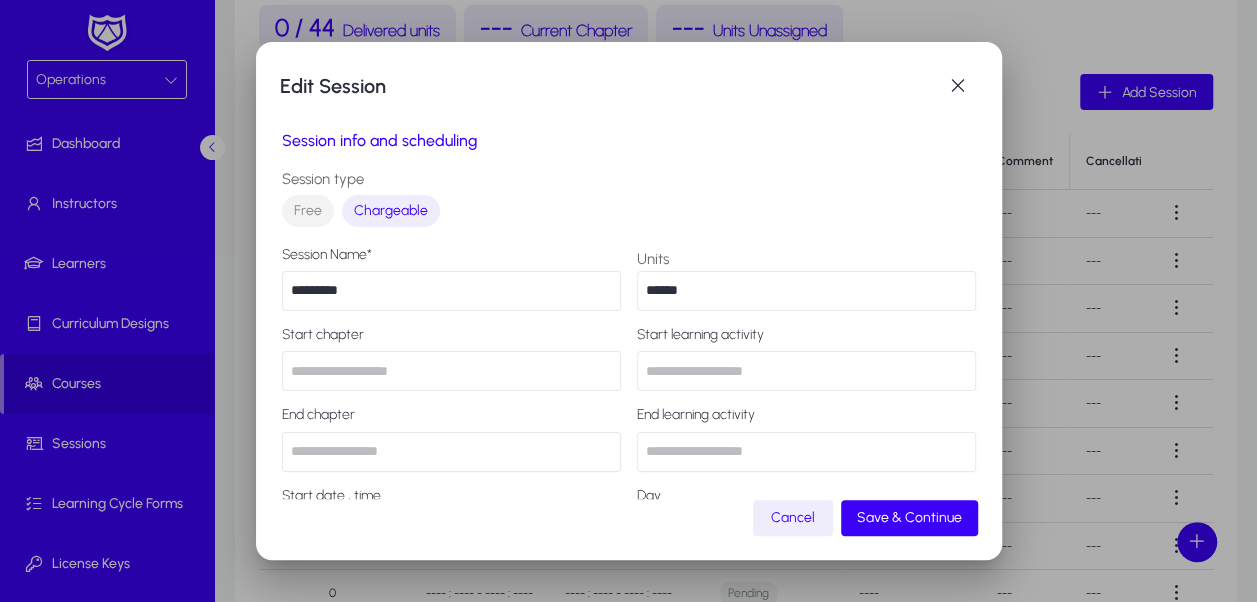 type on "******" 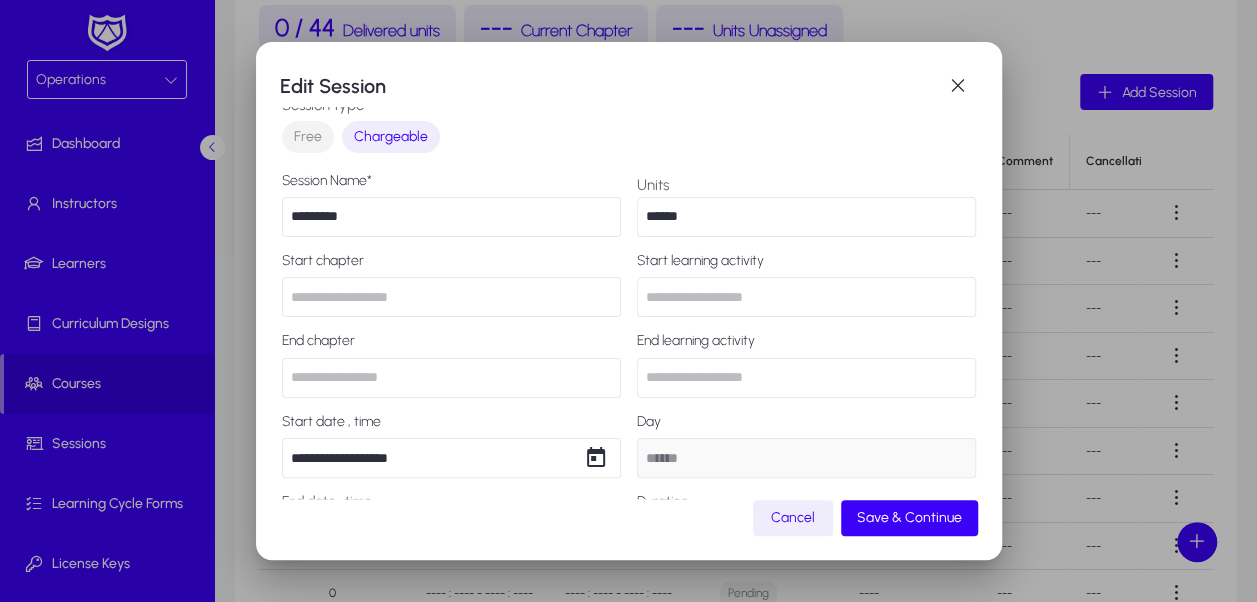 scroll, scrollTop: 0, scrollLeft: 0, axis: both 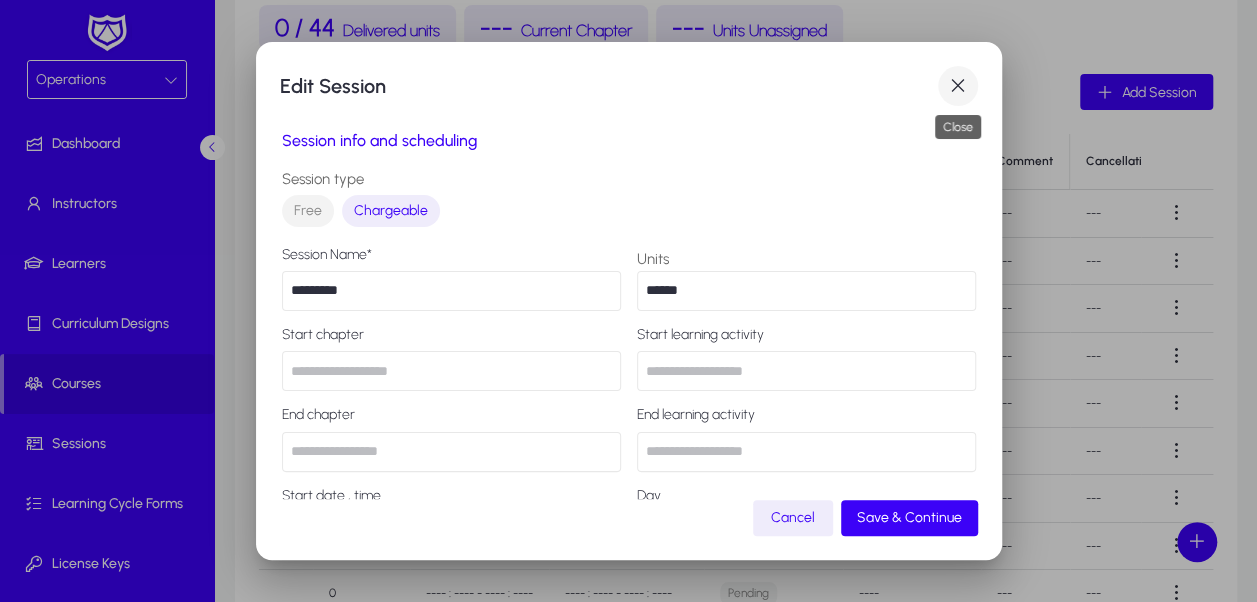 click at bounding box center (958, 86) 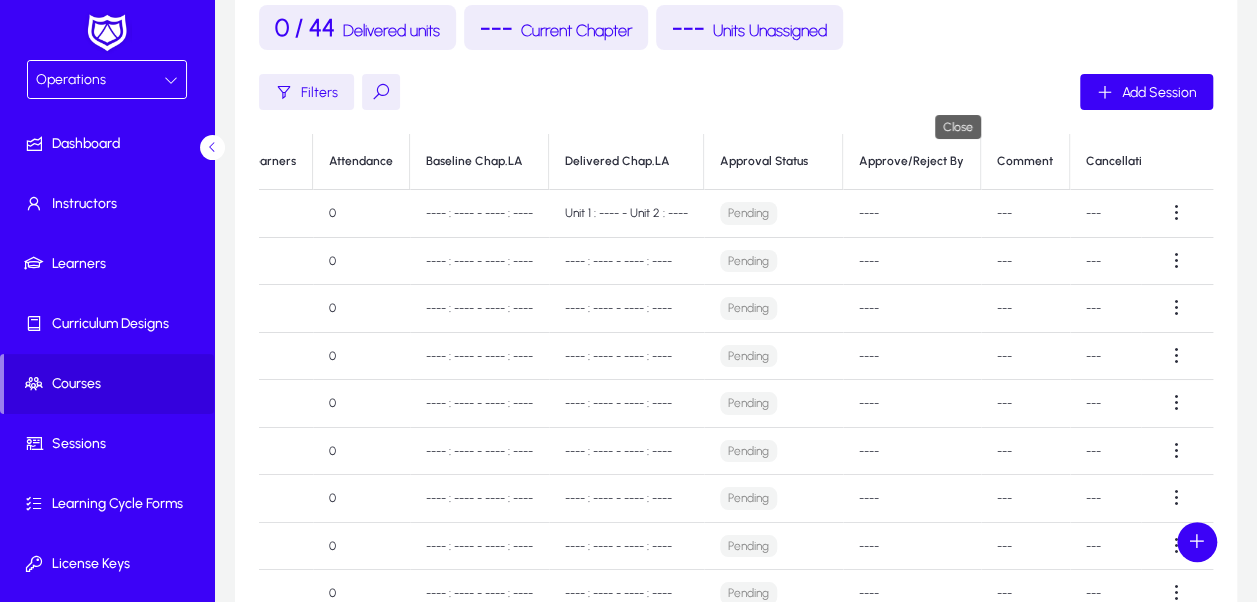 scroll, scrollTop: 348, scrollLeft: 0, axis: vertical 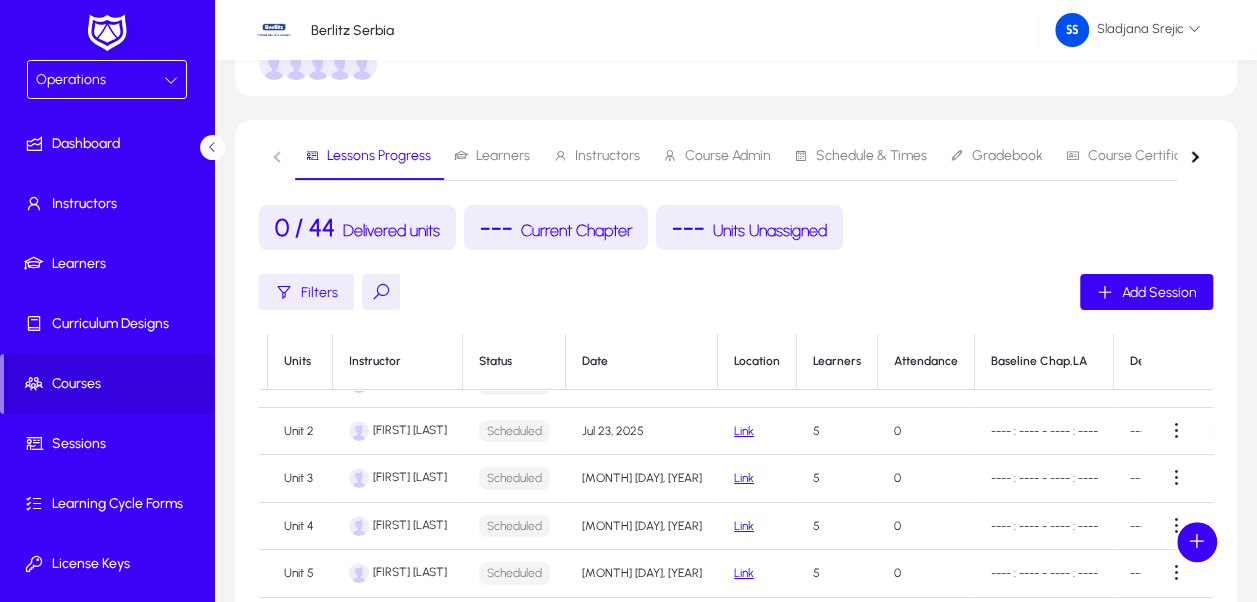 click on "Learners" at bounding box center [492, 156] 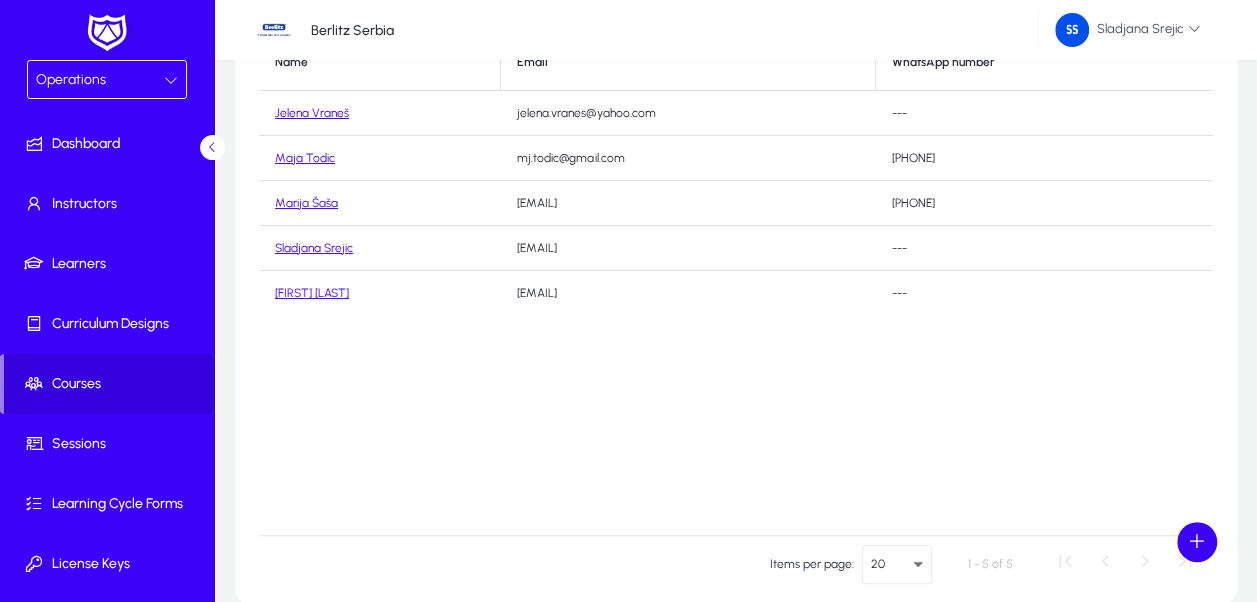 scroll, scrollTop: 179, scrollLeft: 0, axis: vertical 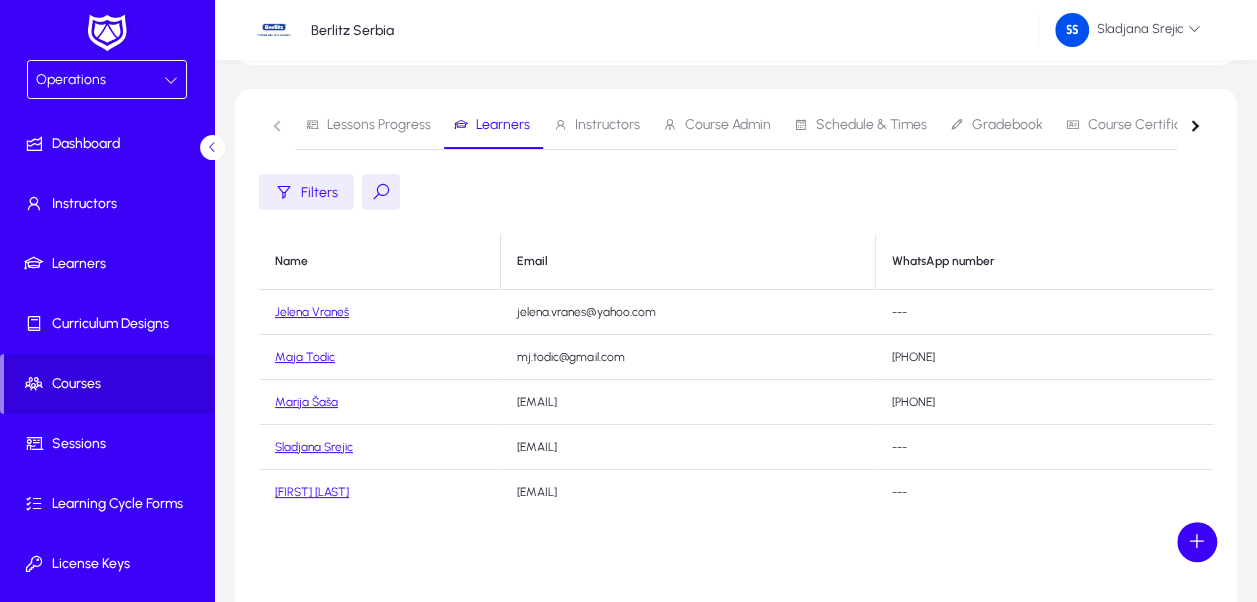 click on "Lessons Progress   Learners   Instructors   Course Admin   Schedule & Times   Gradebook   Course Certificates   Learning Cycle Forms" 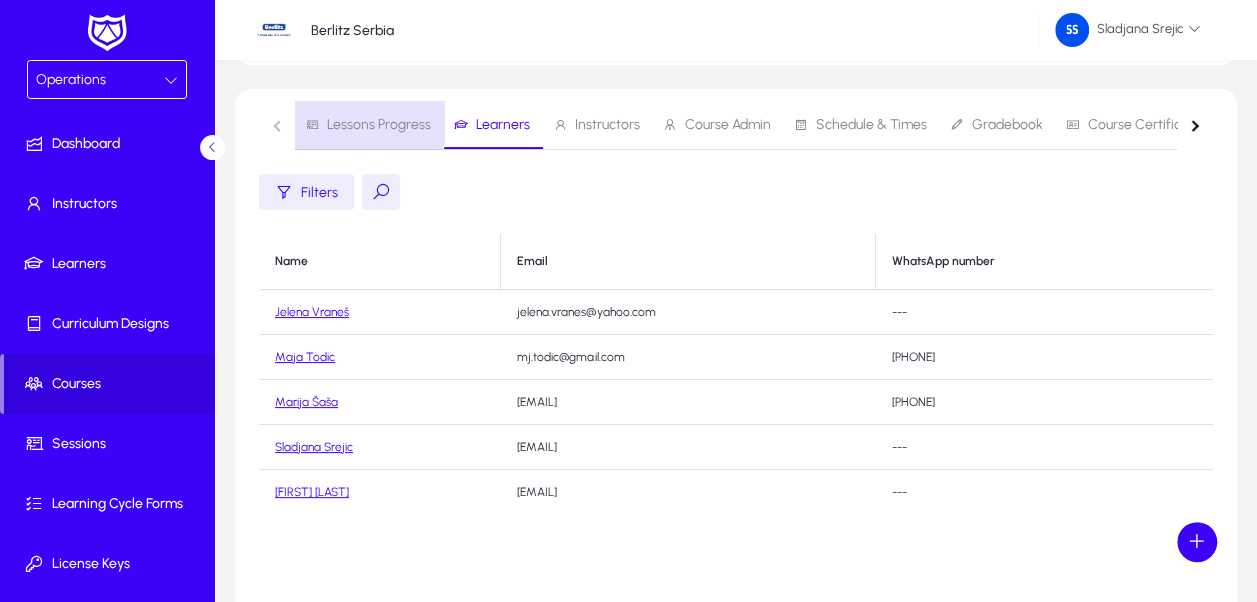 click on "Lessons Progress" at bounding box center (368, 125) 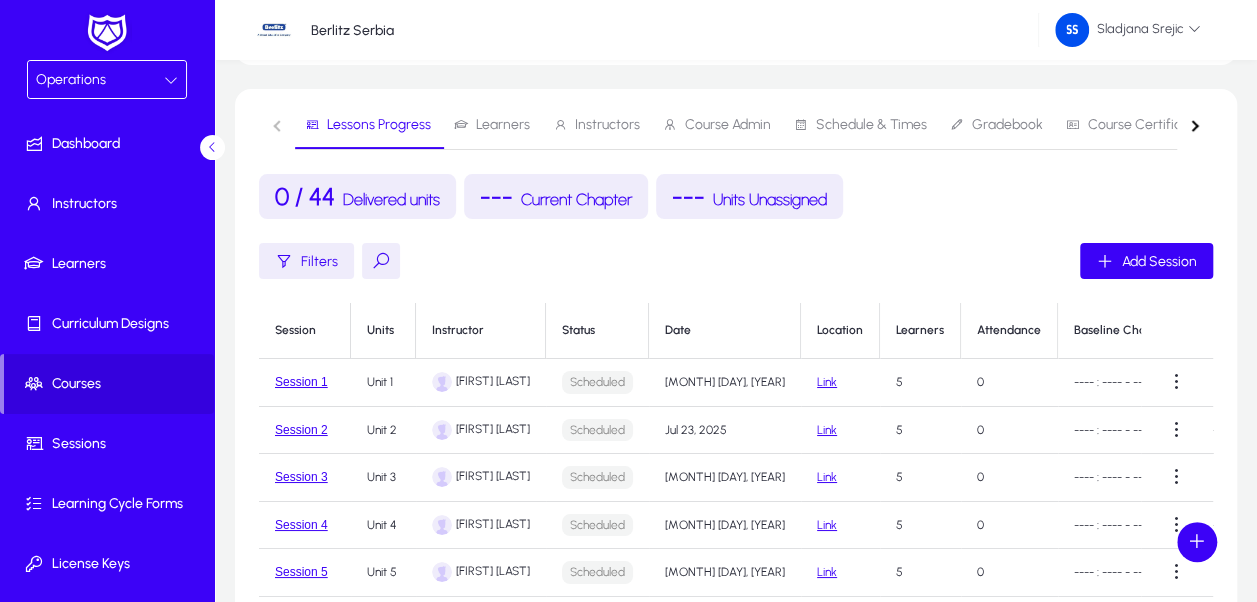 drag, startPoint x: 1002, startPoint y: 216, endPoint x: 1096, endPoint y: 220, distance: 94.08507 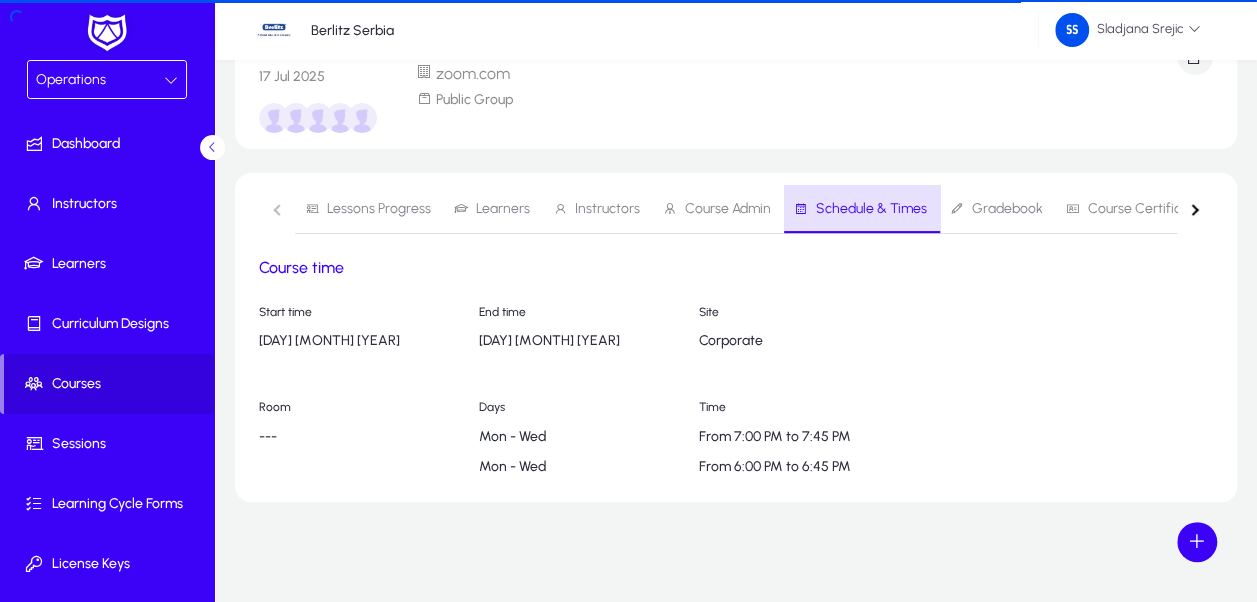 scroll, scrollTop: 94, scrollLeft: 0, axis: vertical 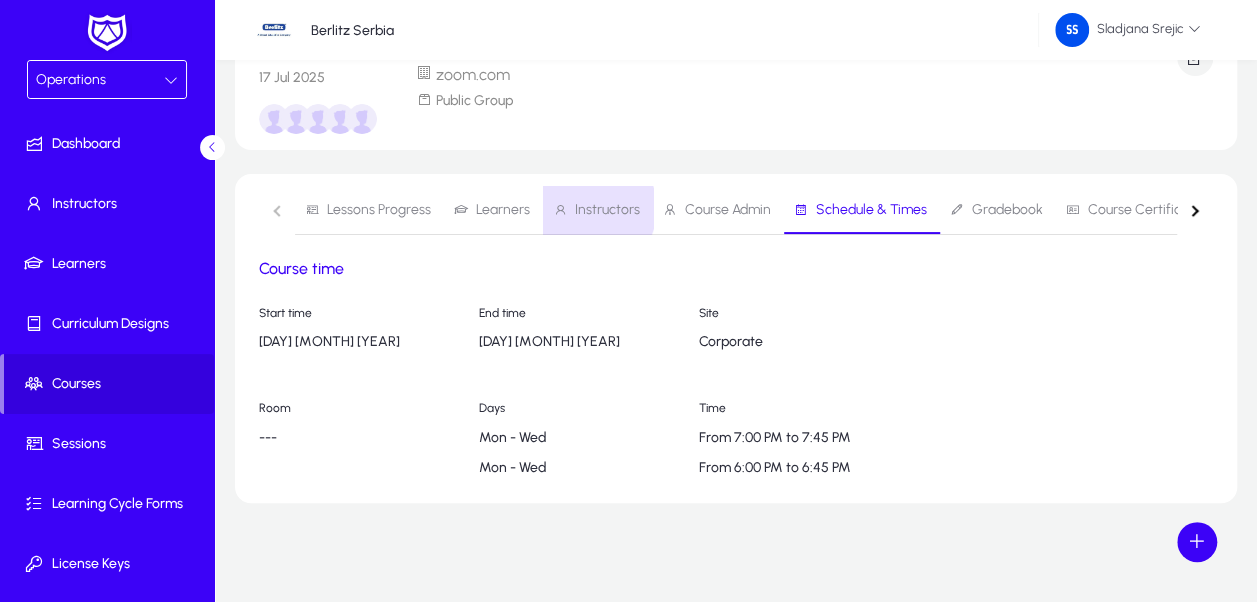 click on "Instructors" at bounding box center (607, 210) 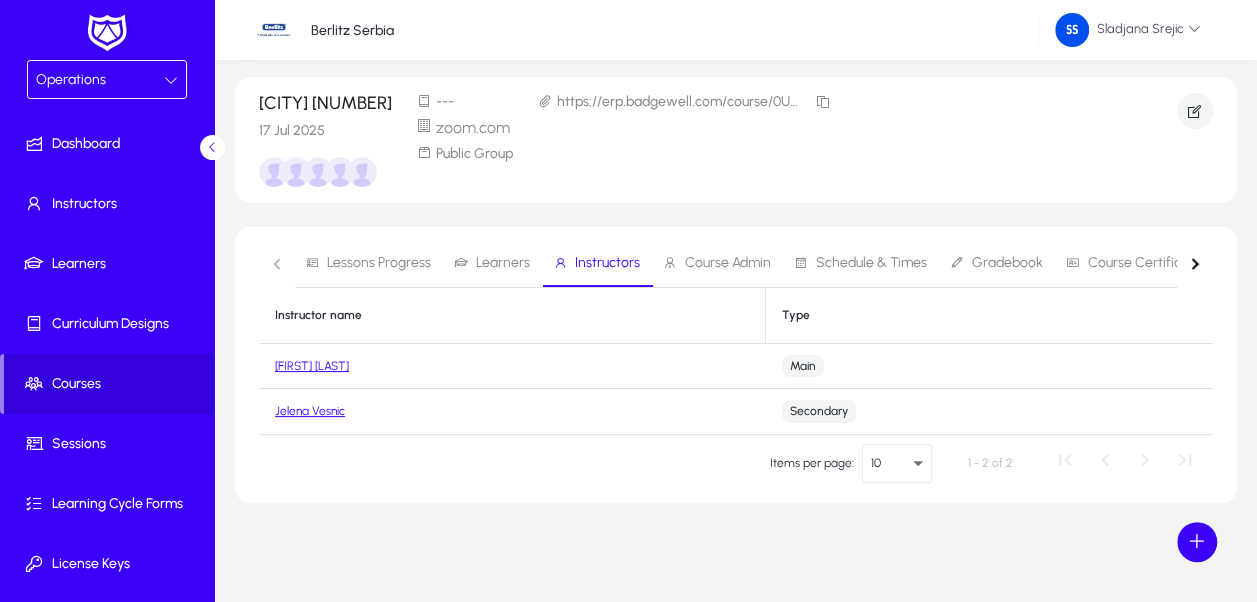 click on "Learners" at bounding box center [503, 263] 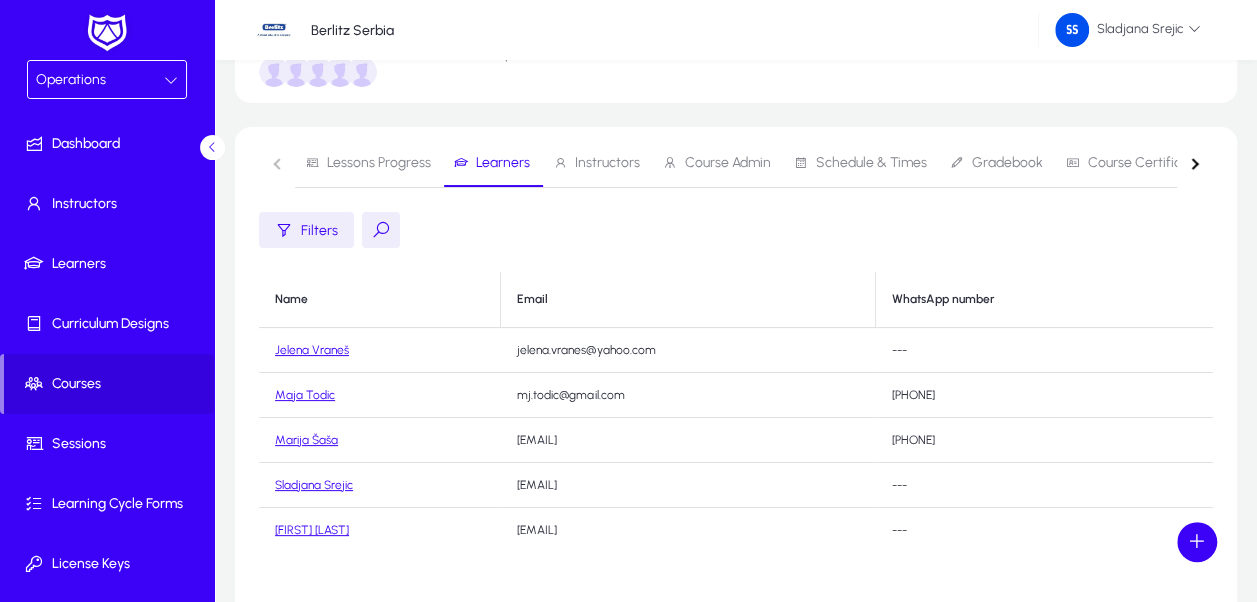 scroll, scrollTop: 241, scrollLeft: 0, axis: vertical 